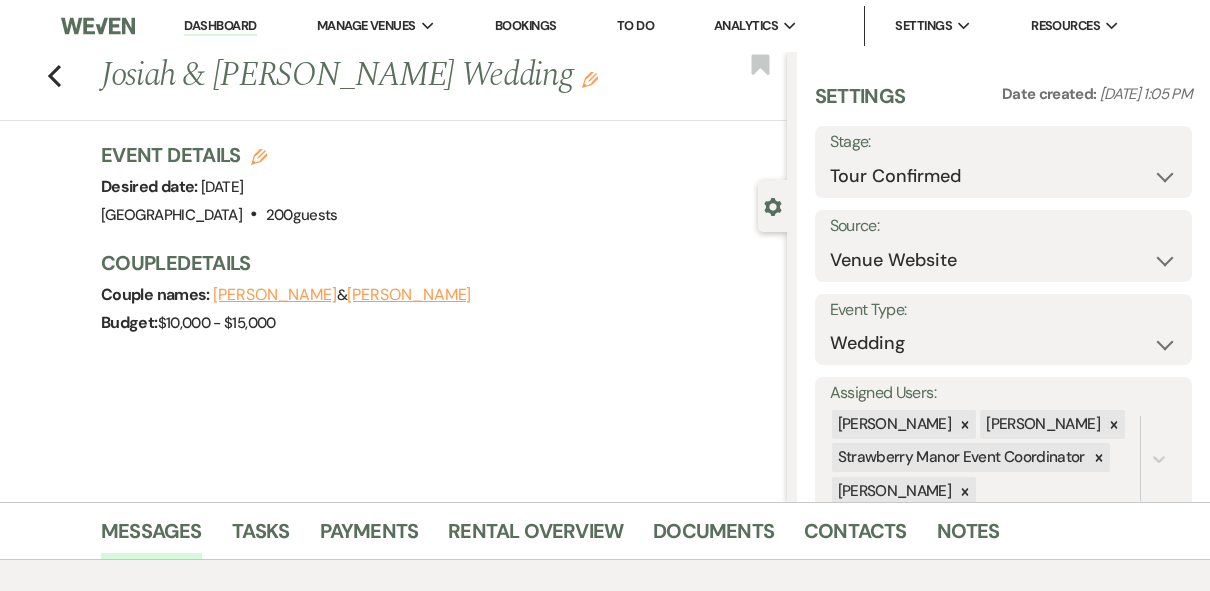 select on "4" 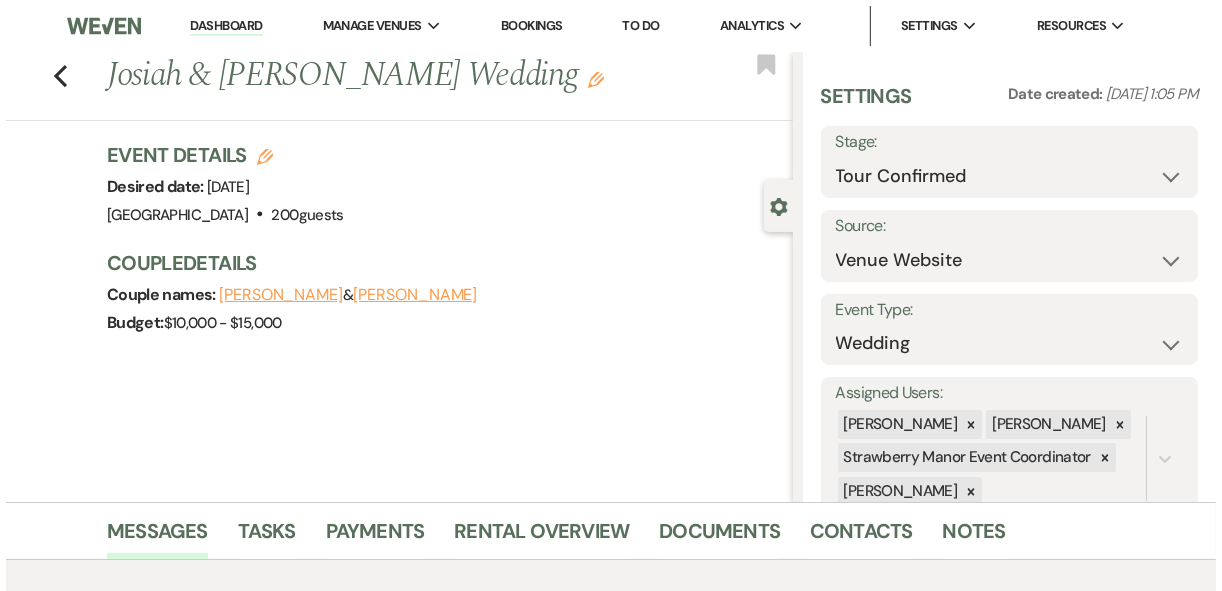 scroll, scrollTop: 0, scrollLeft: 0, axis: both 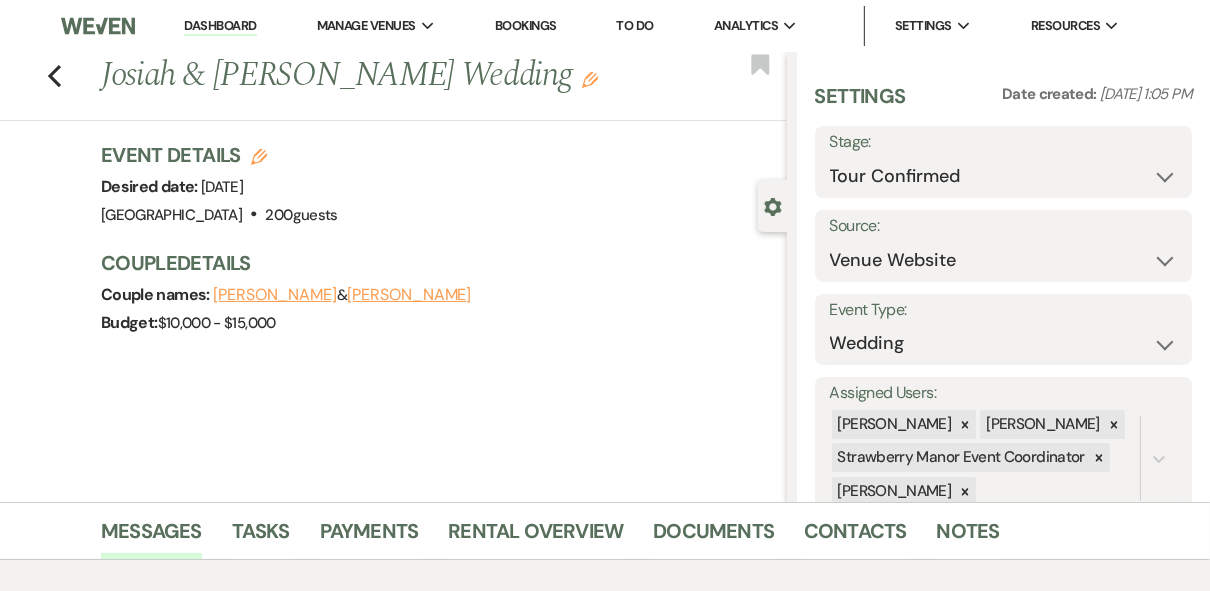 click on "Dashboard" at bounding box center (220, 26) 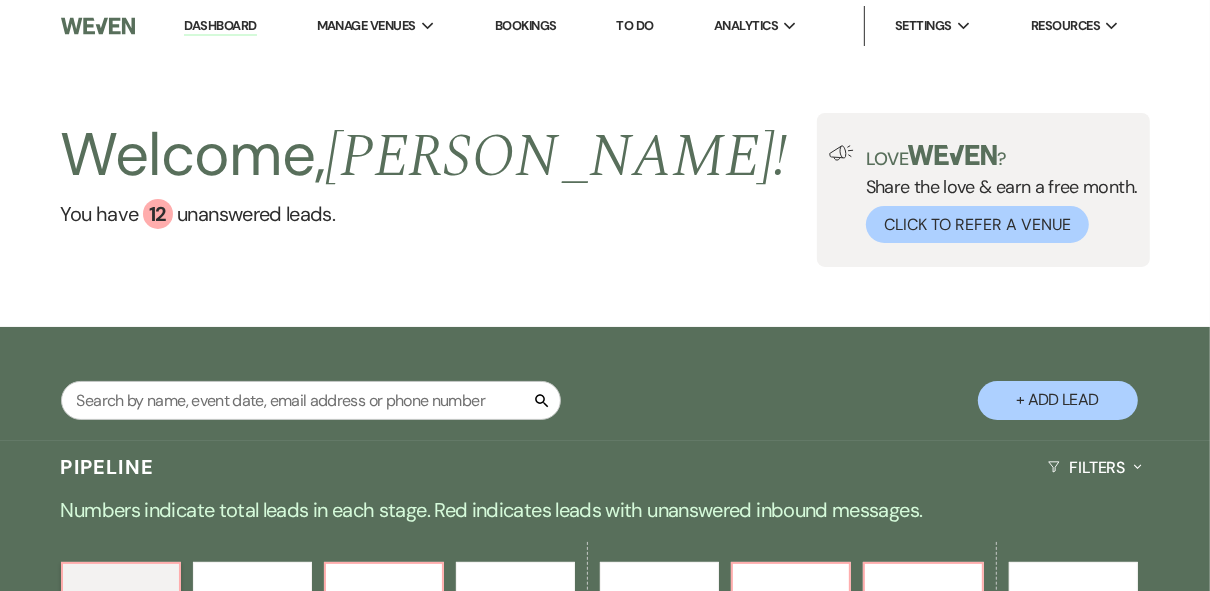 click on "+ Add Lead" at bounding box center [1058, 400] 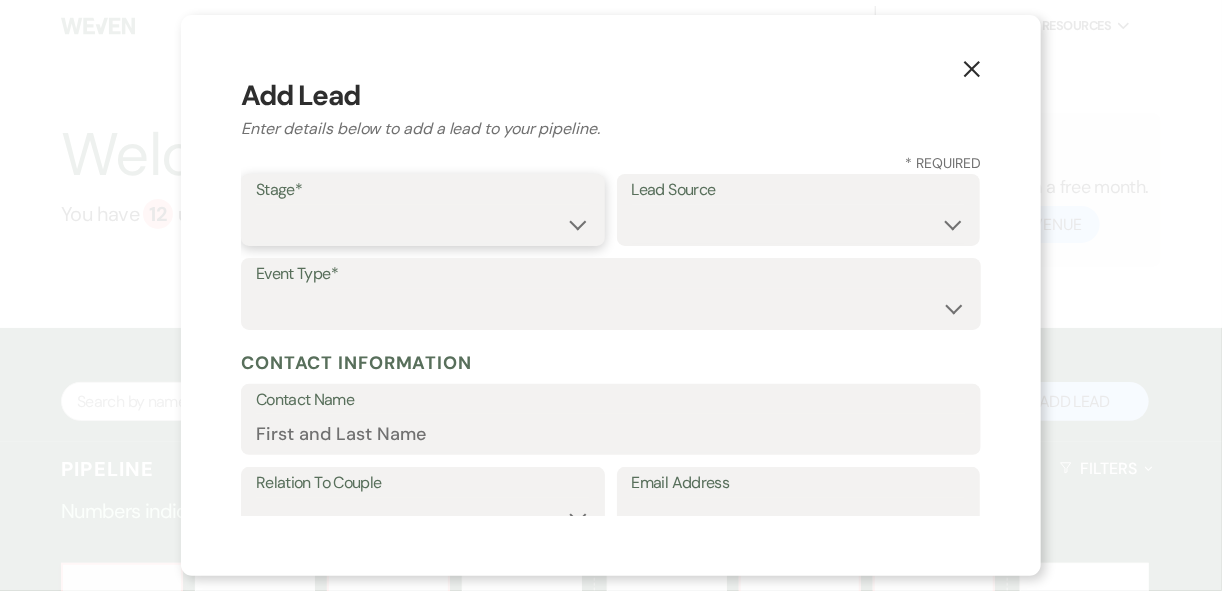 click on "Inquiry Follow Up Tour Requested Tour Confirmed Toured Proposal Sent Booked Lost" at bounding box center (423, 224) 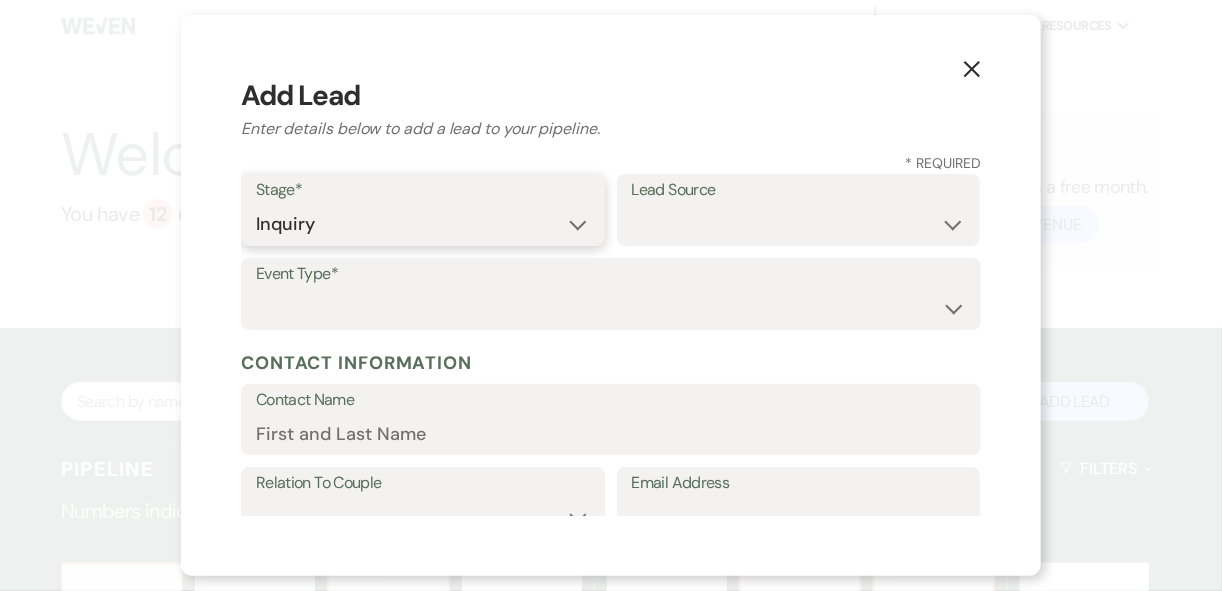 click on "Inquiry Follow Up Tour Requested Tour Confirmed Toured Proposal Sent Booked Lost" at bounding box center (423, 224) 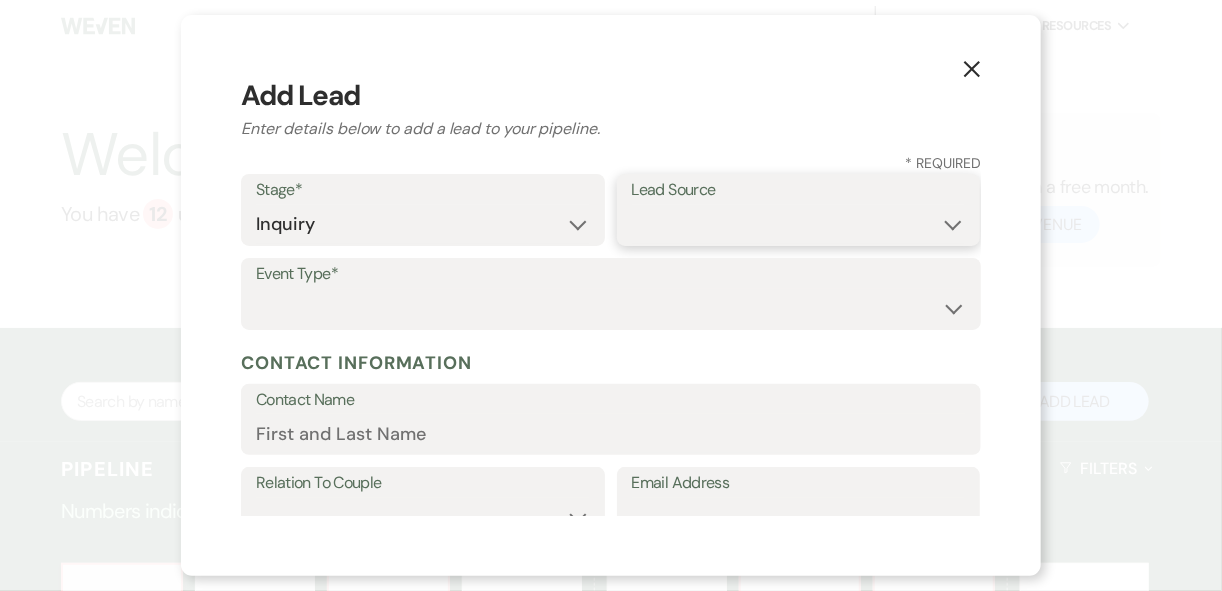 click on "Weven Venue Website Instagram Facebook Pinterest Google The Knot Wedding Wire Here Comes the Guide Wedding Spot Eventective Zola The Venue Report PartySlate VRBO / Homeaway Airbnb Wedding Show TikTok X / Twitter Phone Call Walk-in Vendor Referral Advertising Personal Referral Local Referral Other" at bounding box center (799, 224) 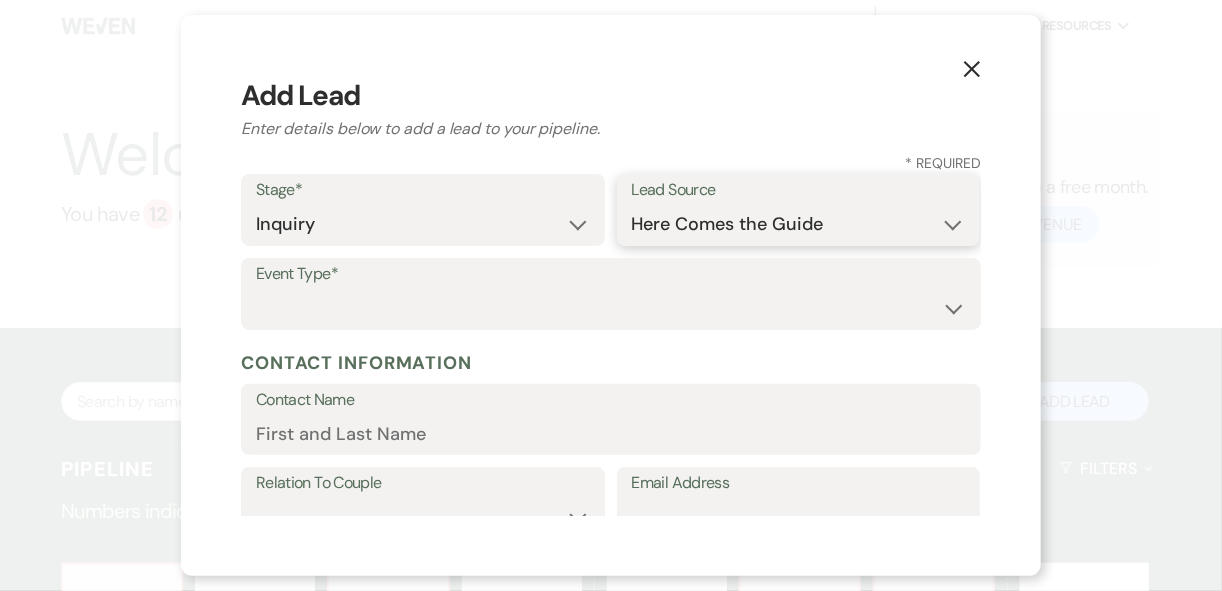 click on "Weven Venue Website Instagram Facebook Pinterest Google The Knot Wedding Wire Here Comes the Guide Wedding Spot Eventective Zola The Venue Report PartySlate VRBO / Homeaway Airbnb Wedding Show TikTok X / Twitter Phone Call Walk-in Vendor Referral Advertising Personal Referral Local Referral Other" at bounding box center [799, 224] 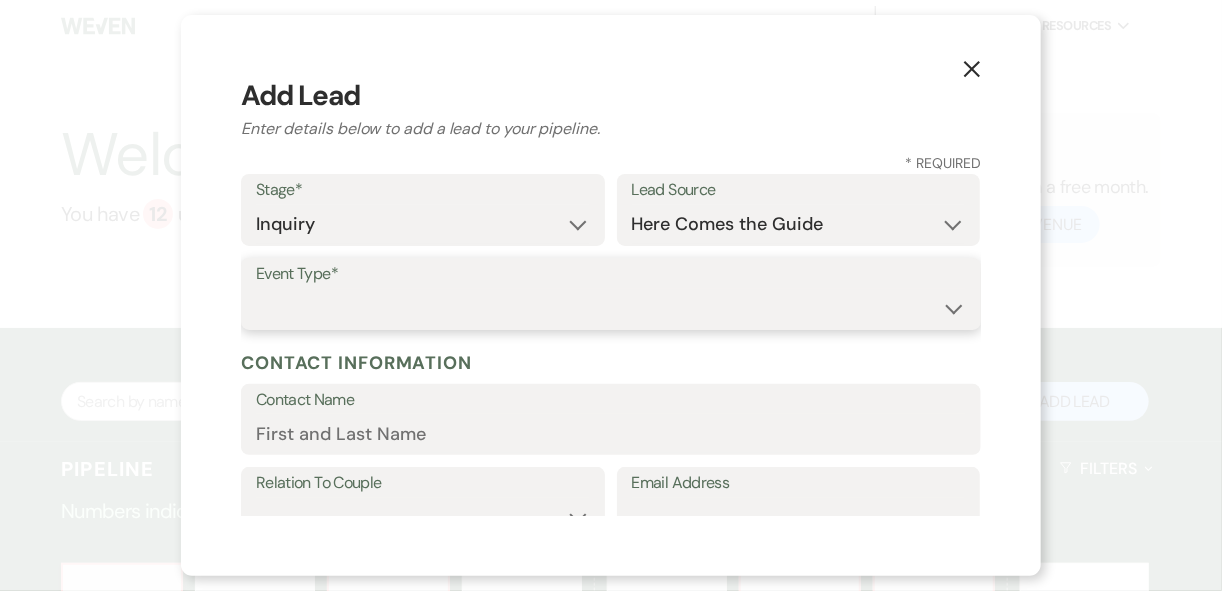 click on "Wedding Anniversary Party Baby Shower Bachelorette / Bachelor Party Birthday Party Bridal Shower Brunch Community Event Concert Corporate Event Elopement End of Life Celebration Engagement Party Fundraiser Graduation Party Micro Wedding Prom Quinceañera Rehearsal Dinner Religious Event Retreat Other" at bounding box center [611, 308] 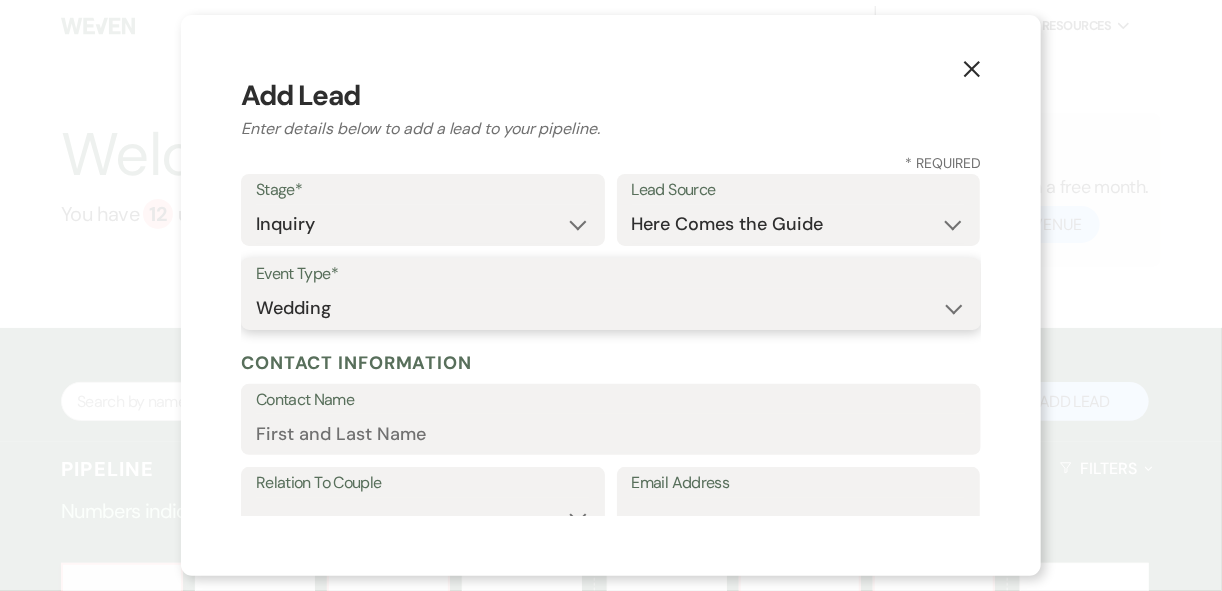 click on "Wedding Anniversary Party Baby Shower Bachelorette / Bachelor Party Birthday Party Bridal Shower Brunch Community Event Concert Corporate Event Elopement End of Life Celebration Engagement Party Fundraiser Graduation Party Micro Wedding Prom Quinceañera Rehearsal Dinner Religious Event Retreat Other" at bounding box center [611, 308] 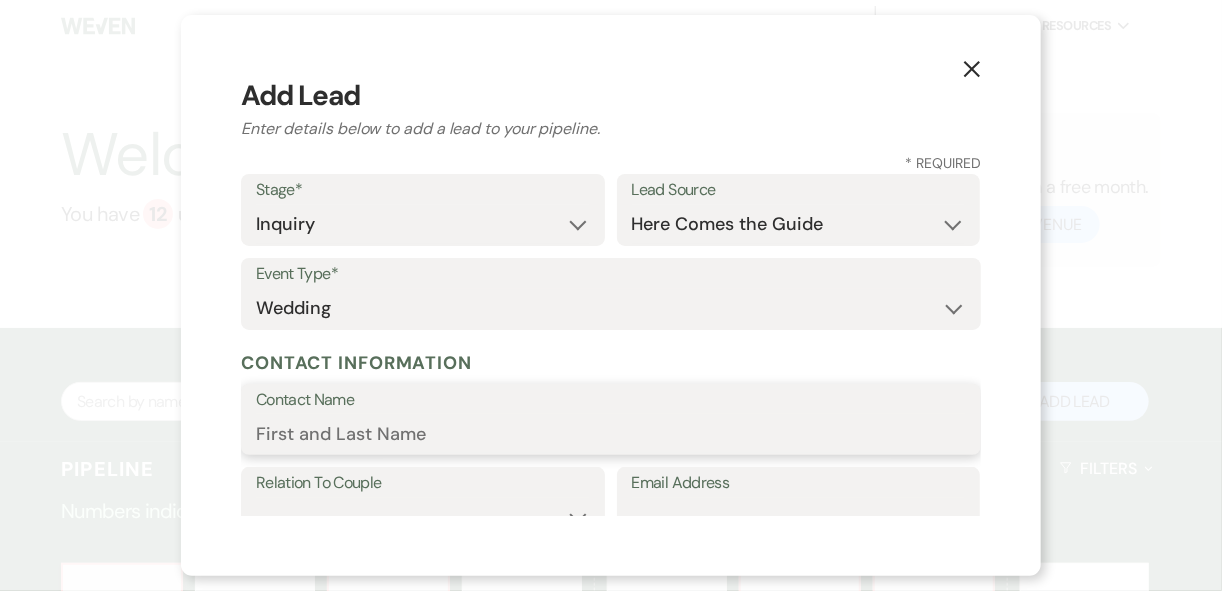 click on "Contact Name" at bounding box center (611, 433) 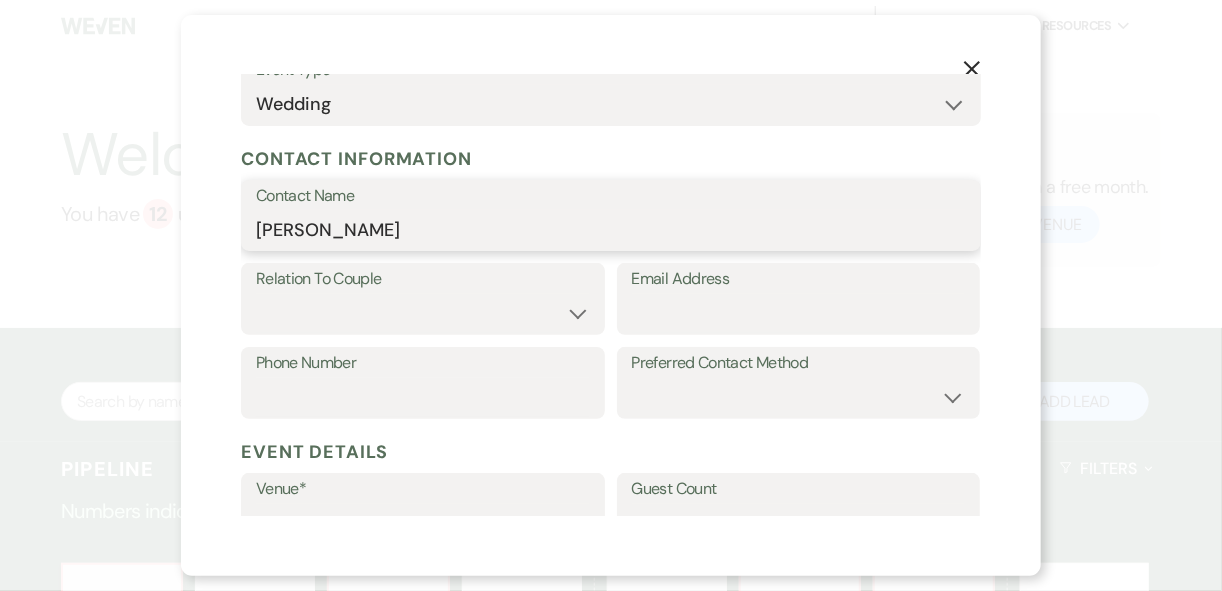 scroll, scrollTop: 240, scrollLeft: 0, axis: vertical 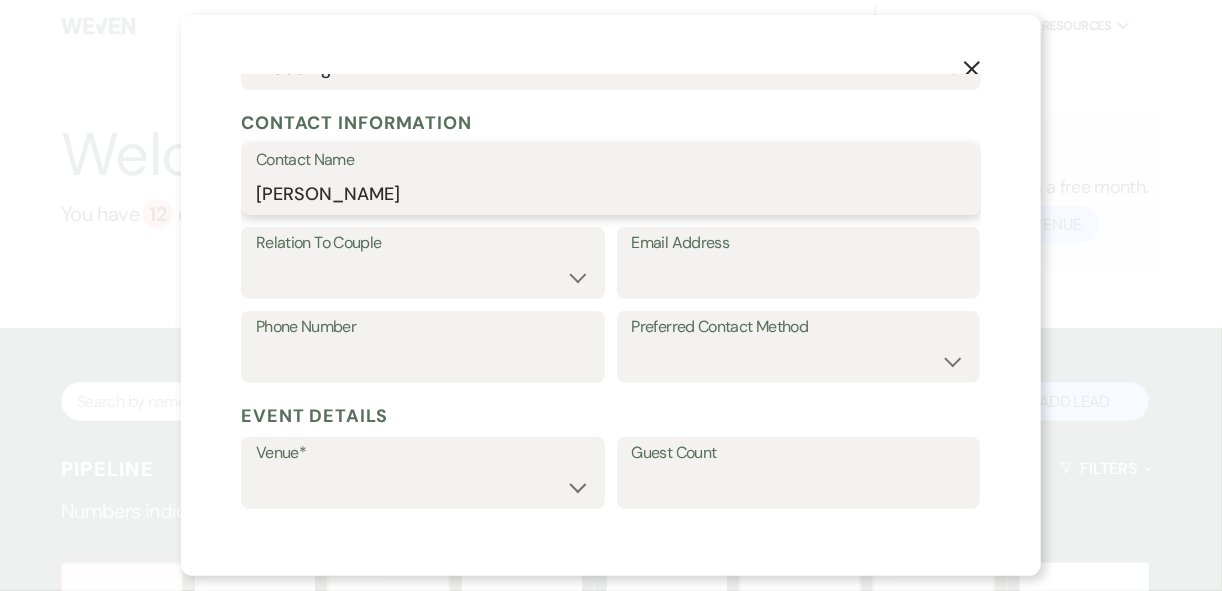 type on "Alan Carwile" 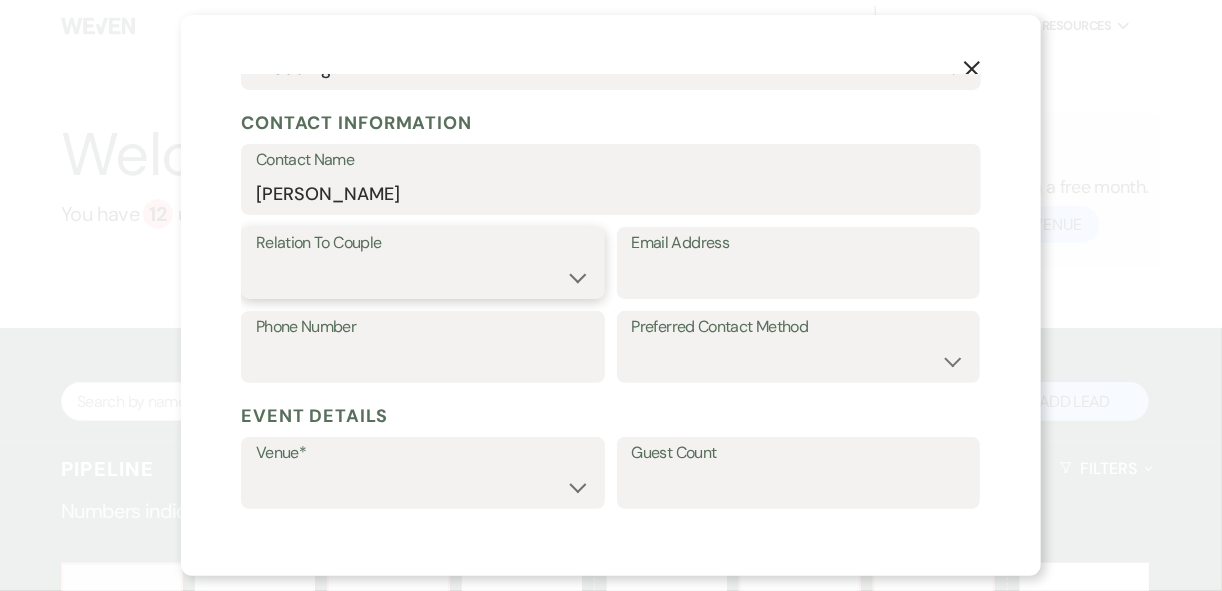 click on "Couple Planner Parent of Couple Family Member Friend Other" at bounding box center (423, 277) 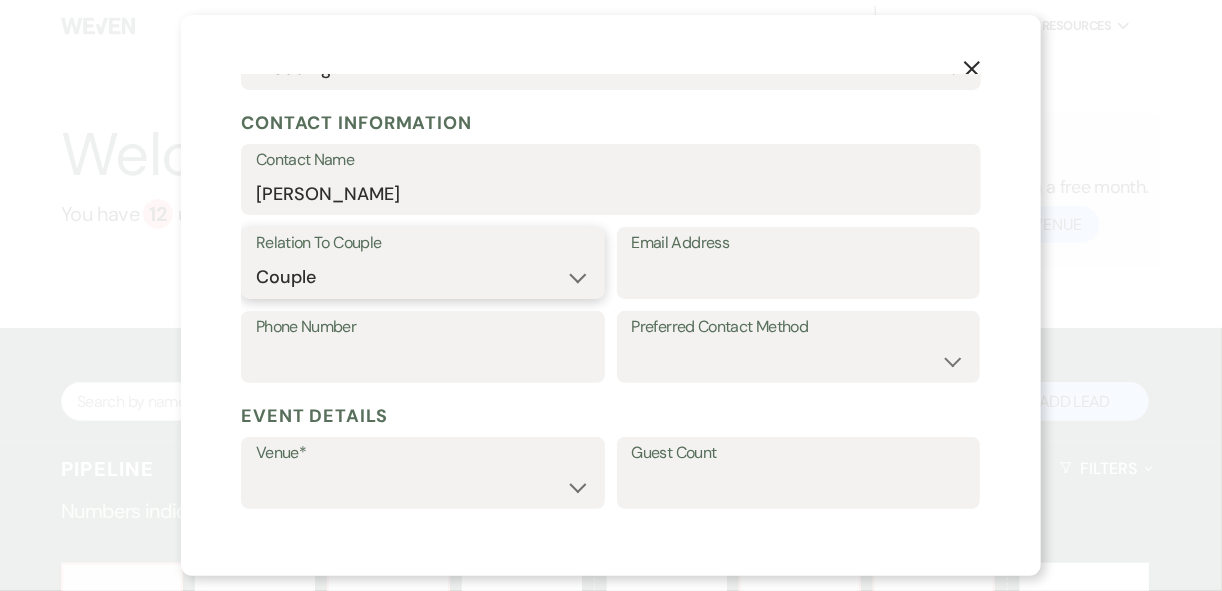 click on "Couple Planner Parent of Couple Family Member Friend Other" at bounding box center (423, 277) 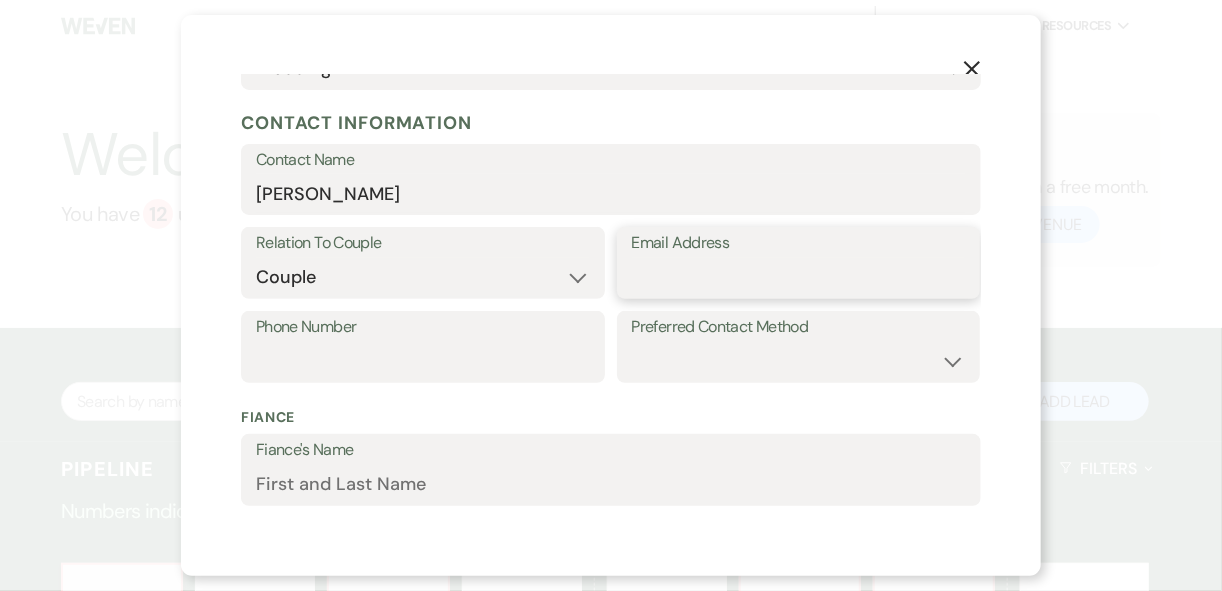 paste on "acarwile88@gmail.com" 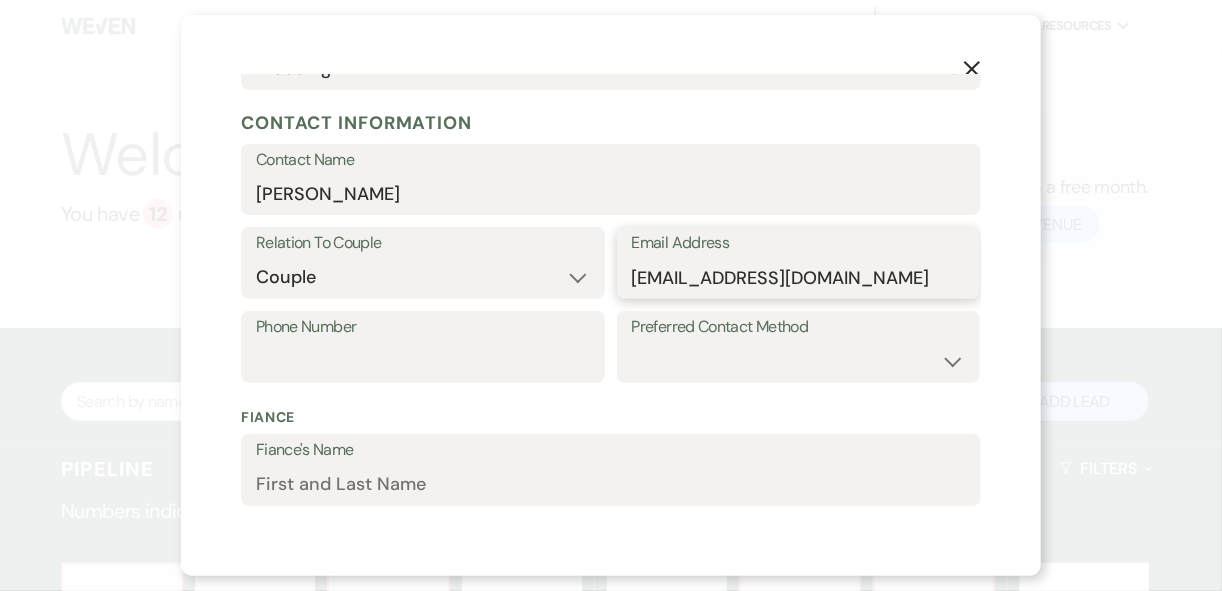 type on "acarwile88@gmail.com" 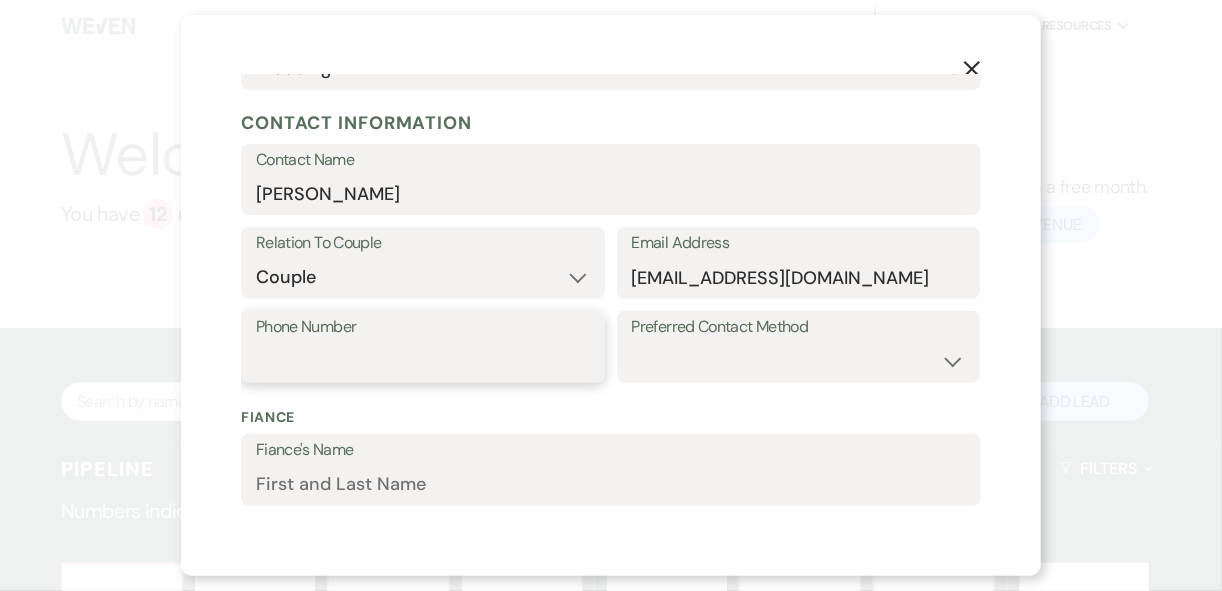 drag, startPoint x: 270, startPoint y: 349, endPoint x: 289, endPoint y: 356, distance: 20.248457 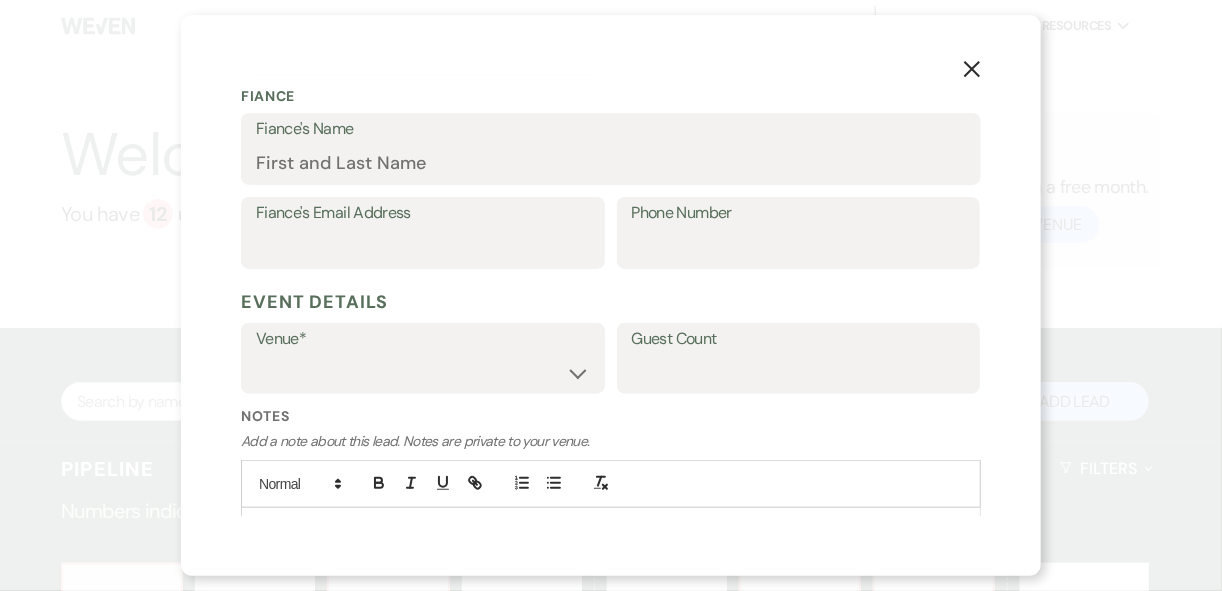 scroll, scrollTop: 640, scrollLeft: 0, axis: vertical 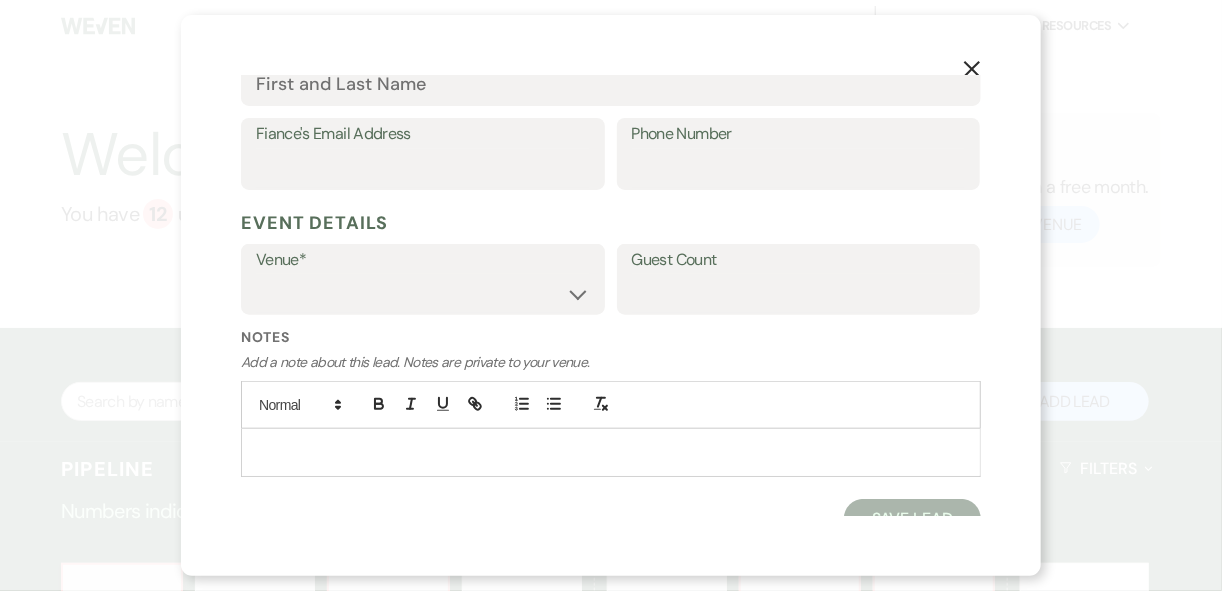 type on "2259392434" 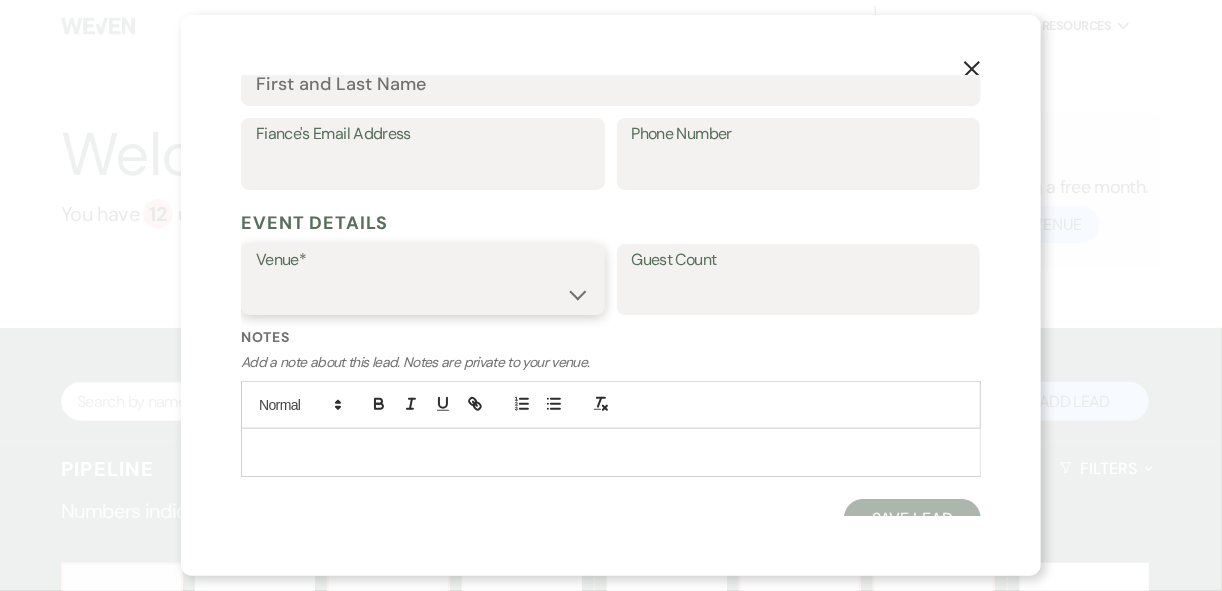 click on "Strawberry Manor Strawberry Manor Events" at bounding box center [423, 293] 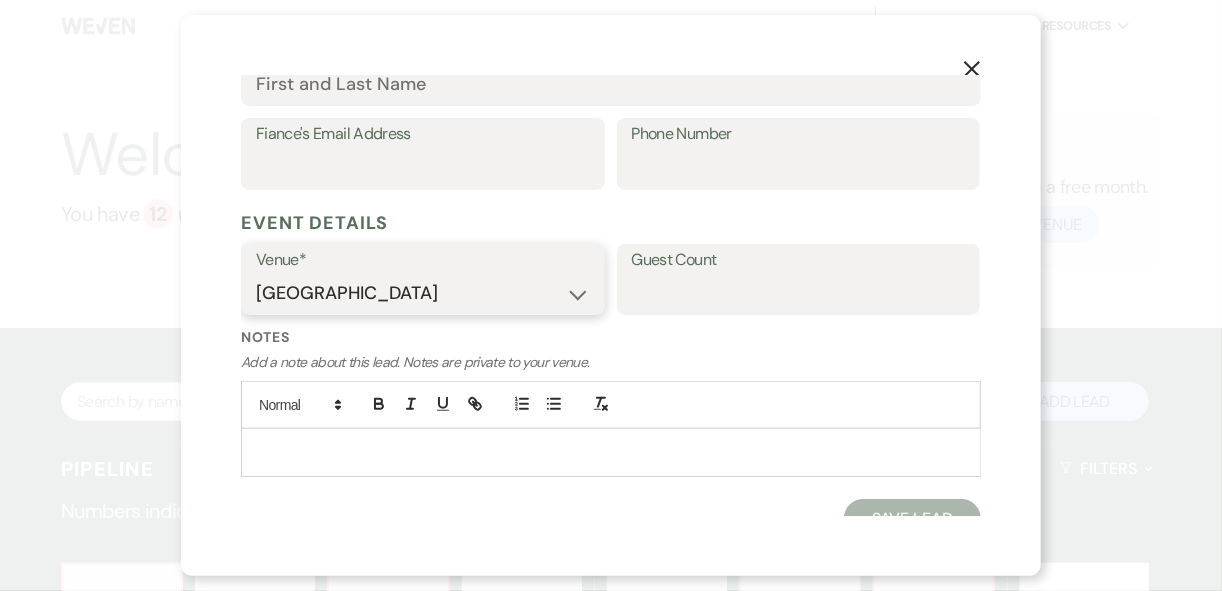 click on "Strawberry Manor Strawberry Manor Events" at bounding box center (423, 293) 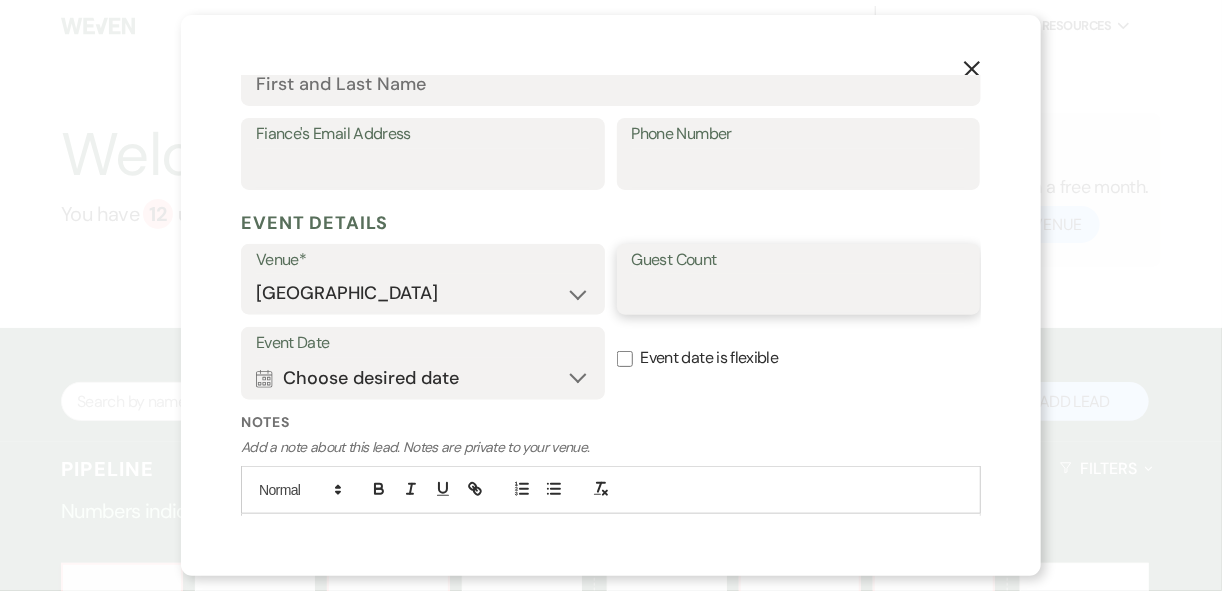 click on "Guest Count" at bounding box center [799, 293] 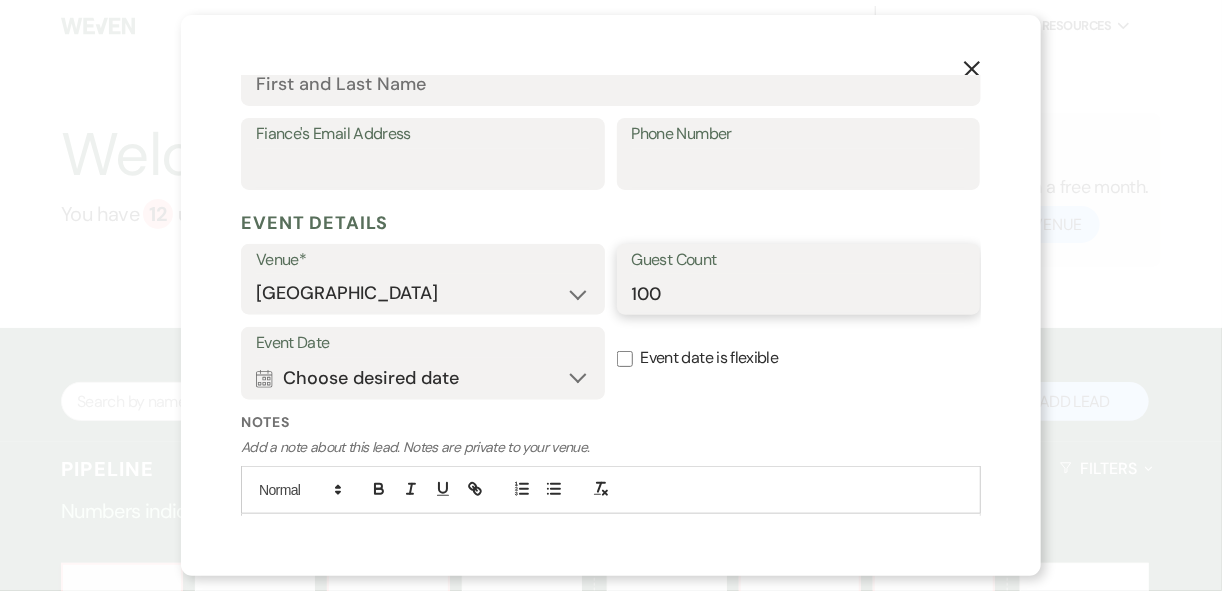 type on "100" 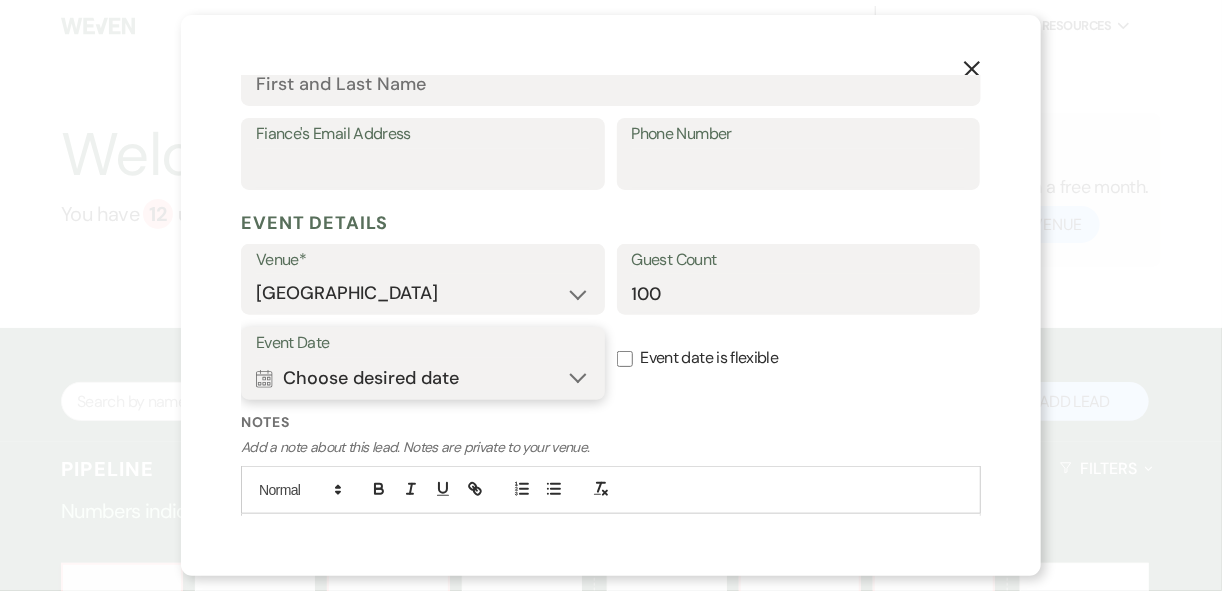 click on "Calendar Choose desired date Expand" at bounding box center (423, 378) 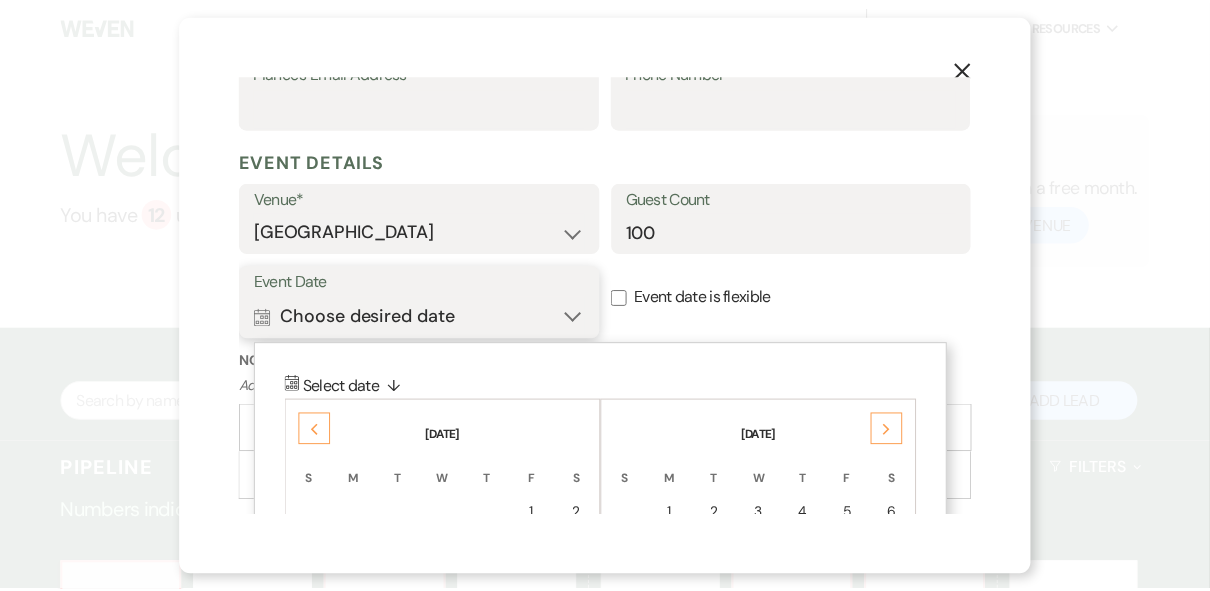 scroll, scrollTop: 746, scrollLeft: 0, axis: vertical 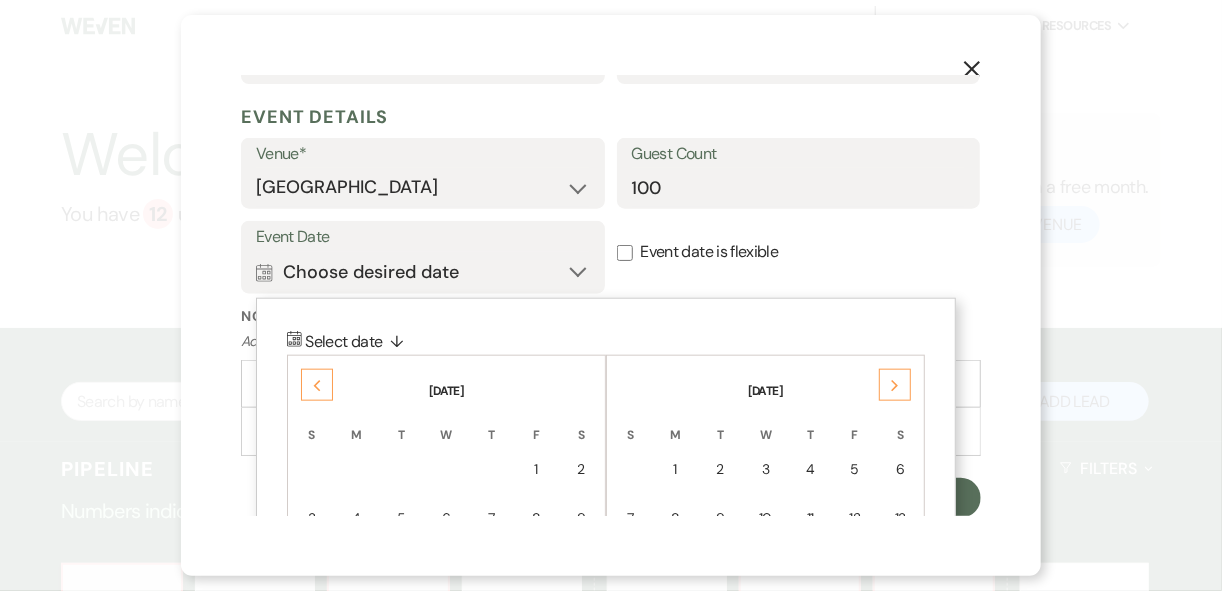 click on "Next" 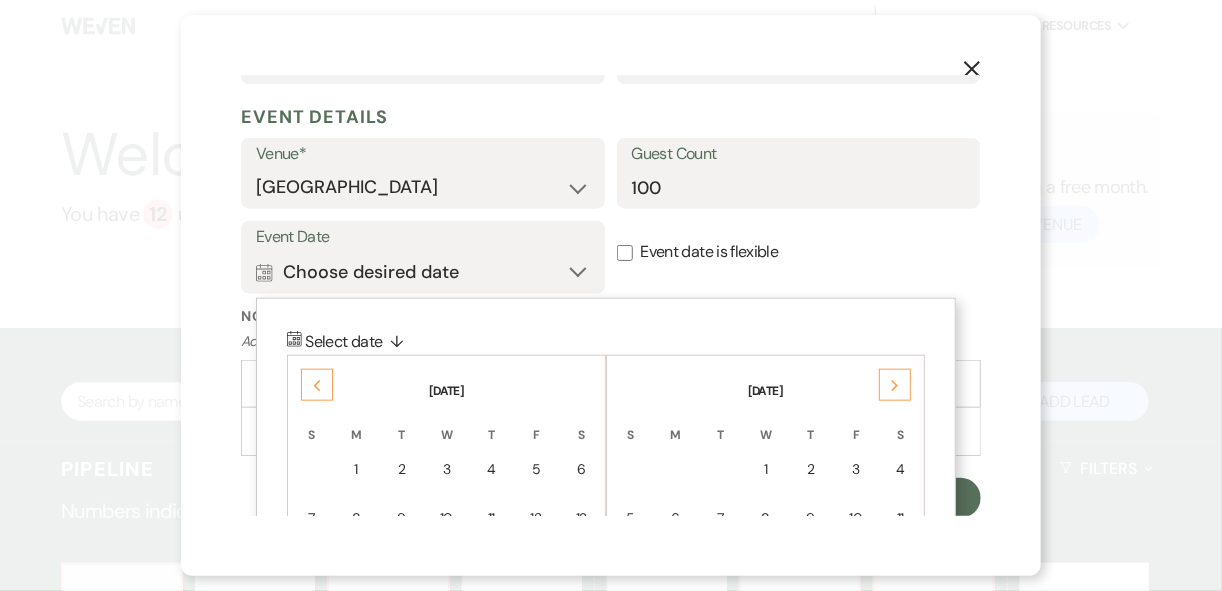 click on "Next" 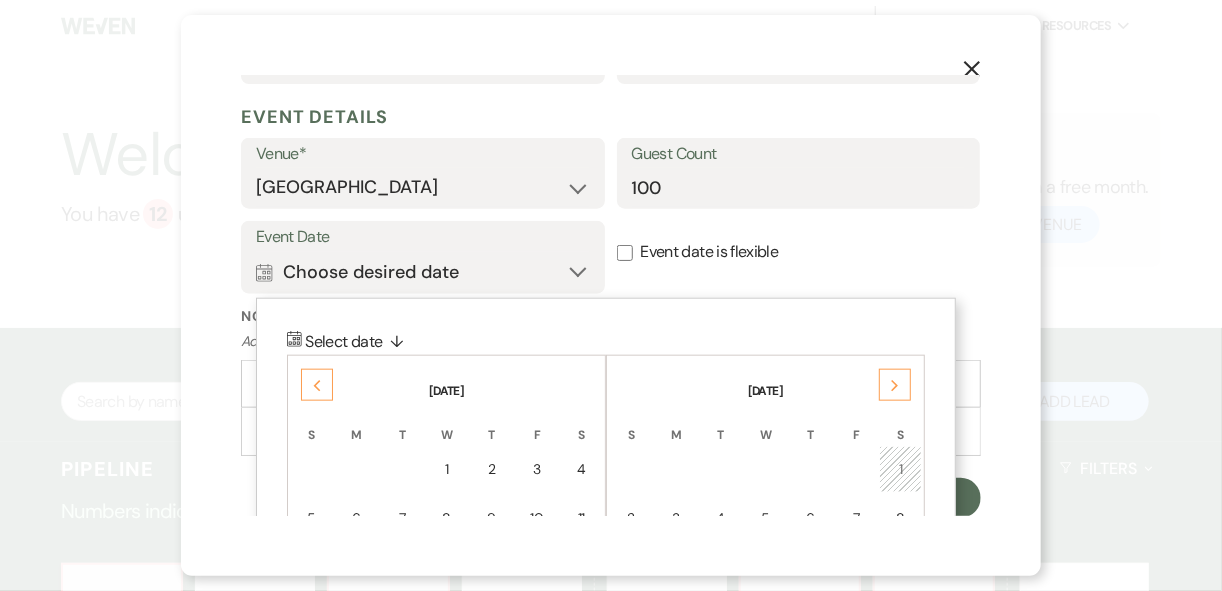 click on "Next" 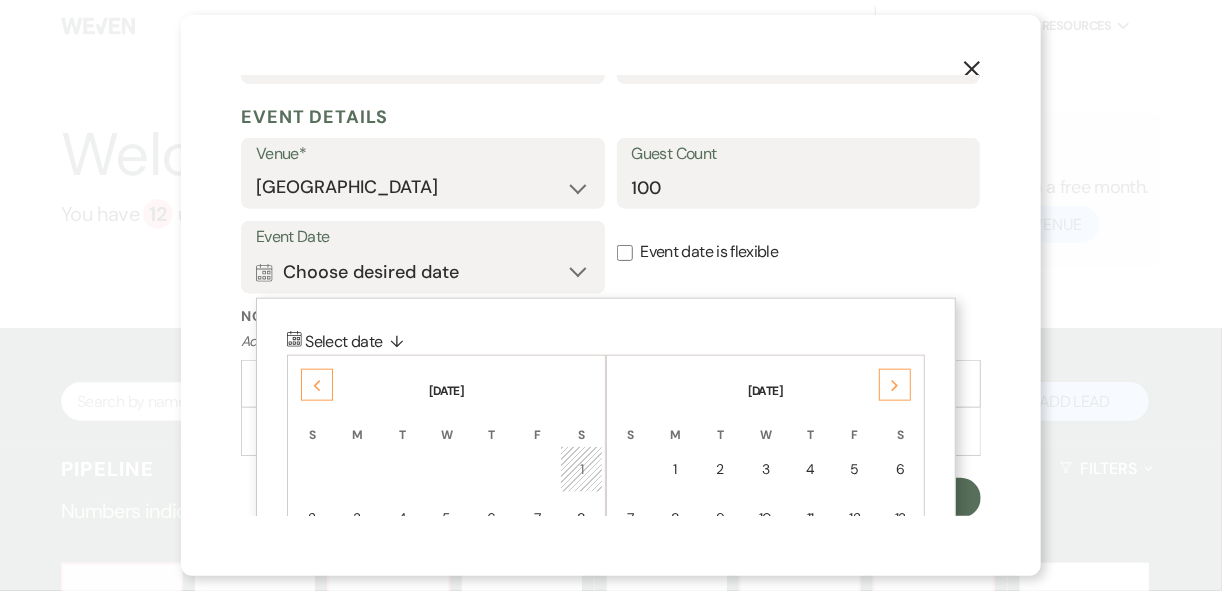 click on "Next" 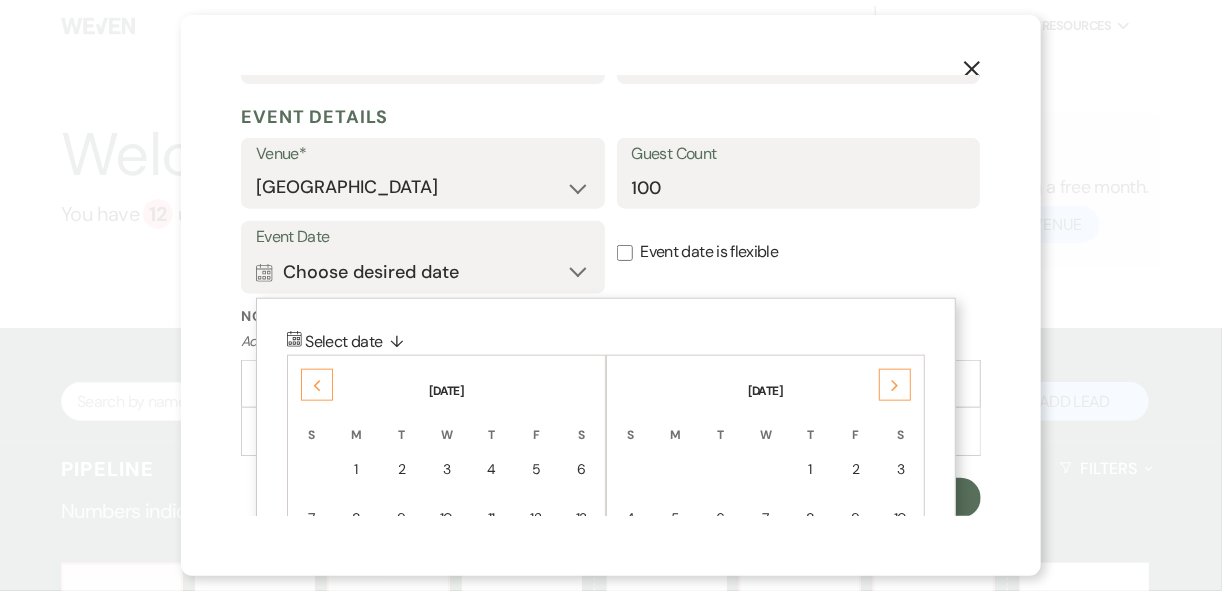 click on "Next" 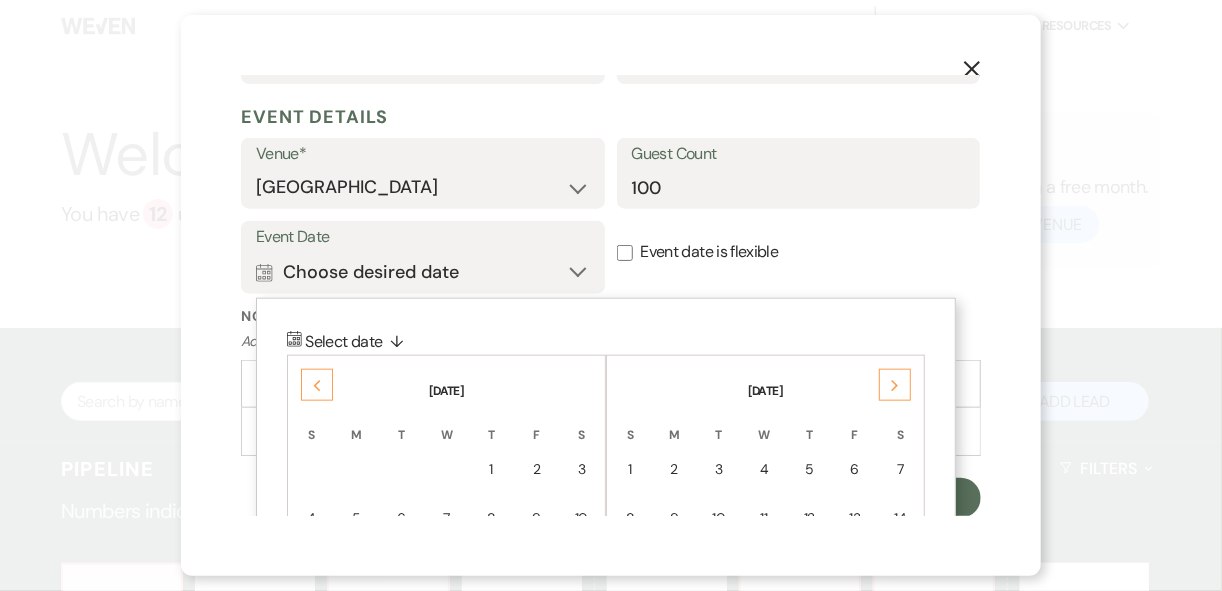 click on "Next" 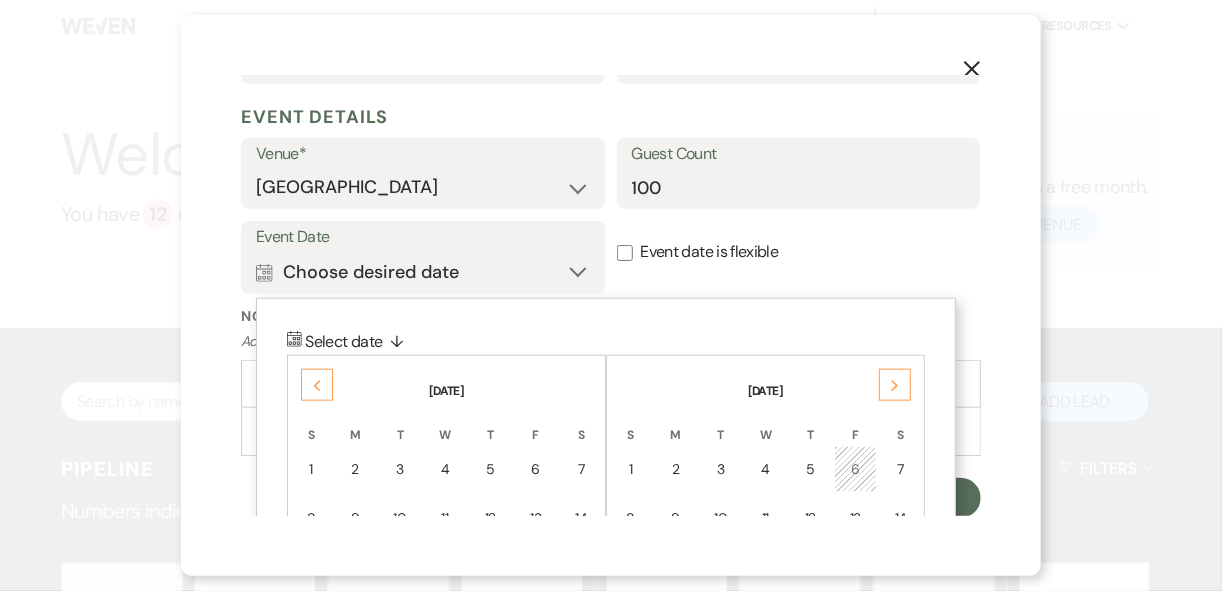 click on "Next" 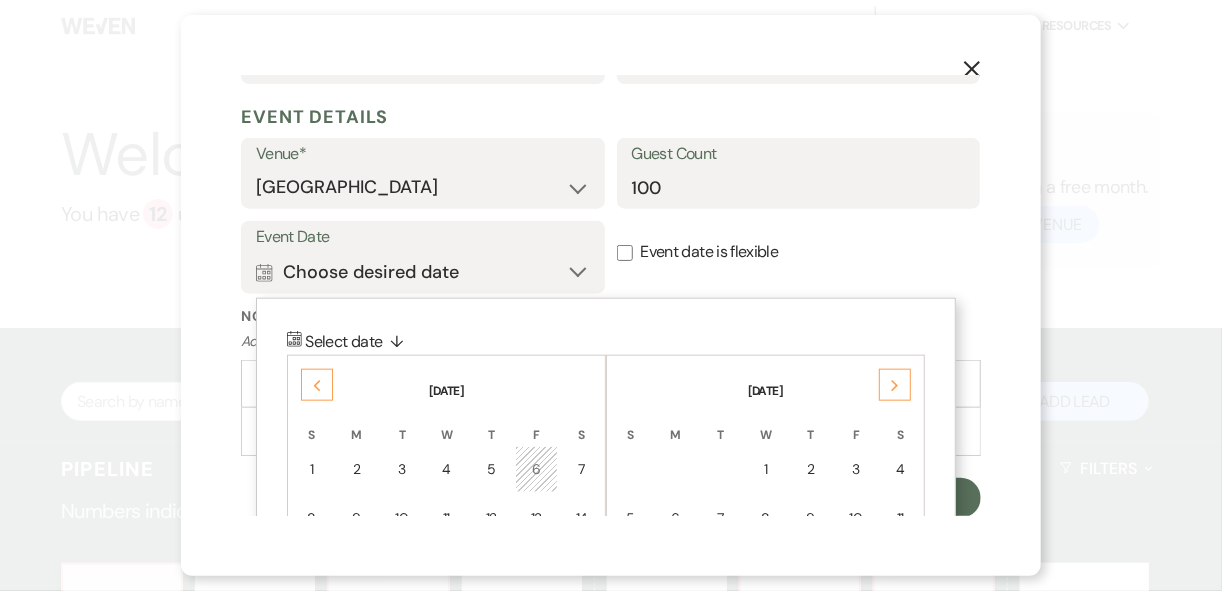 click on "Next" 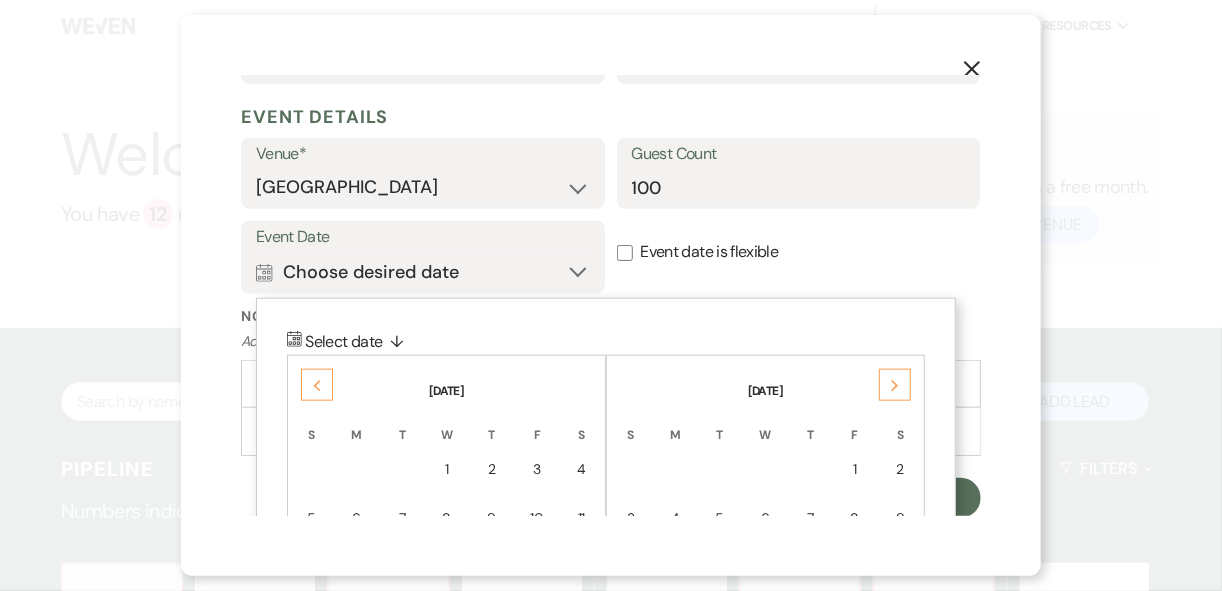 click on "Next" 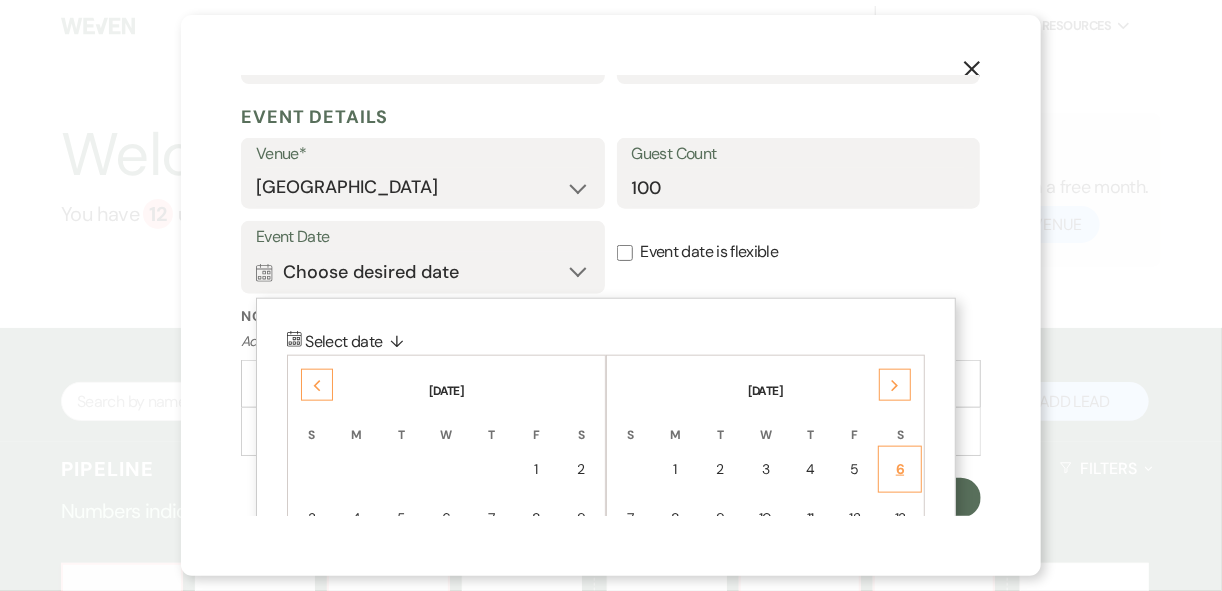 click on "6" at bounding box center (900, 469) 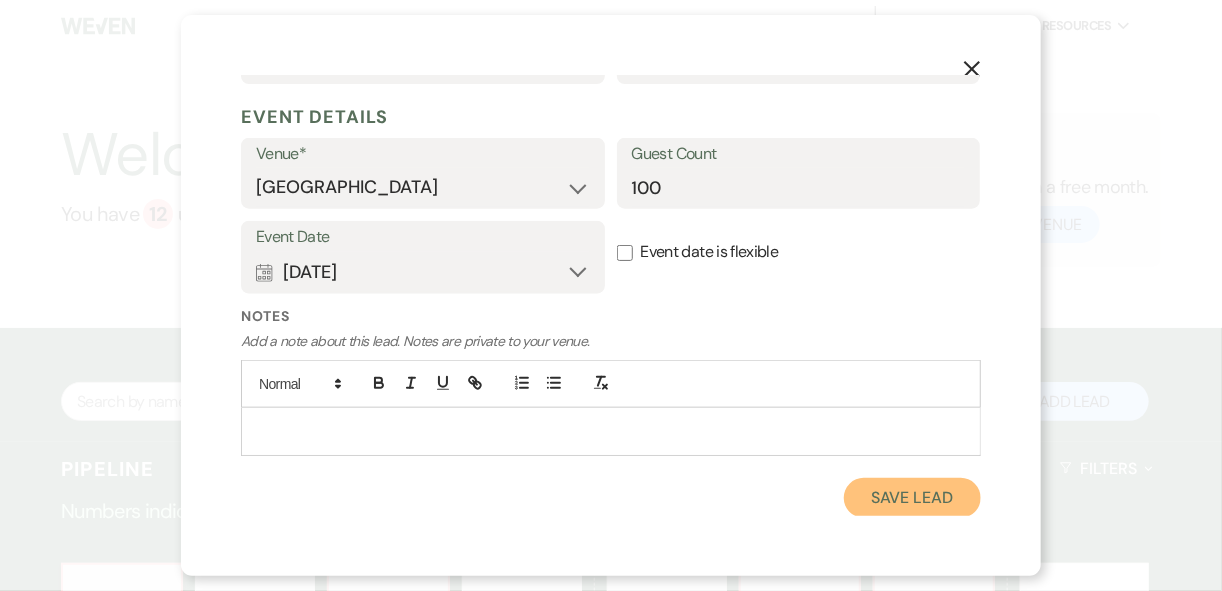 click on "Save Lead" at bounding box center (912, 498) 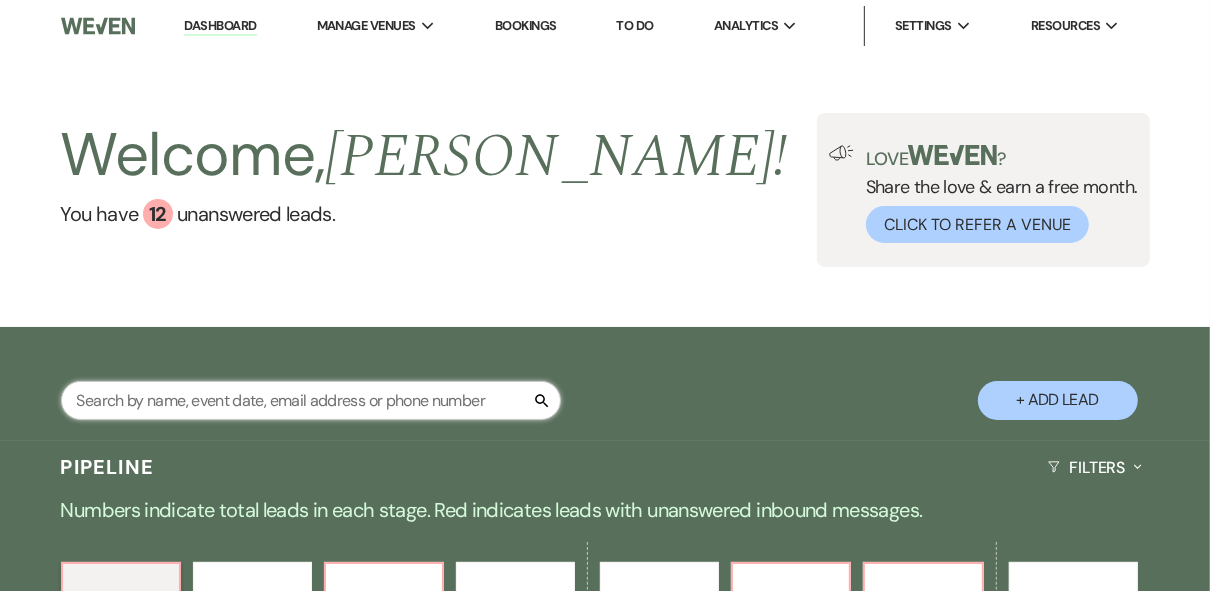 click at bounding box center [311, 400] 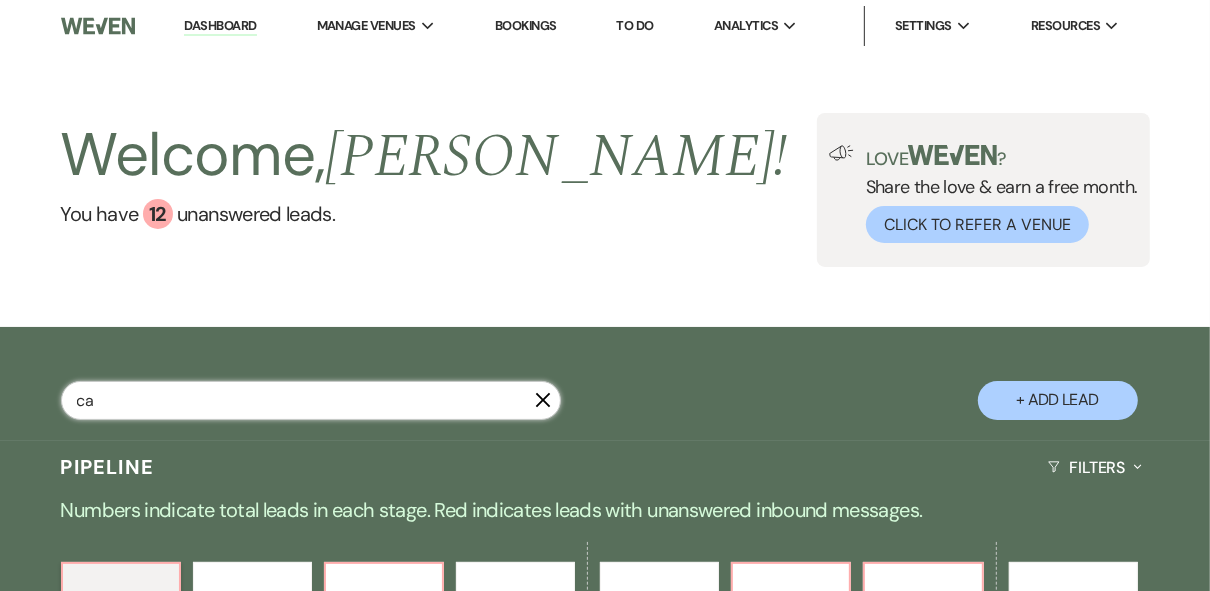 type on "car" 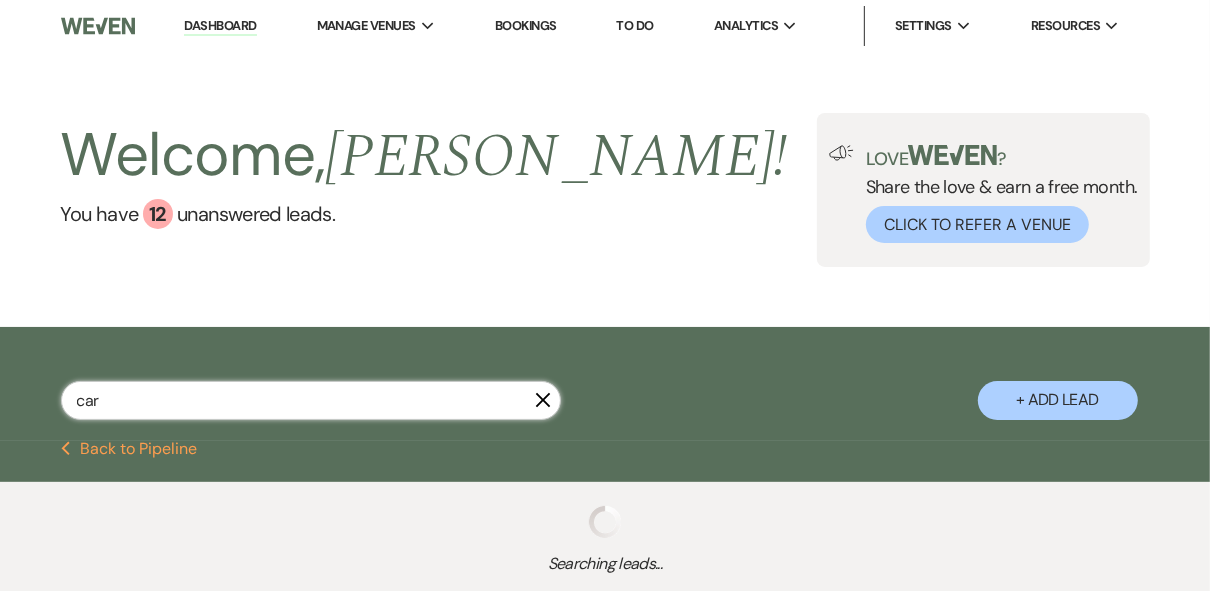 select on "8" 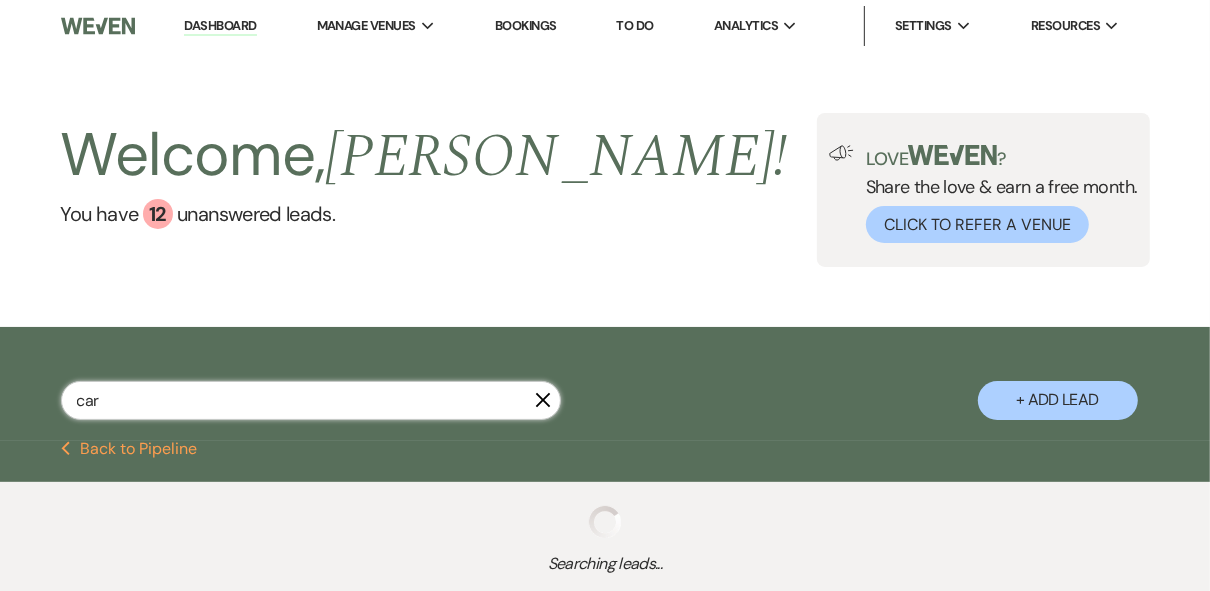select on "8" 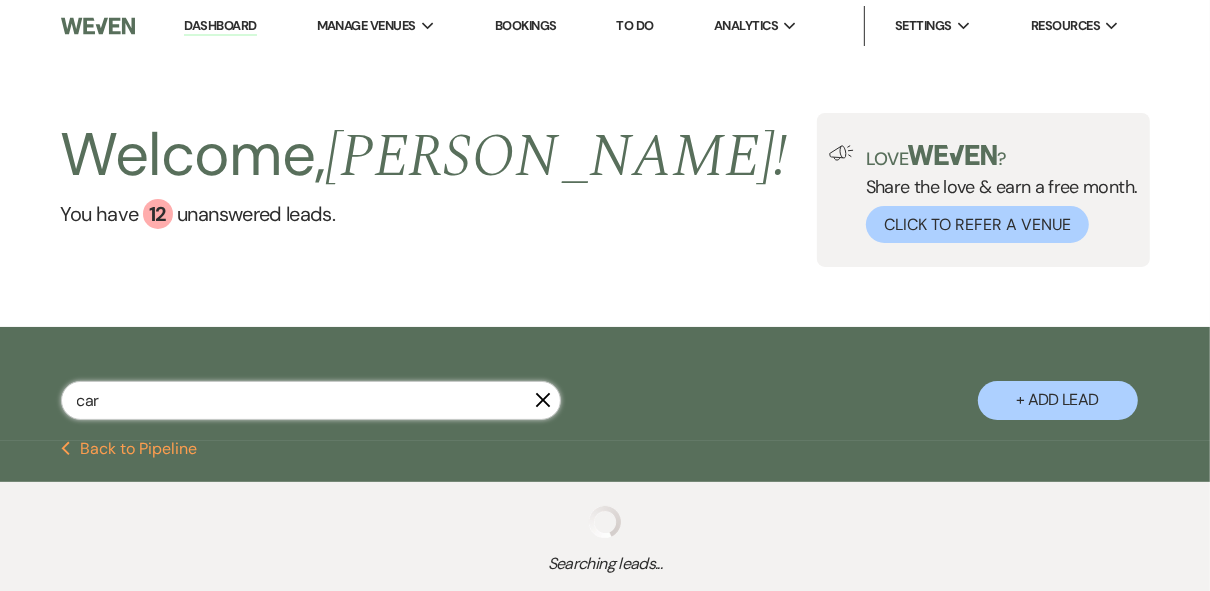 select on "8" 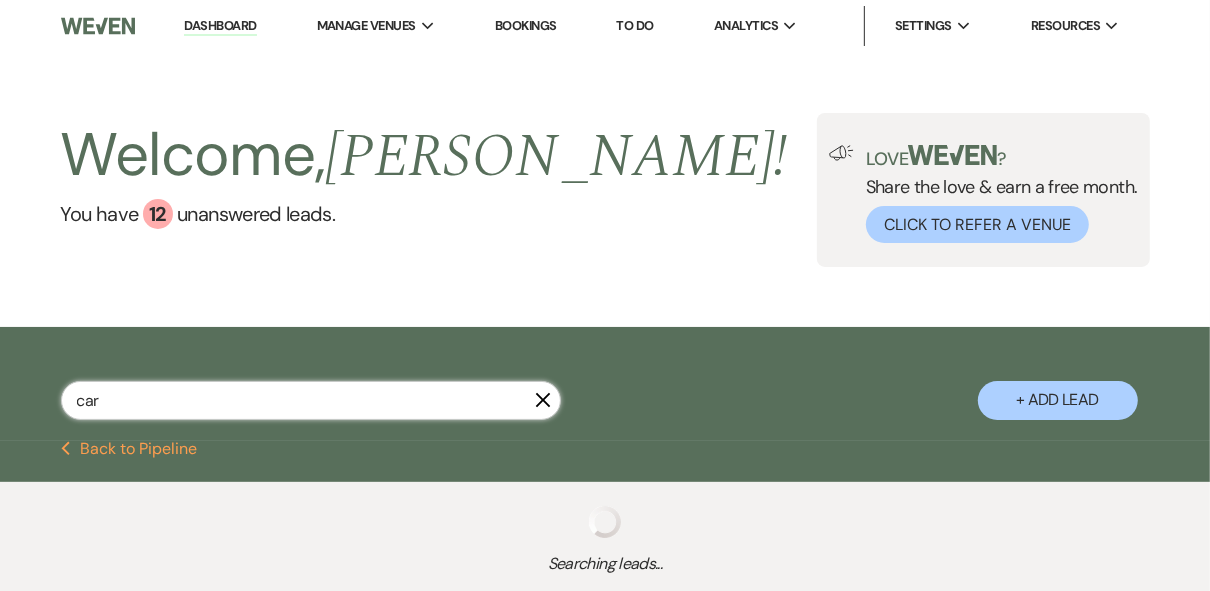 select on "5" 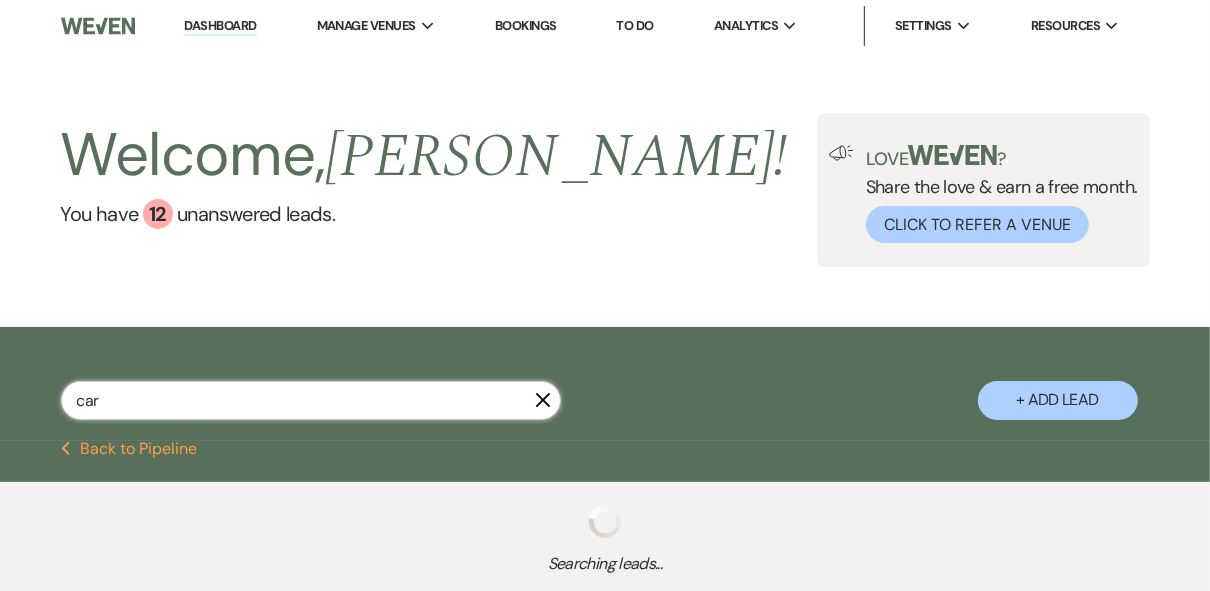 select on "8" 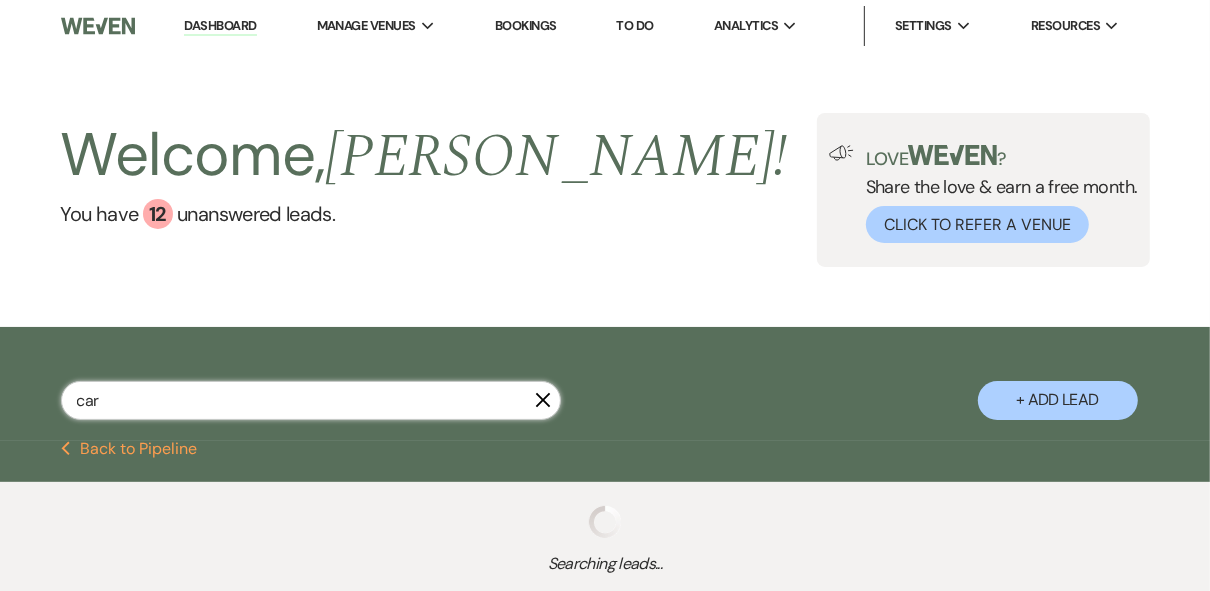 select on "5" 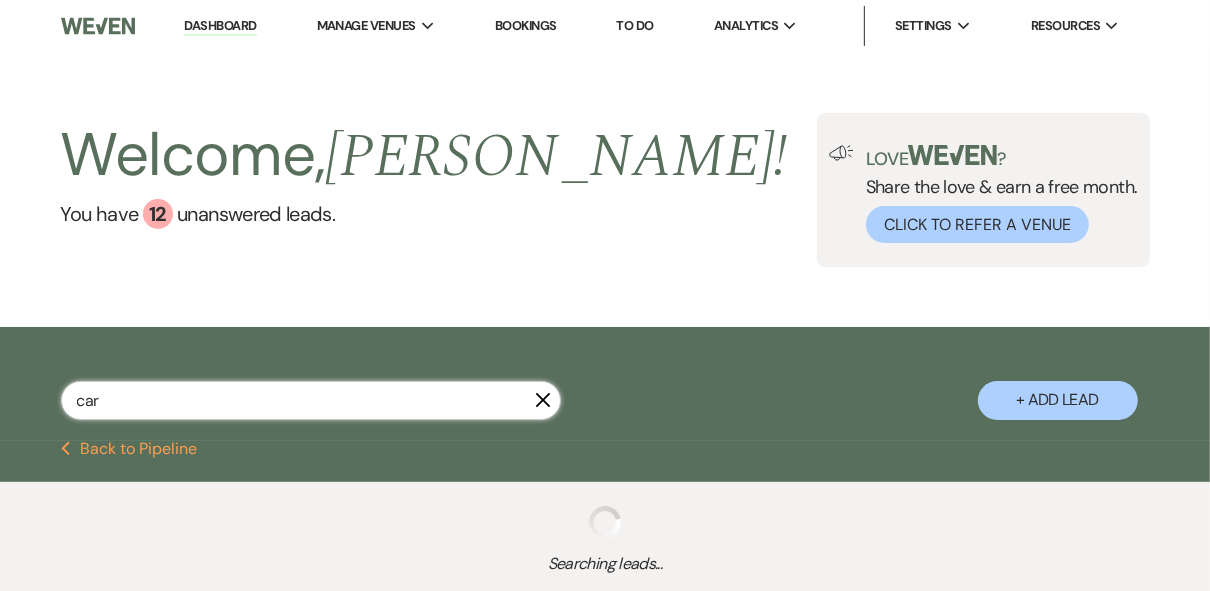 select on "8" 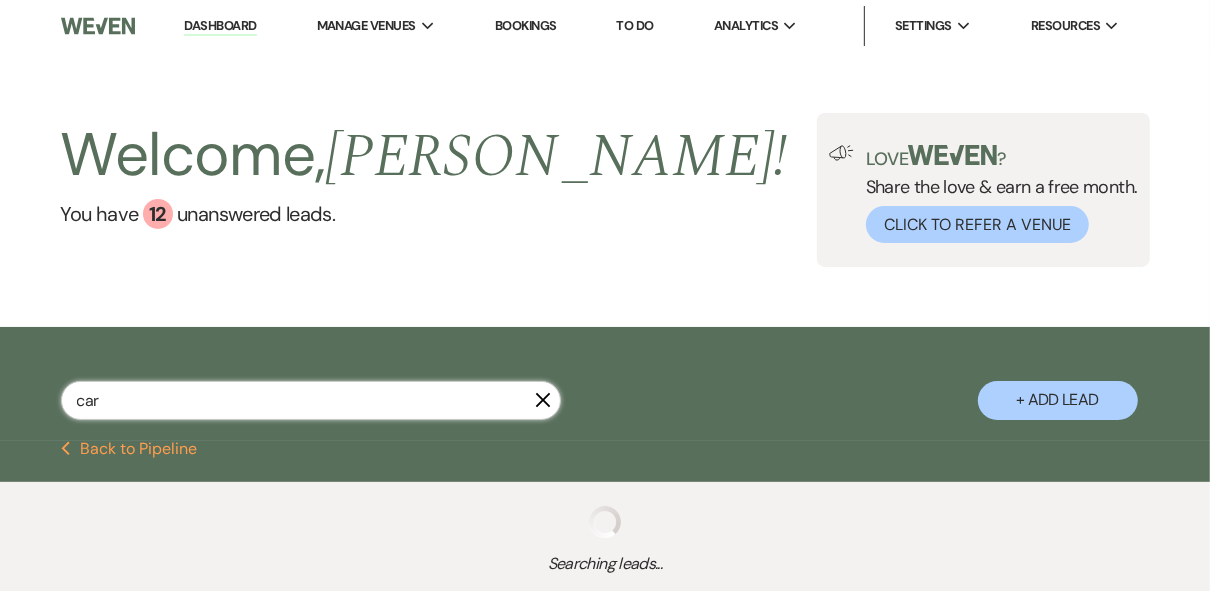 select on "5" 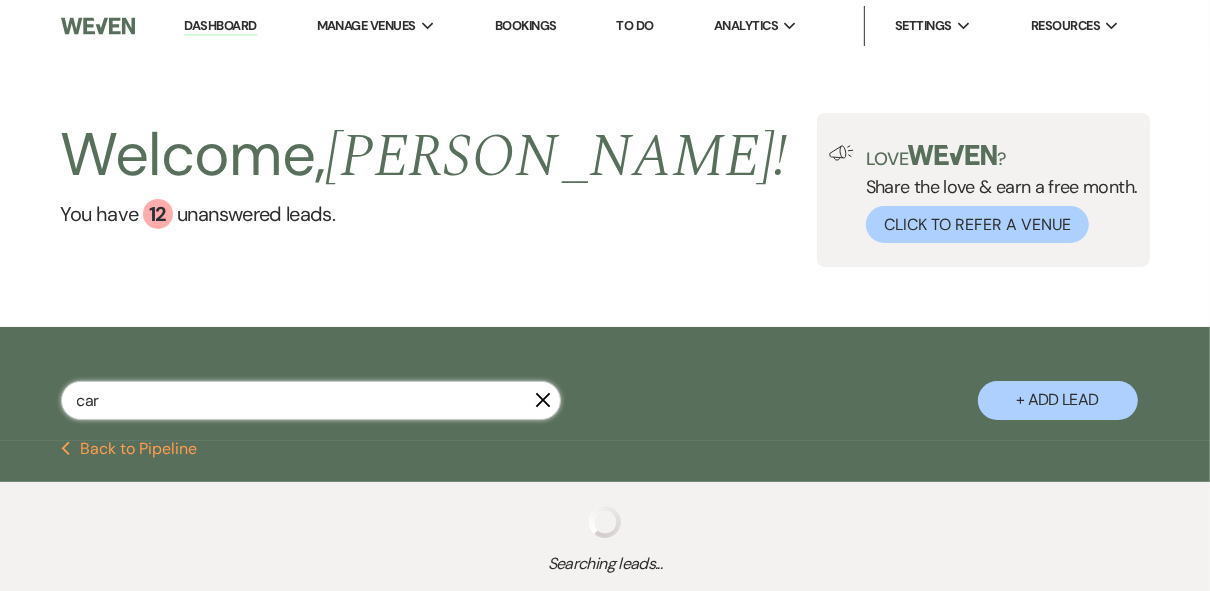 select on "8" 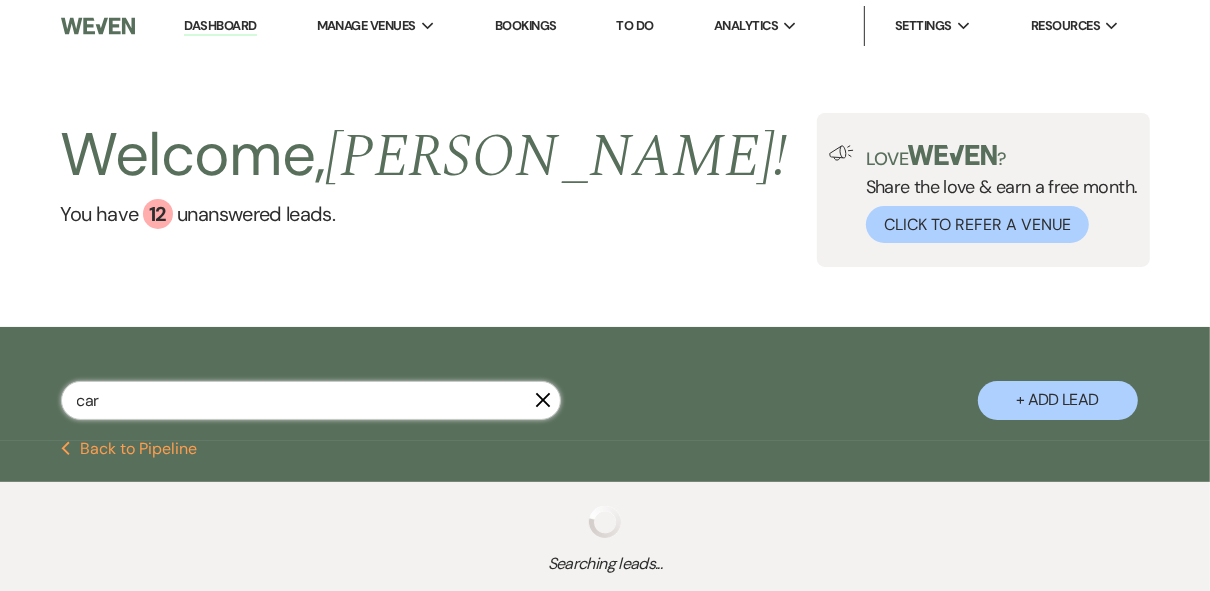 select on "5" 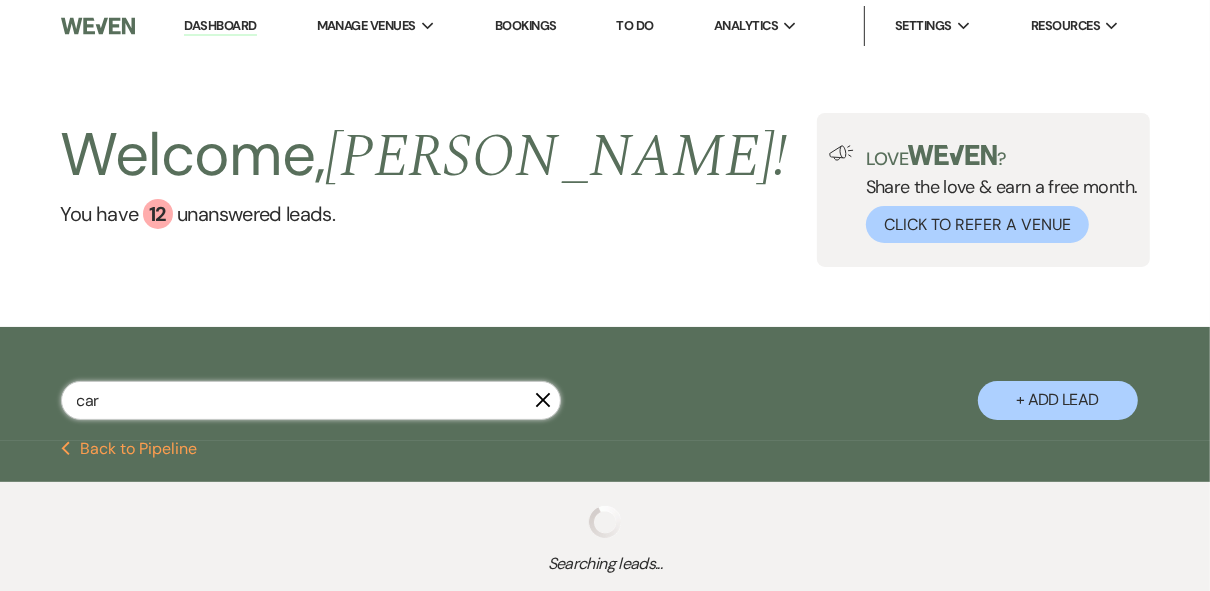 select on "8" 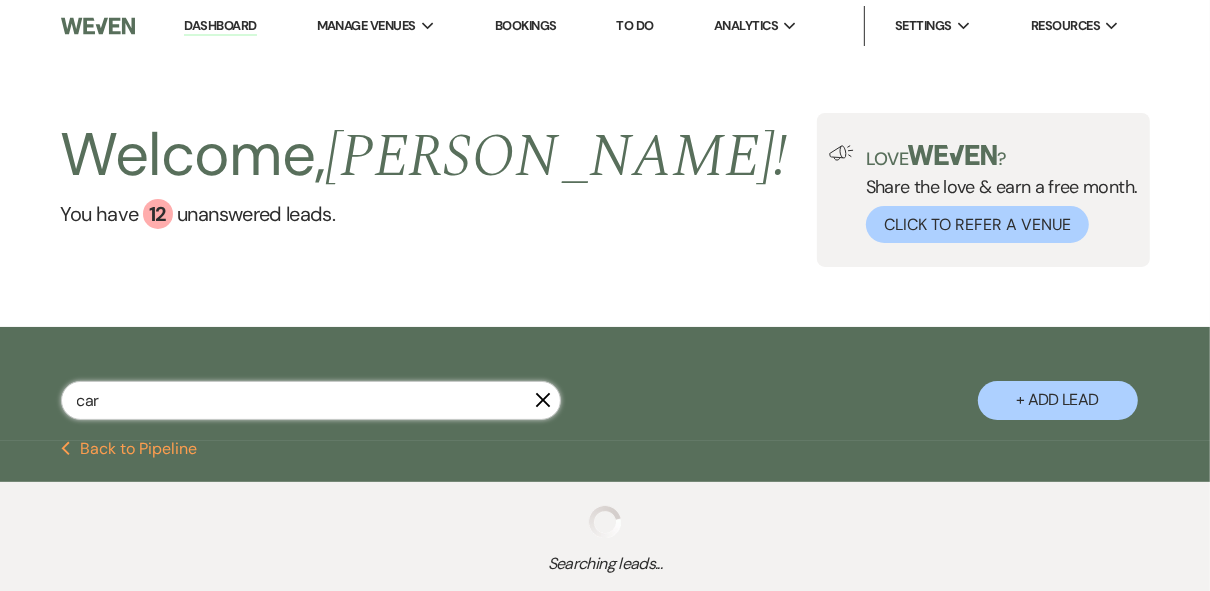 select on "8" 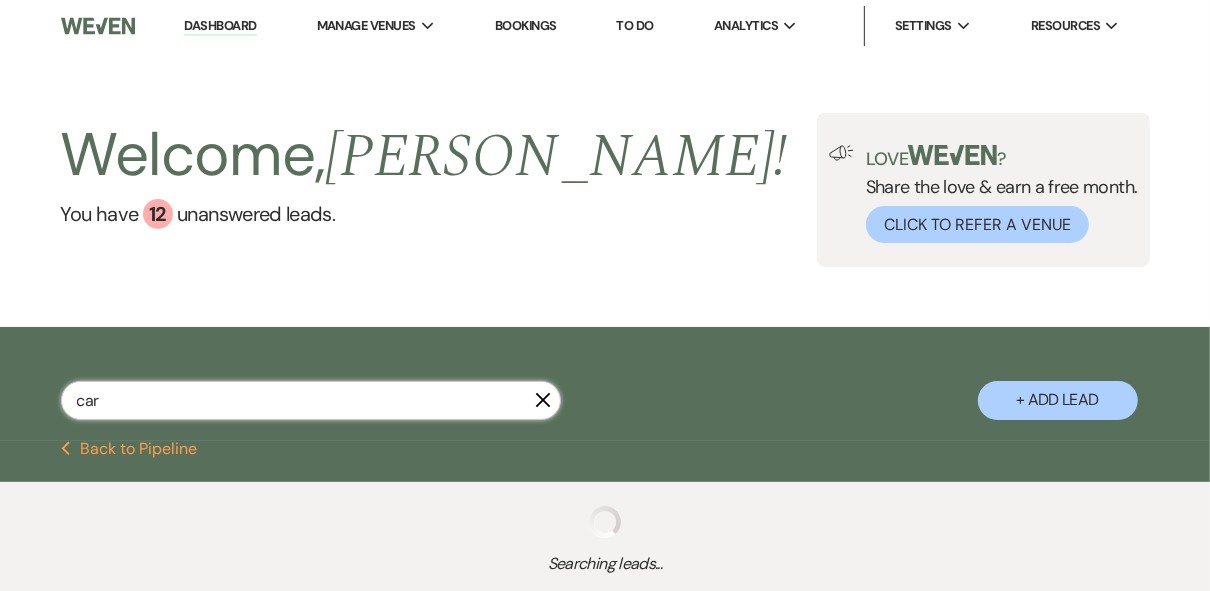 select on "5" 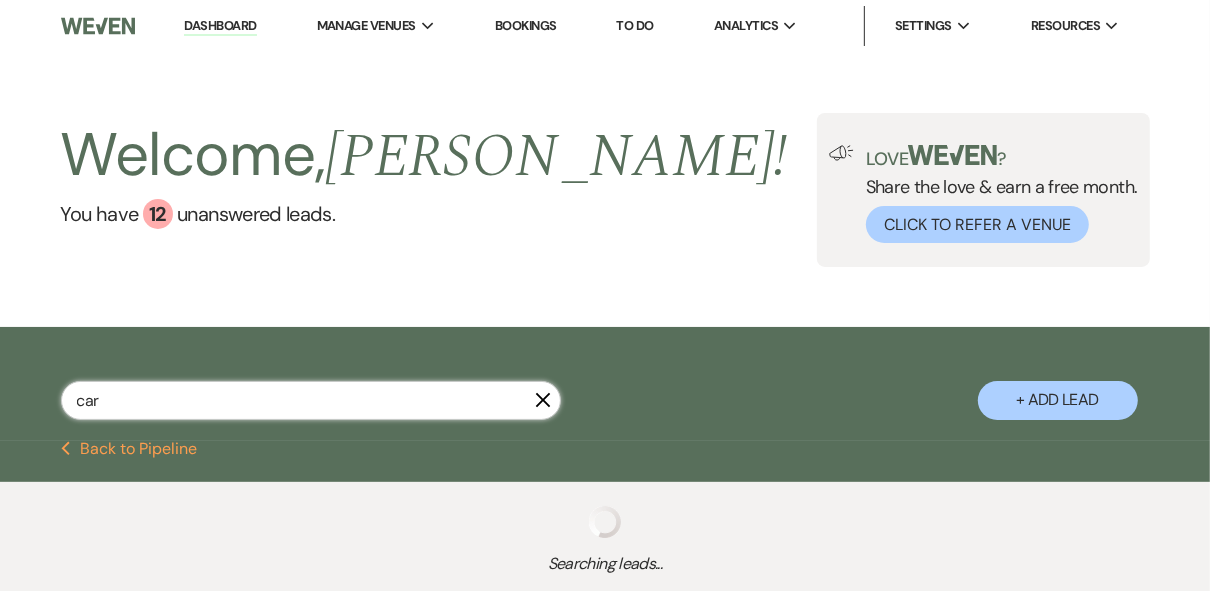 select on "8" 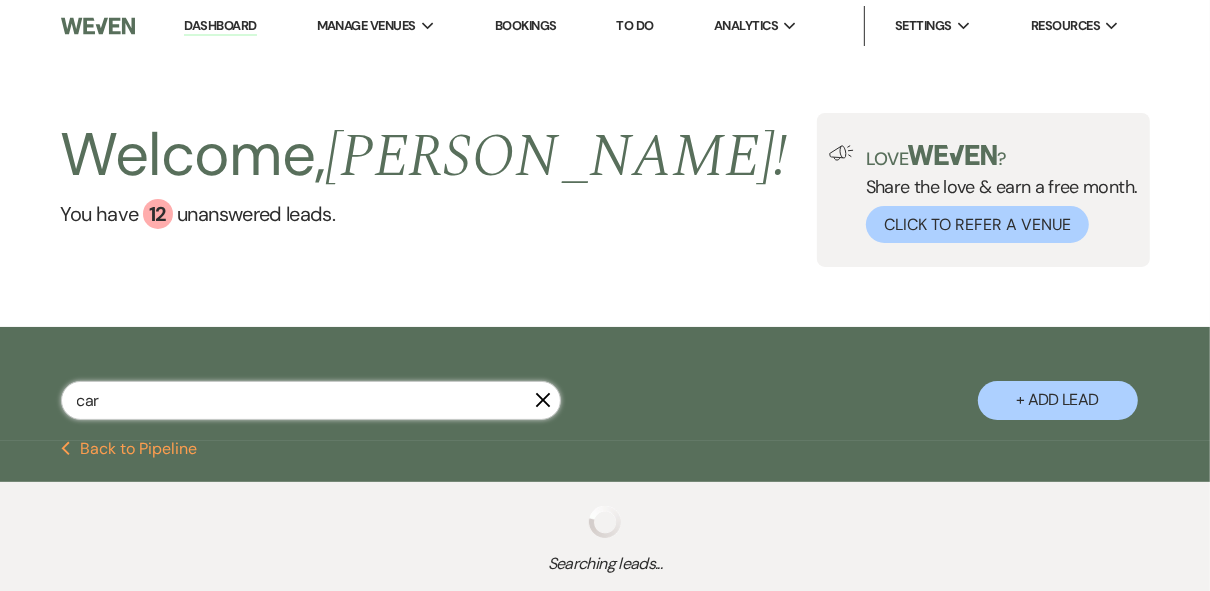 select on "8" 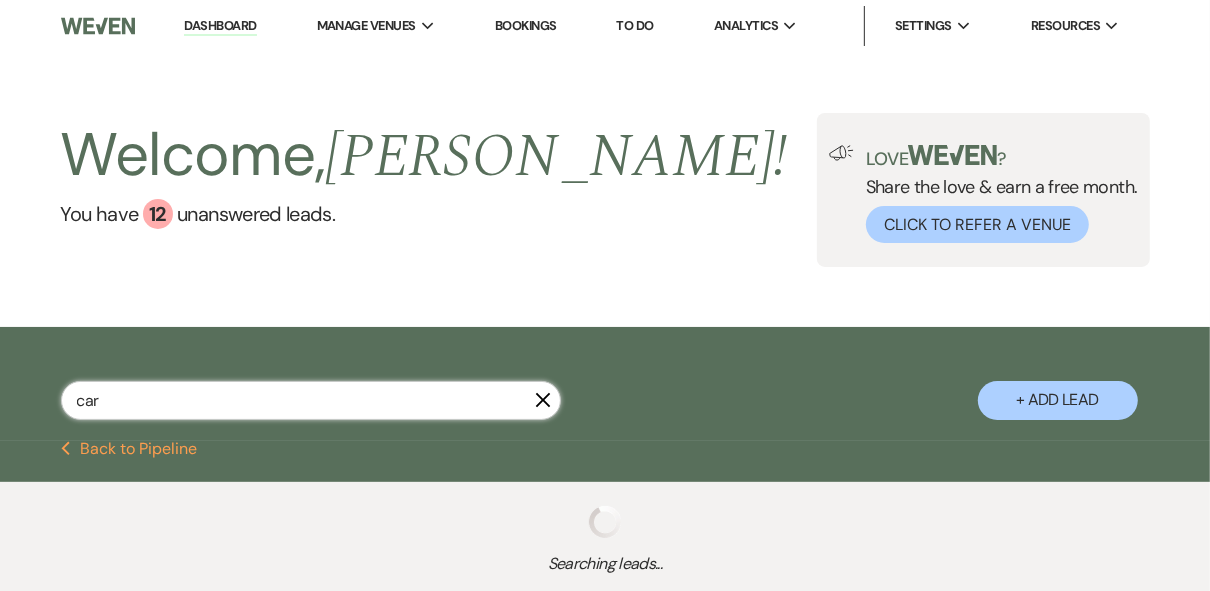 select on "8" 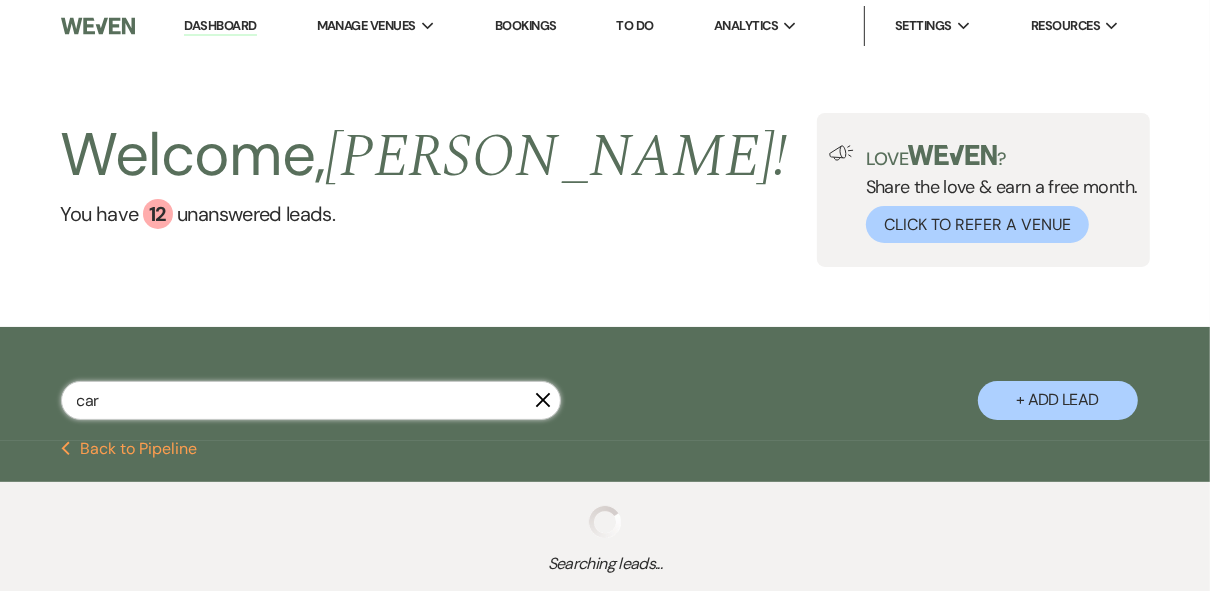 select on "5" 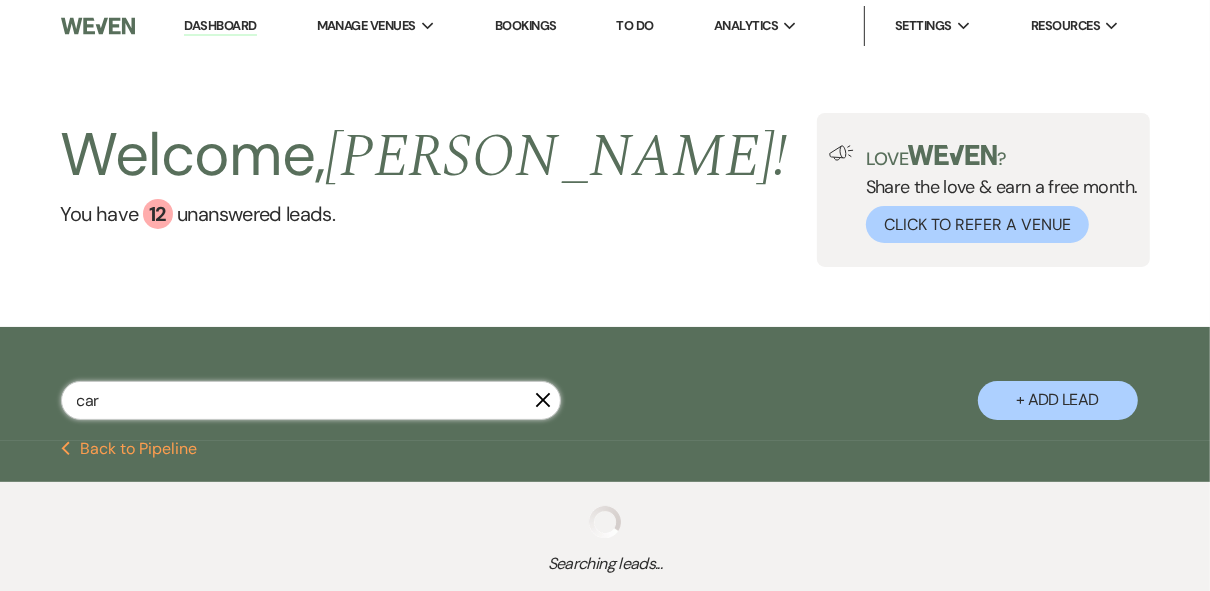select on "8" 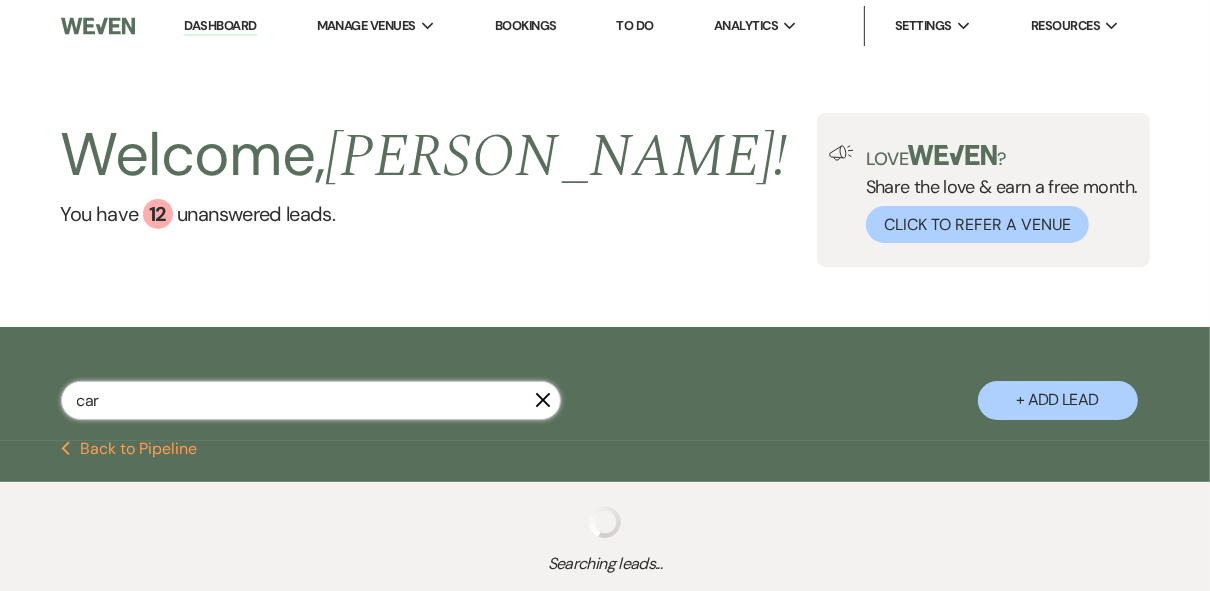 select on "5" 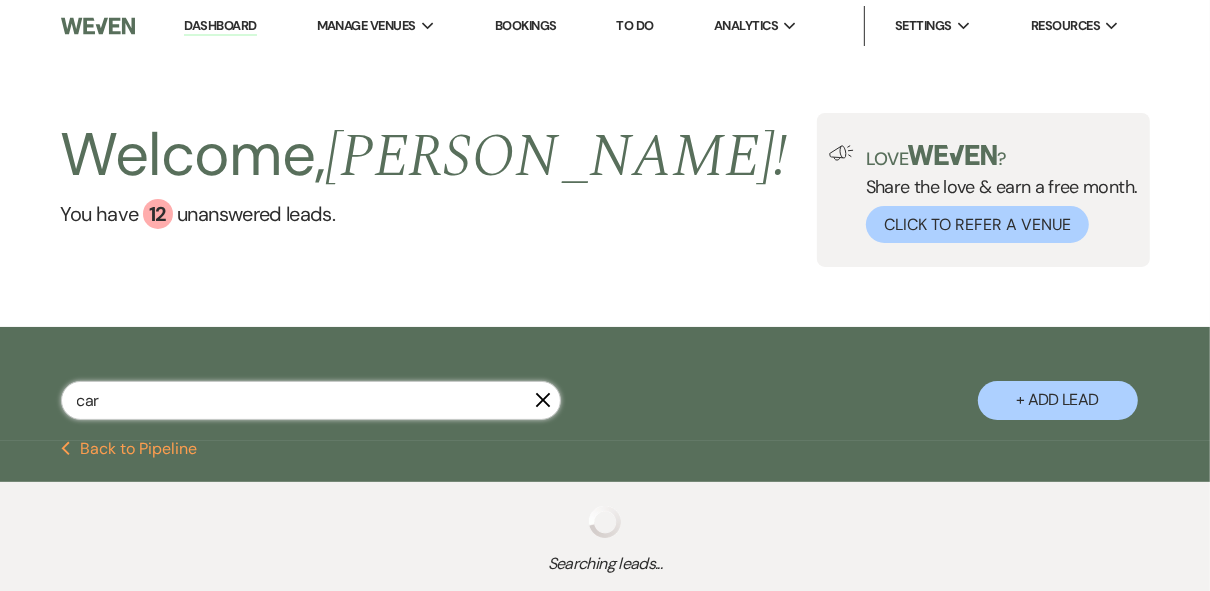 select on "8" 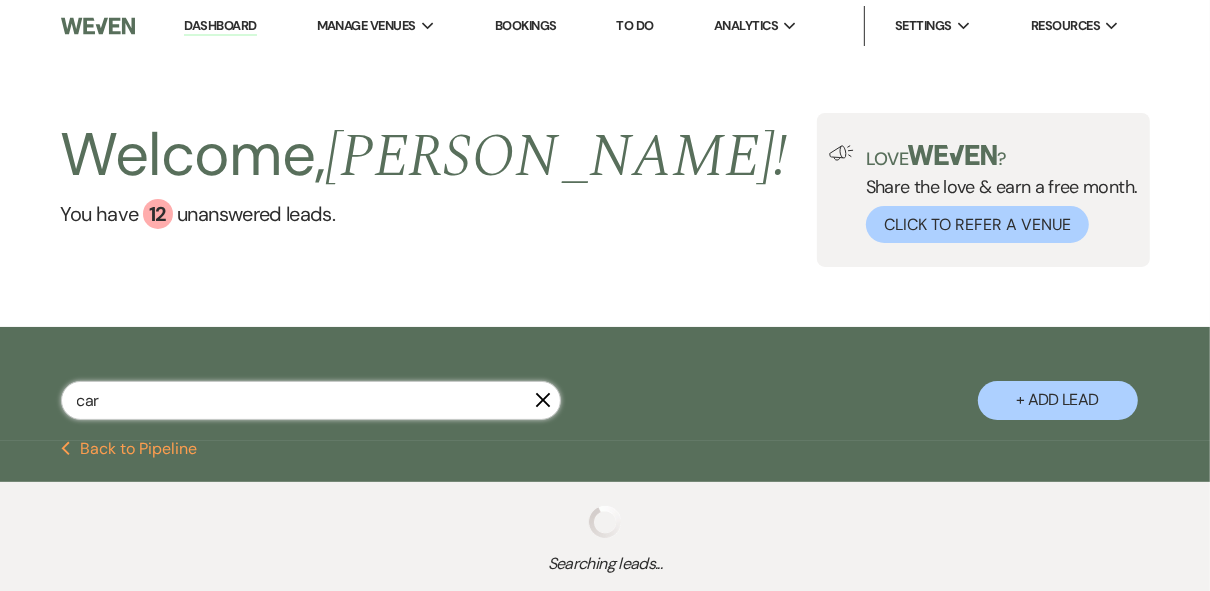 select on "5" 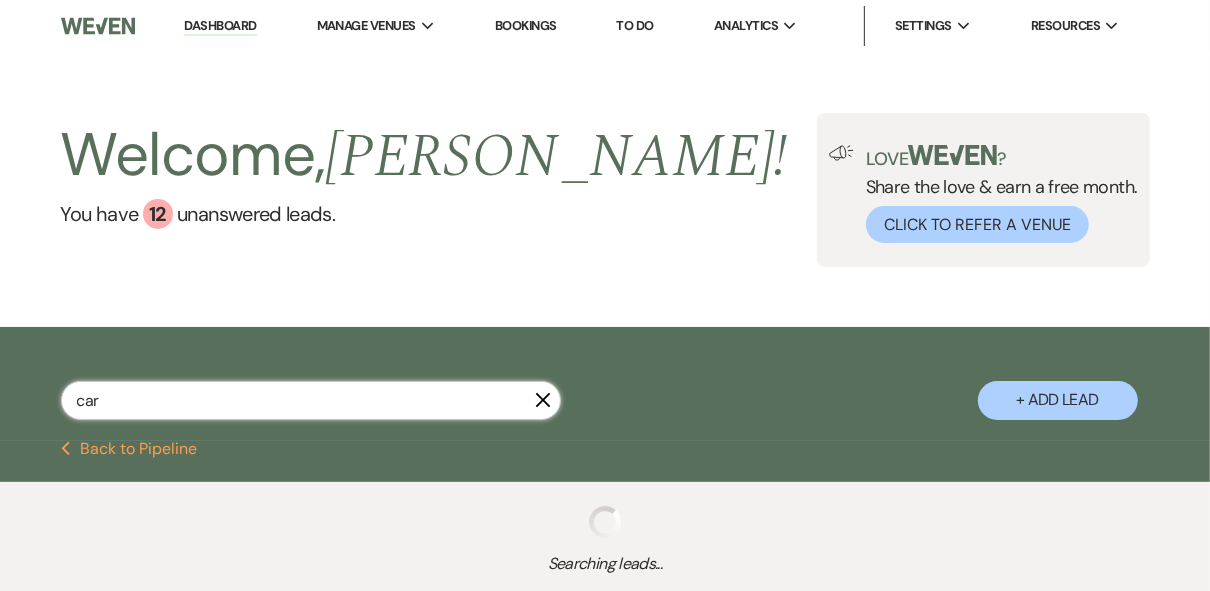 select on "8" 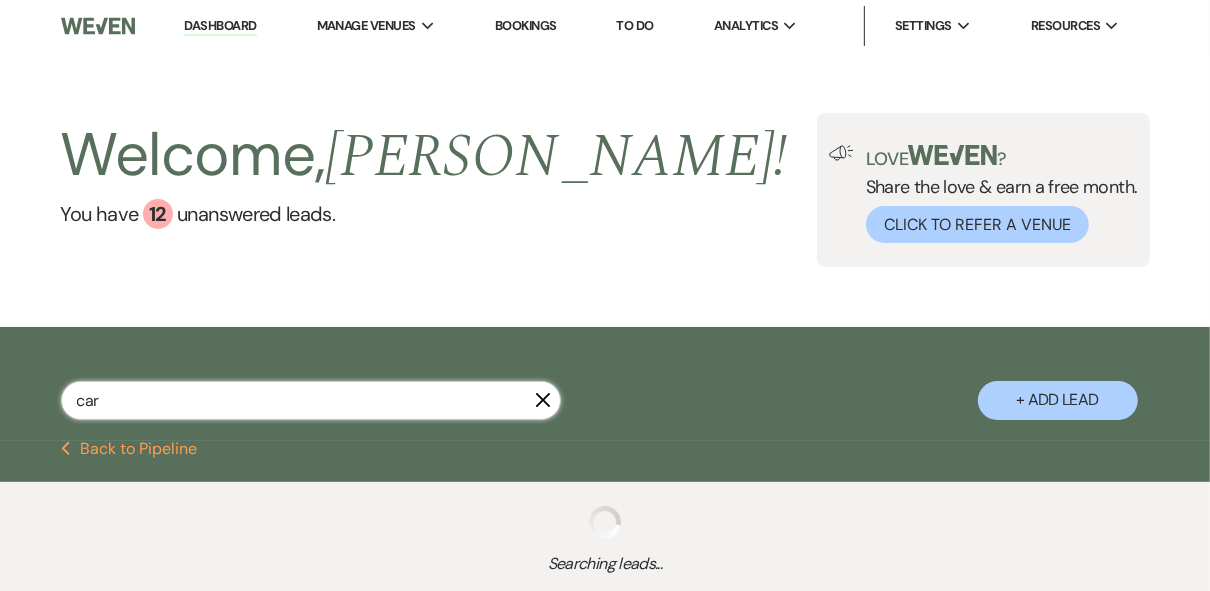 select on "5" 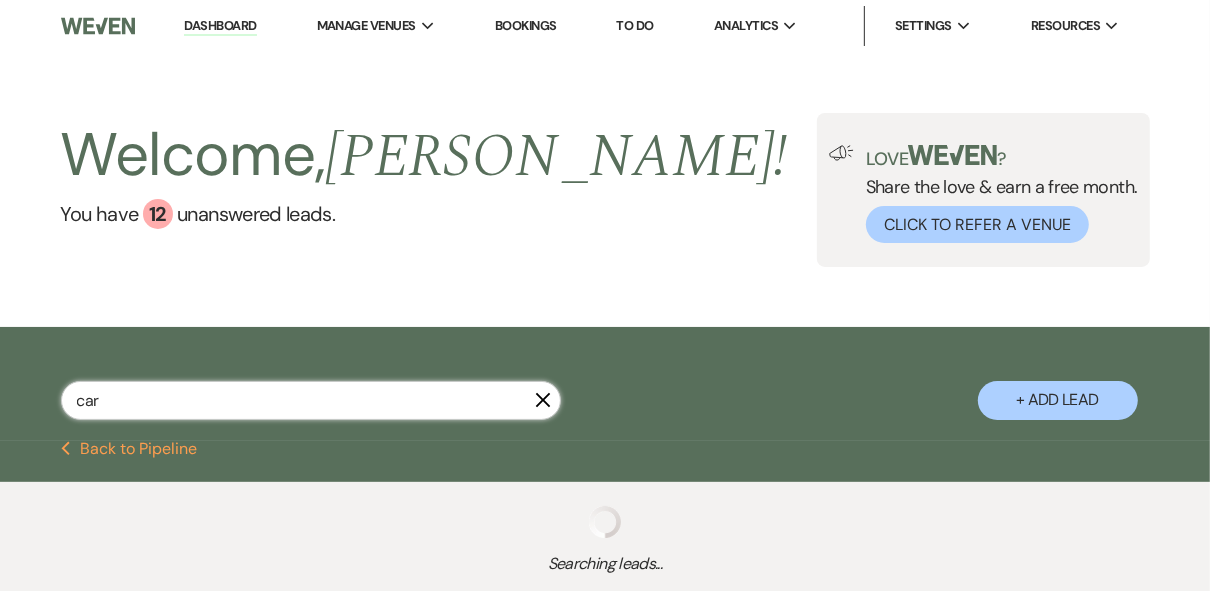 select on "8" 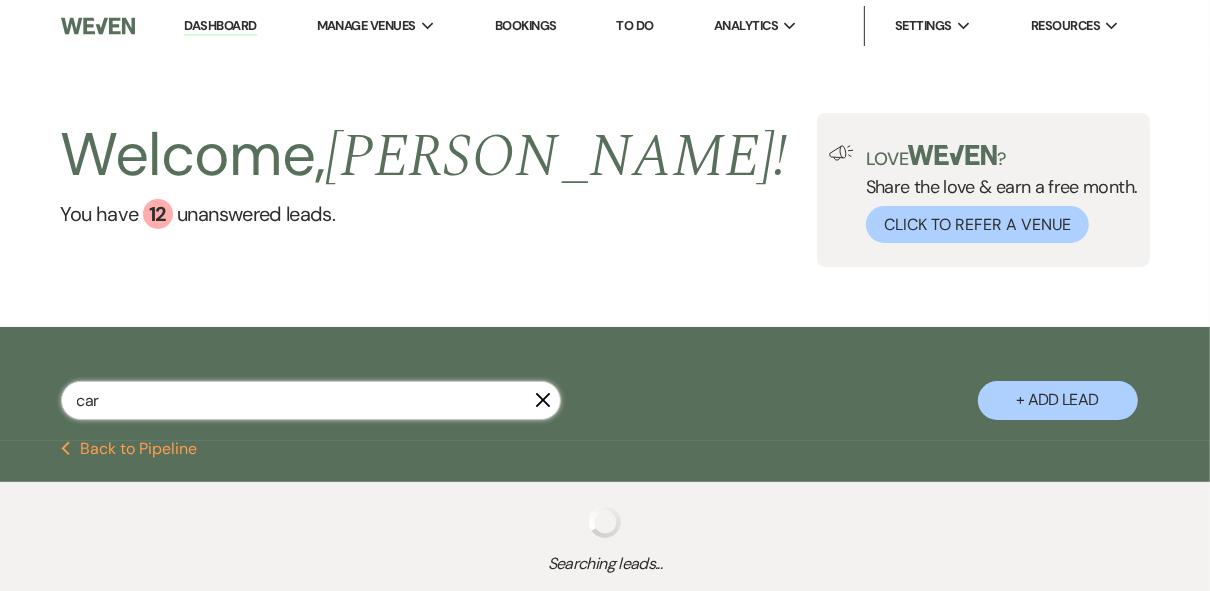 select on "5" 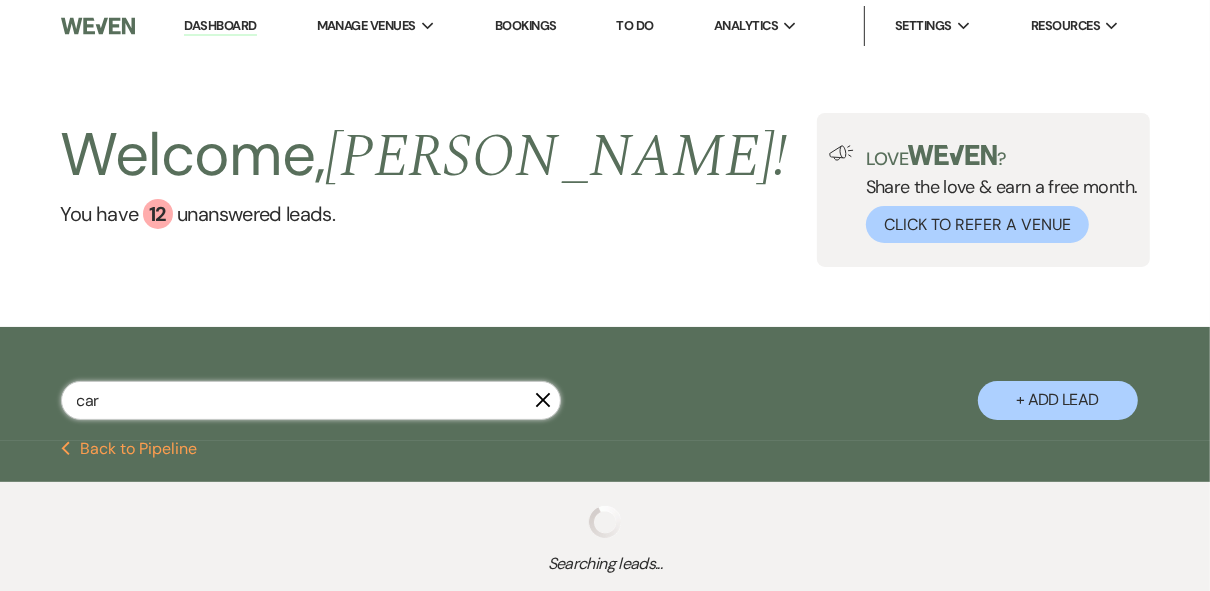 select on "8" 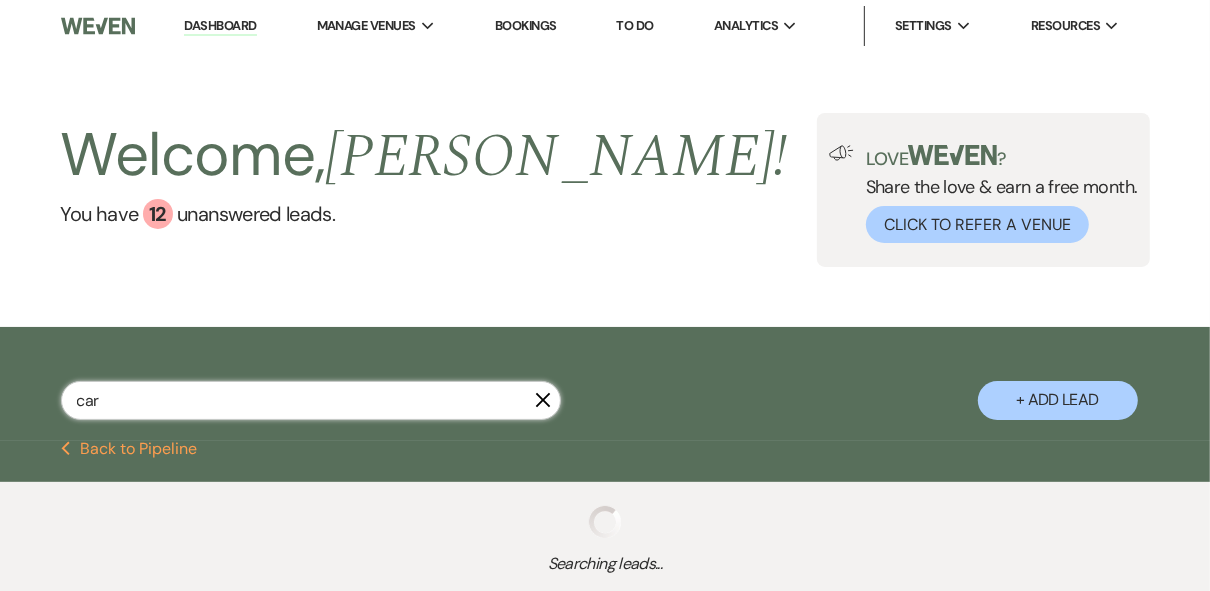 select on "5" 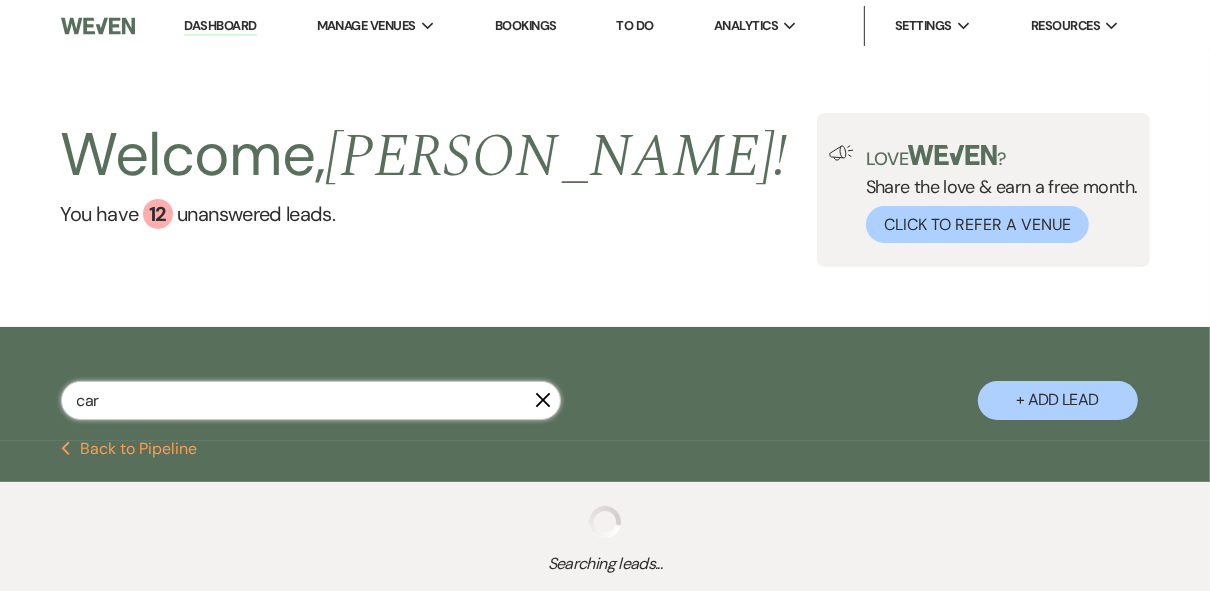 select on "8" 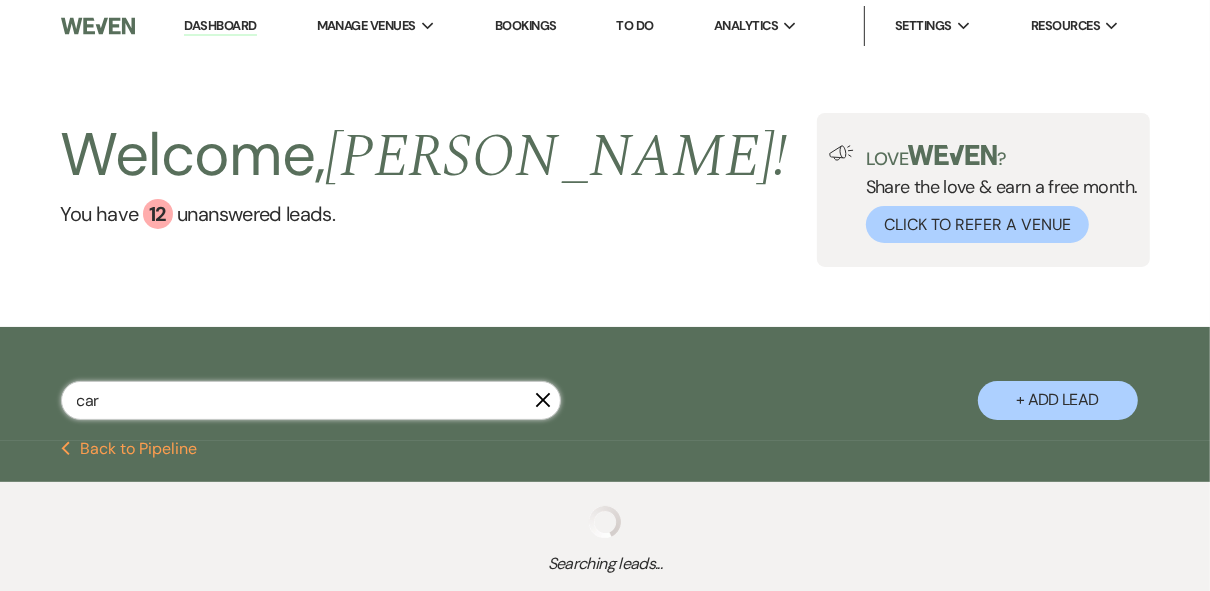 select on "5" 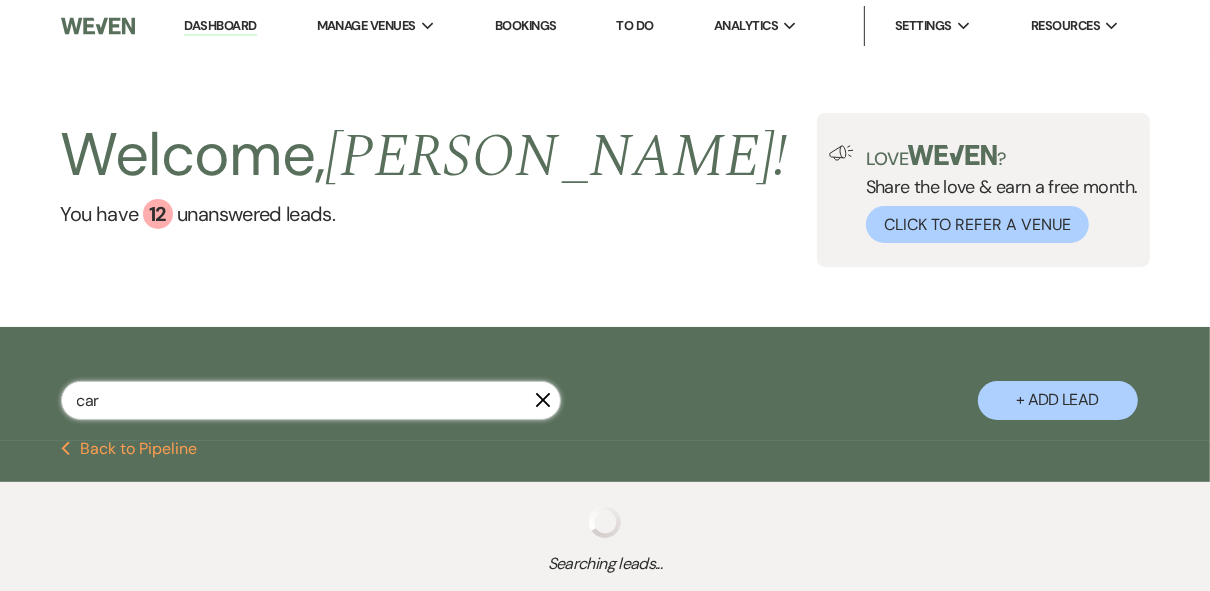 select on "8" 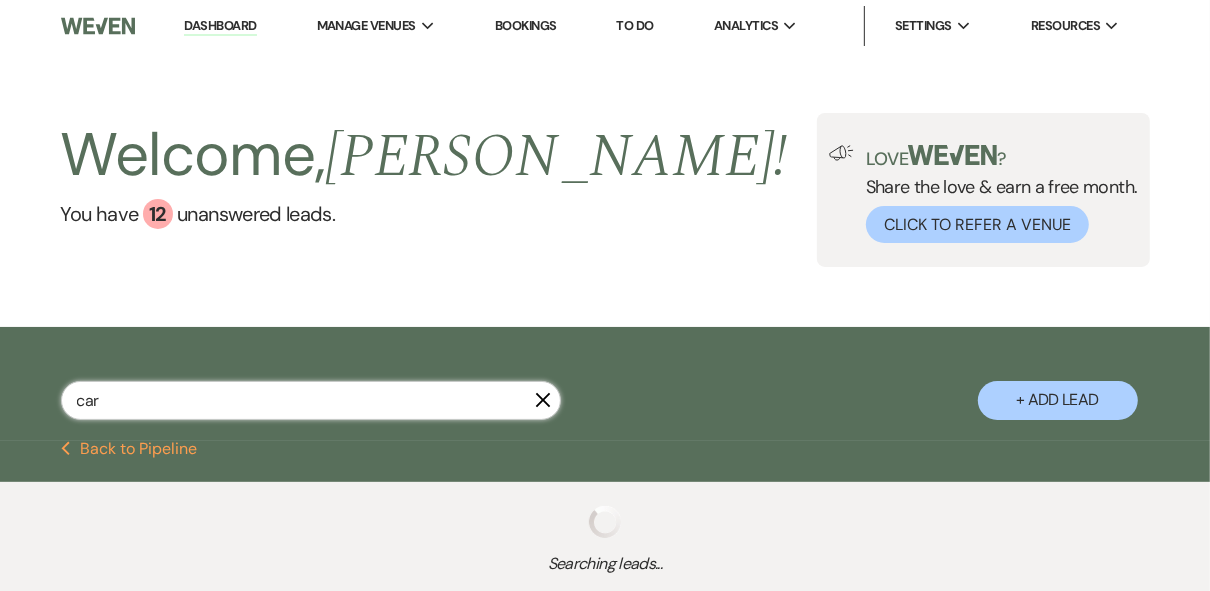 select on "5" 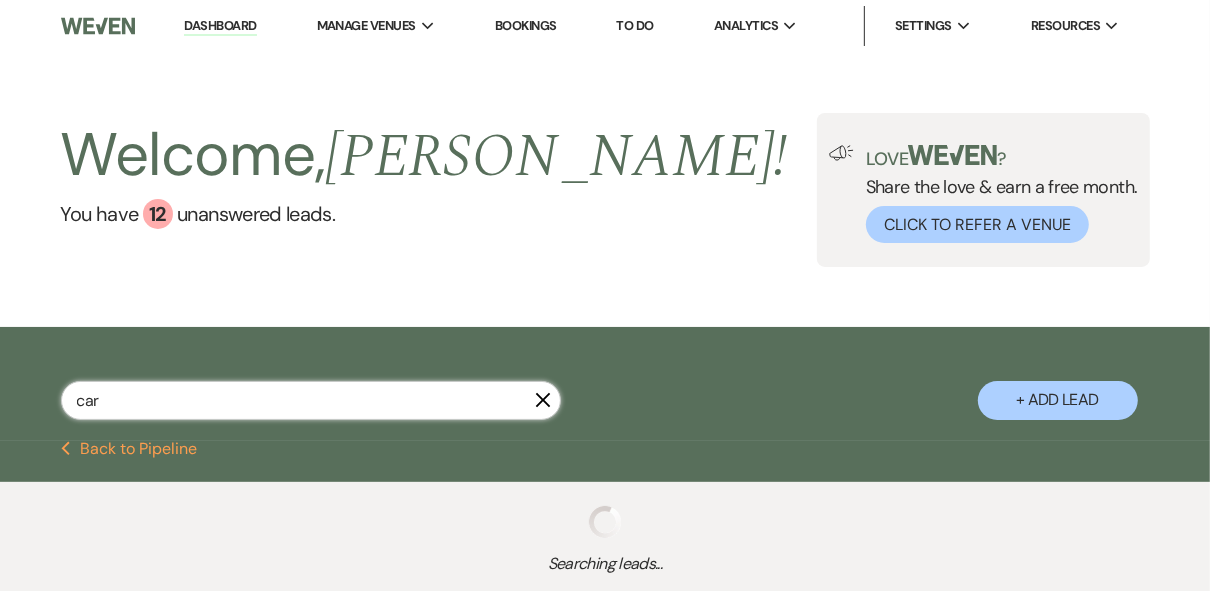 select on "8" 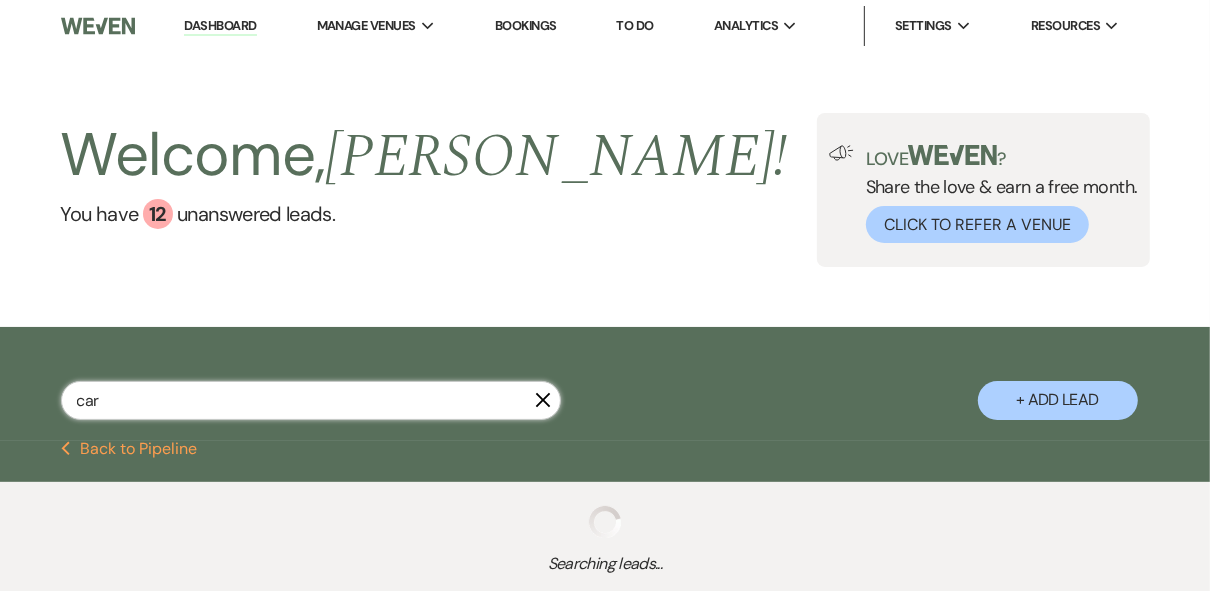 select on "5" 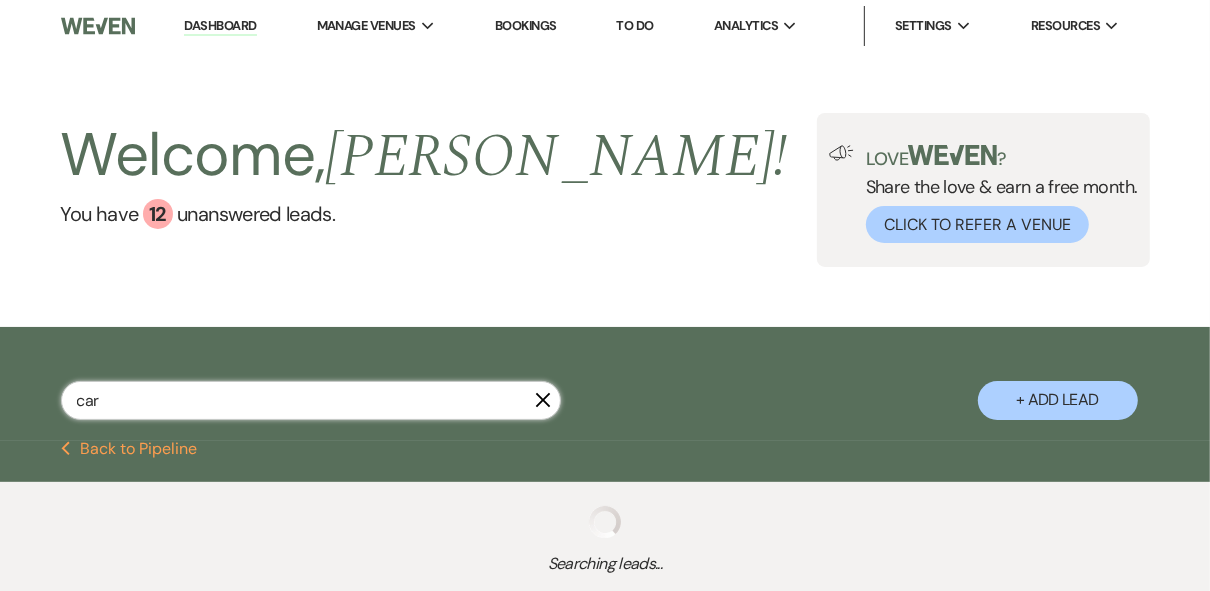select on "8" 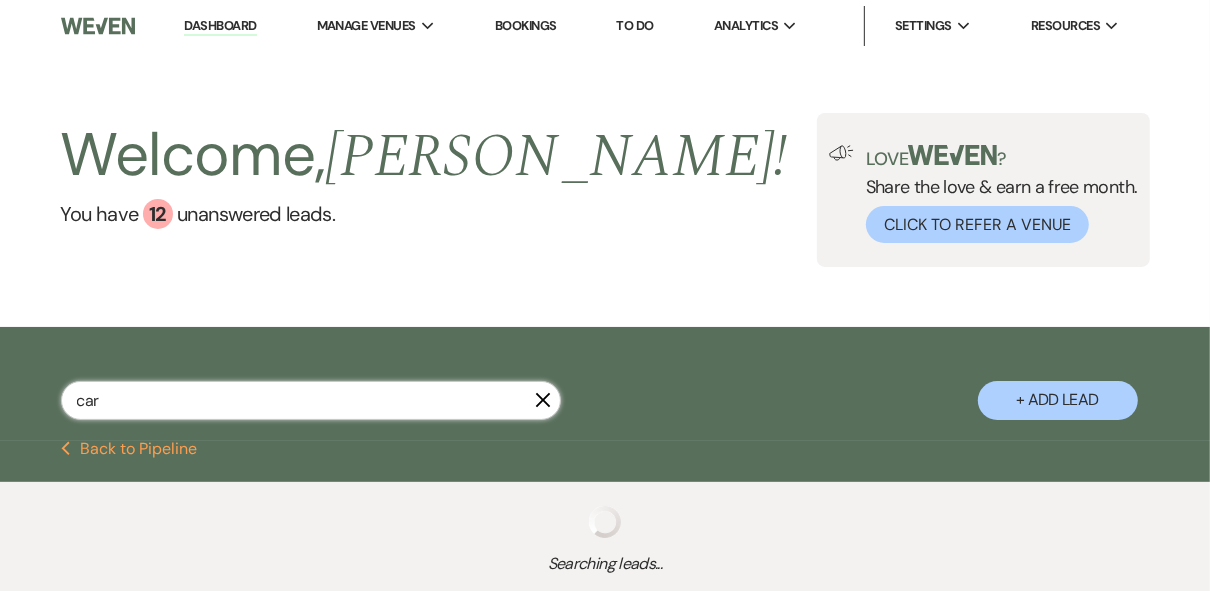 select on "4" 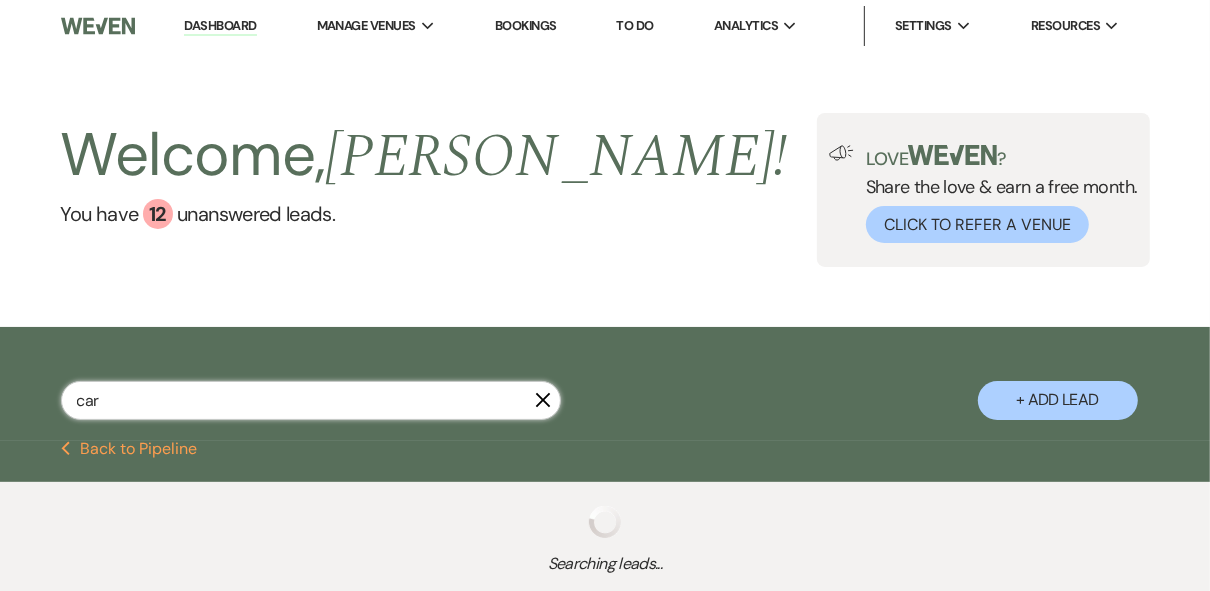select on "8" 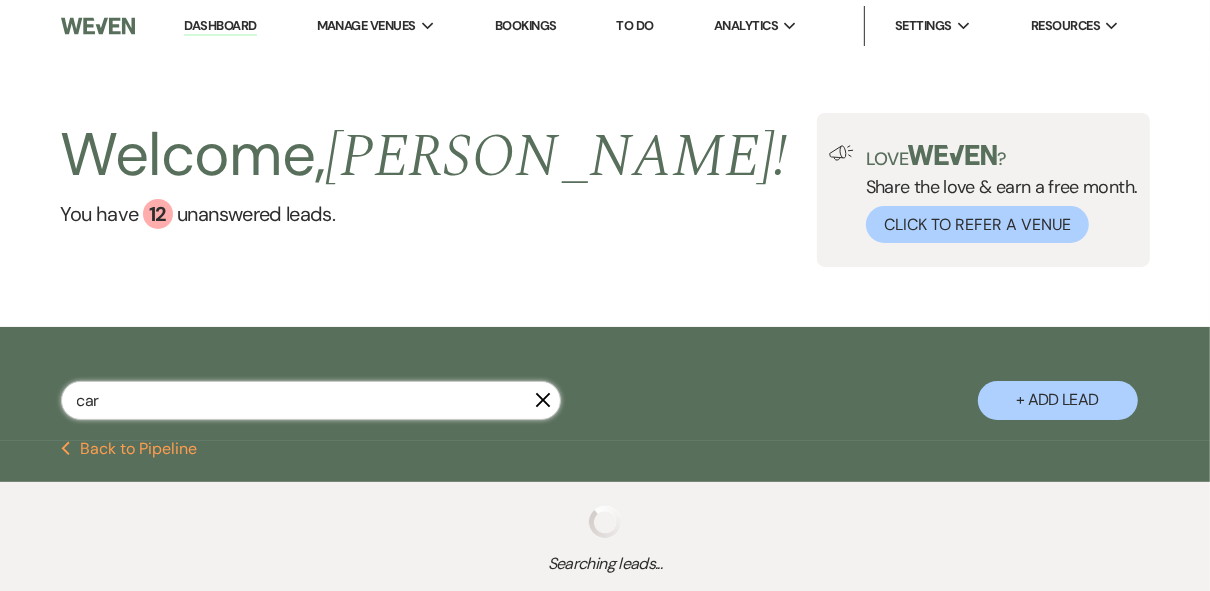 select on "5" 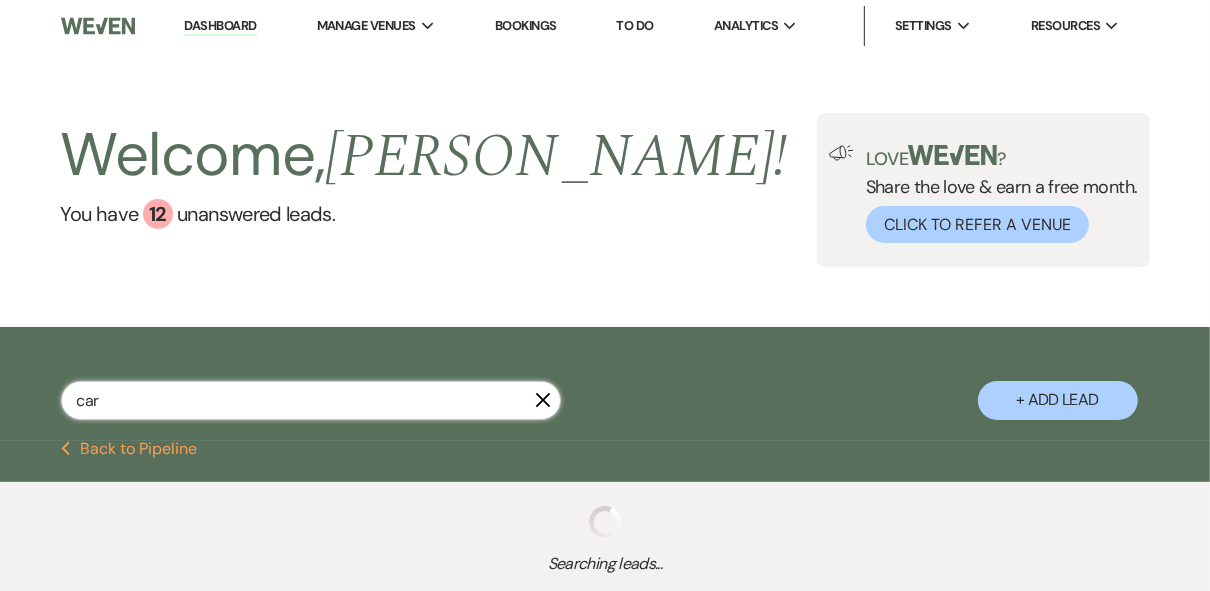 select on "8" 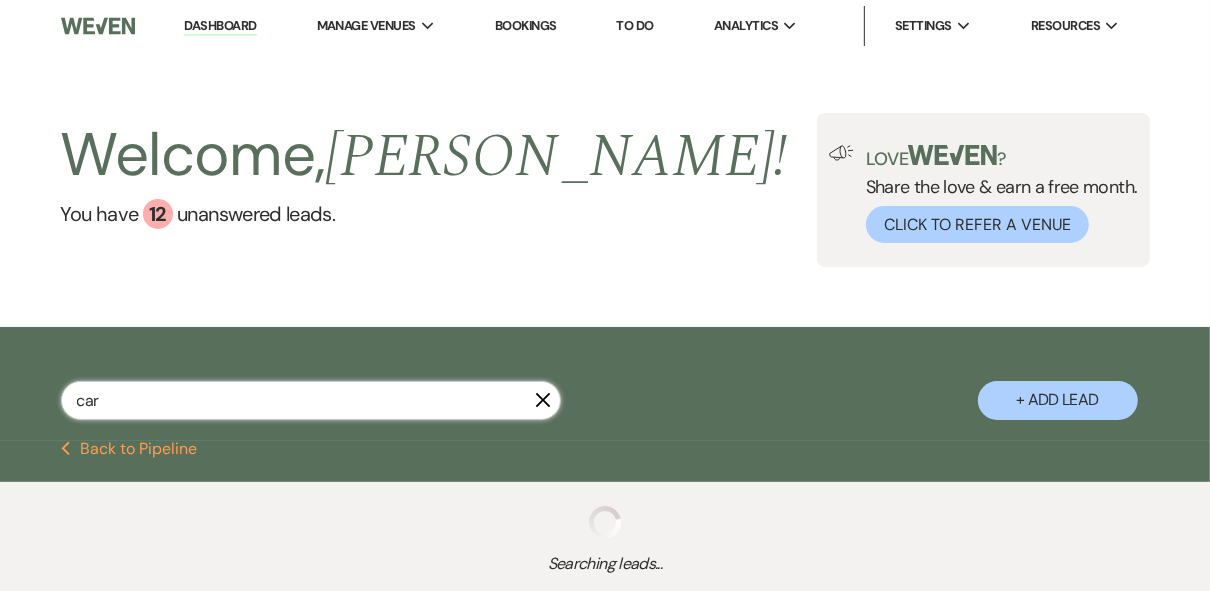 select on "5" 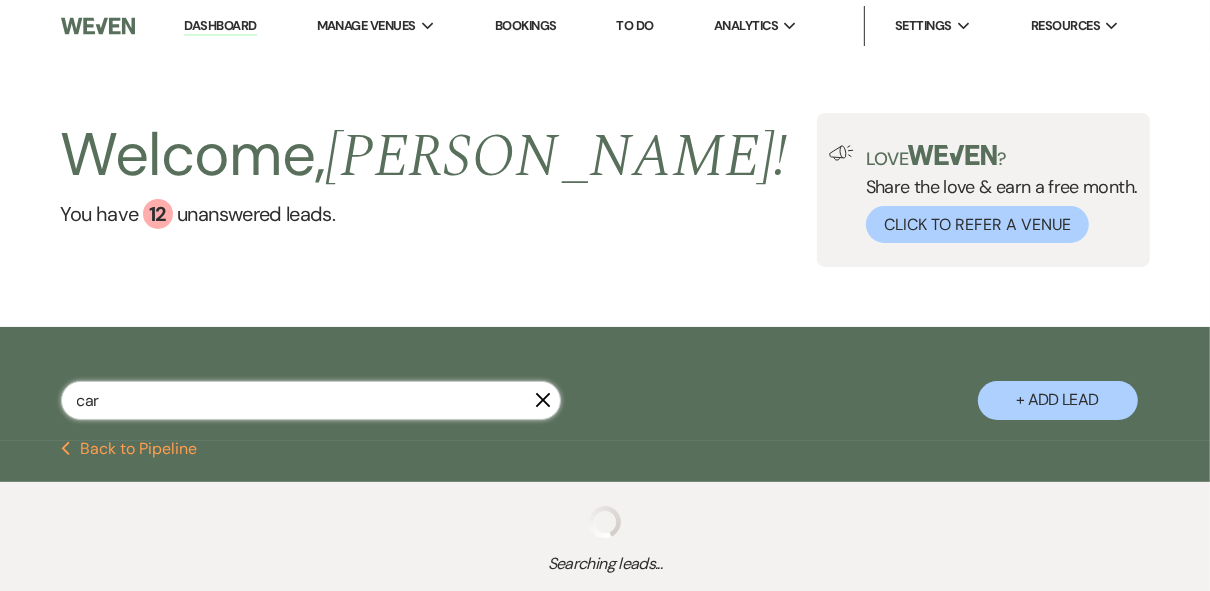 select on "8" 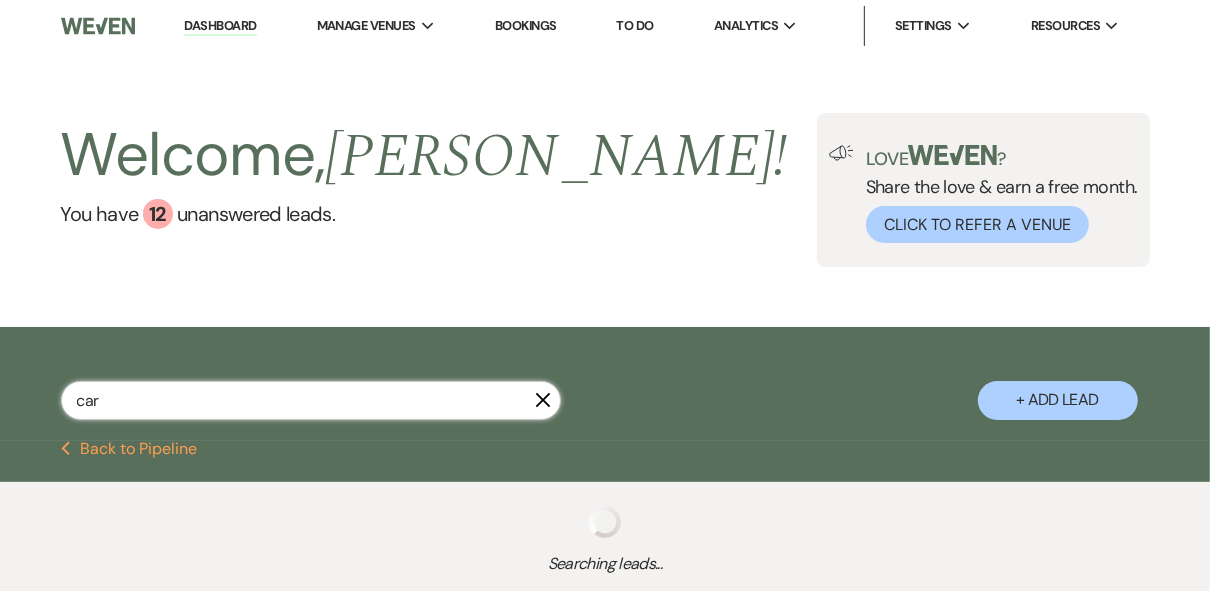 select on "5" 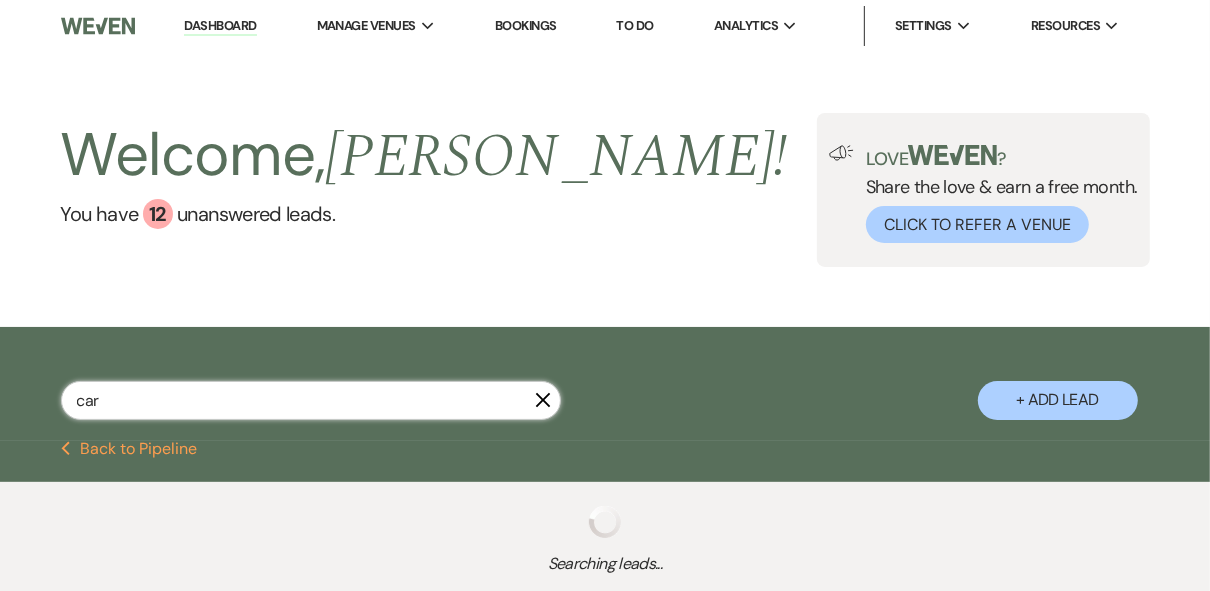 select on "8" 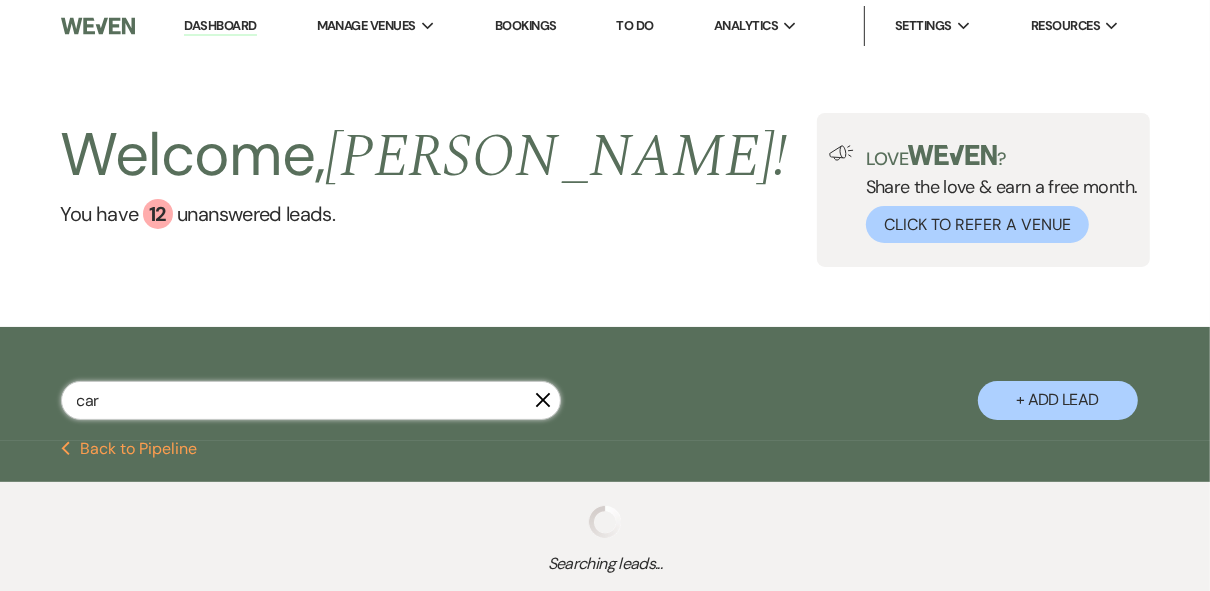 select on "5" 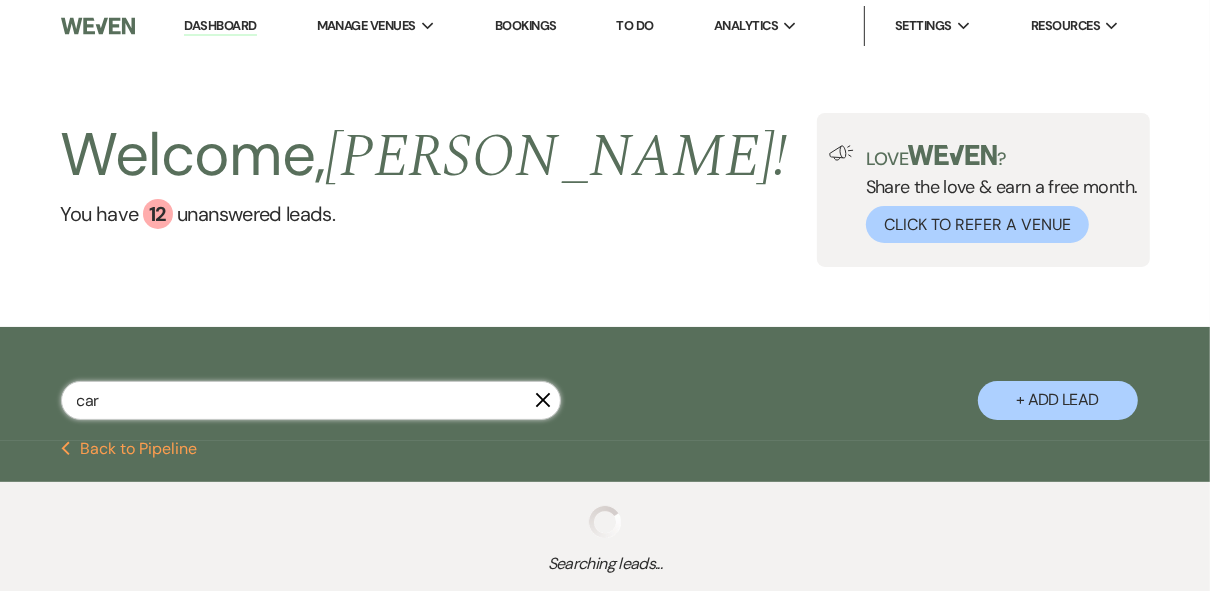 select on "8" 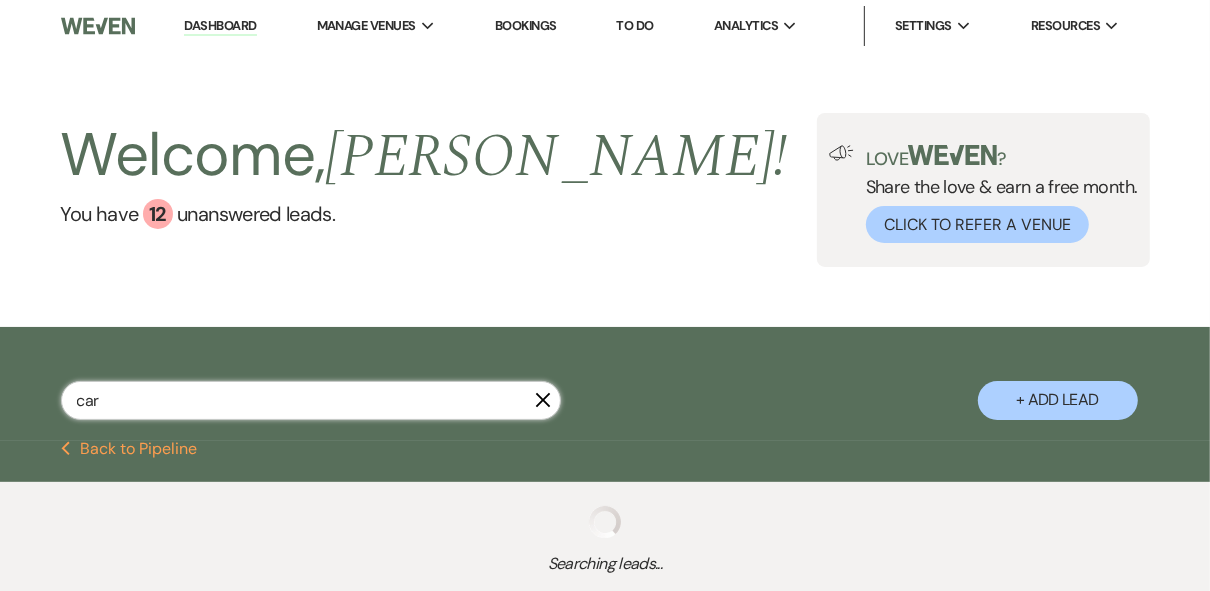 select on "5" 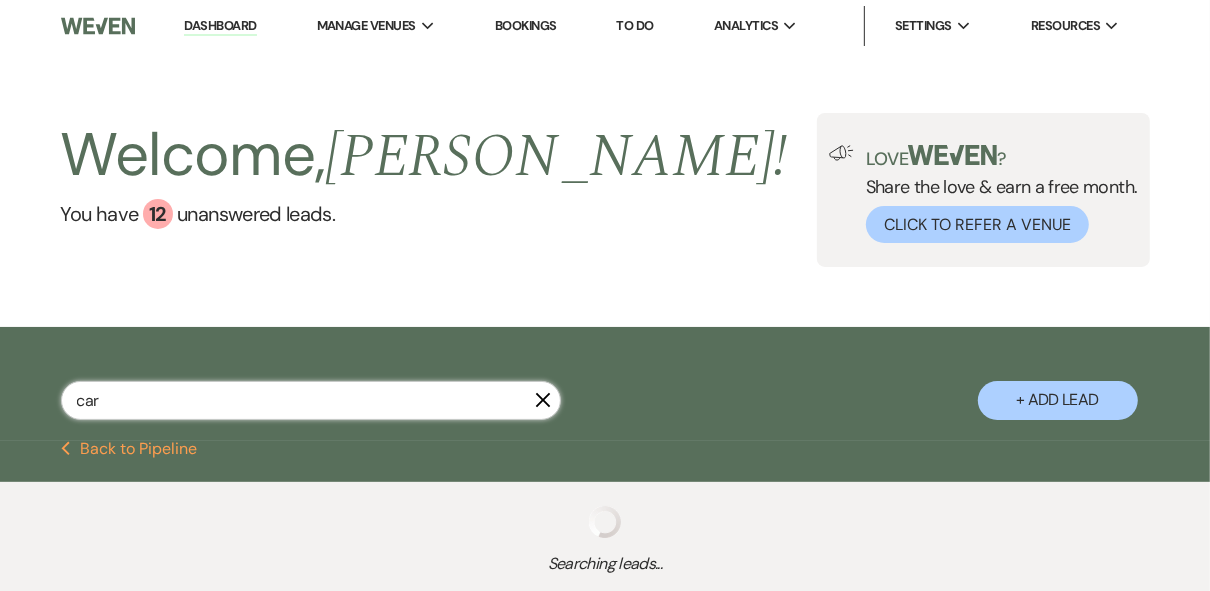 select on "8" 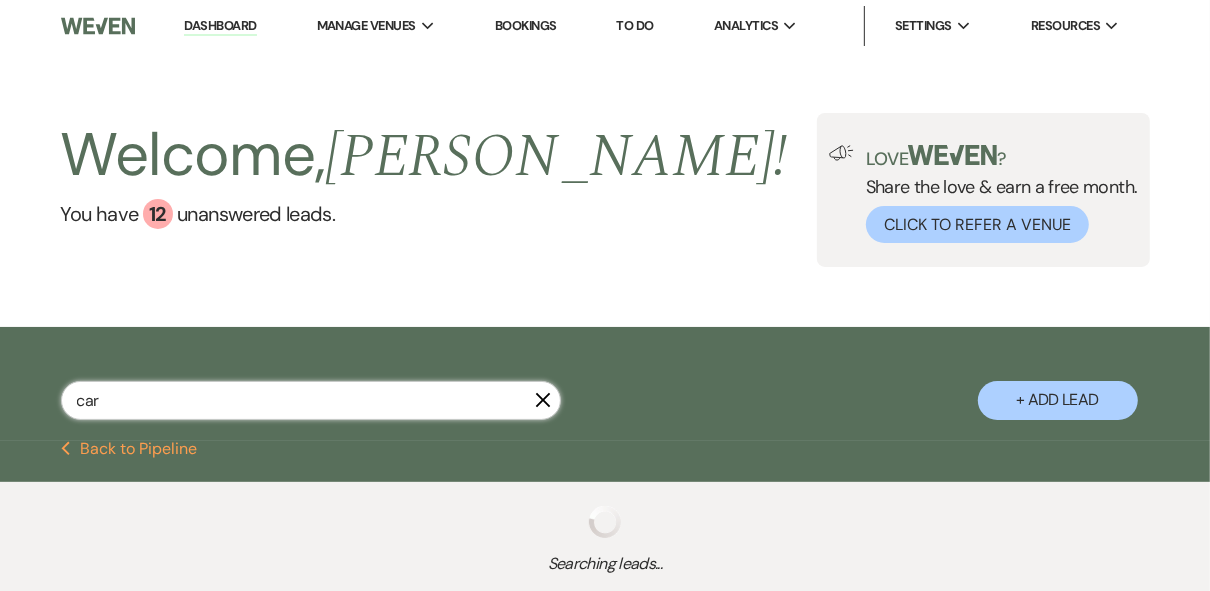 select on "5" 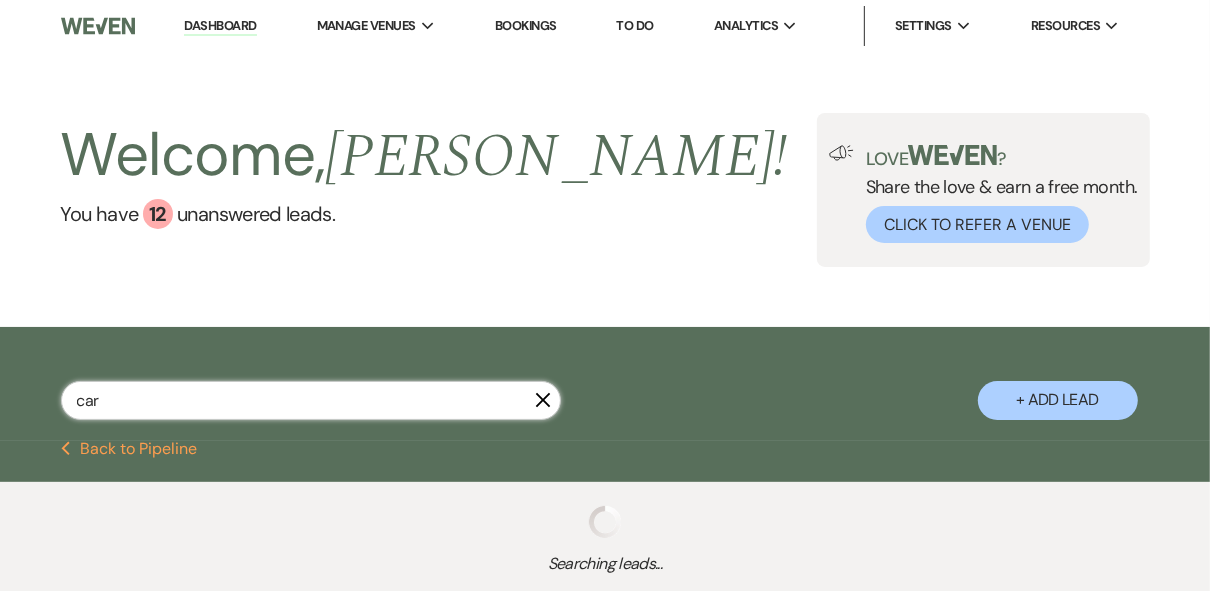 select on "8" 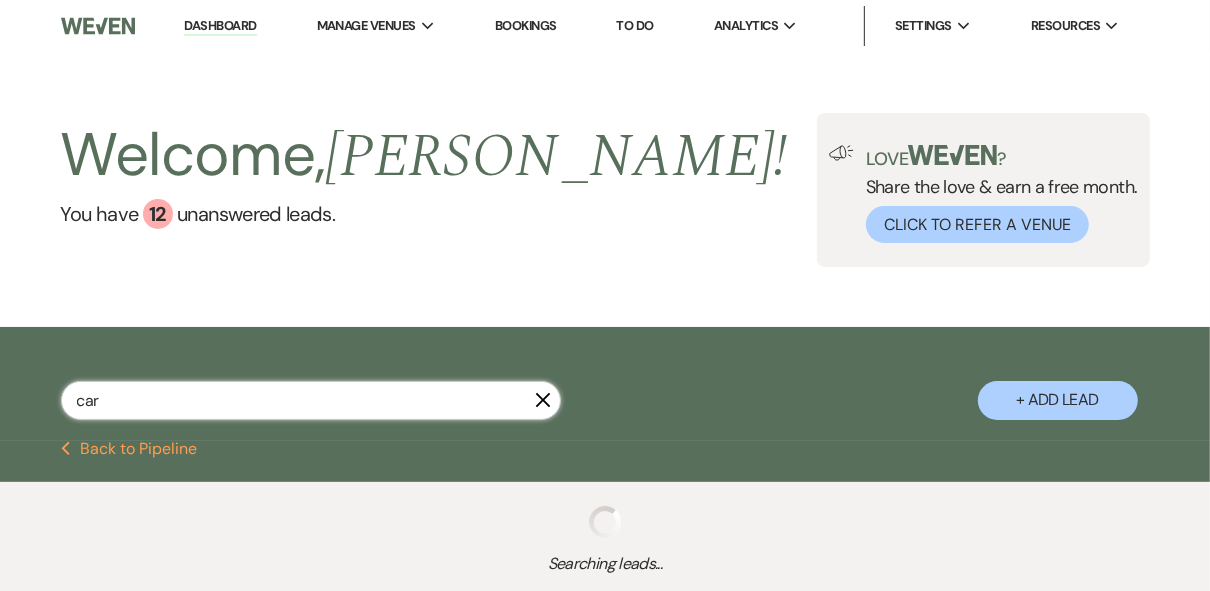 select on "5" 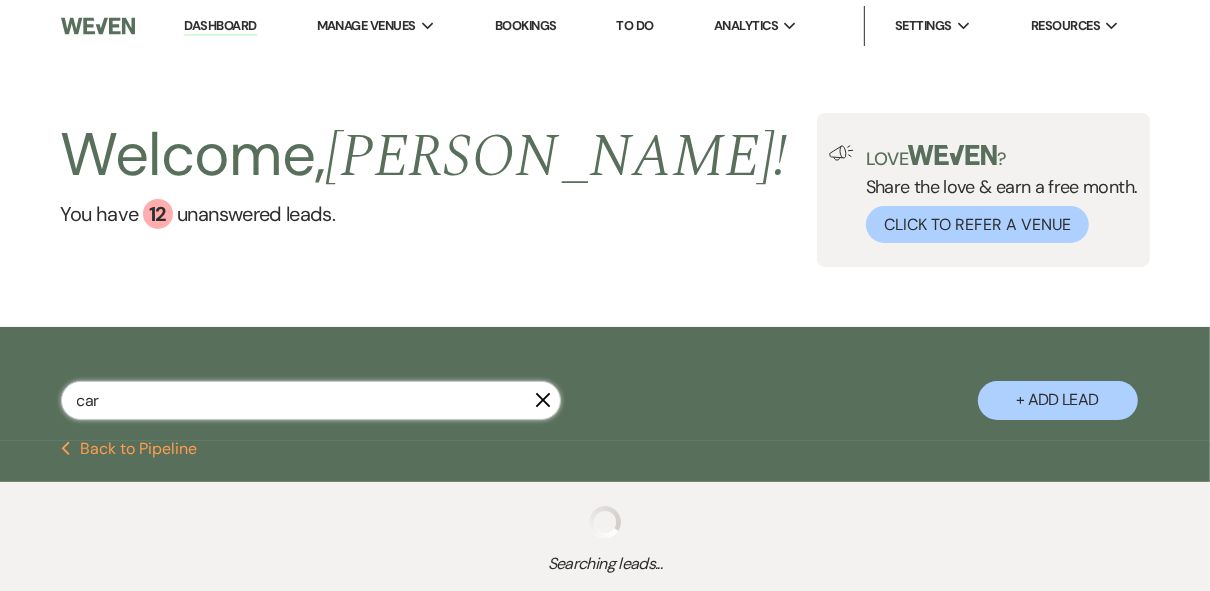 select on "8" 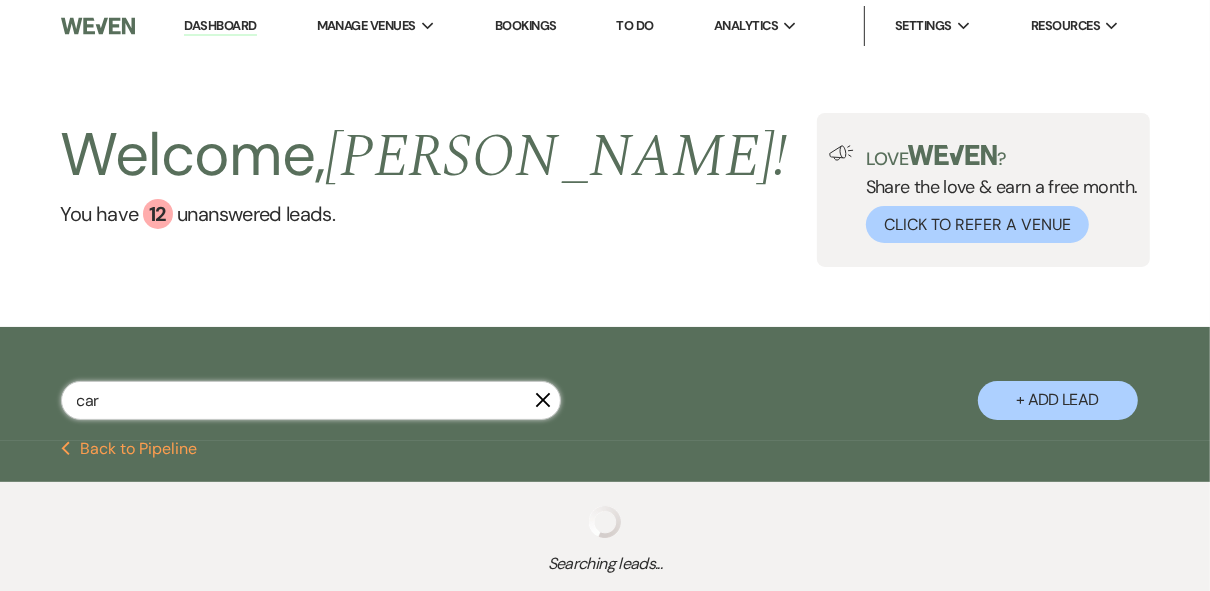 select on "5" 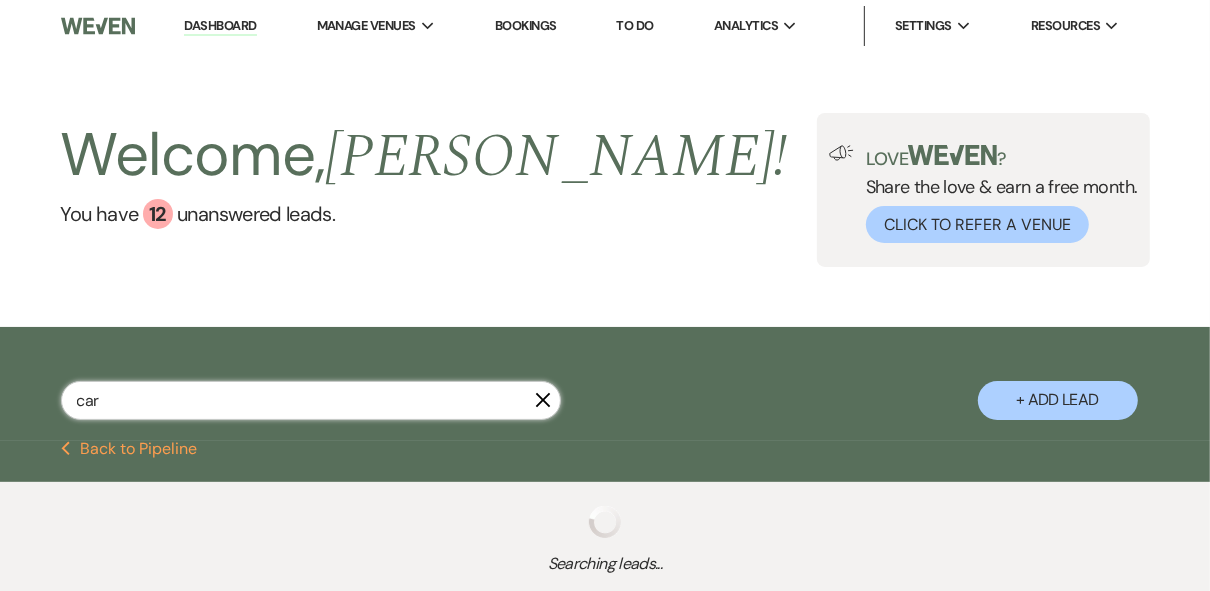 select on "8" 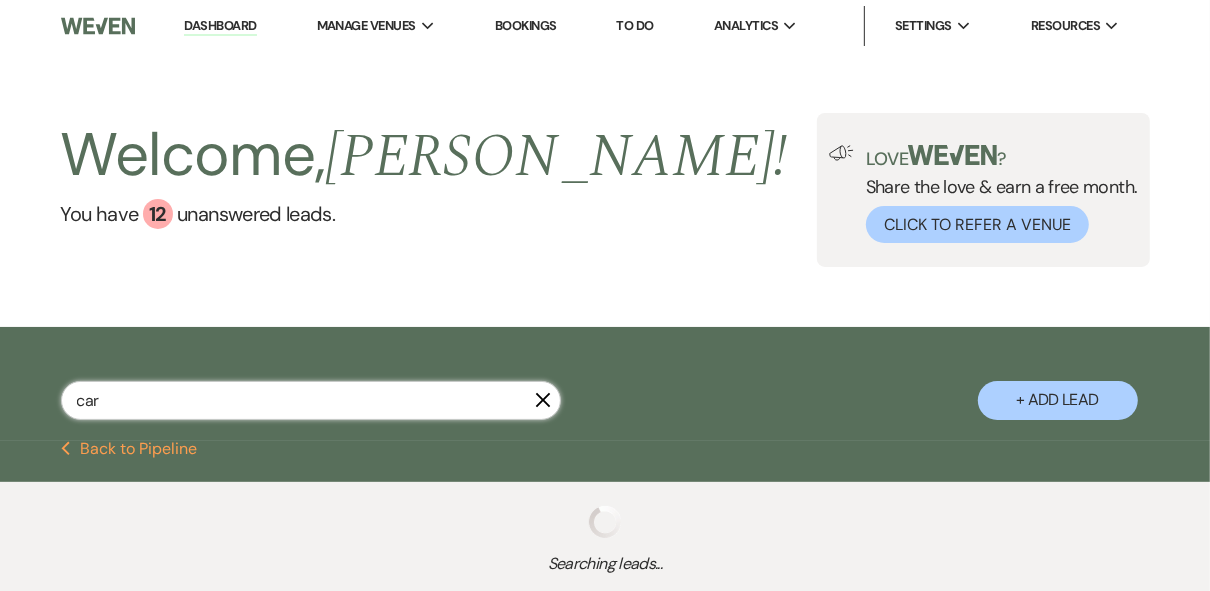 select on "5" 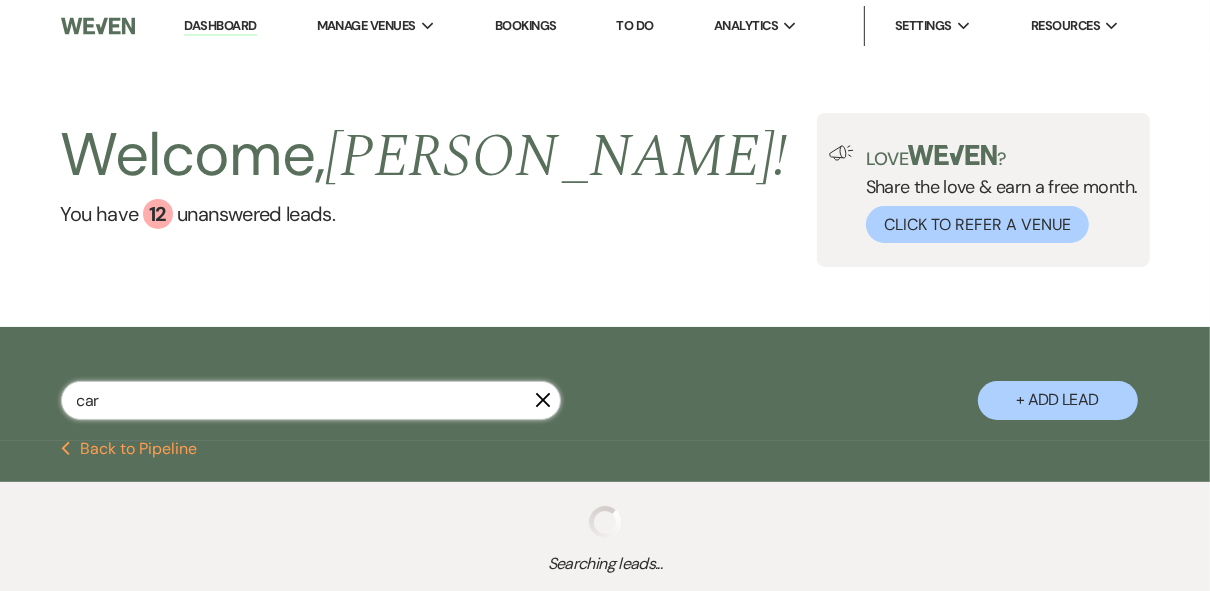 select on "8" 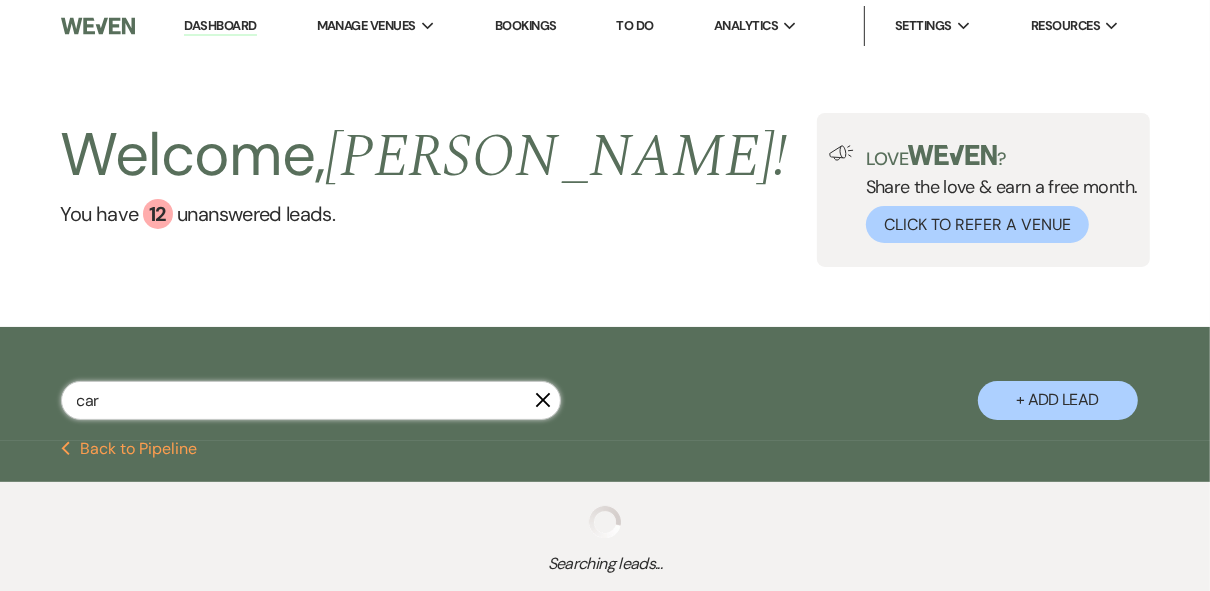 select on "5" 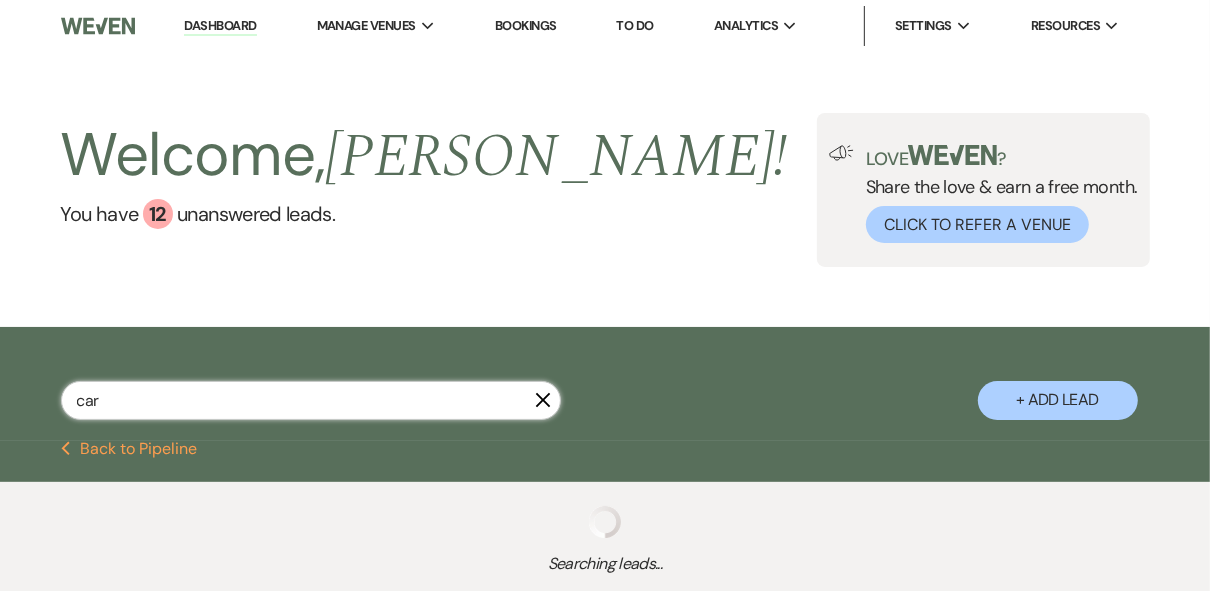 select on "8" 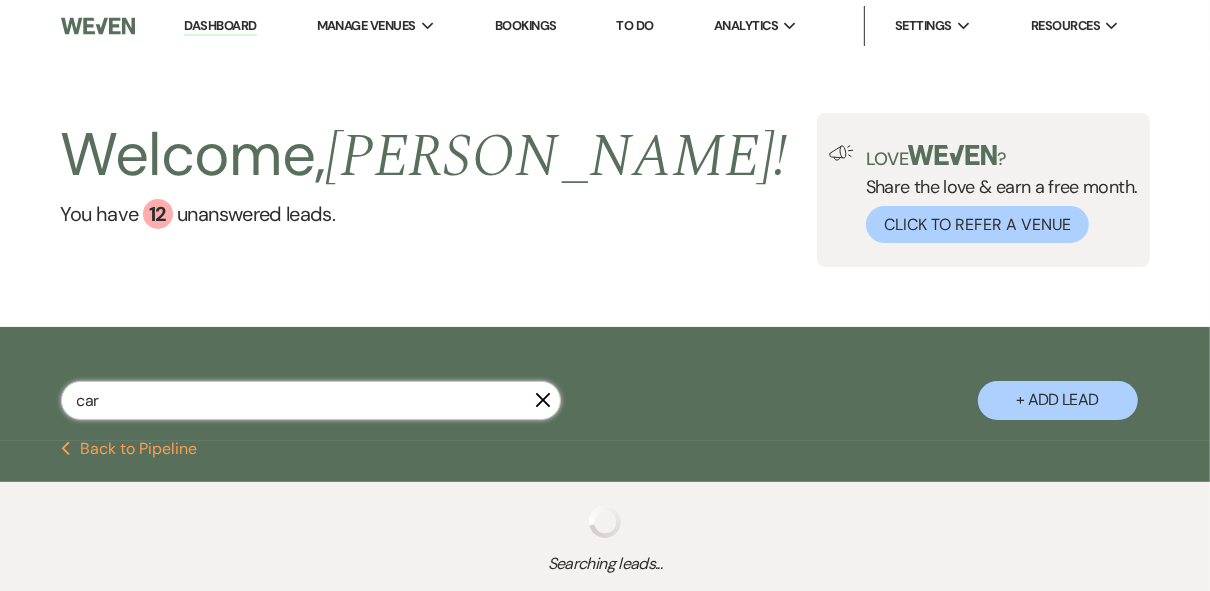 select on "5" 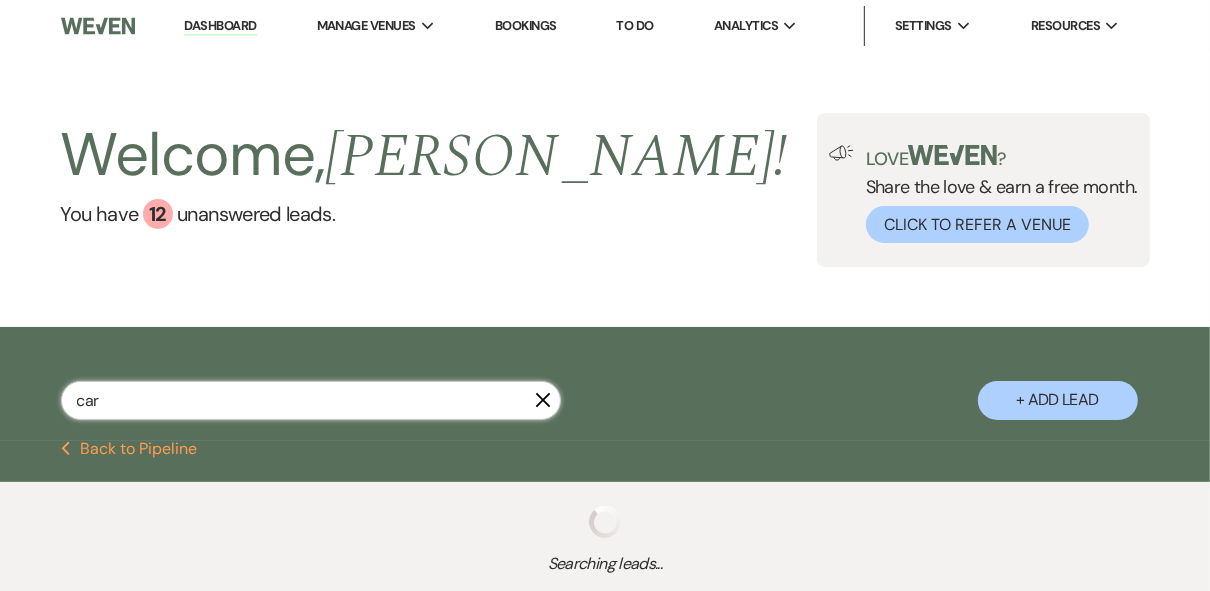 select on "8" 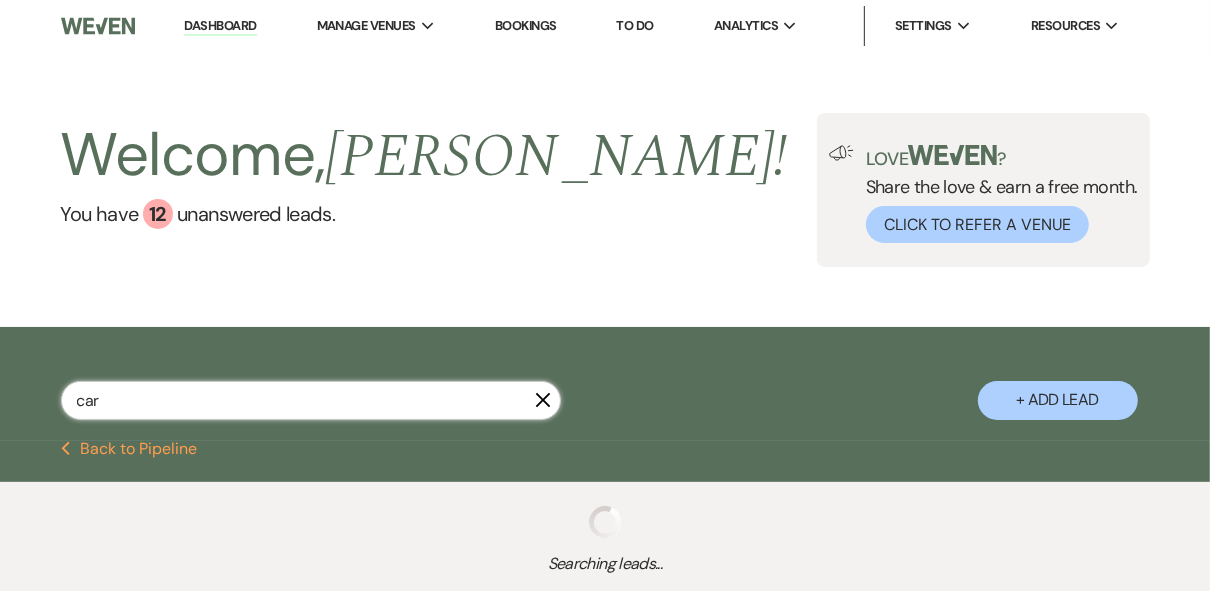 select on "5" 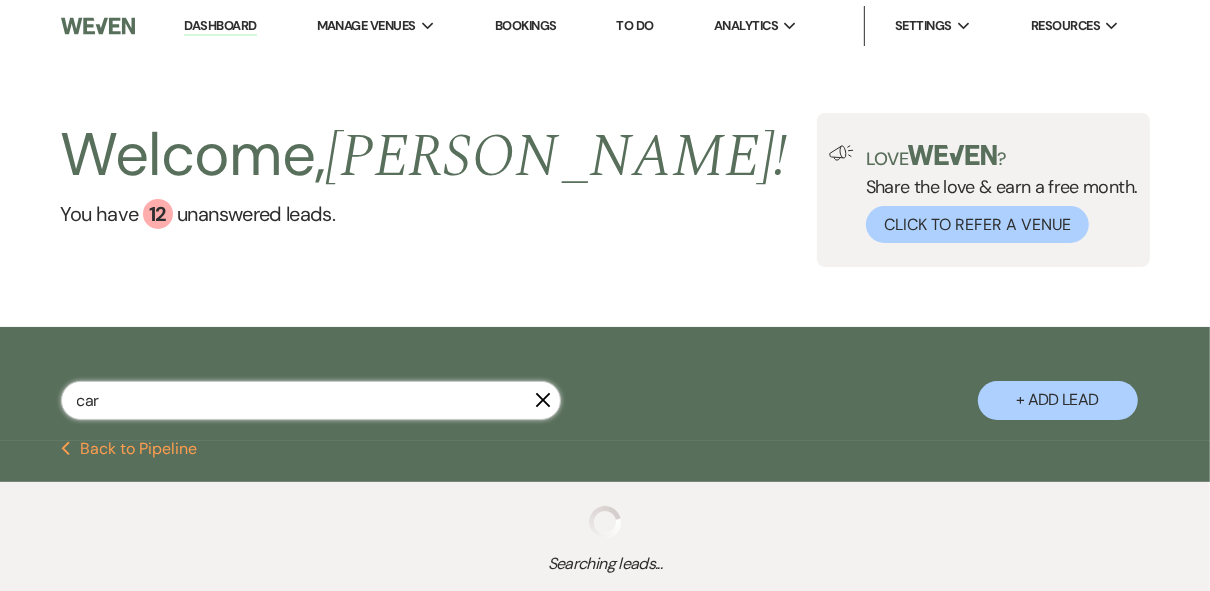 select on "8" 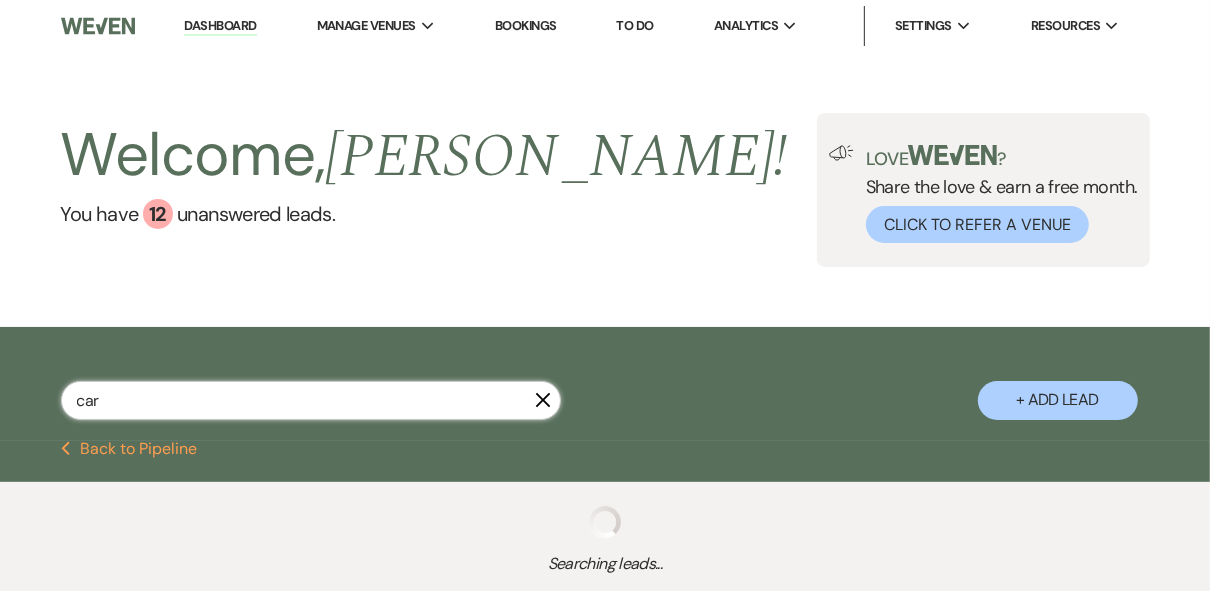 select on "5" 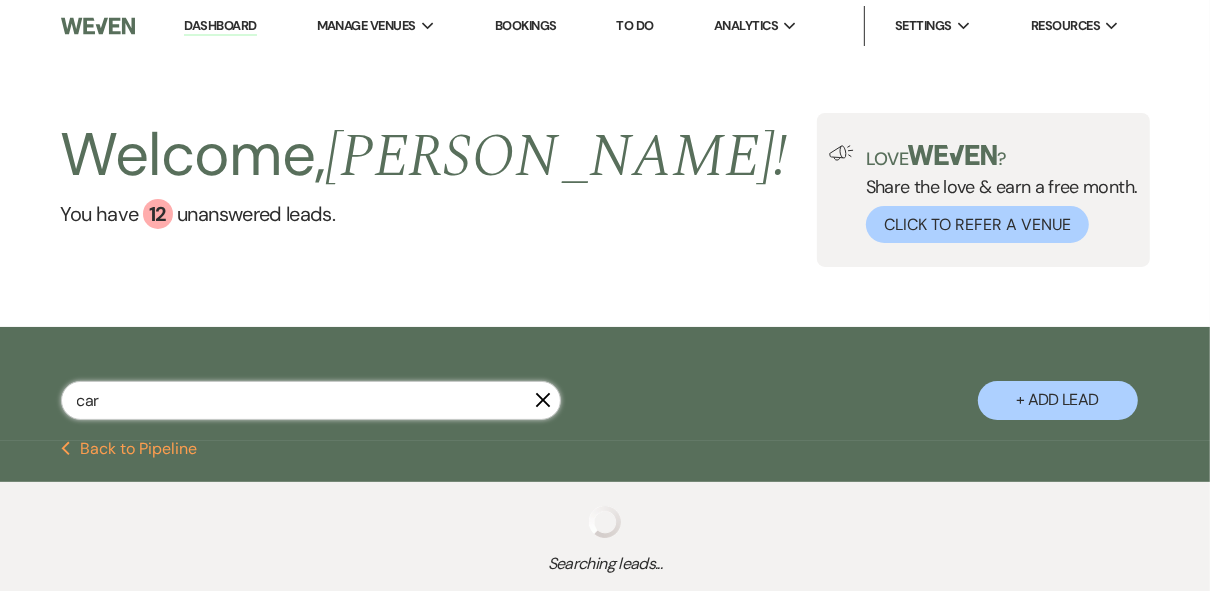 select on "8" 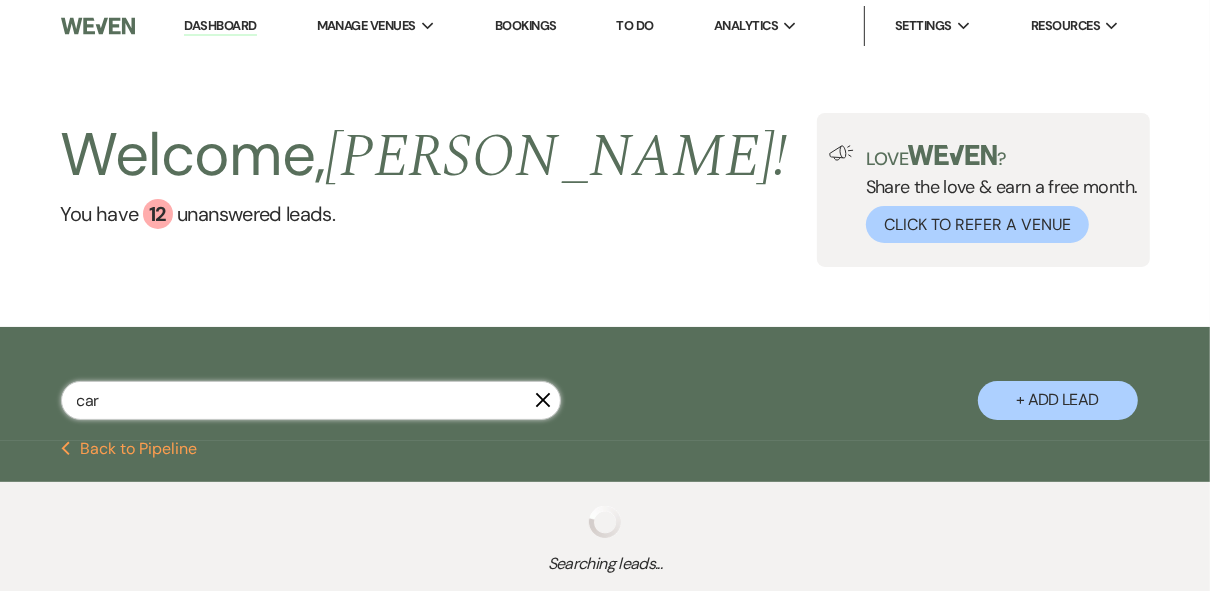 select on "5" 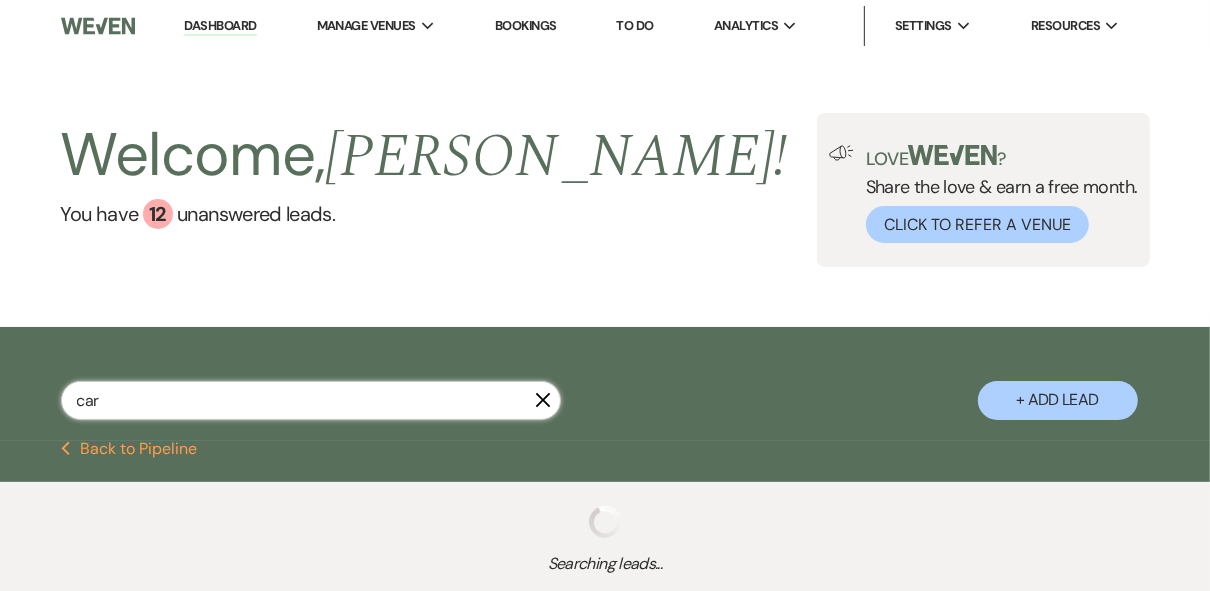select on "8" 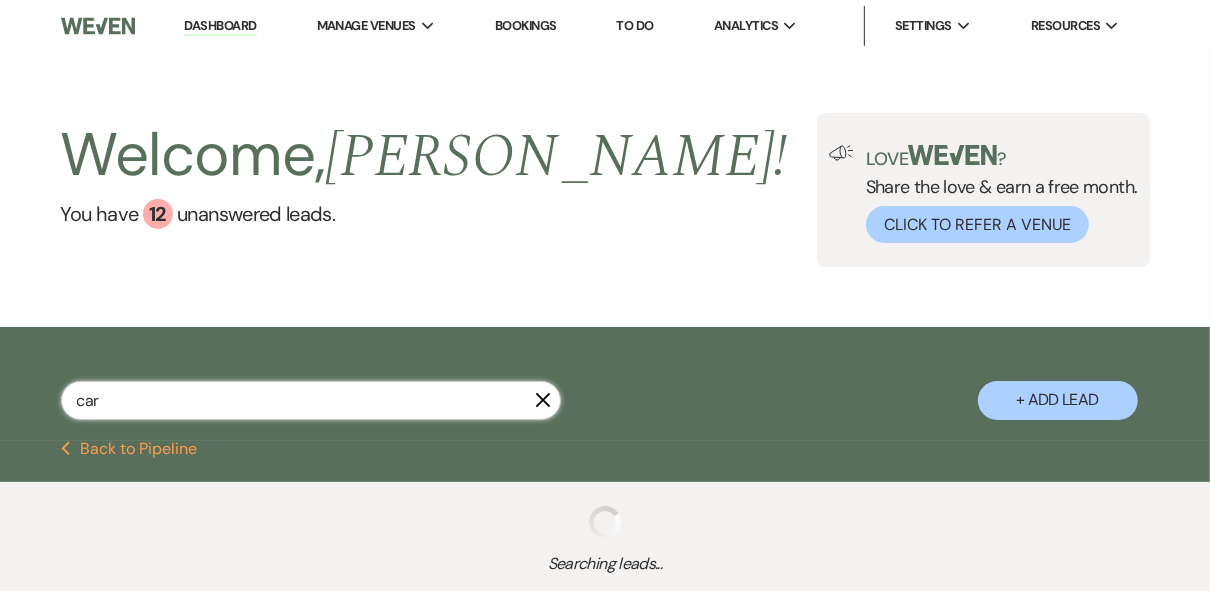 select on "3" 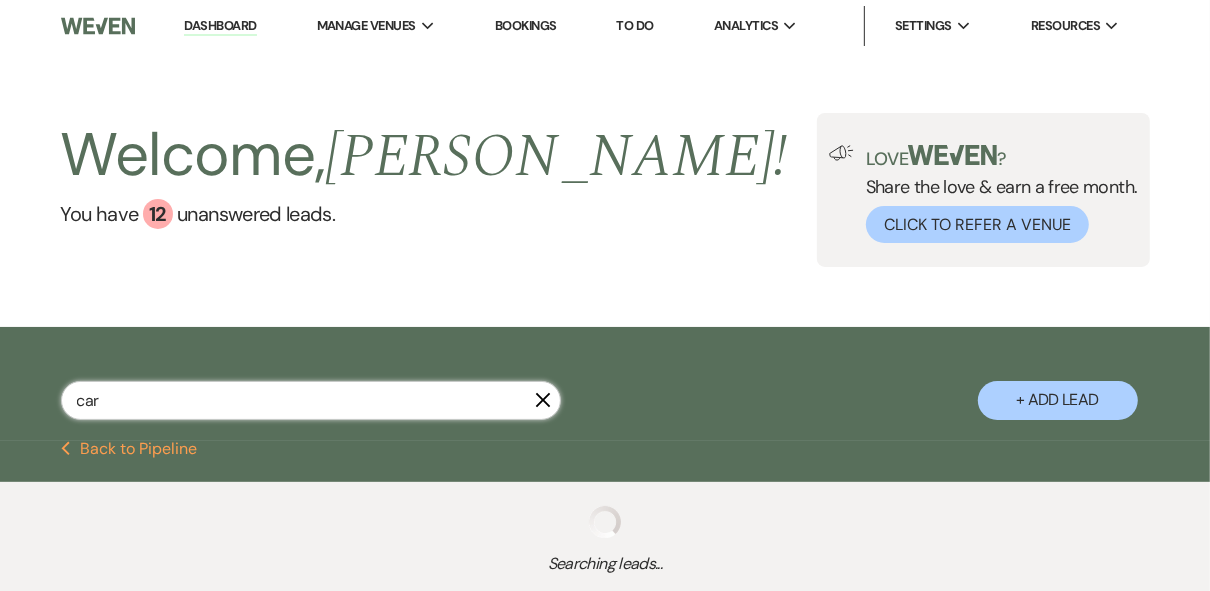 select on "8" 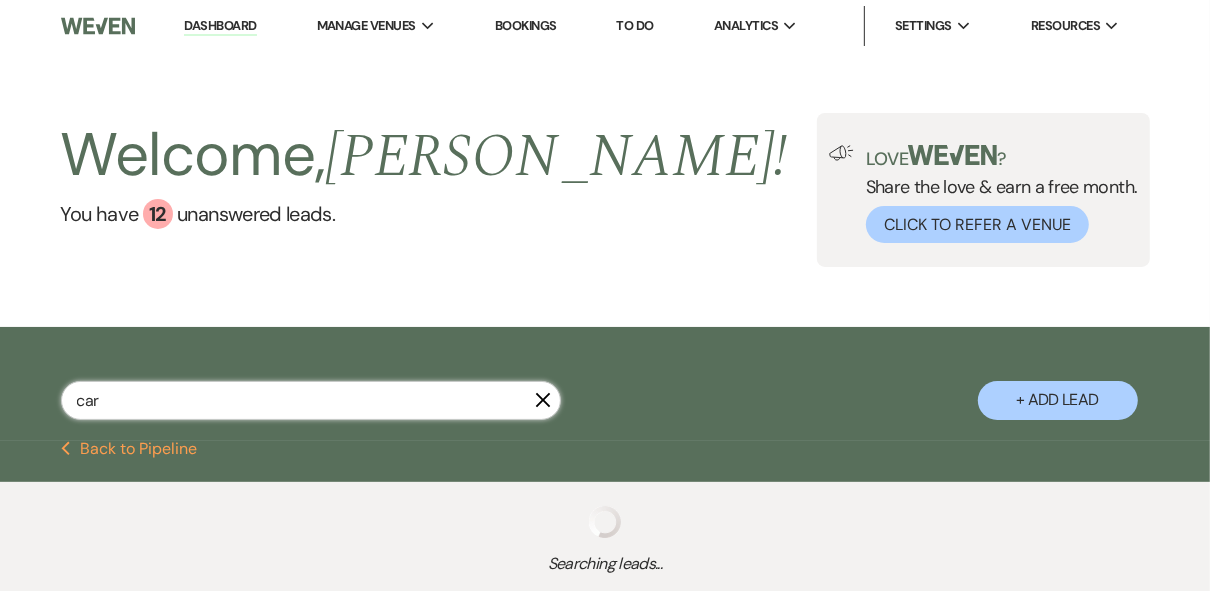 select on "5" 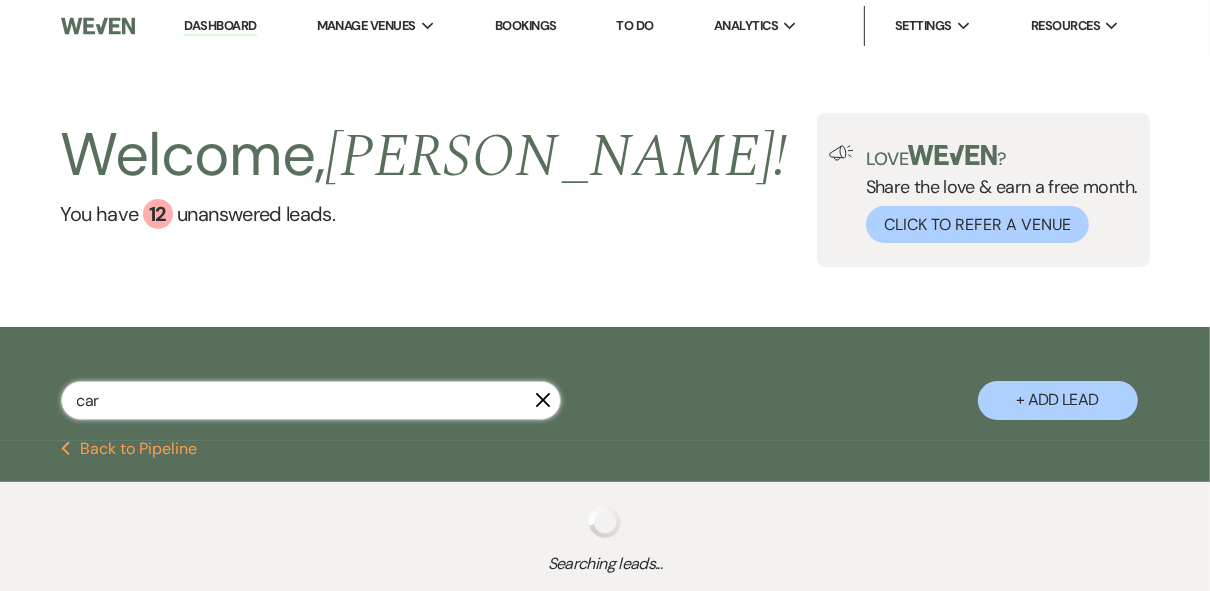 select on "8" 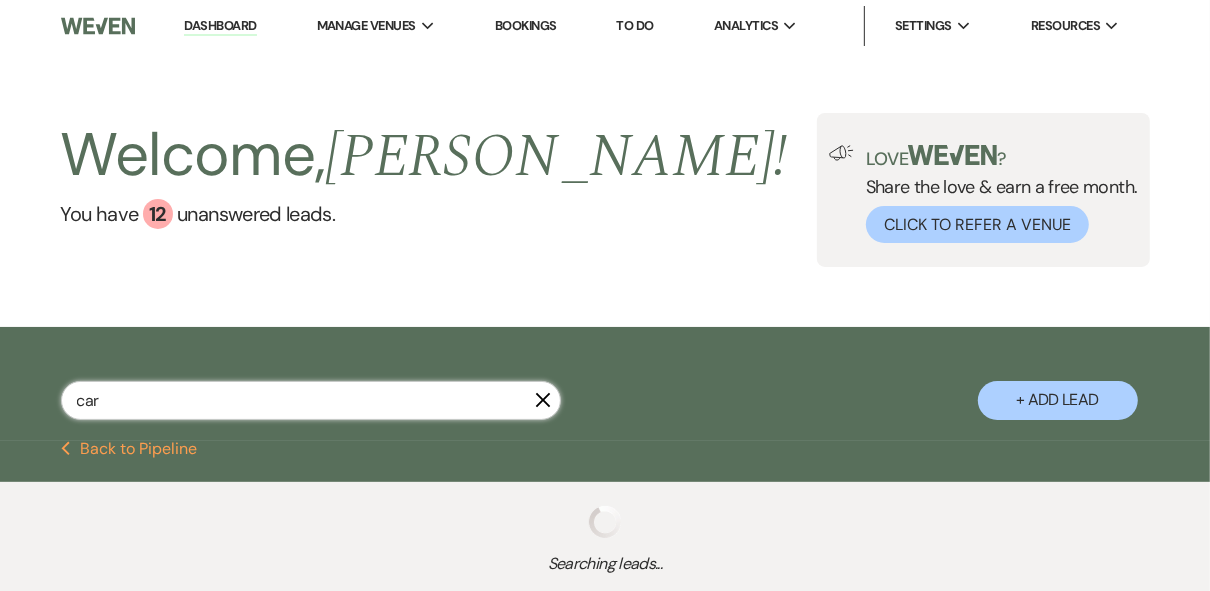 select on "5" 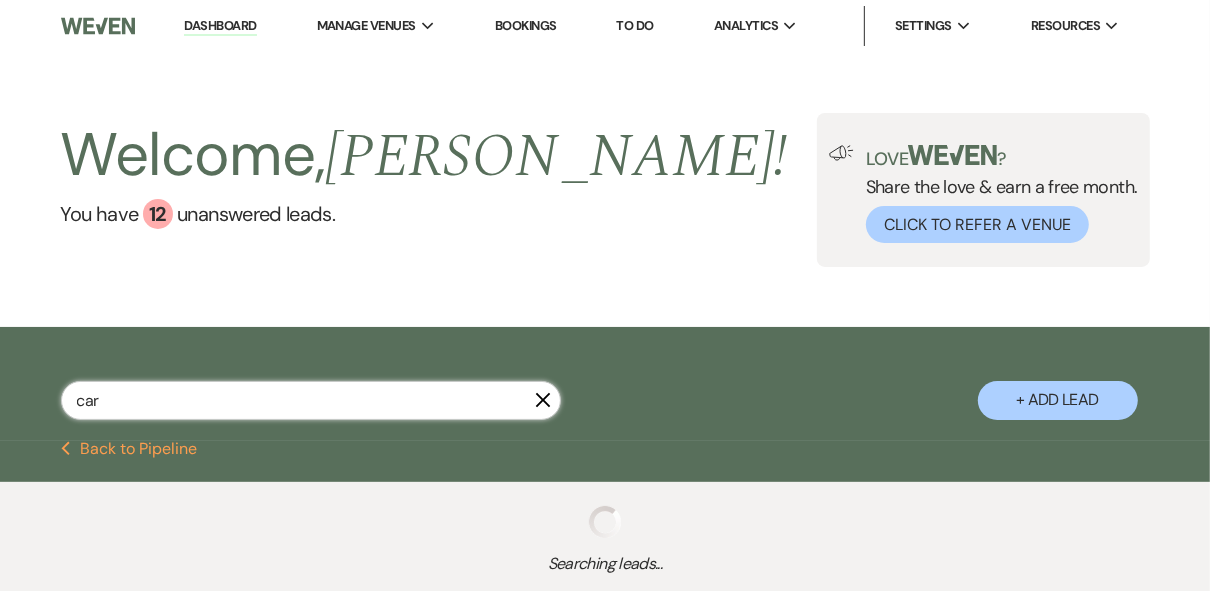 select on "8" 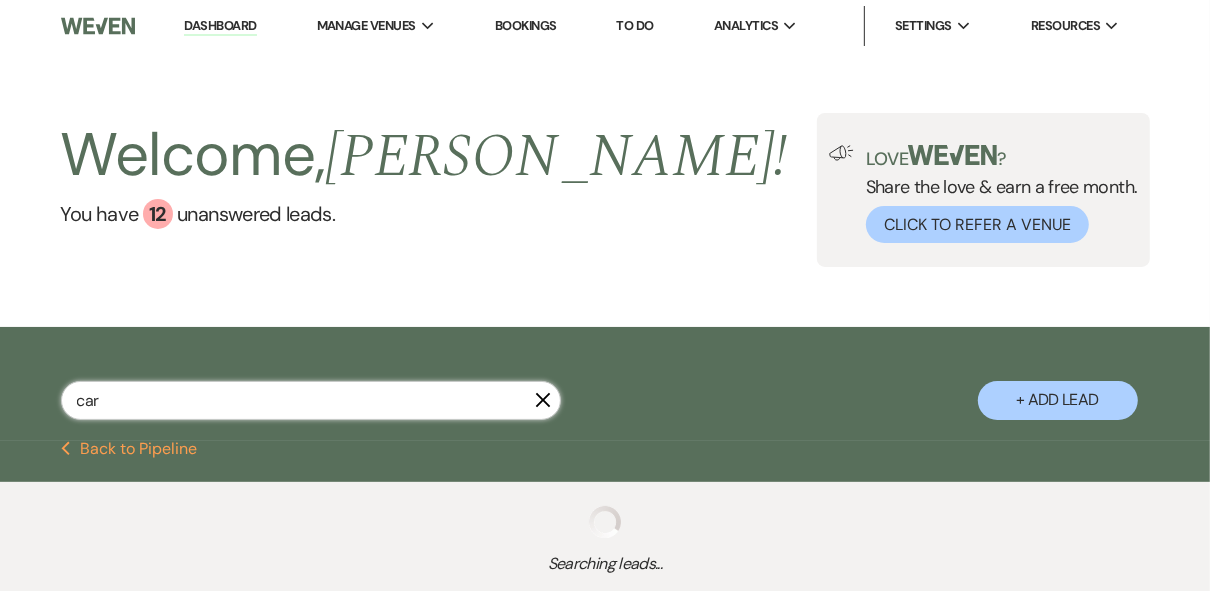 select on "5" 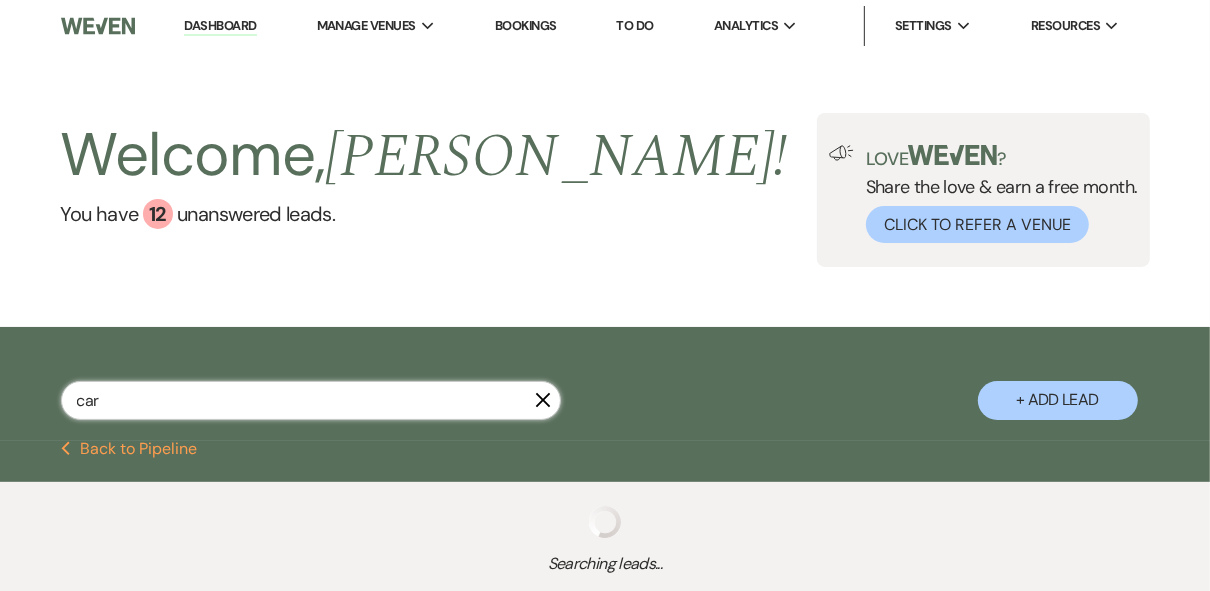 select on "8" 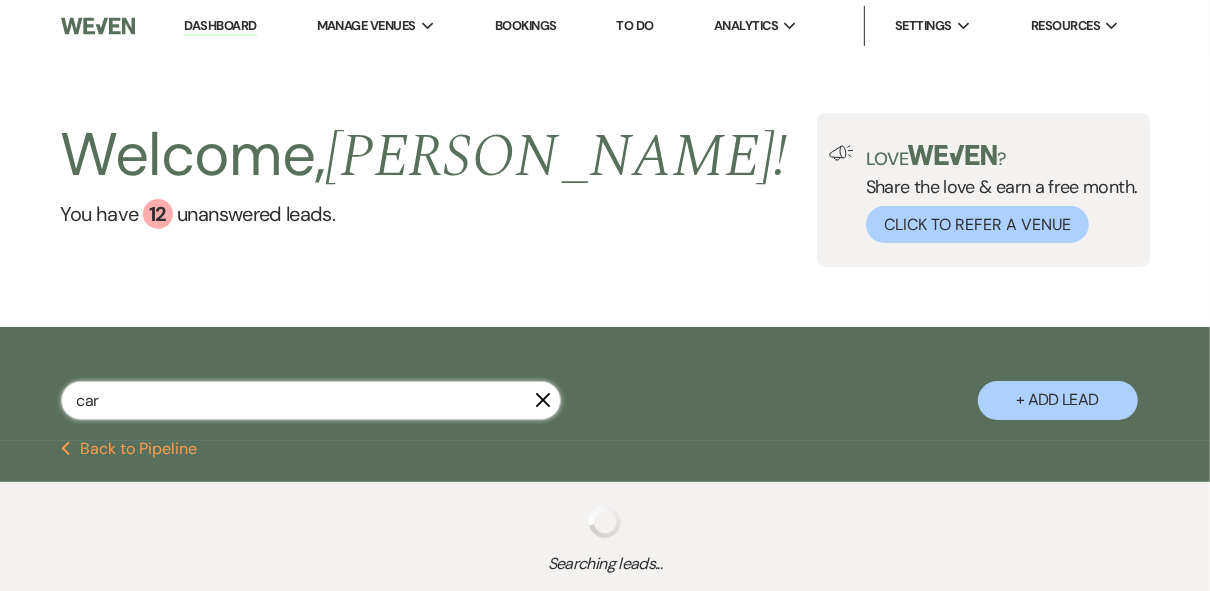 select on "5" 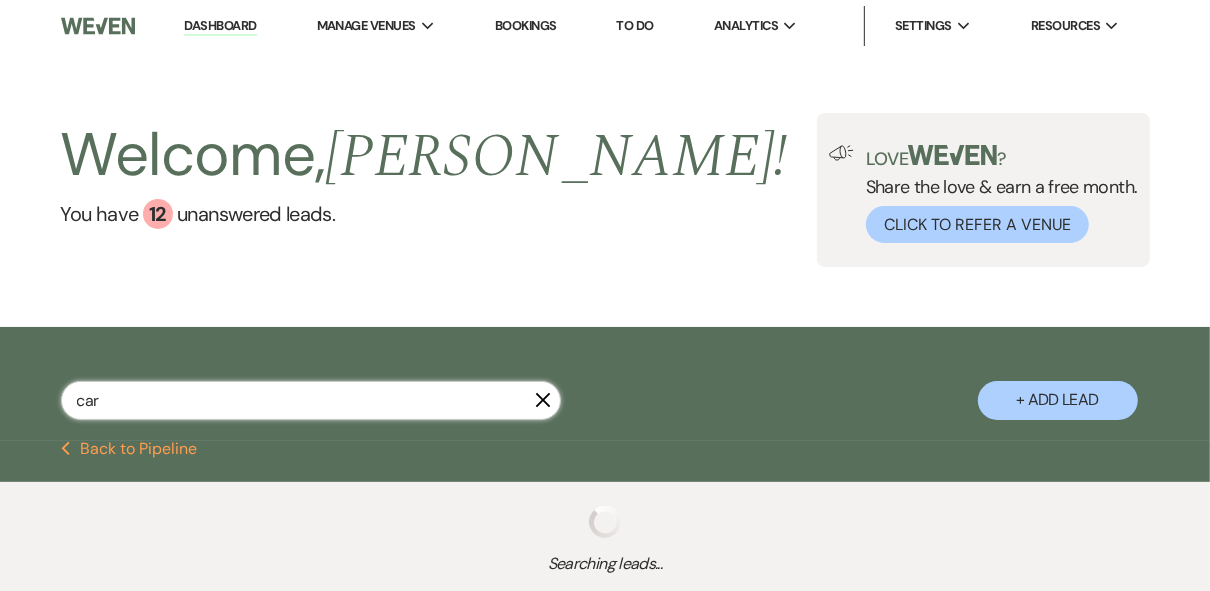 select on "8" 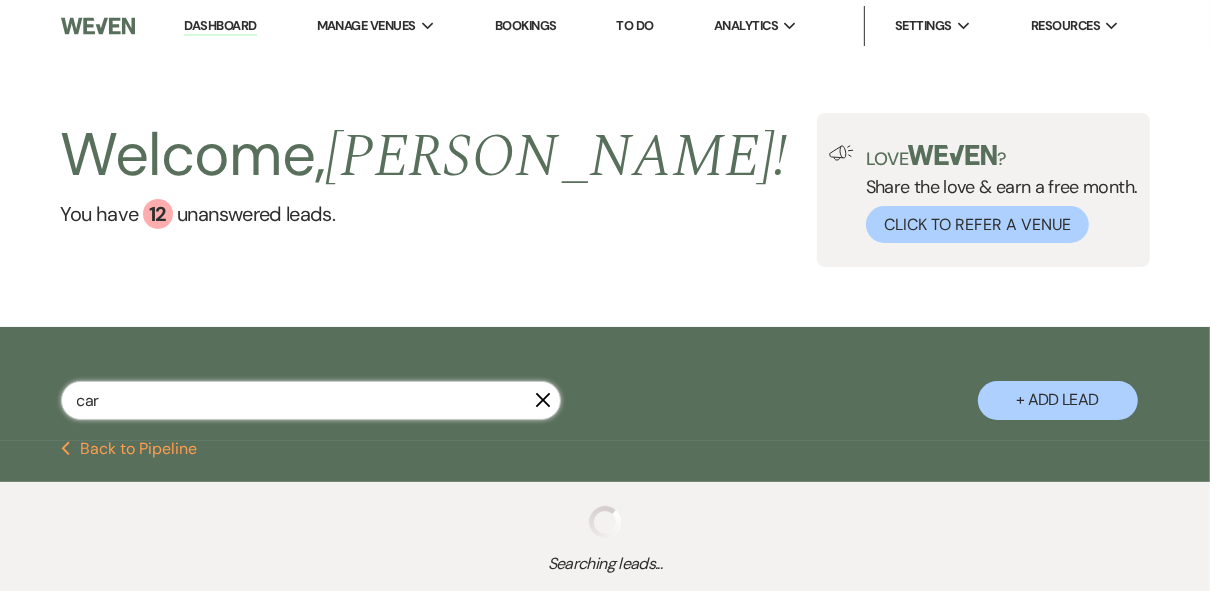 select on "5" 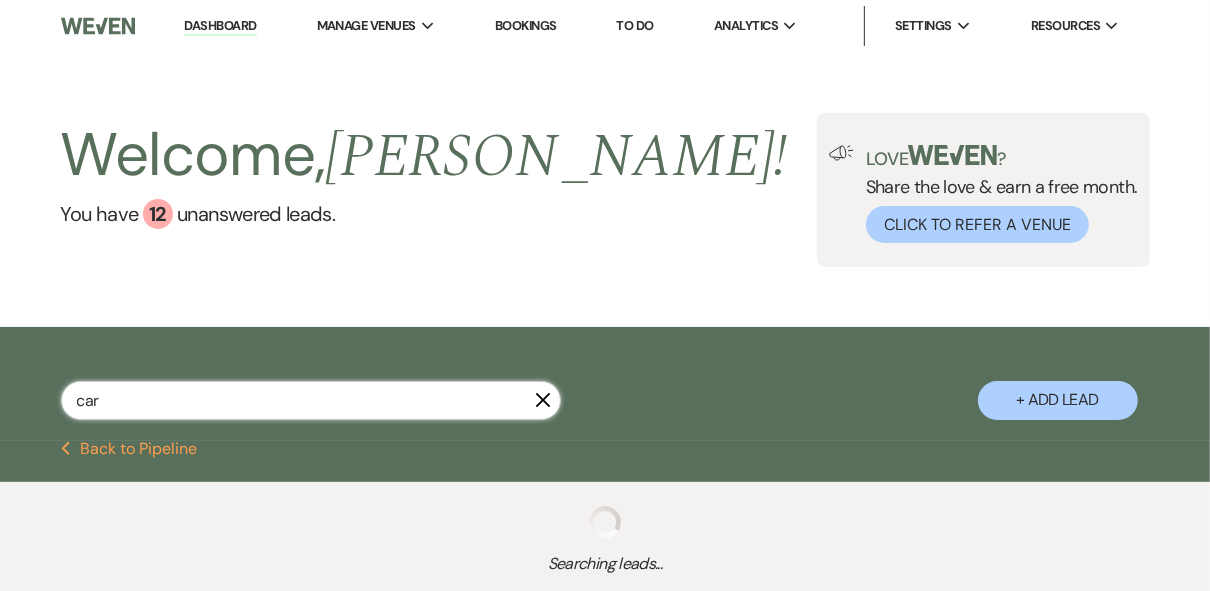 select on "8" 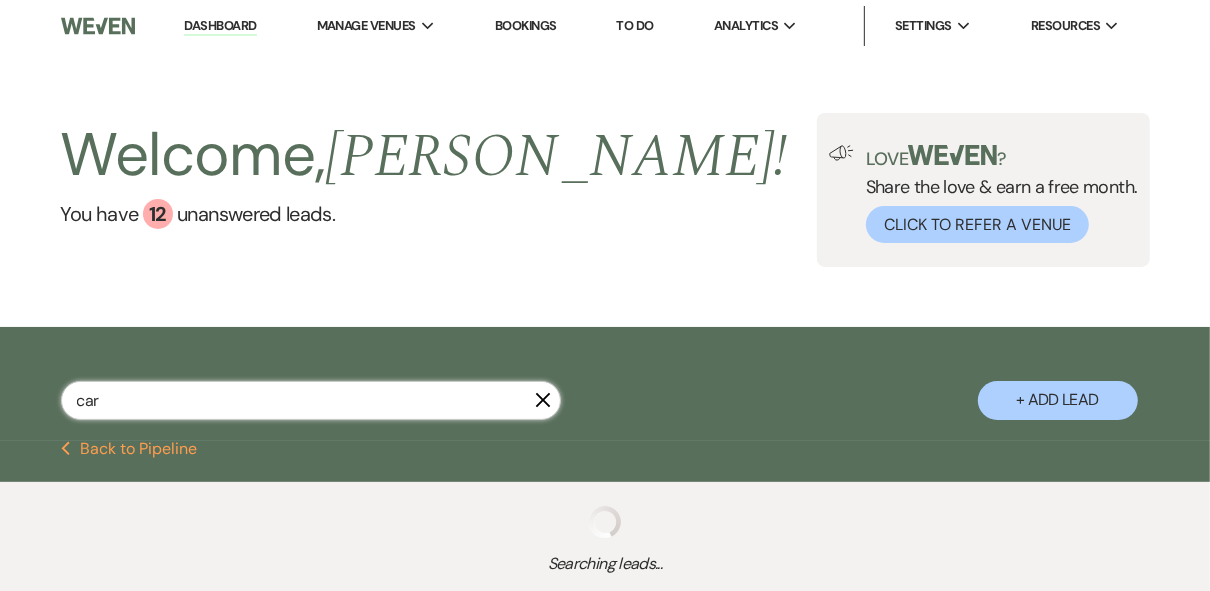 select on "5" 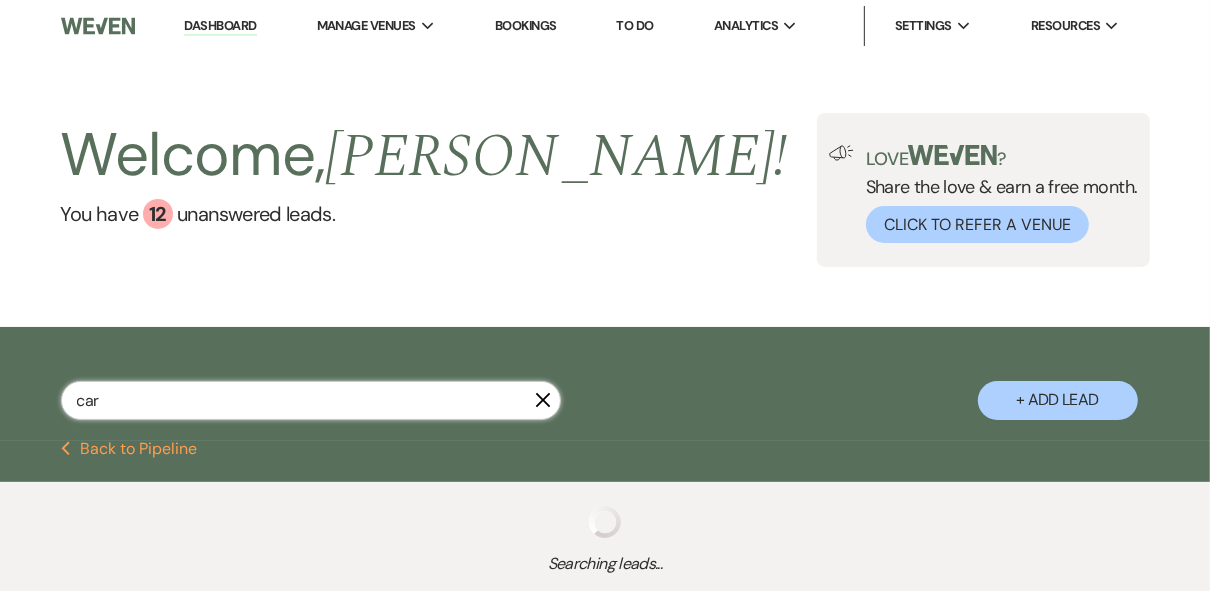 select on "8" 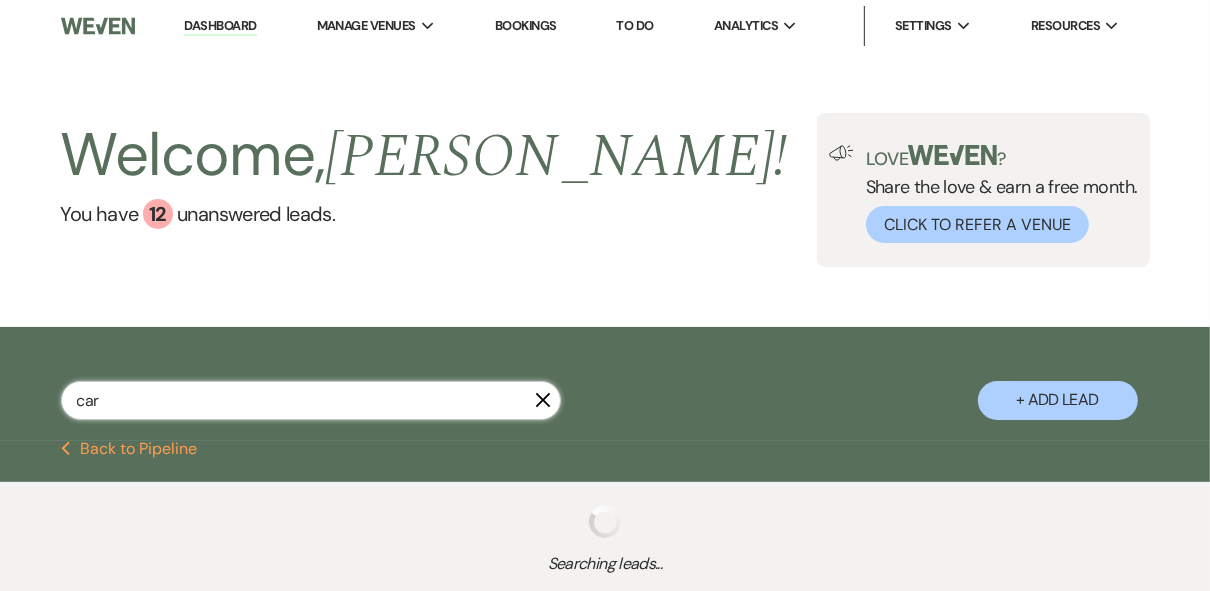 select on "5" 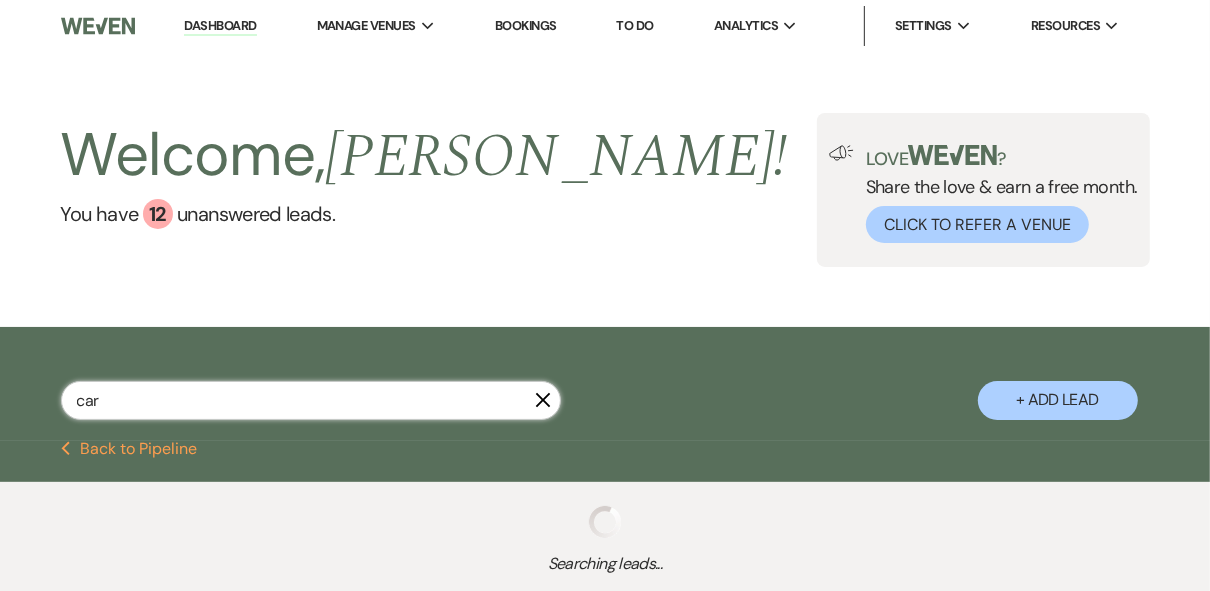 select on "8" 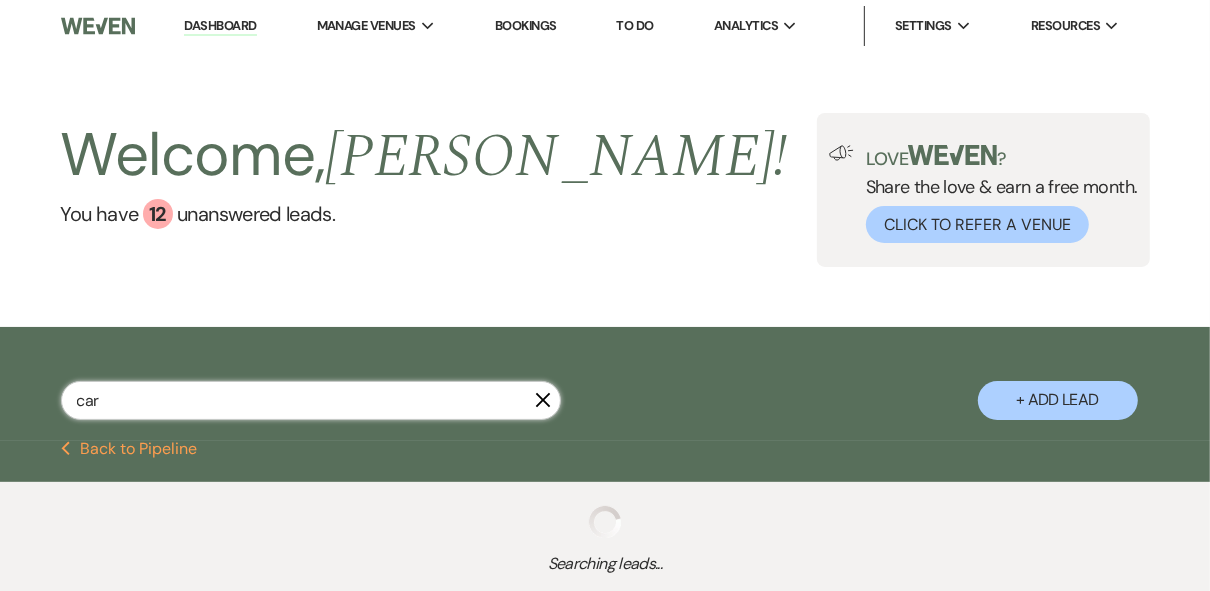 select on "5" 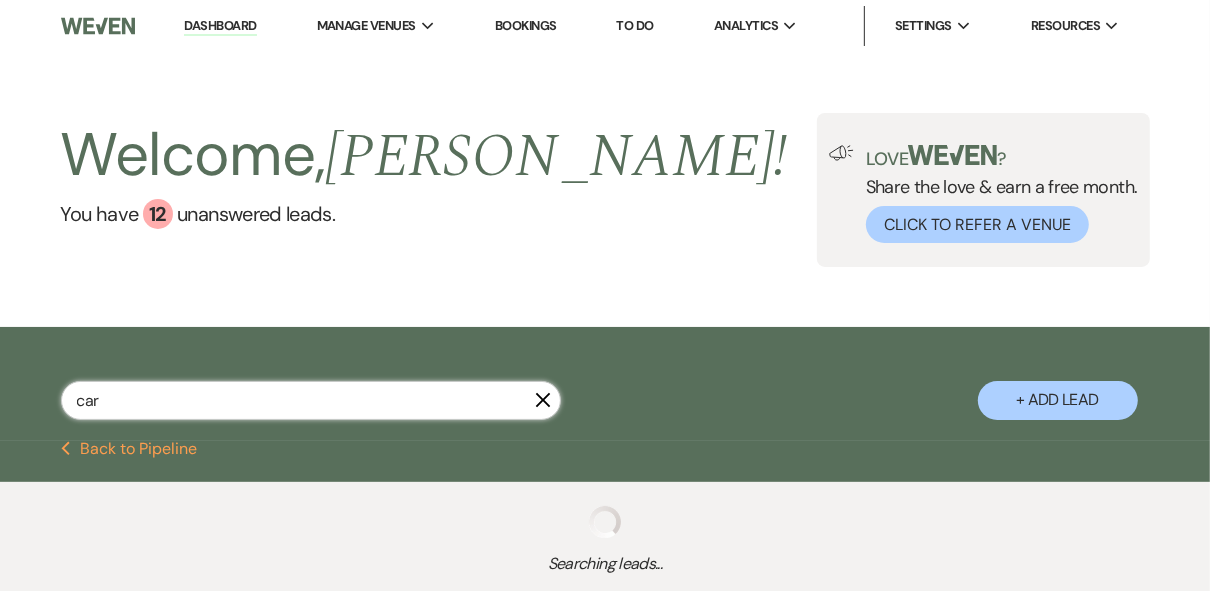 select on "8" 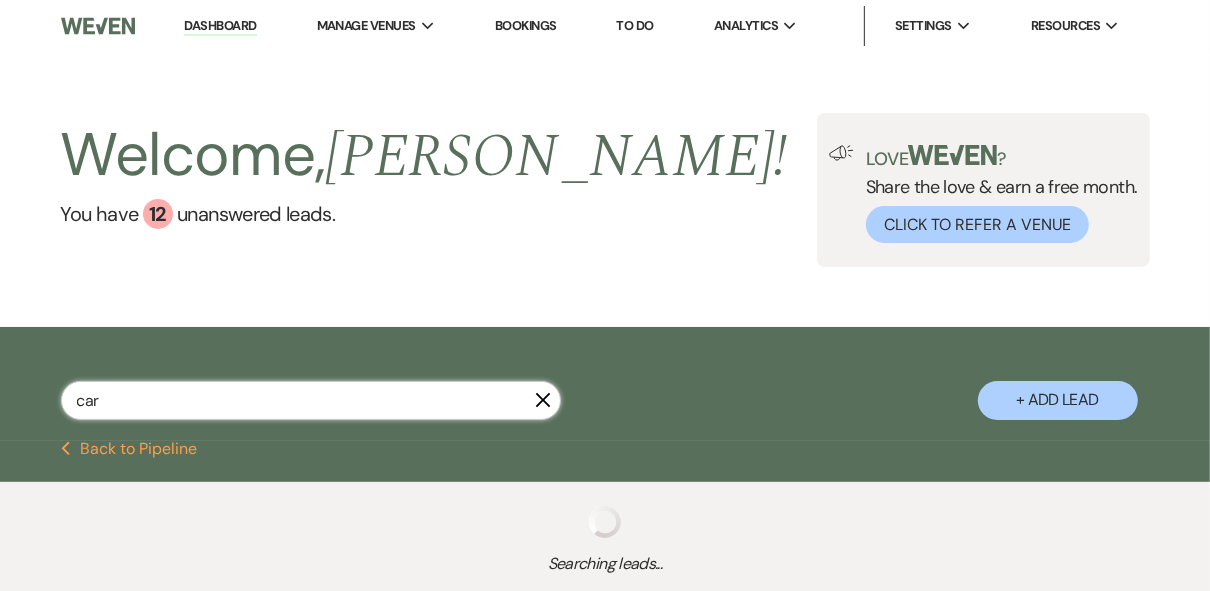 select on "8" 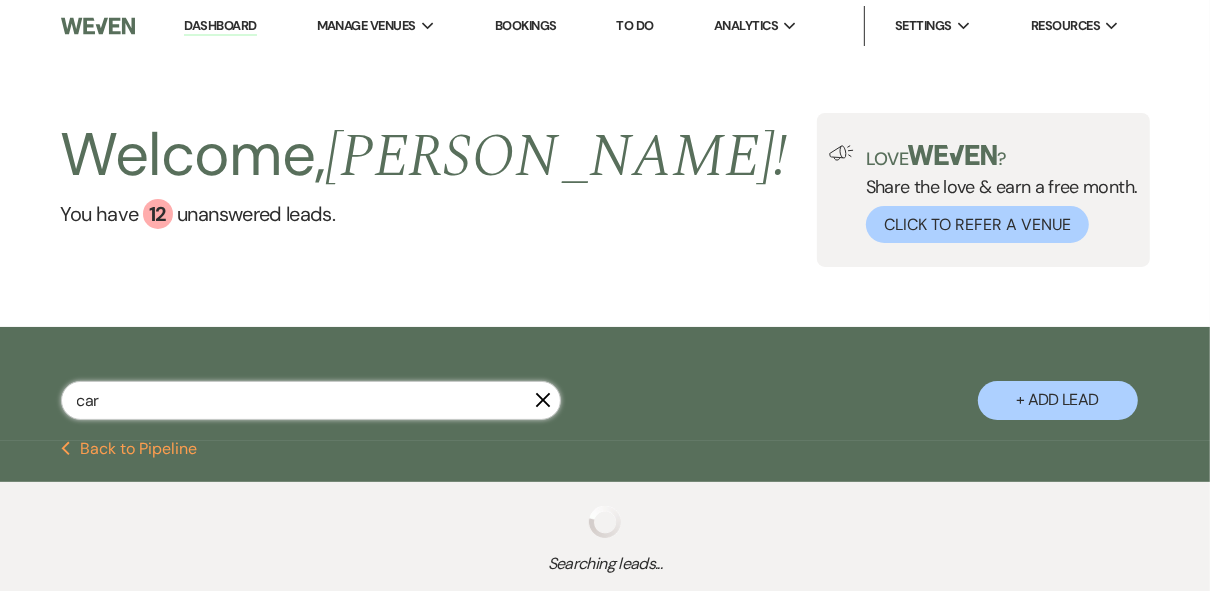 select on "8" 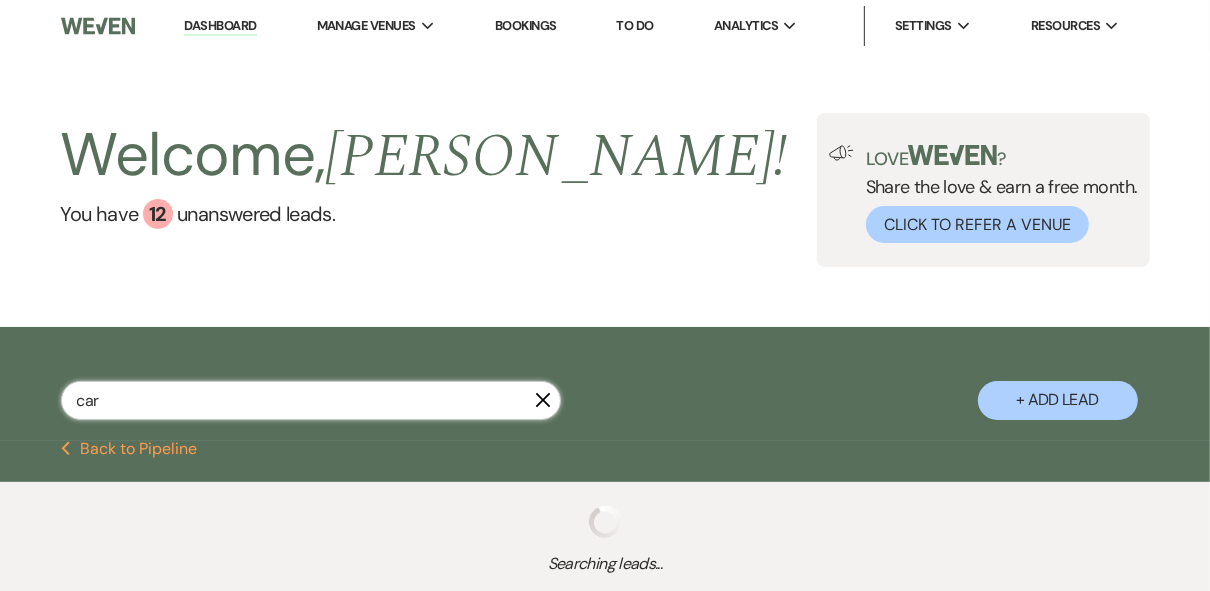 select on "4" 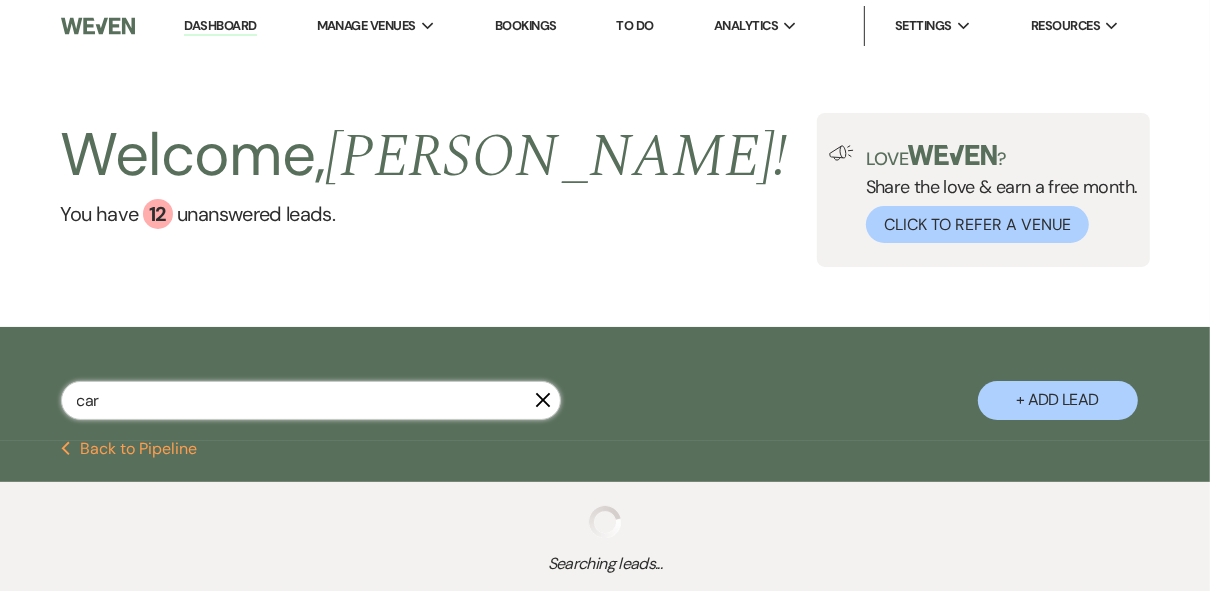 select on "8" 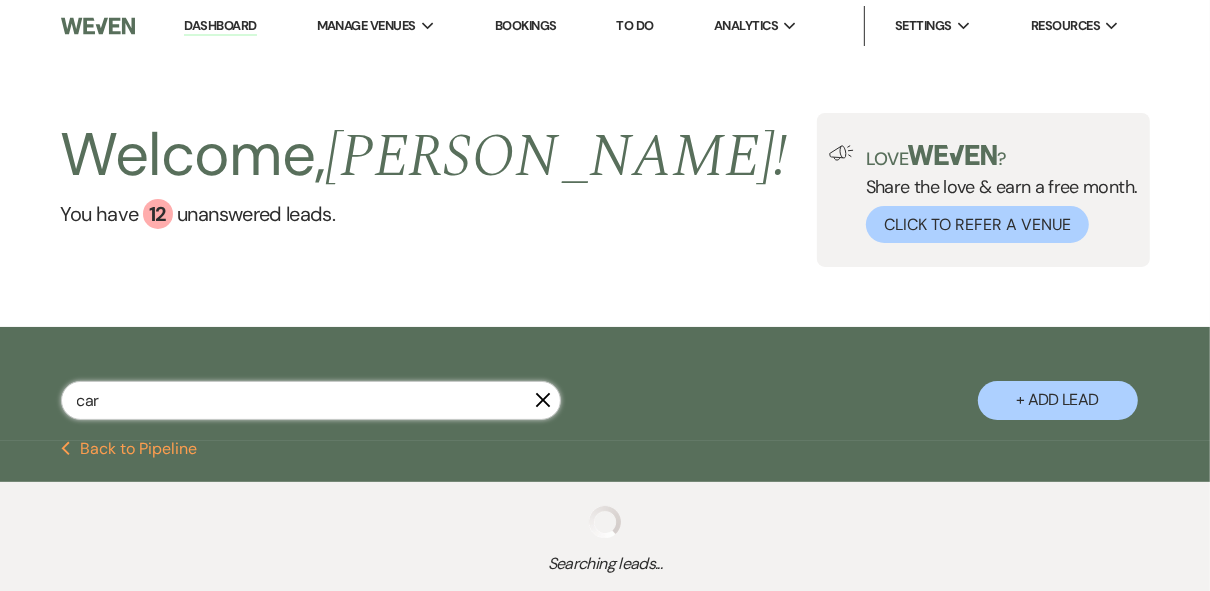select on "5" 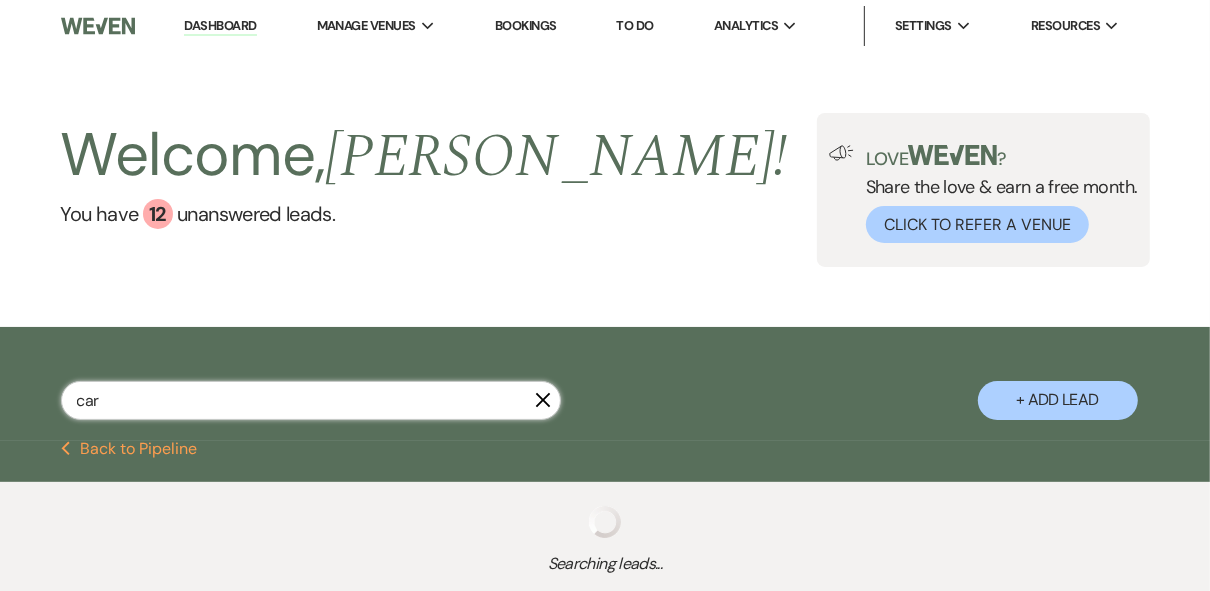 select on "8" 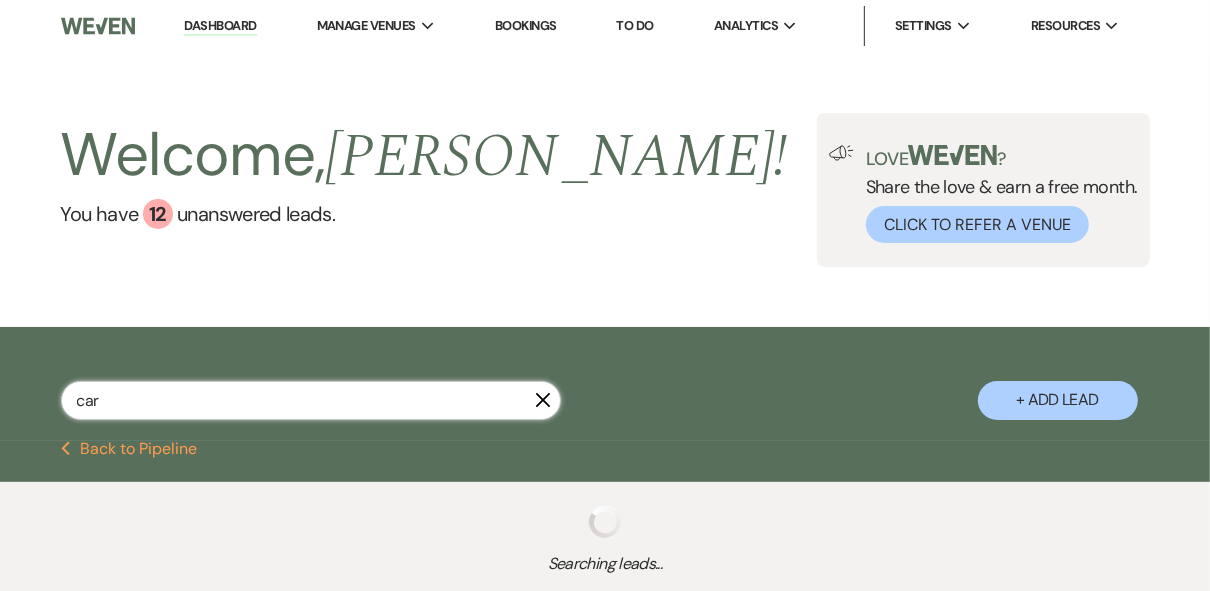 select on "5" 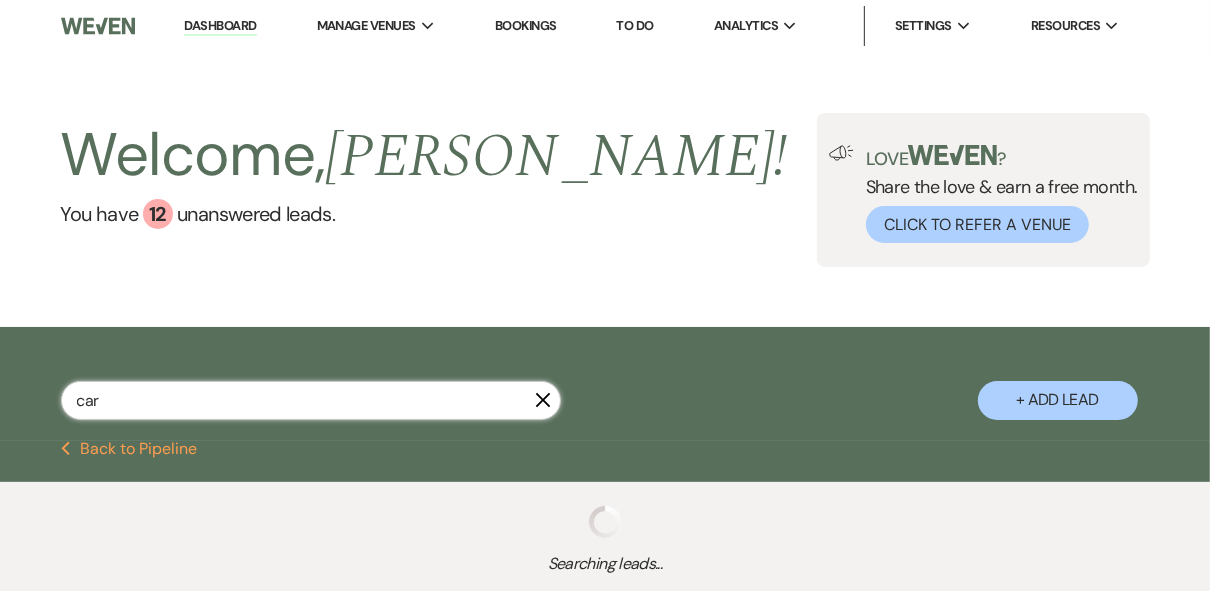 select on "8" 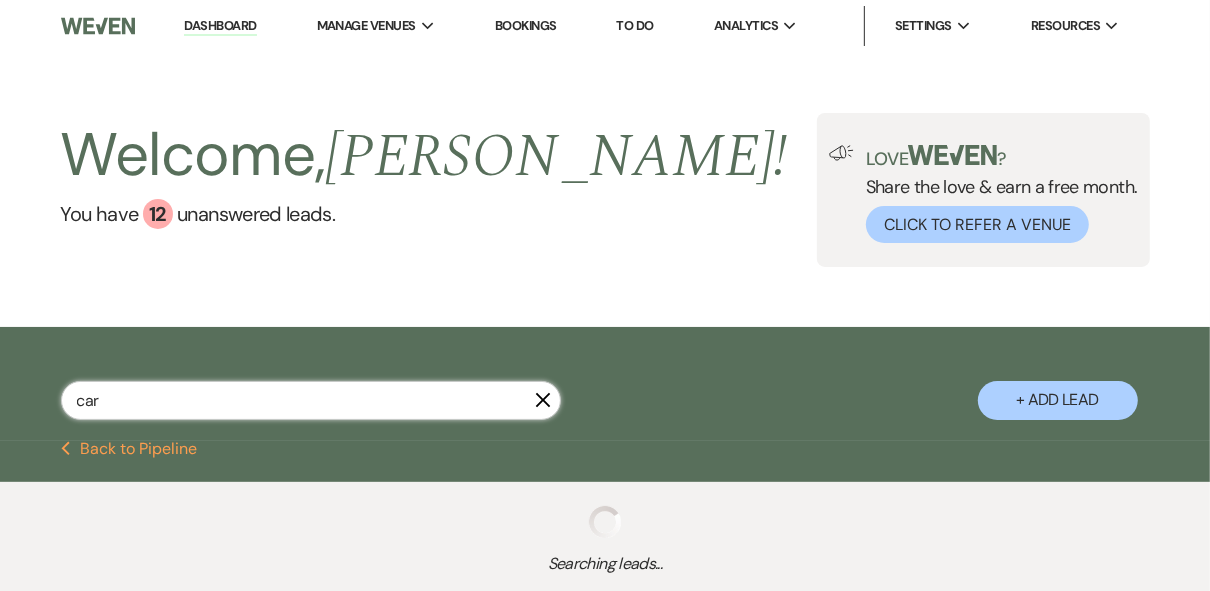 select on "8" 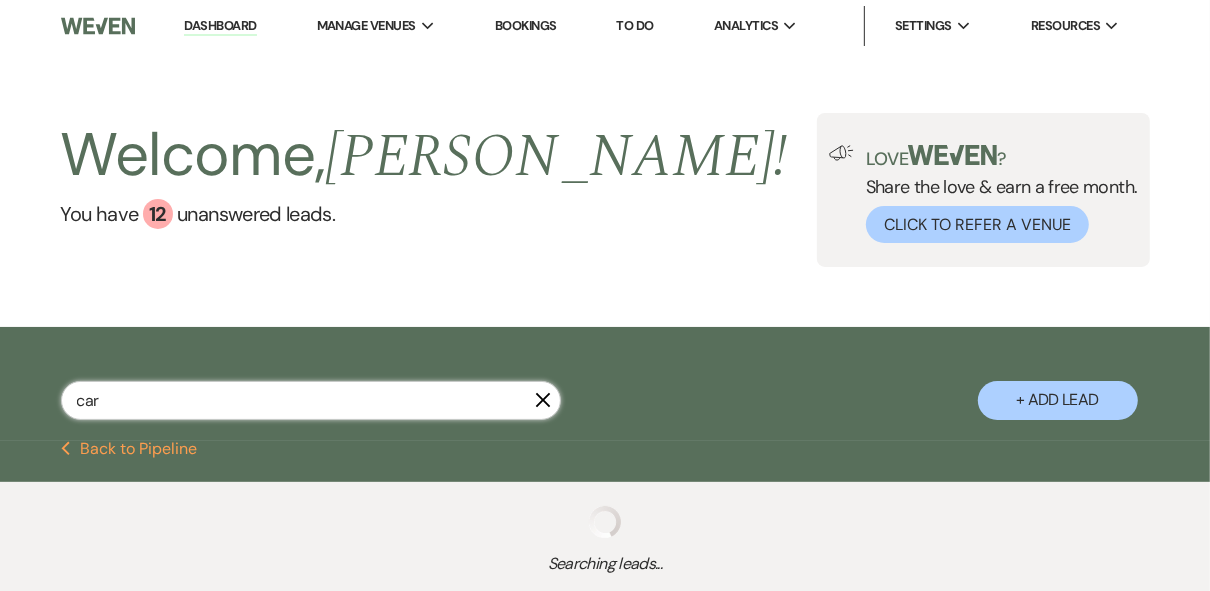 select on "8" 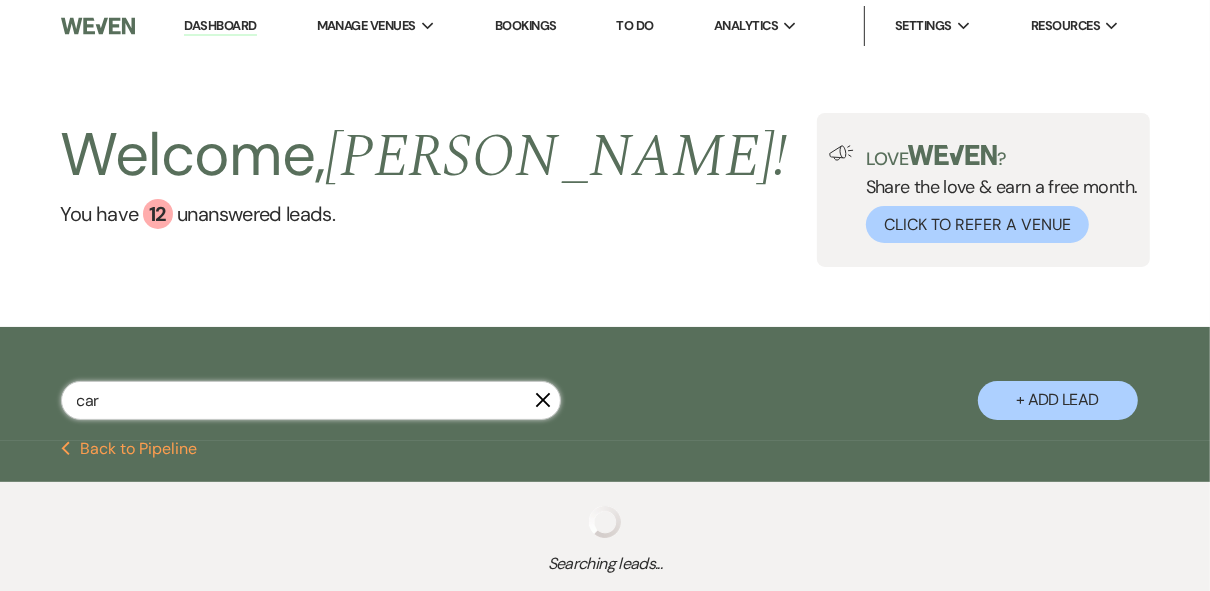 select on "5" 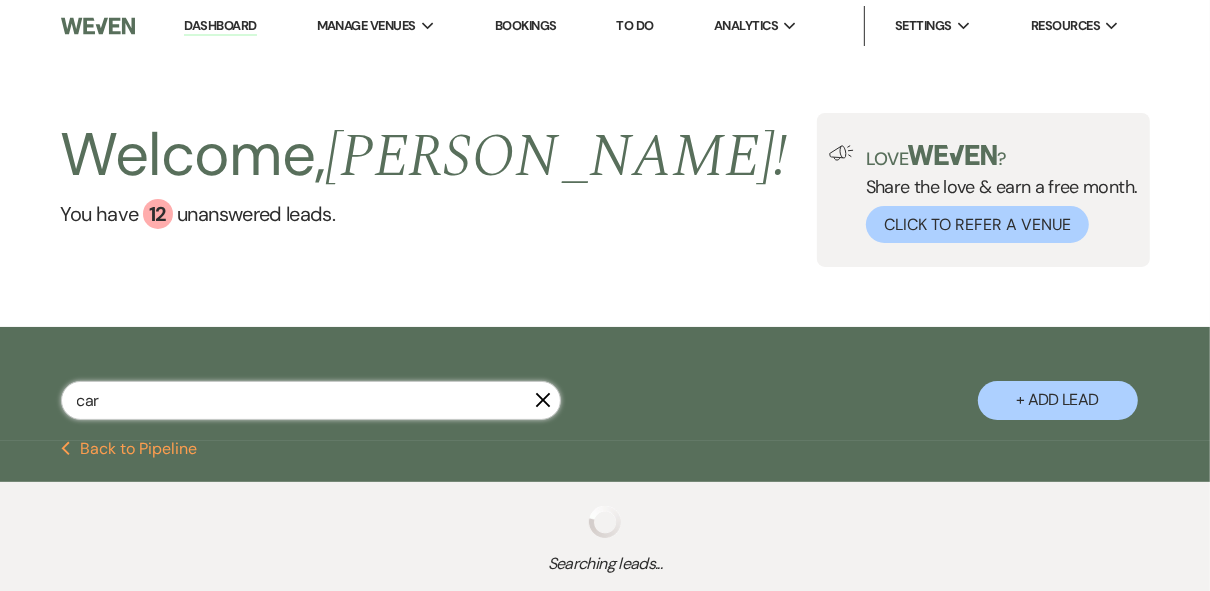 select on "8" 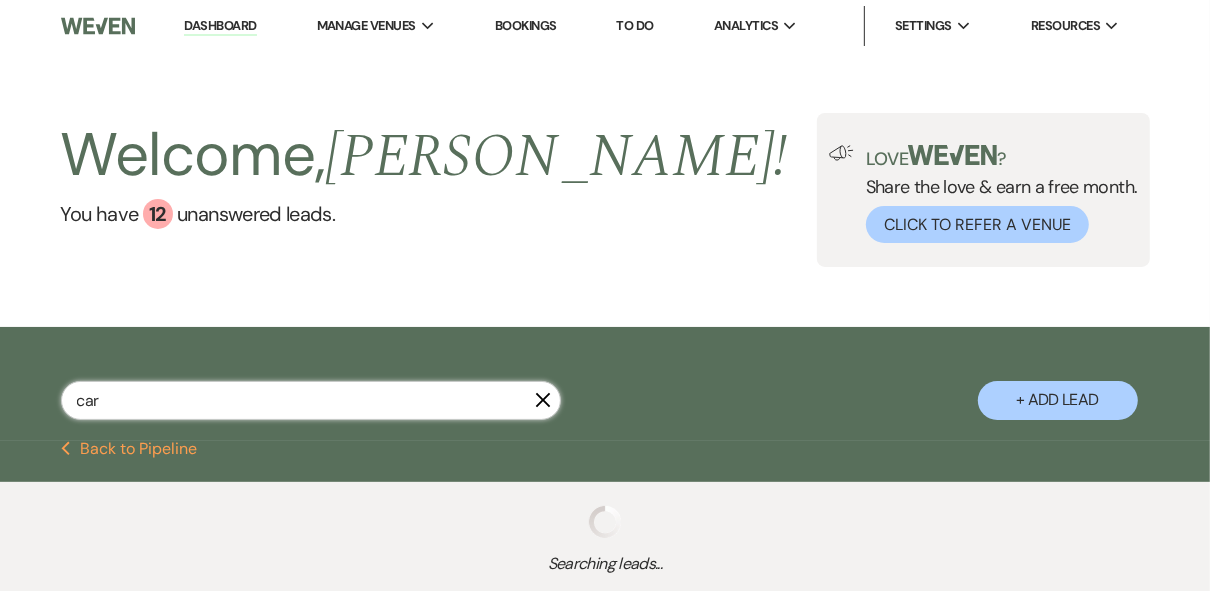 select on "4" 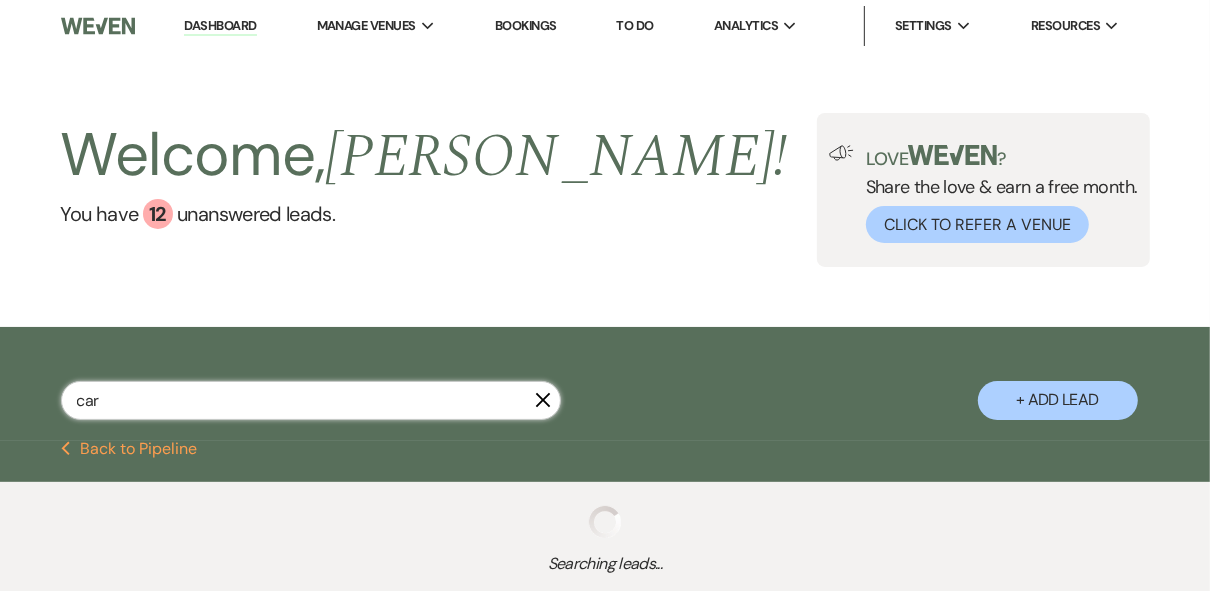 select on "8" 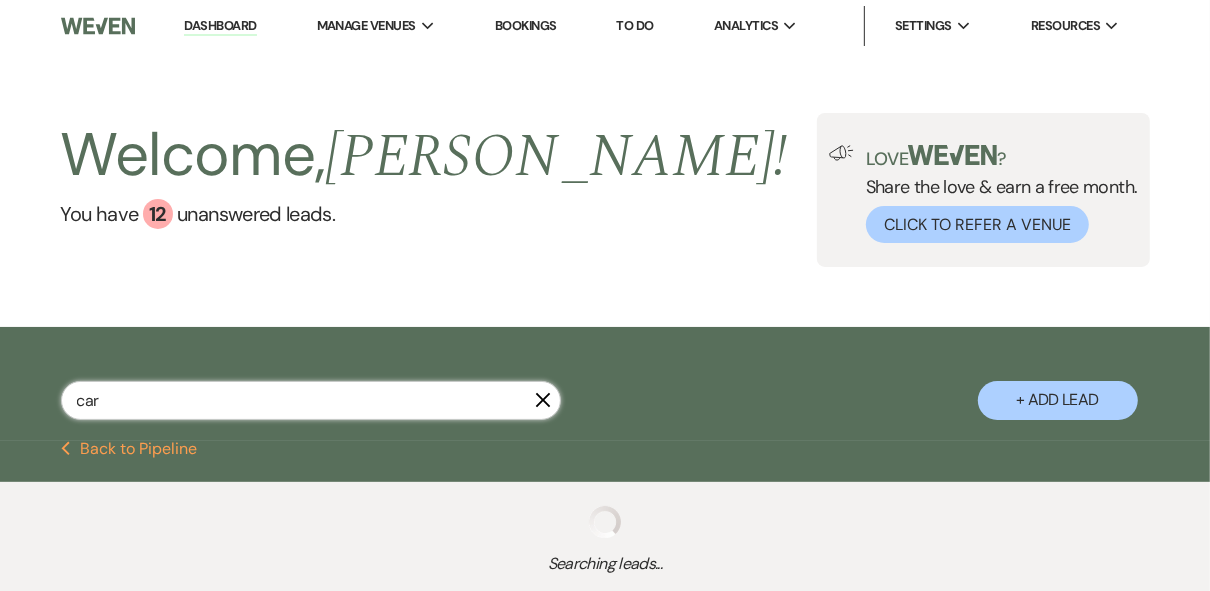 select on "5" 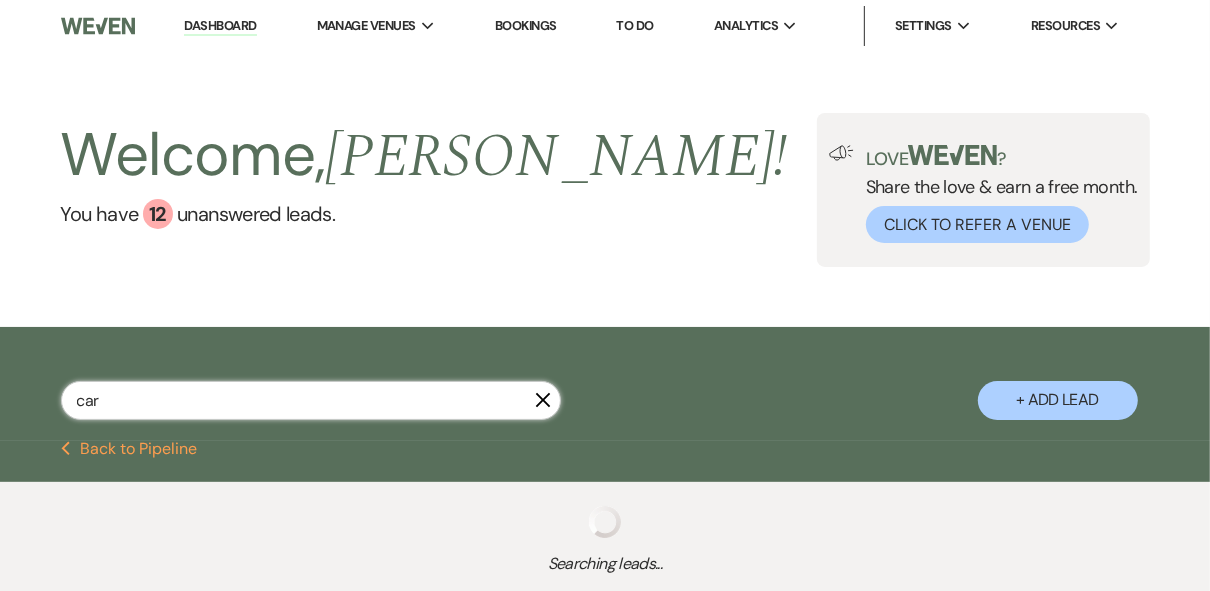 select on "8" 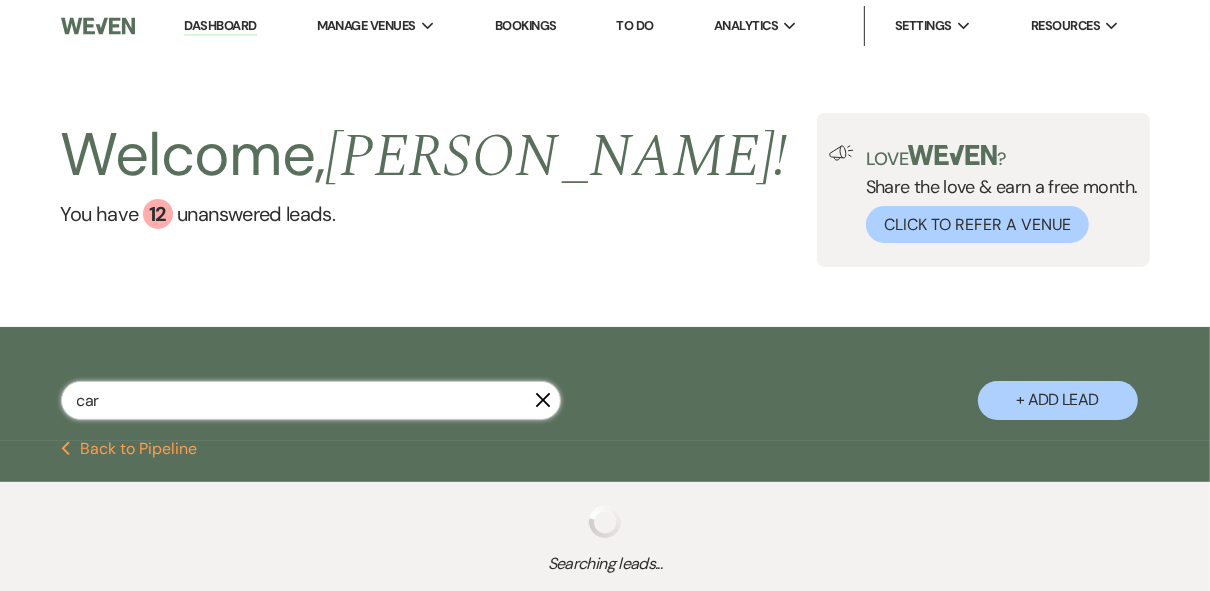 select on "5" 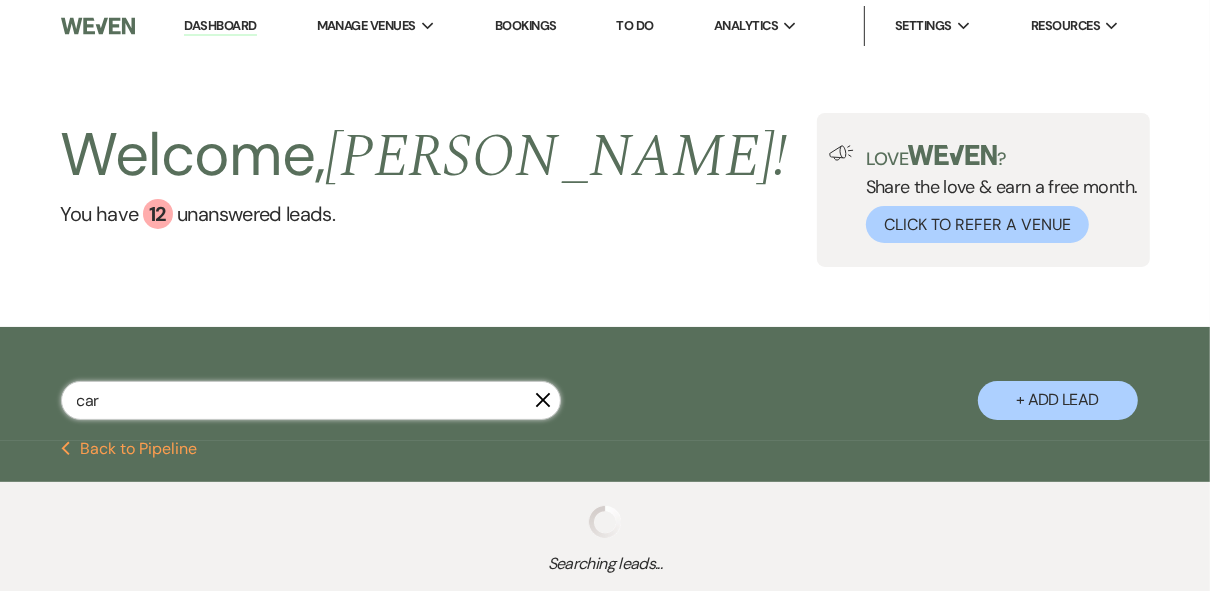 select on "8" 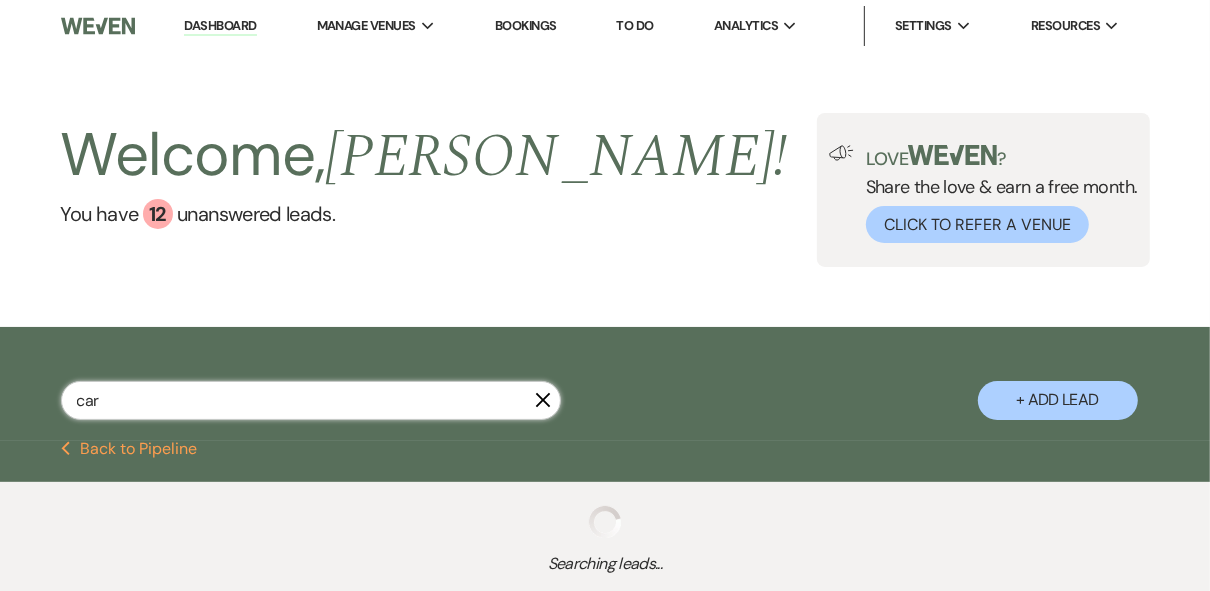 select on "5" 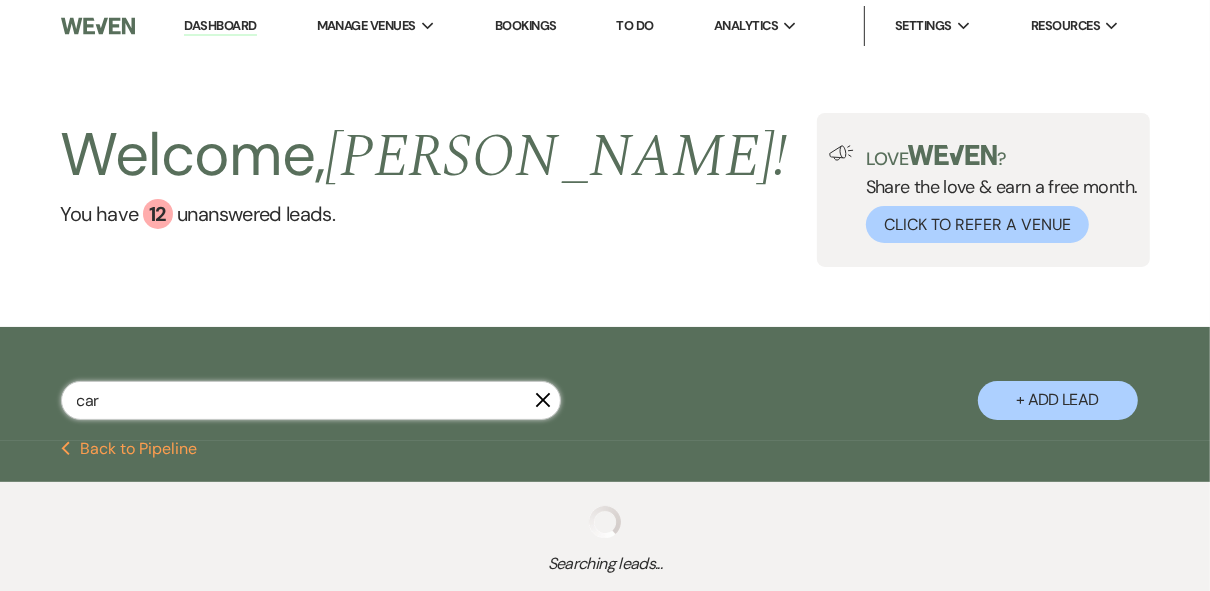 select on "8" 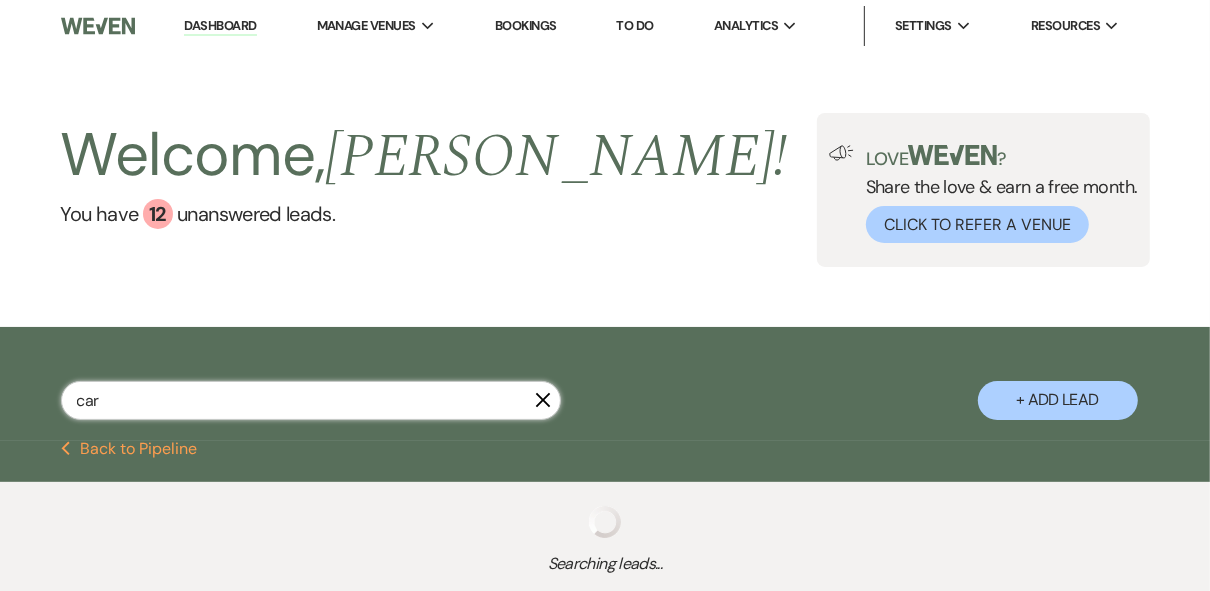 select on "5" 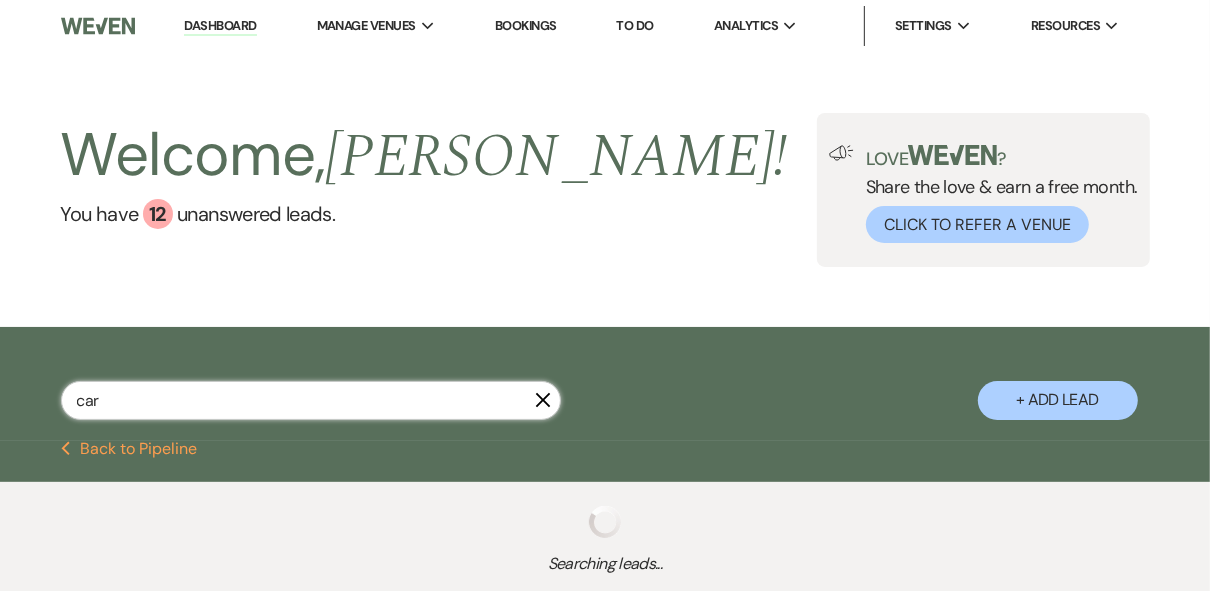select on "8" 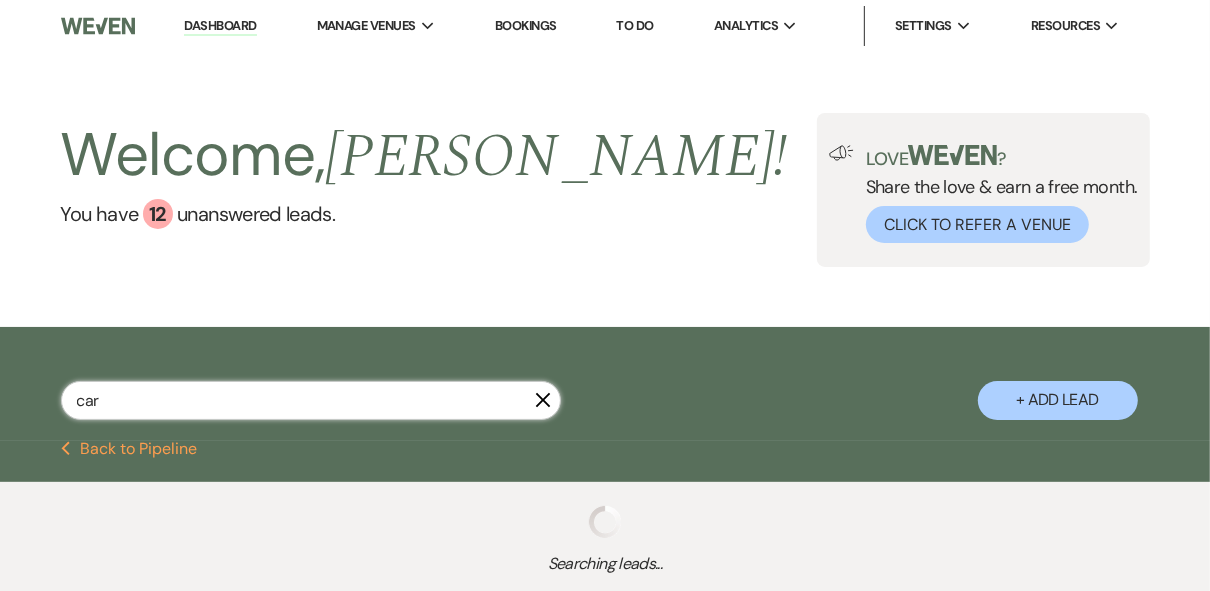 select on "5" 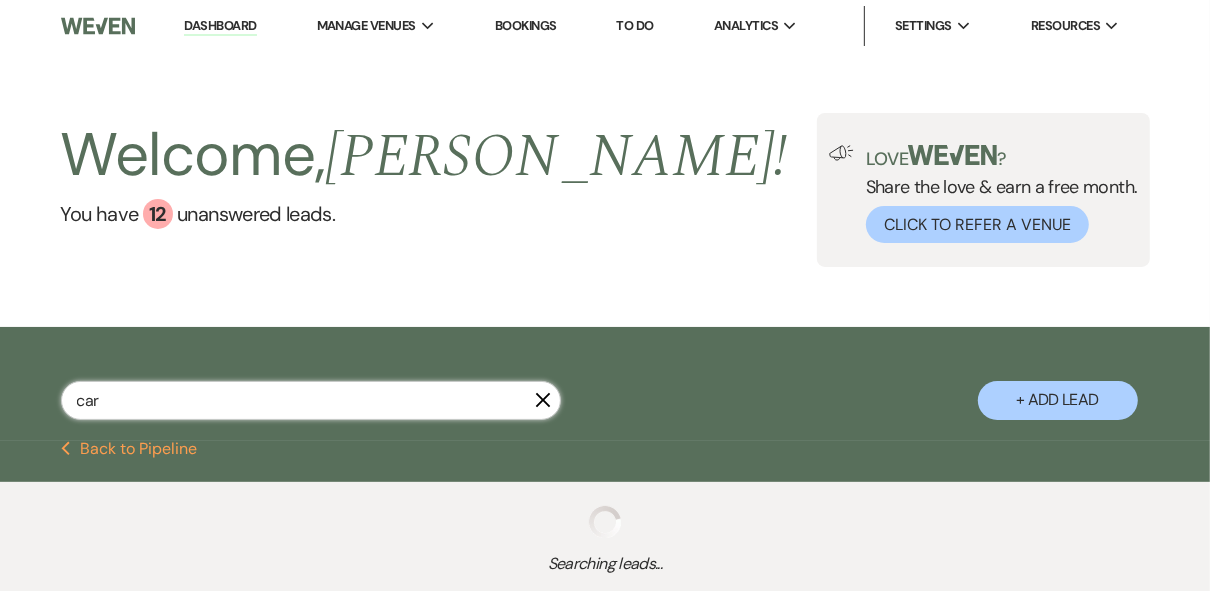 select on "8" 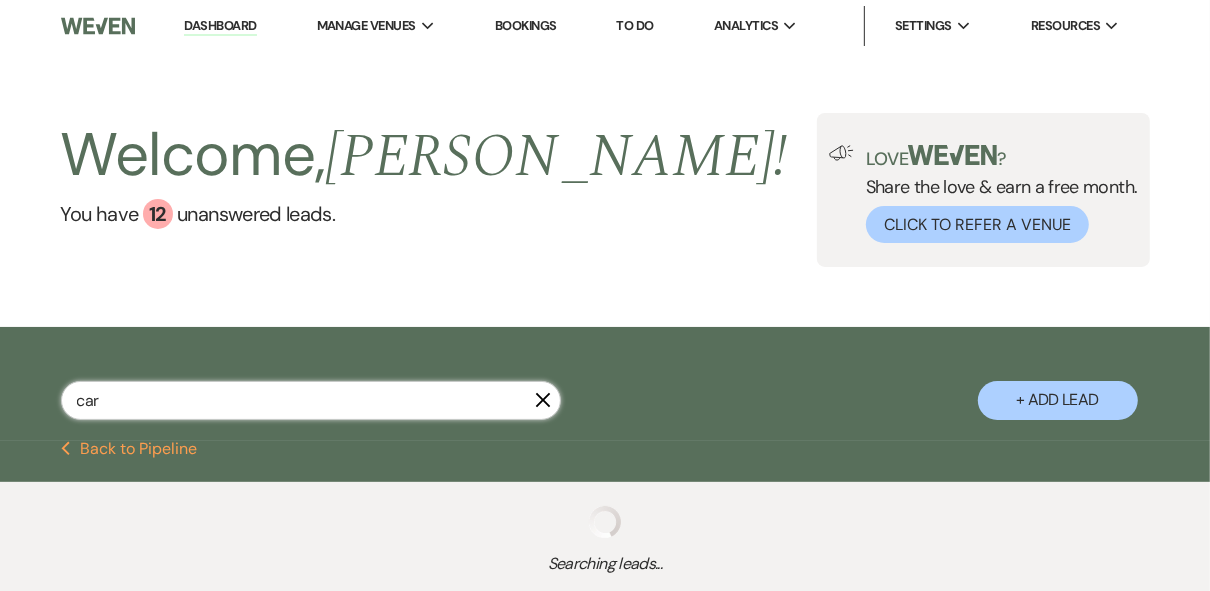 select on "5" 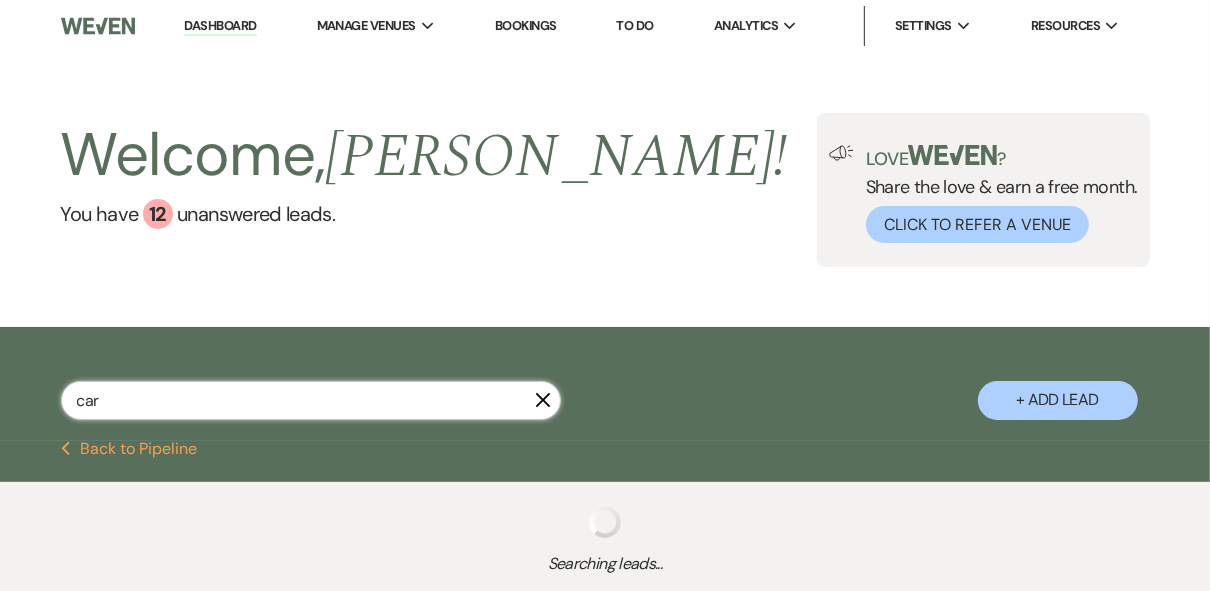 select on "8" 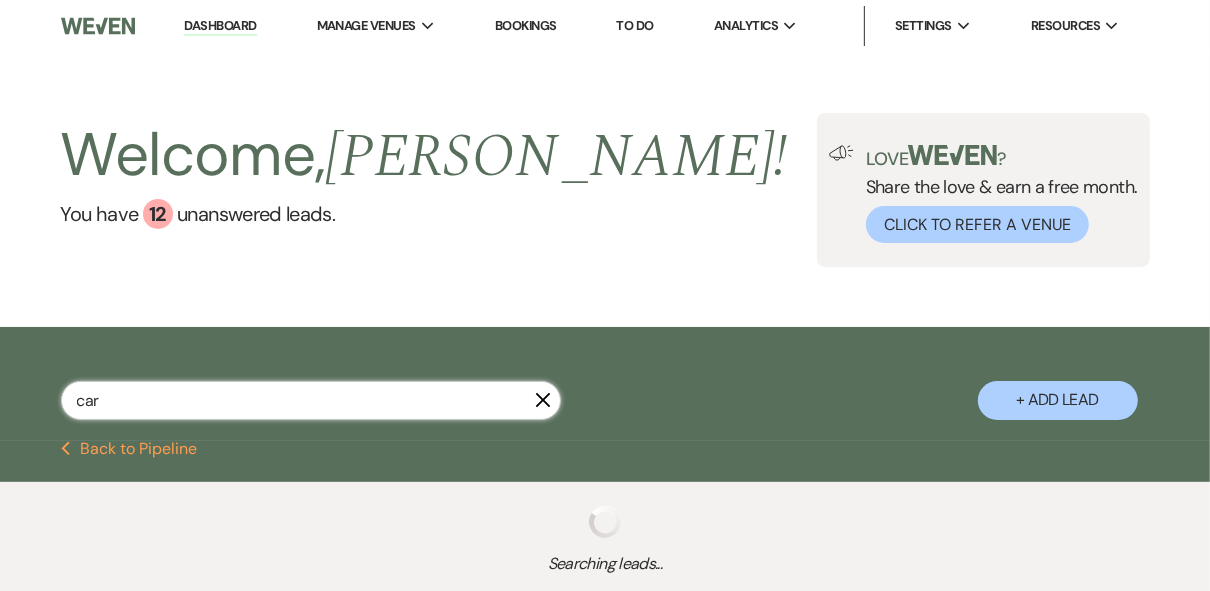 select on "6" 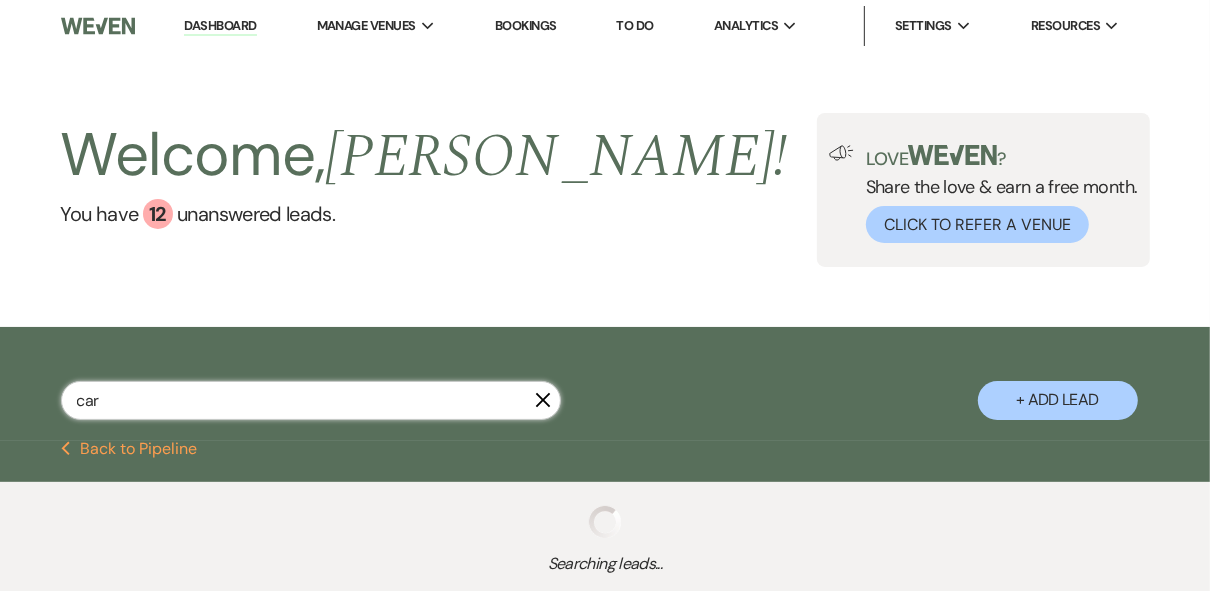 select on "8" 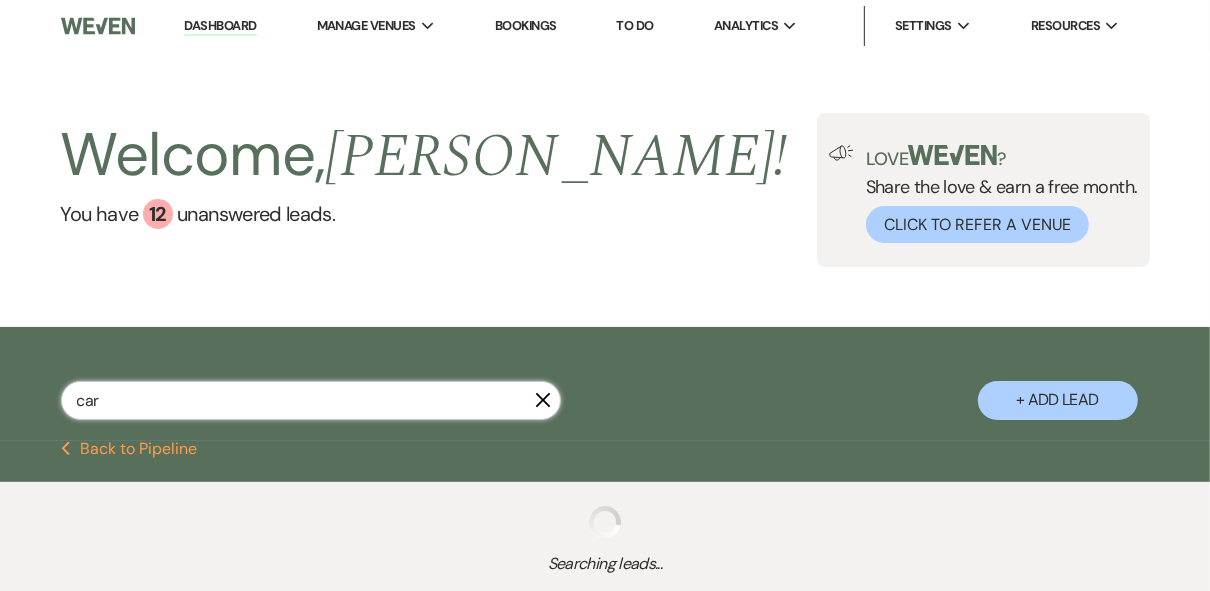 select on "4" 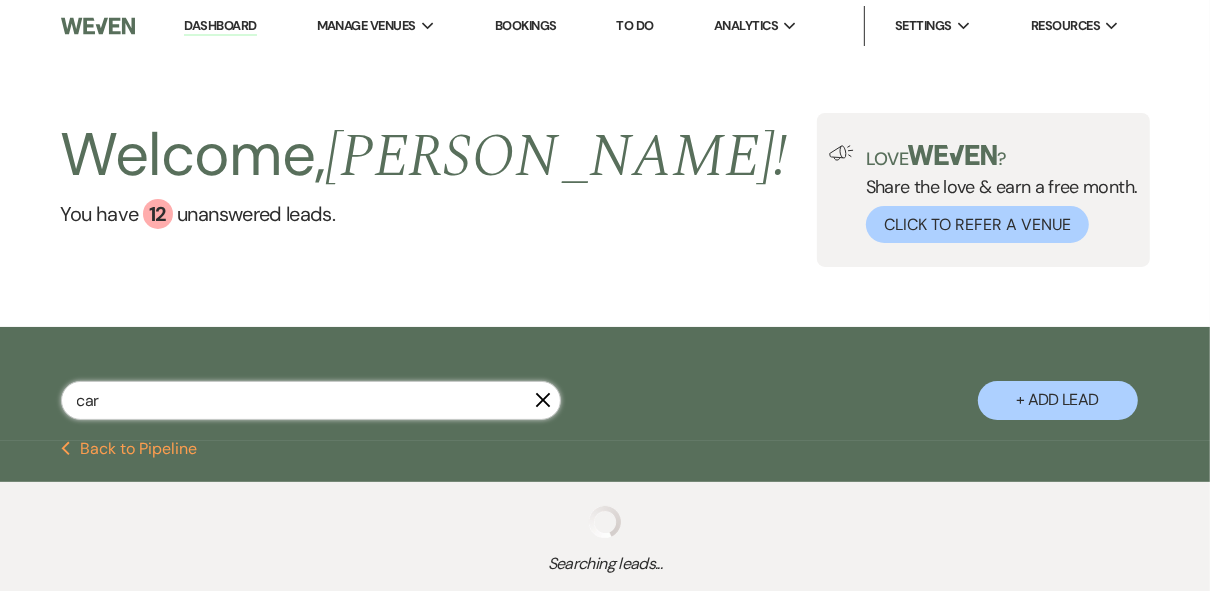 select on "8" 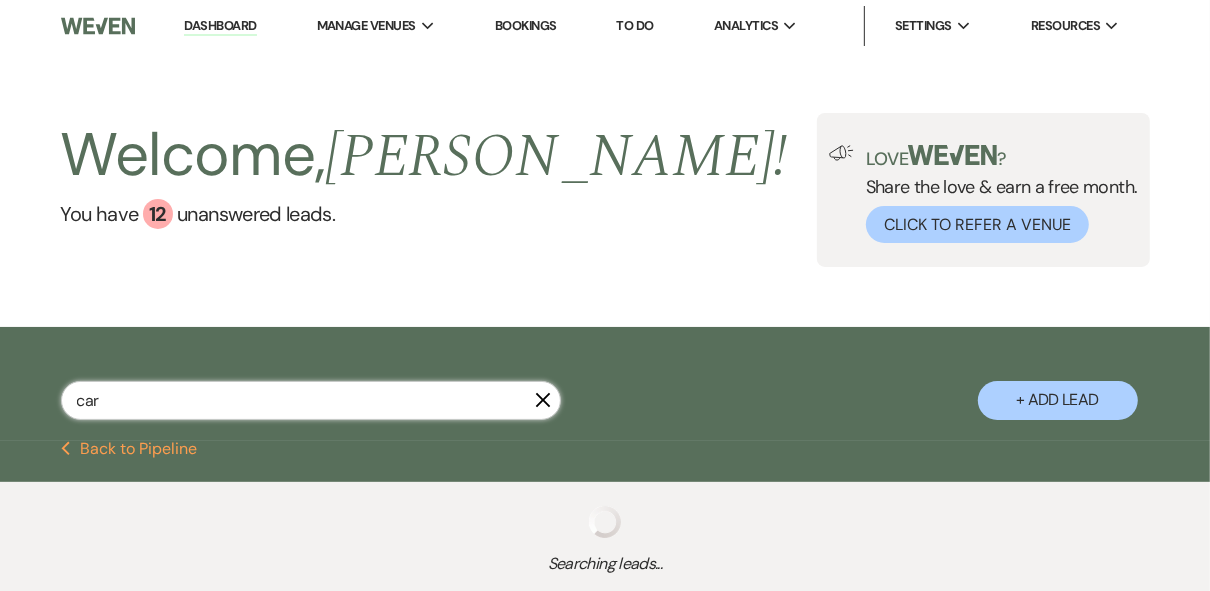 select on "4" 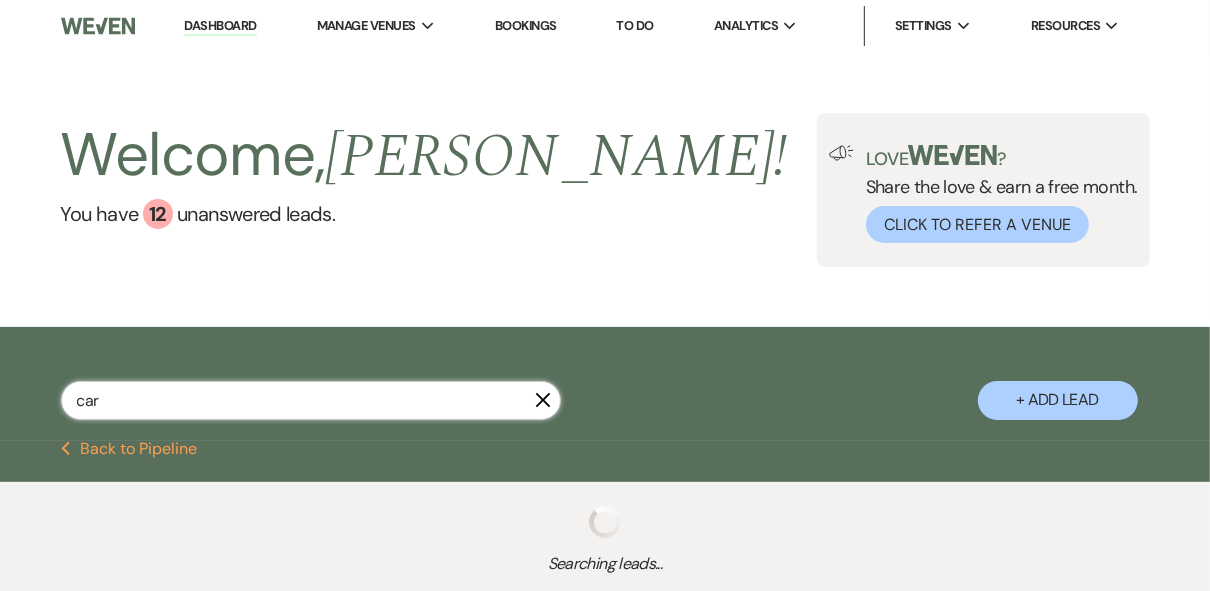 select on "8" 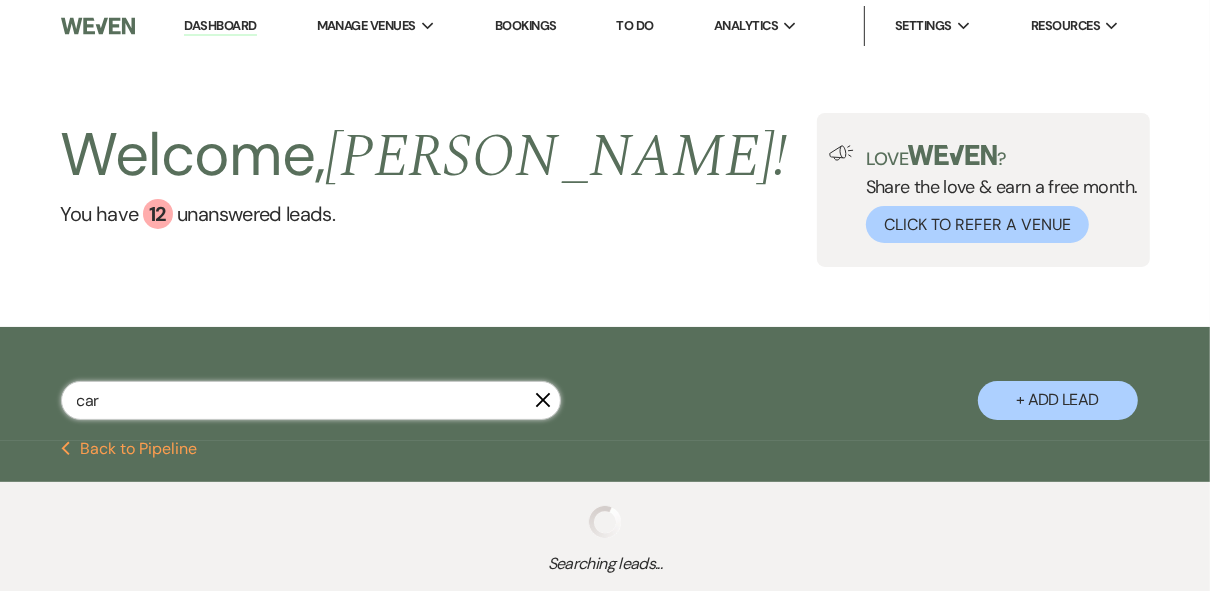 select on "11" 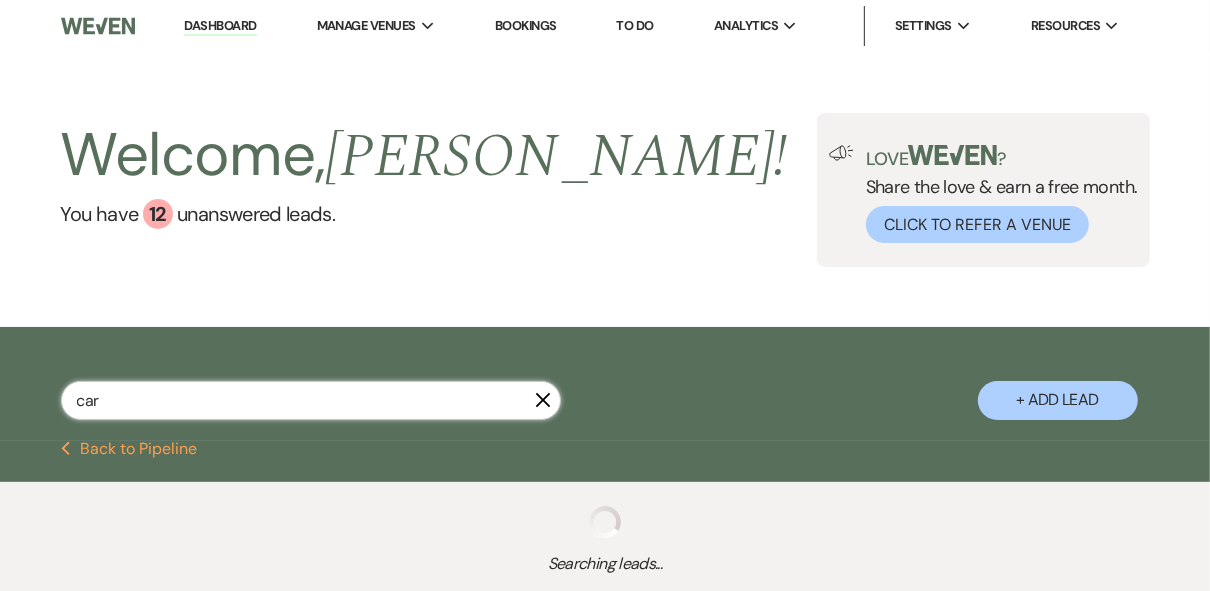 select on "8" 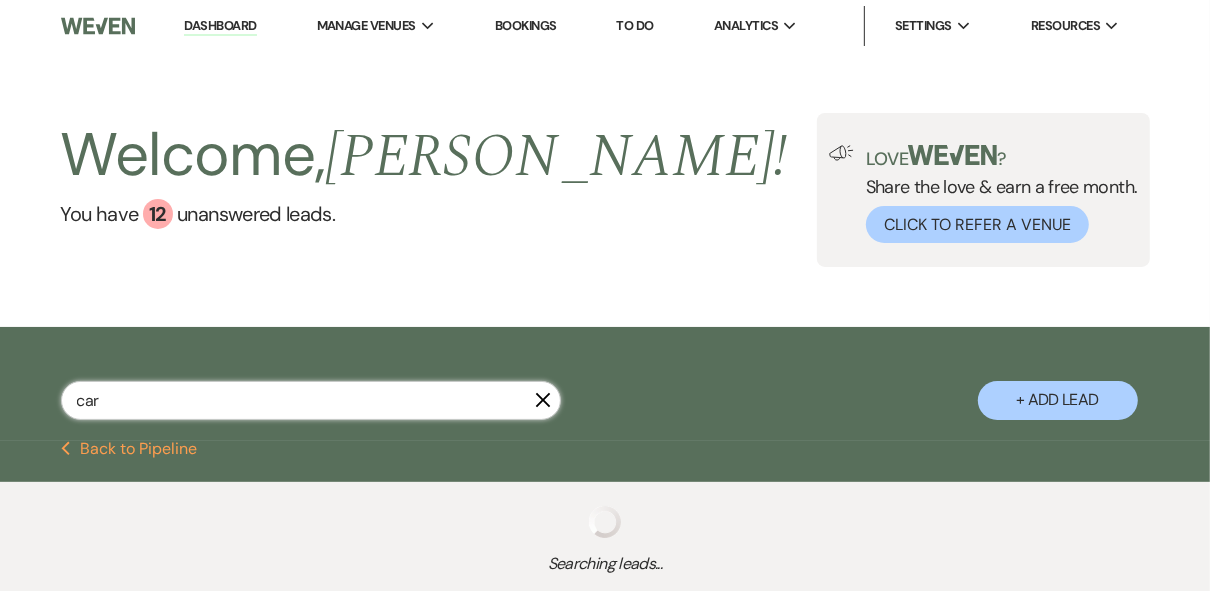 select on "5" 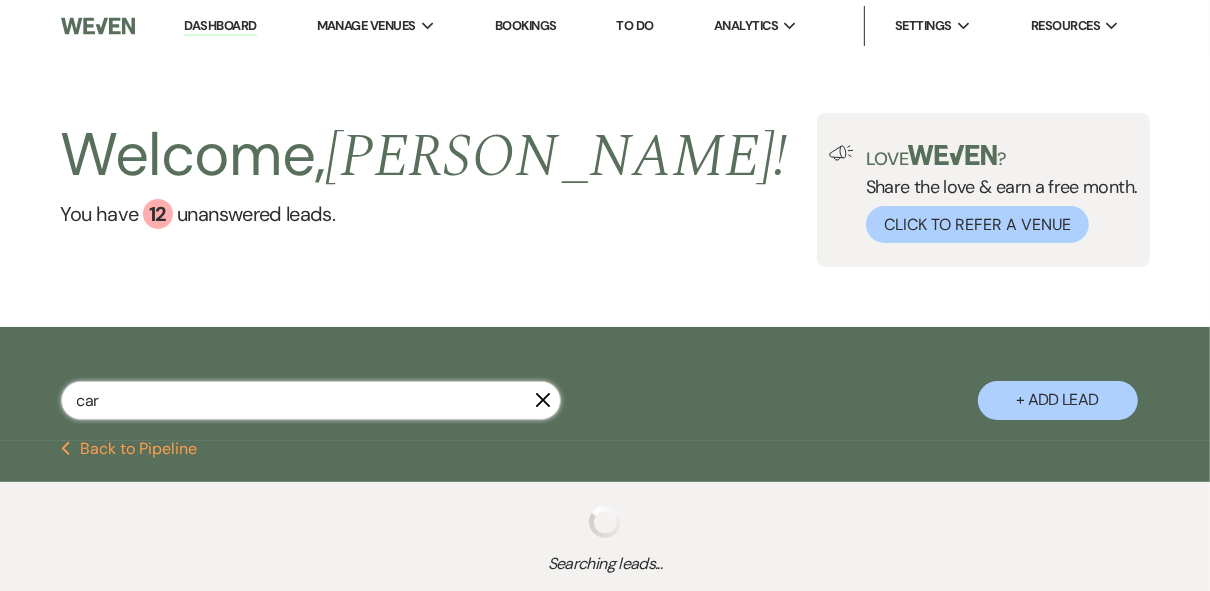 select on "8" 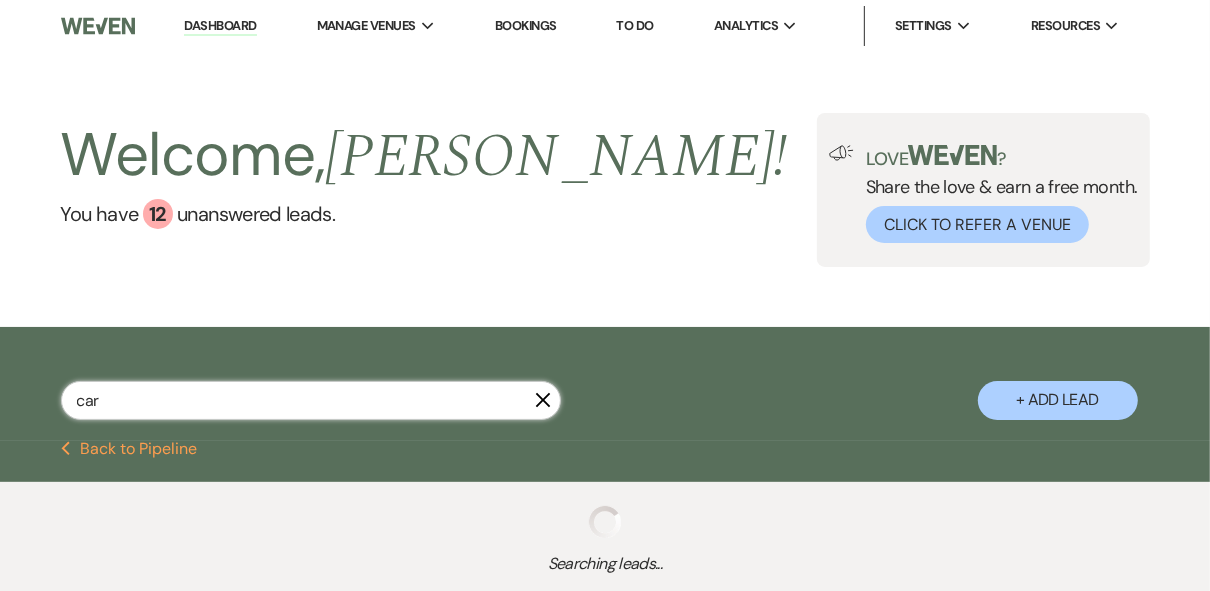 select on "5" 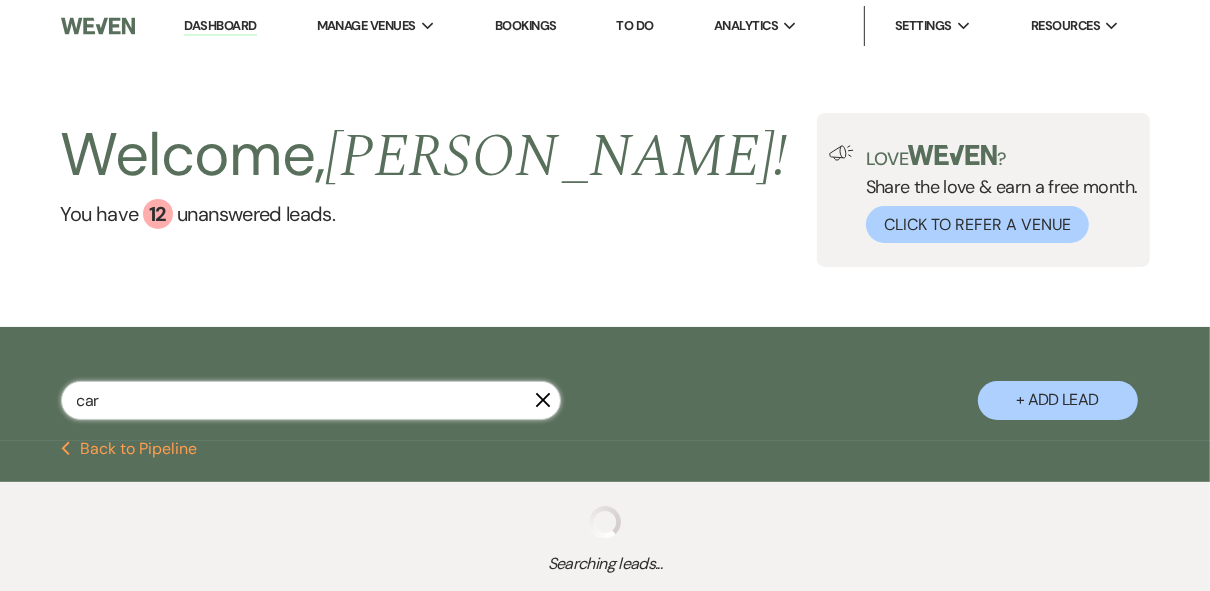 select on "8" 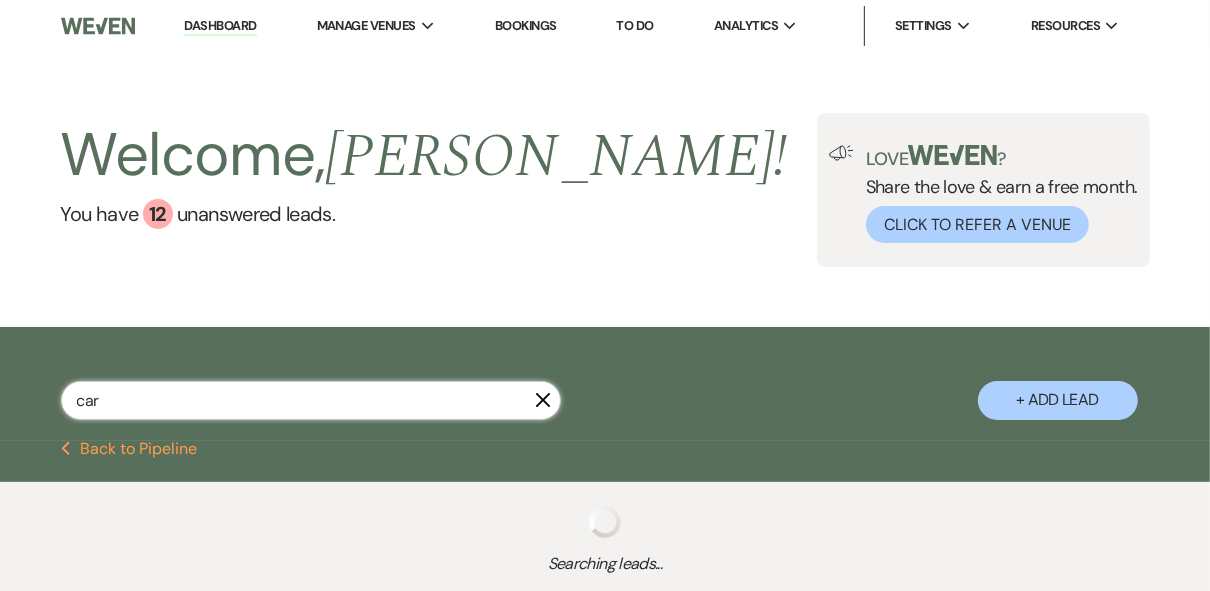 select on "5" 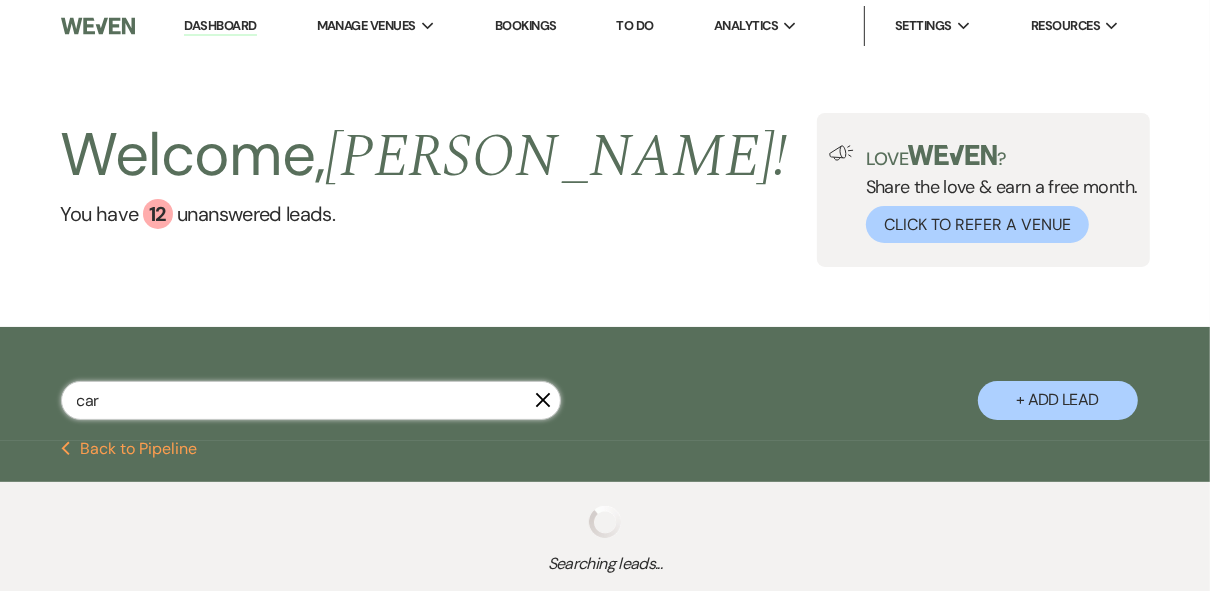 select on "8" 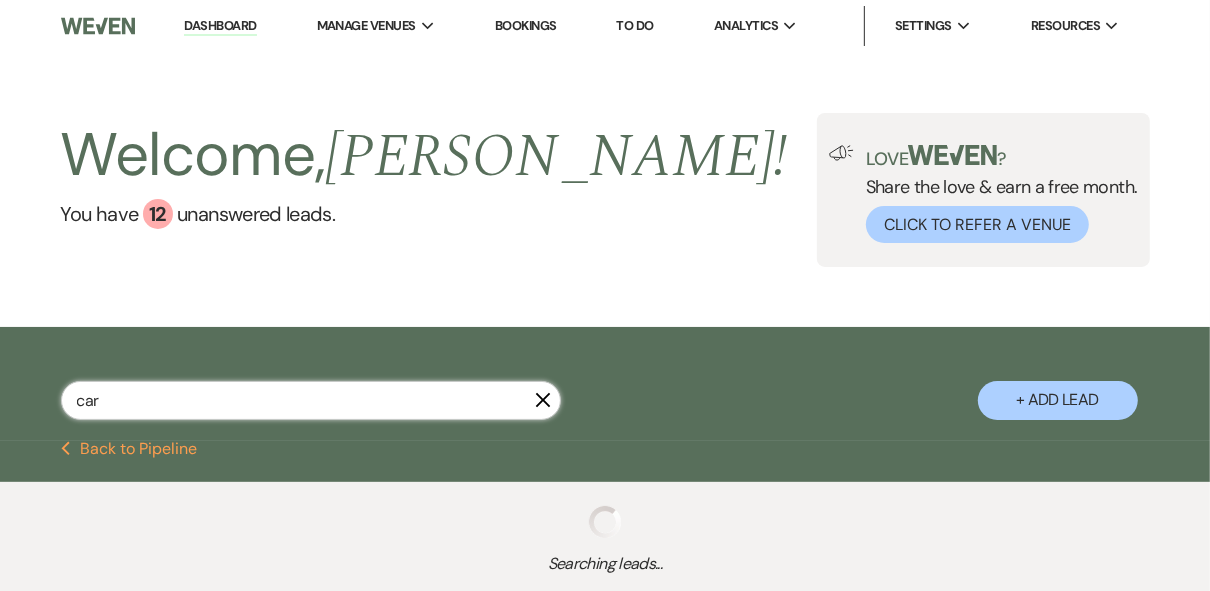 select on "5" 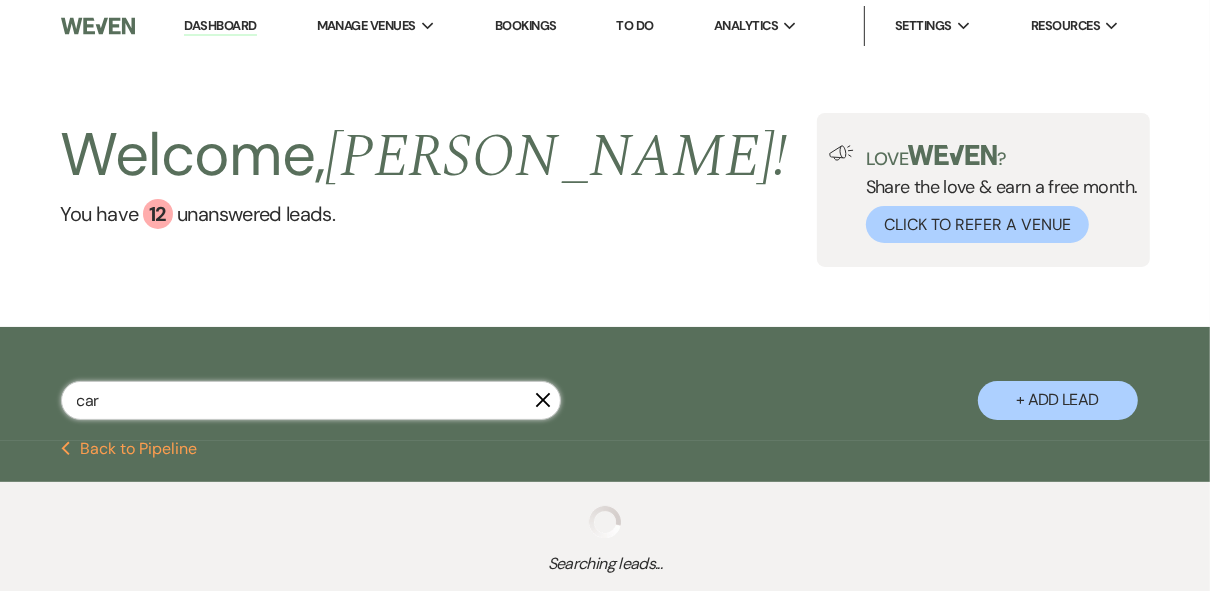 select on "8" 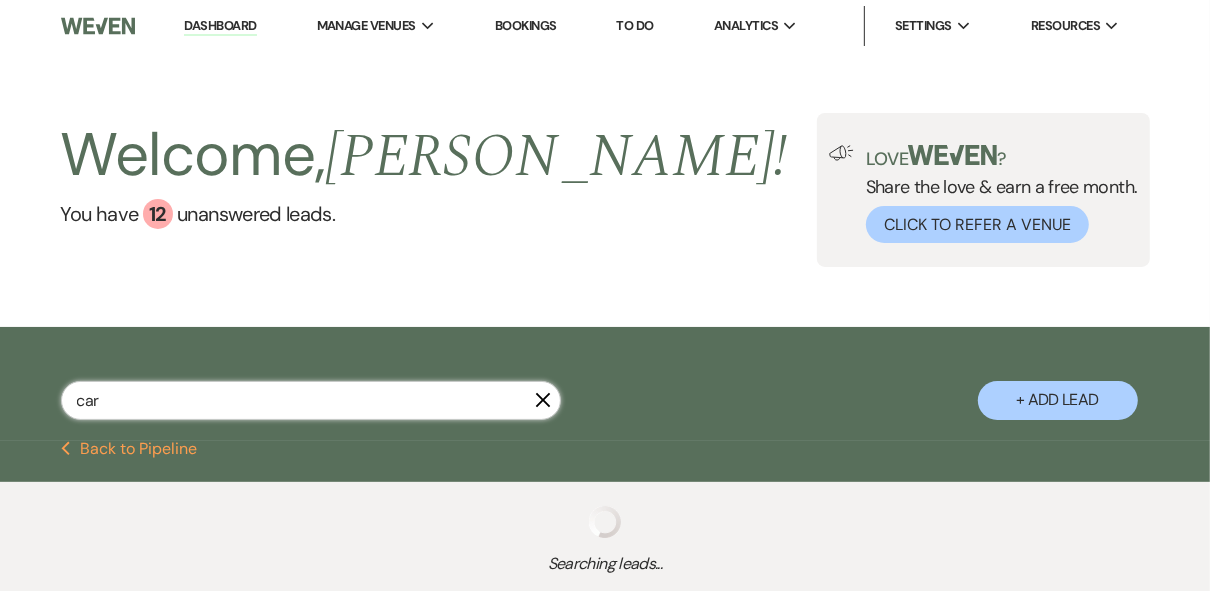select on "5" 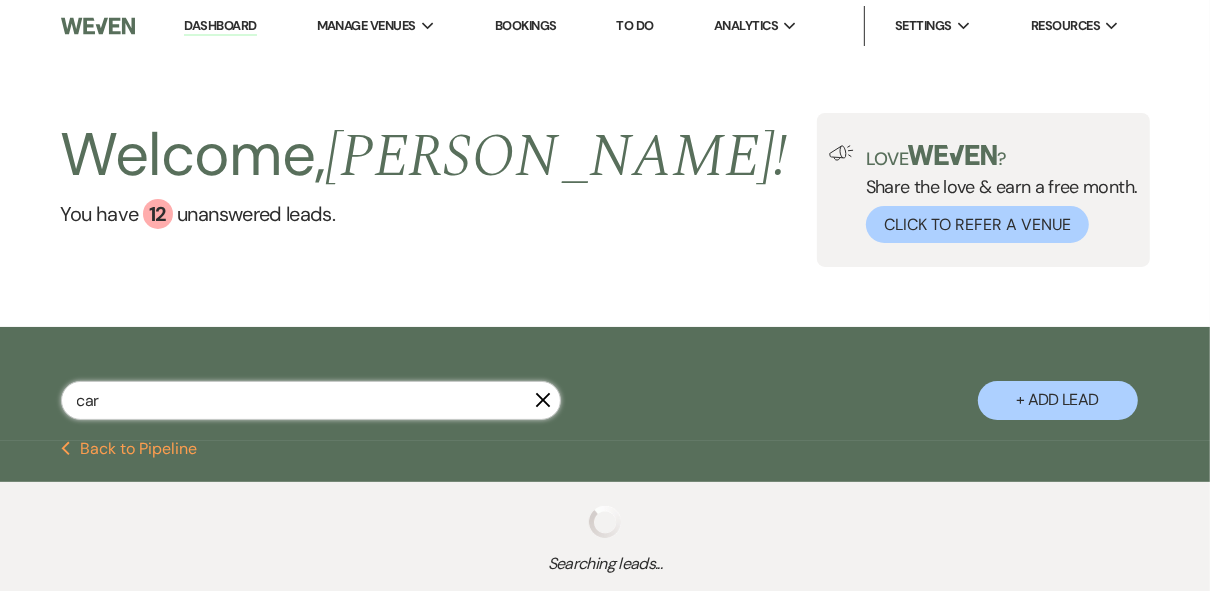 select on "8" 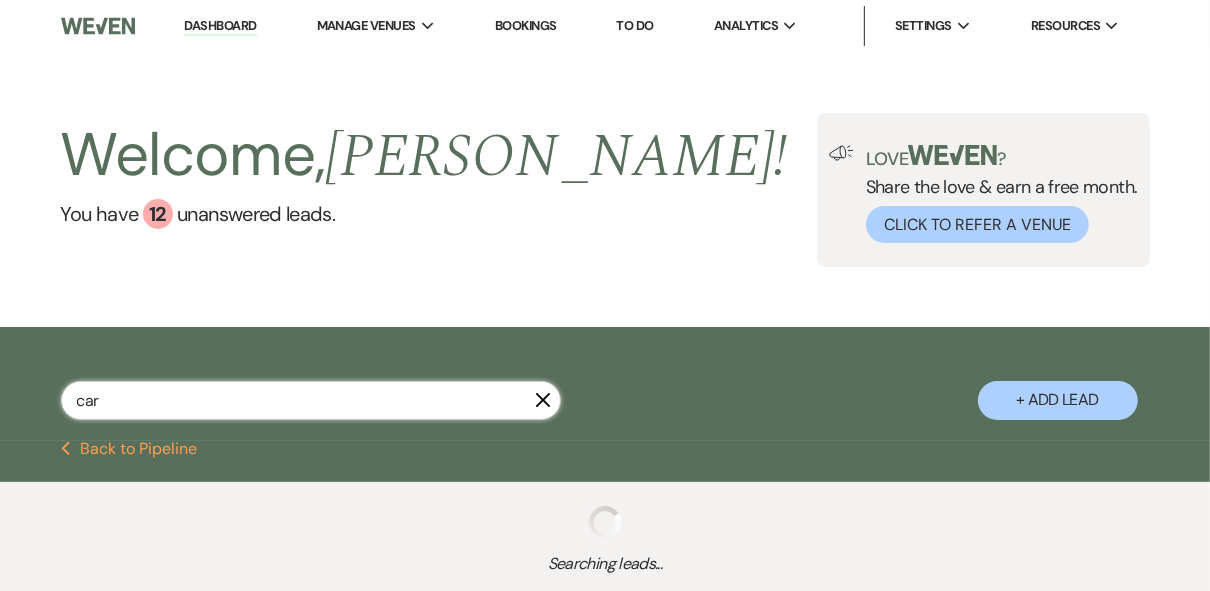 select on "5" 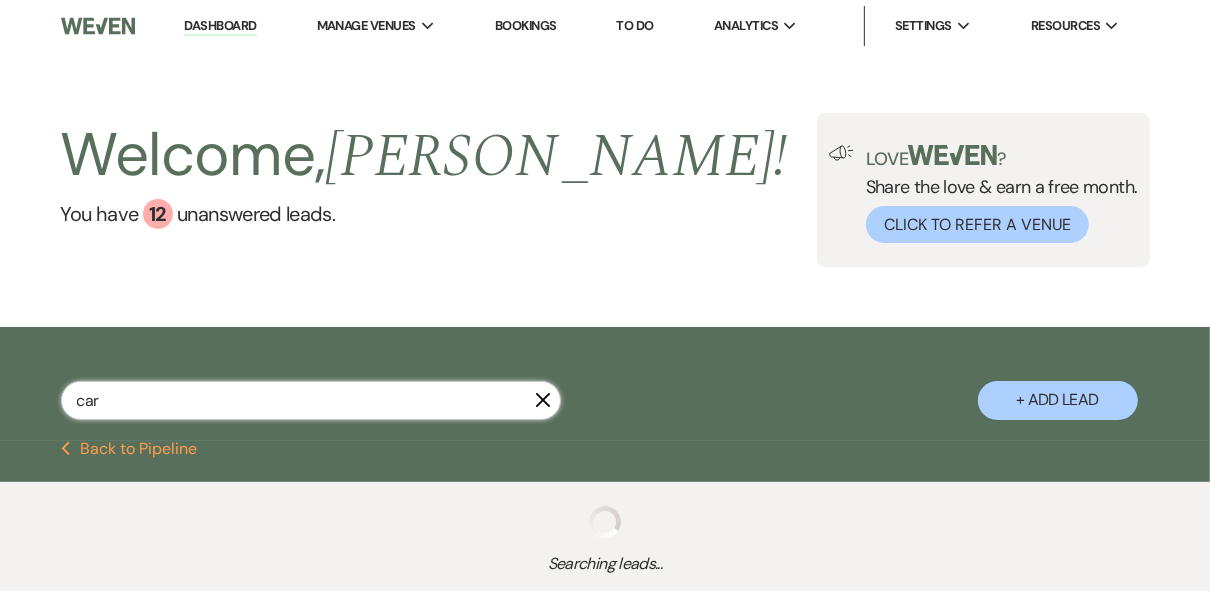 select on "8" 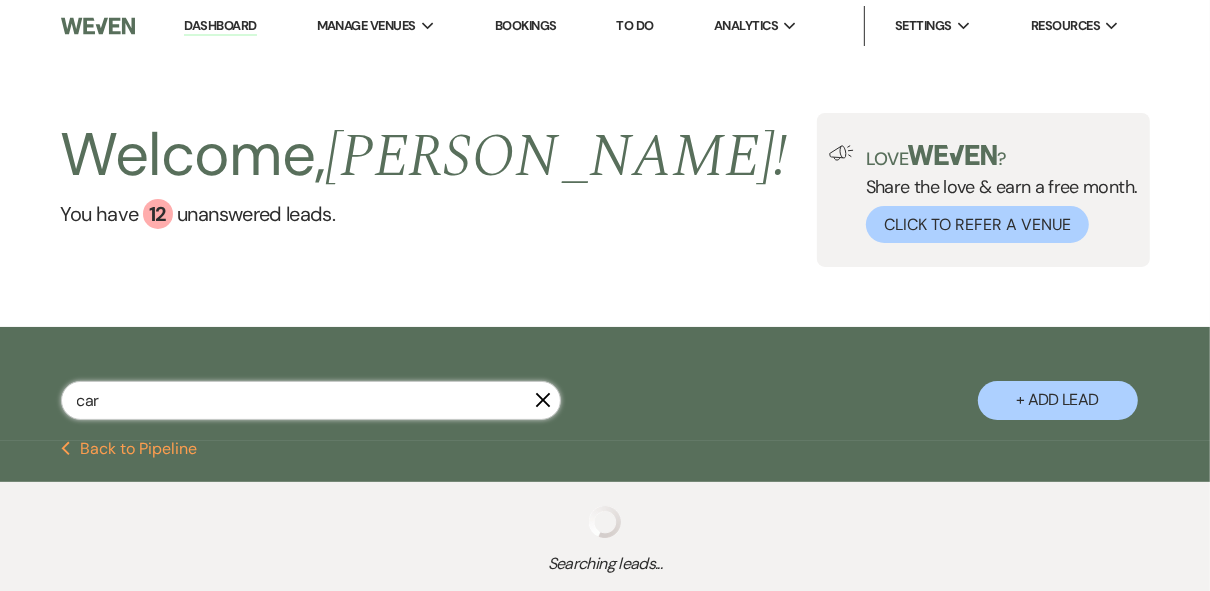 select on "5" 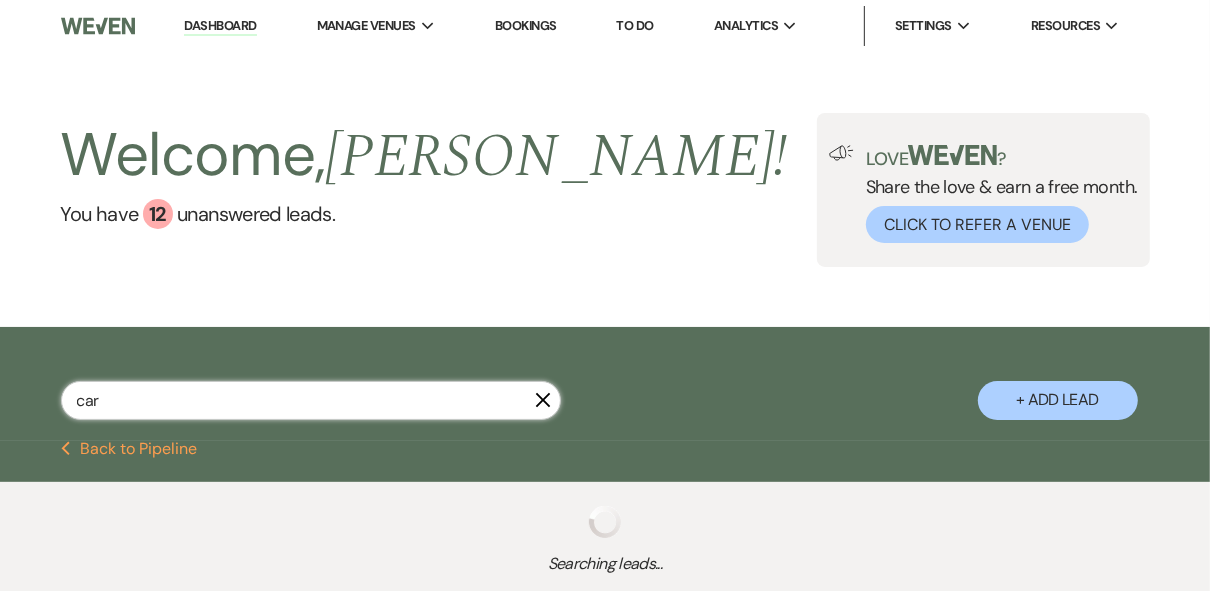 select on "8" 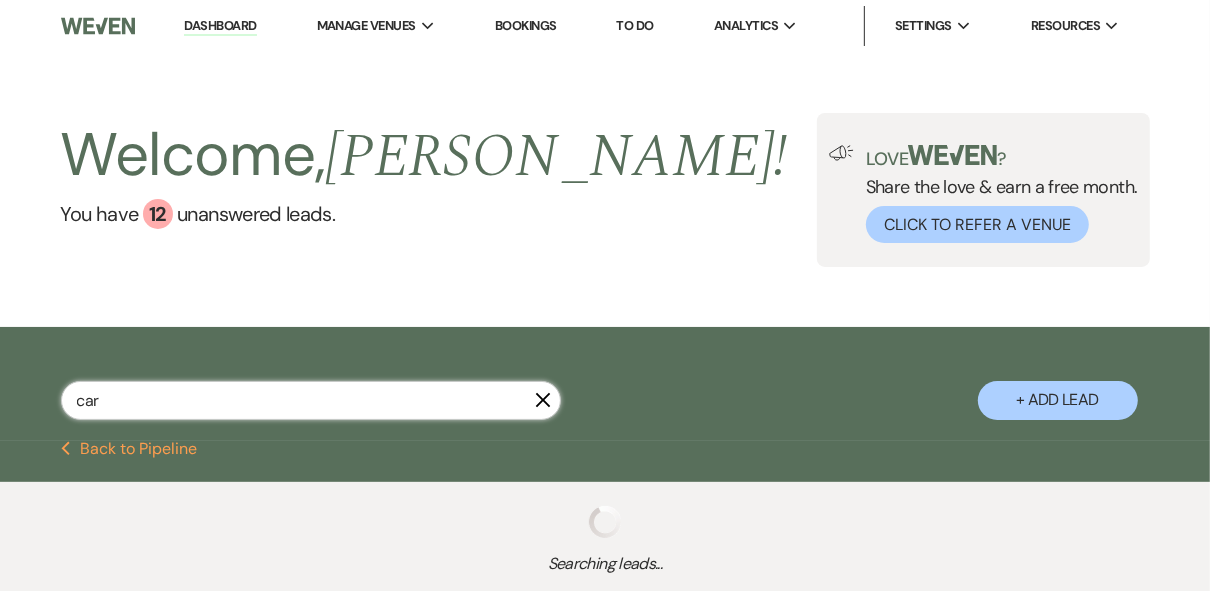 select on "5" 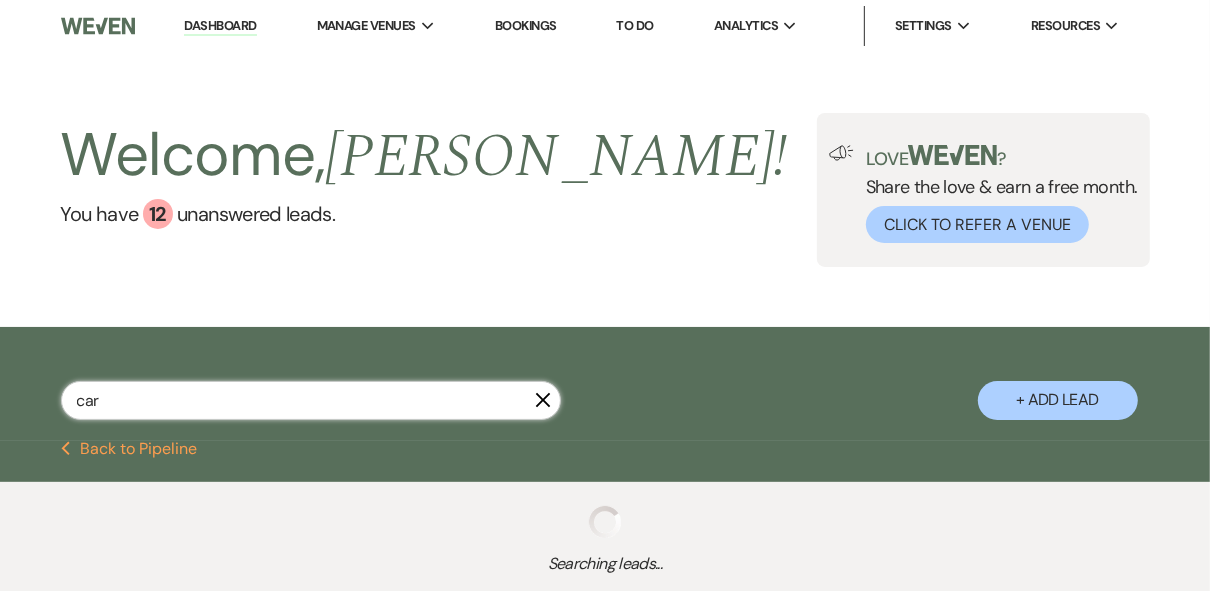 select on "8" 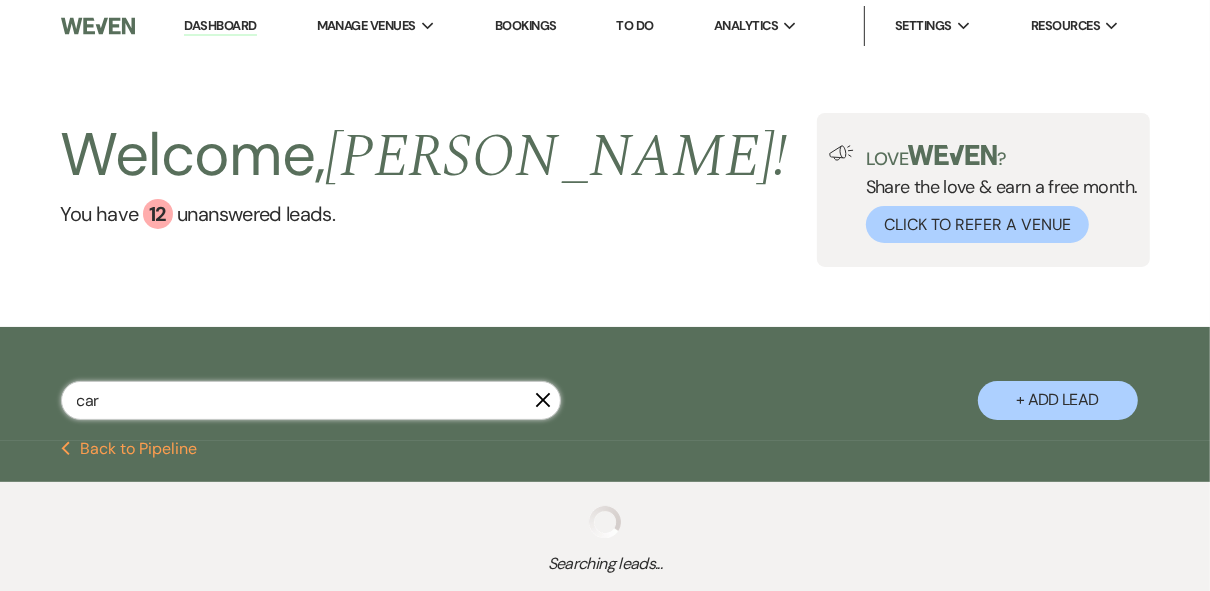 select on "5" 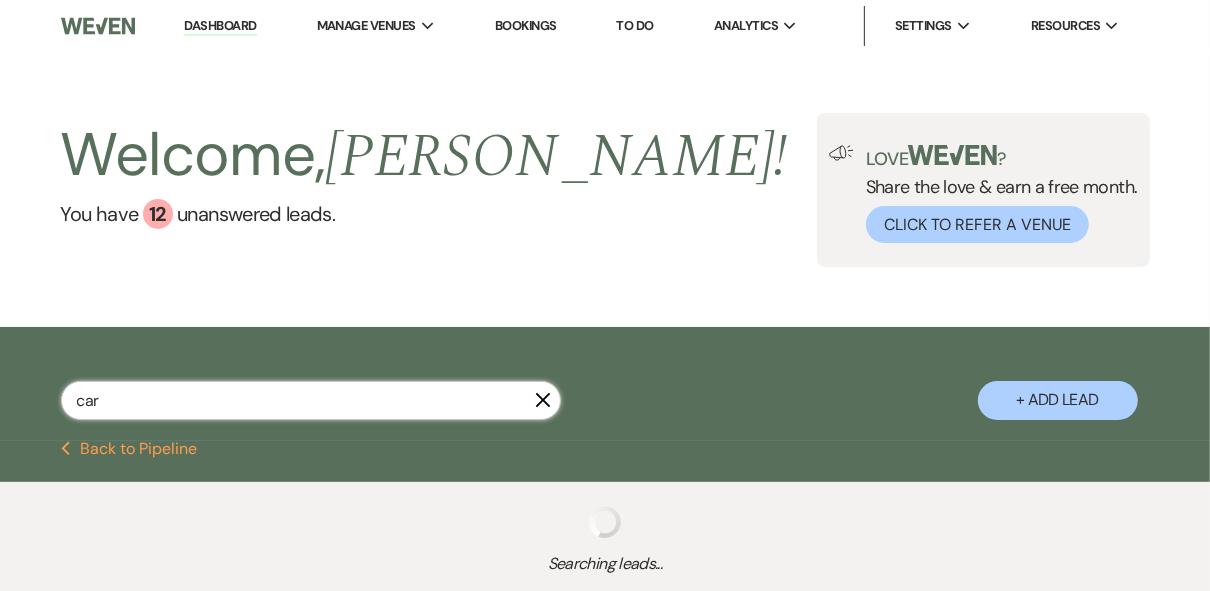 select on "8" 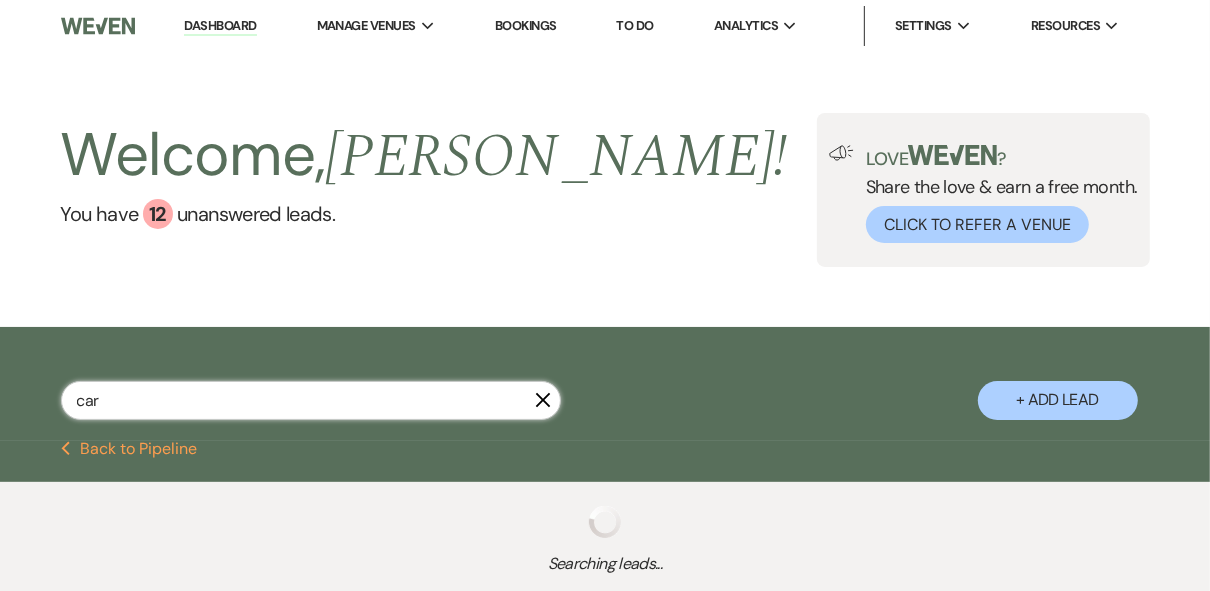 select on "8" 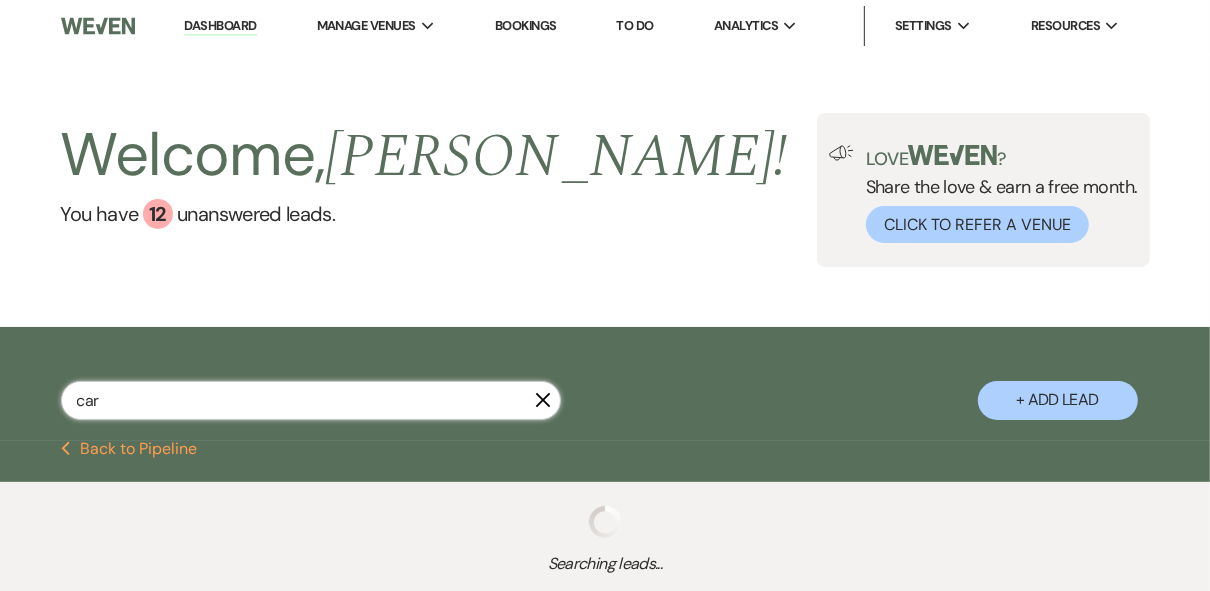 select on "8" 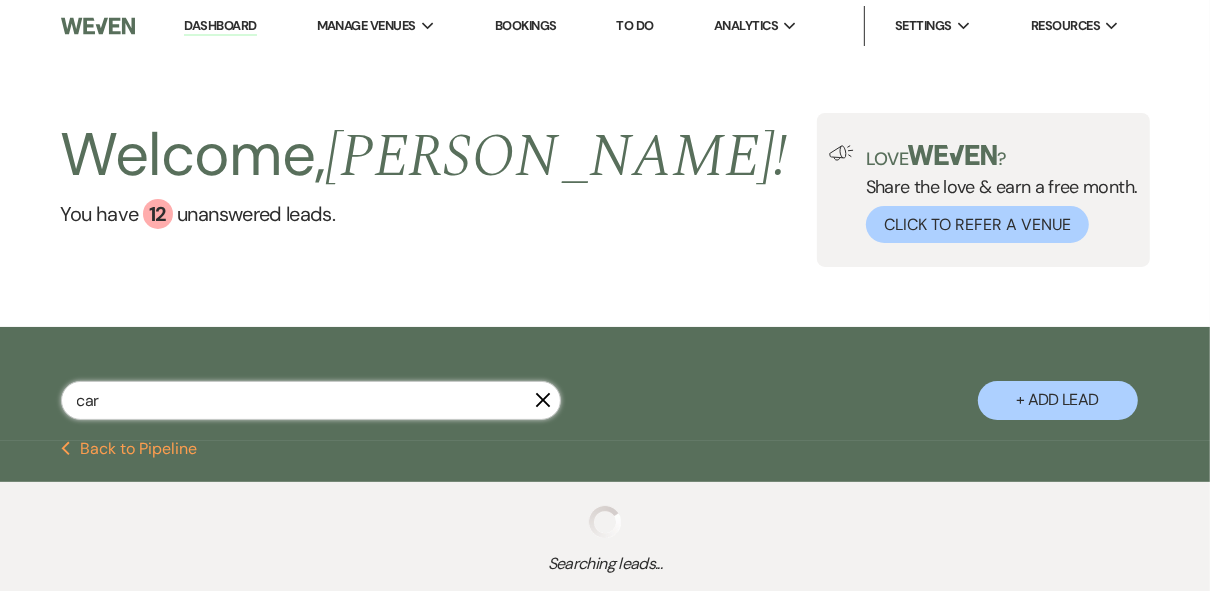 select on "5" 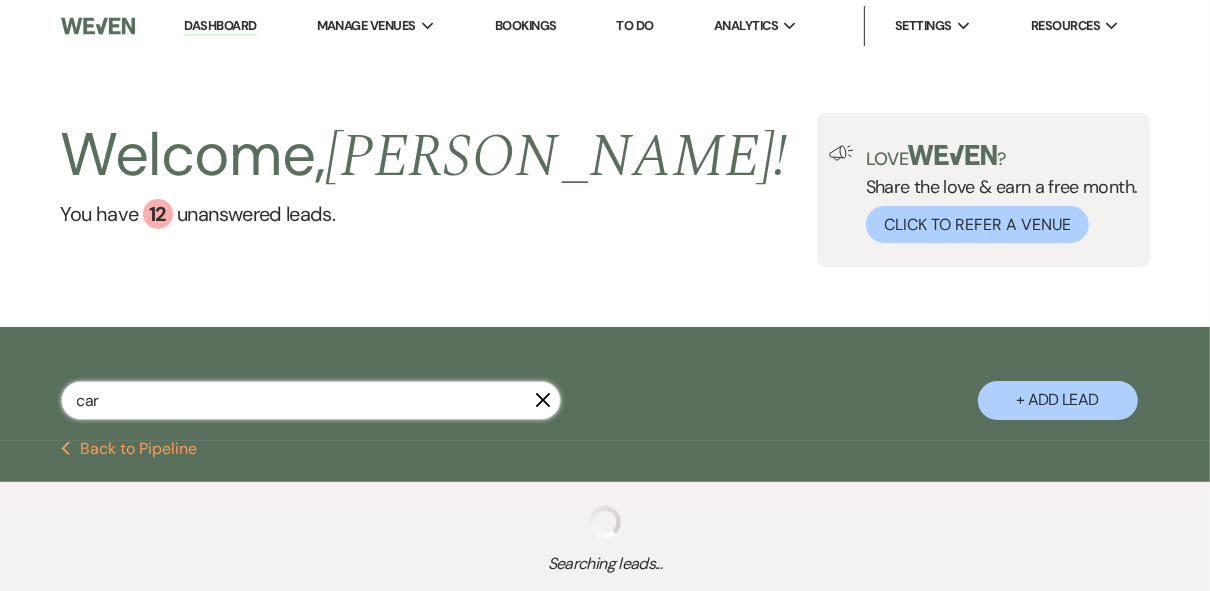 select on "8" 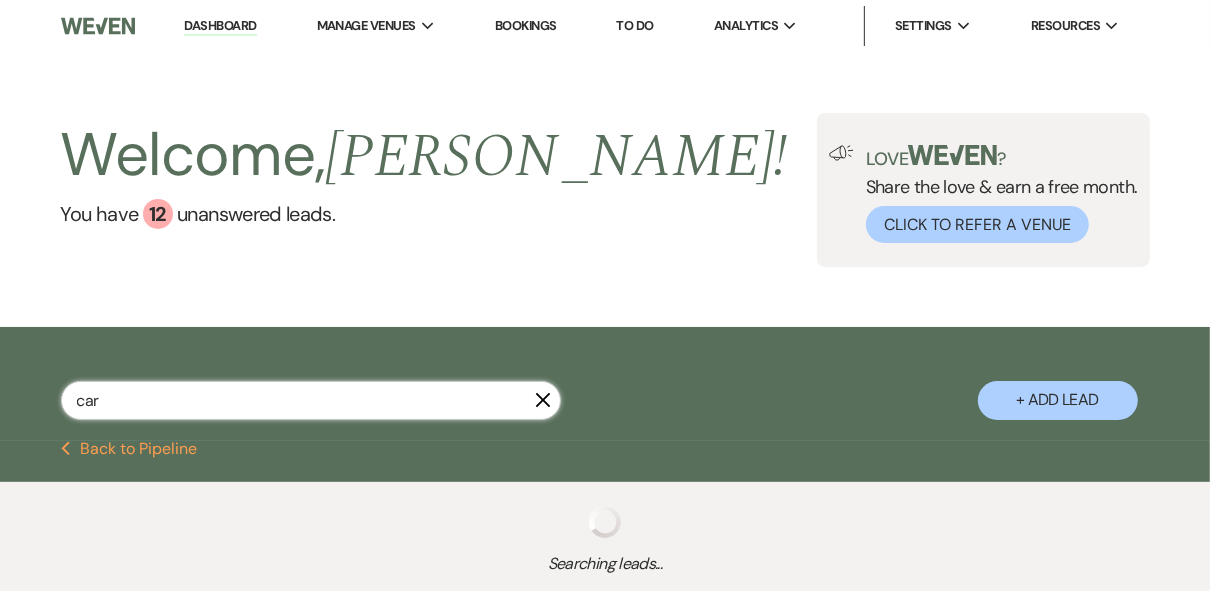 select on "5" 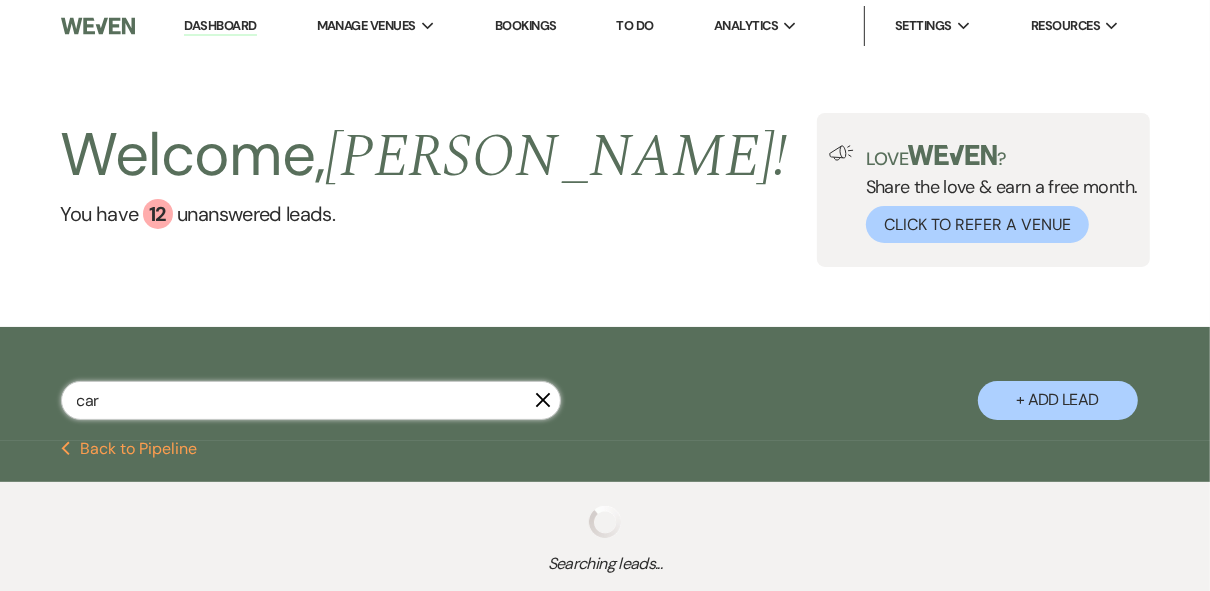 select on "8" 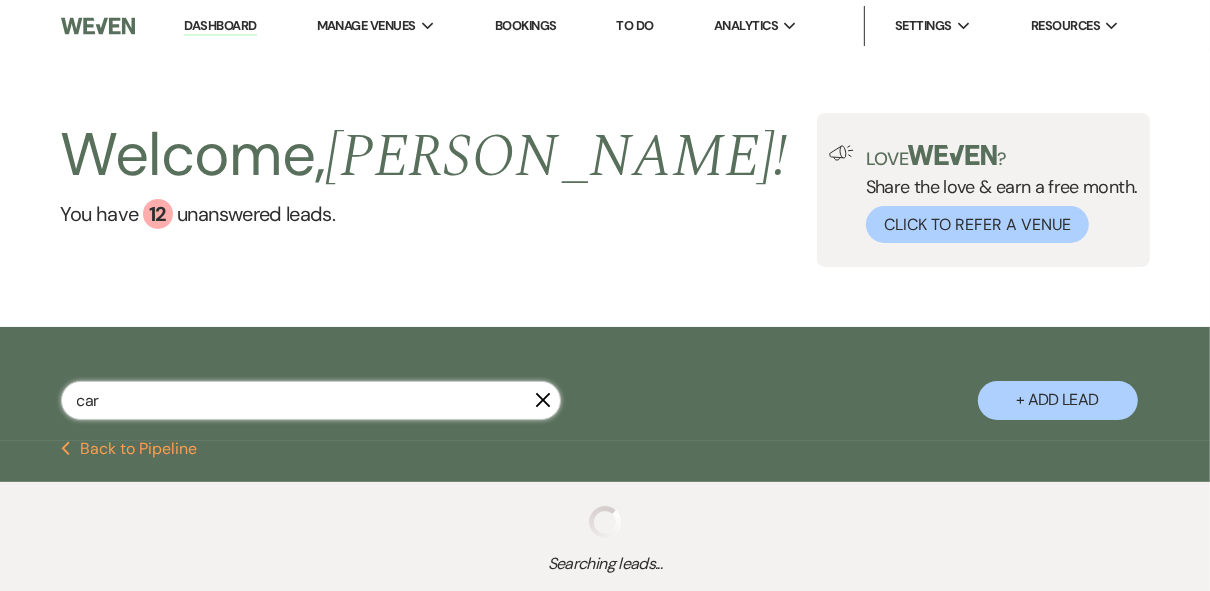 select on "5" 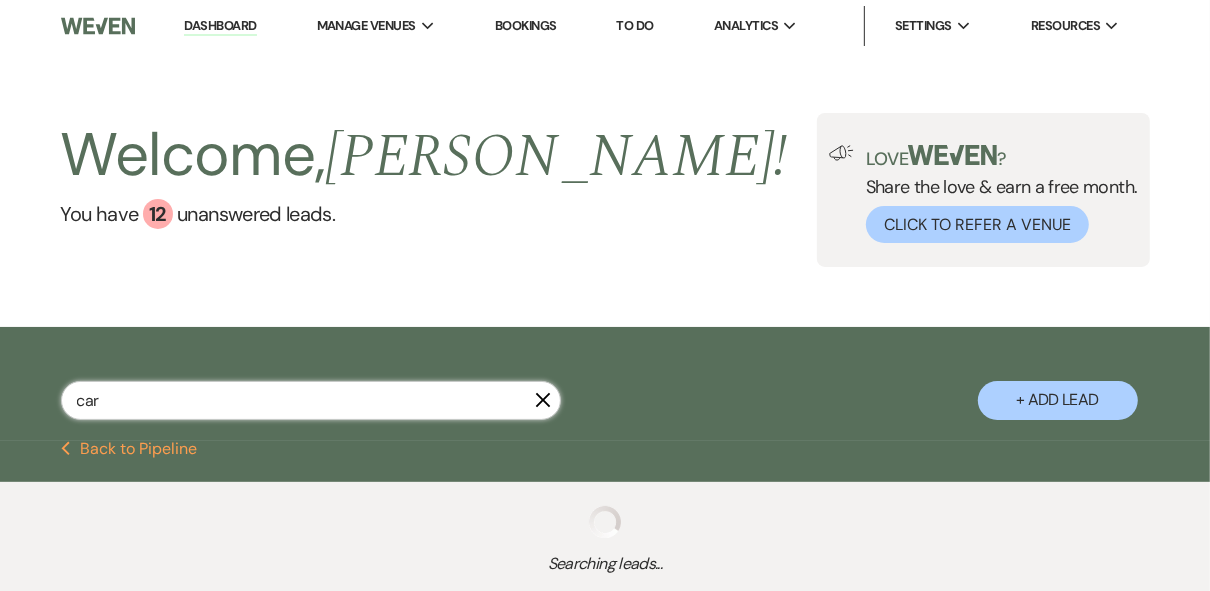 select on "8" 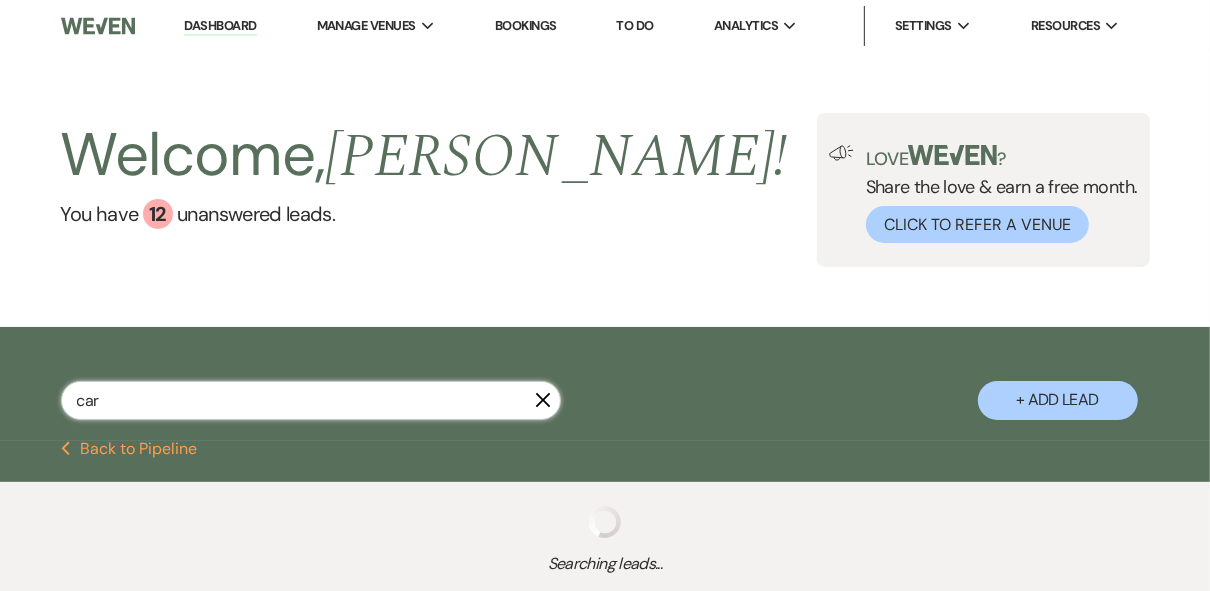 select on "5" 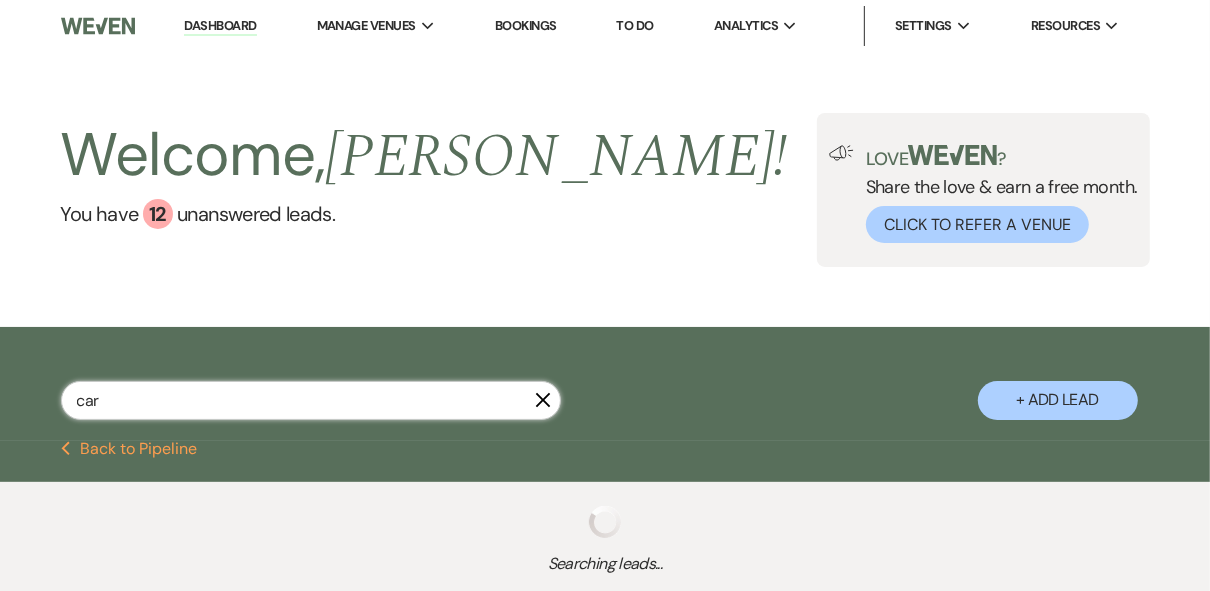 select on "8" 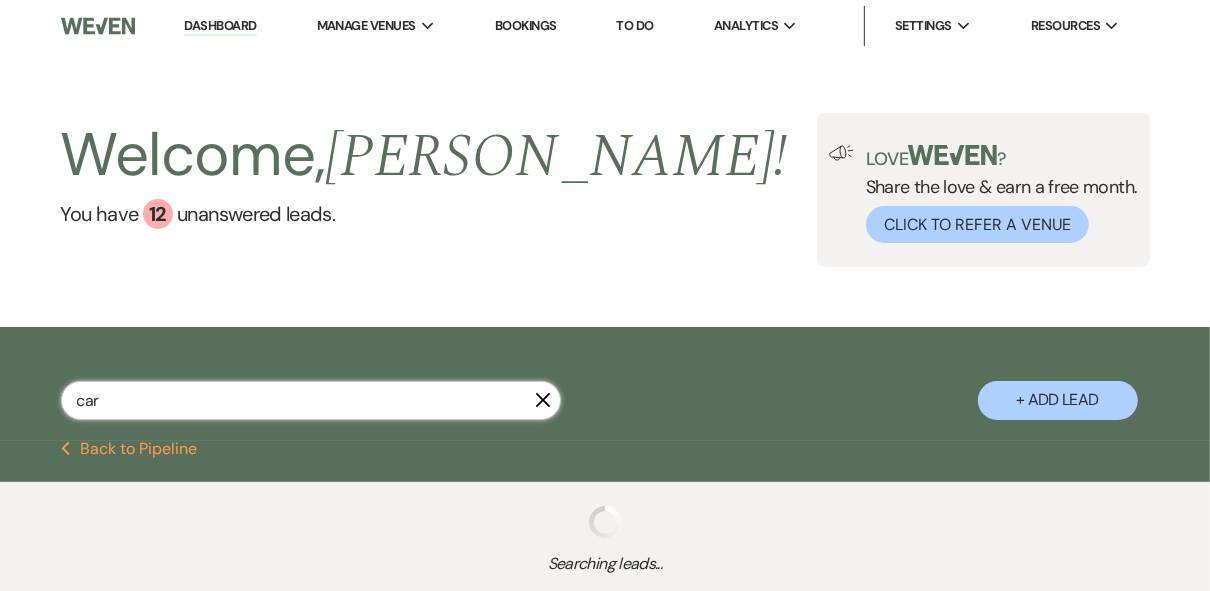 select on "5" 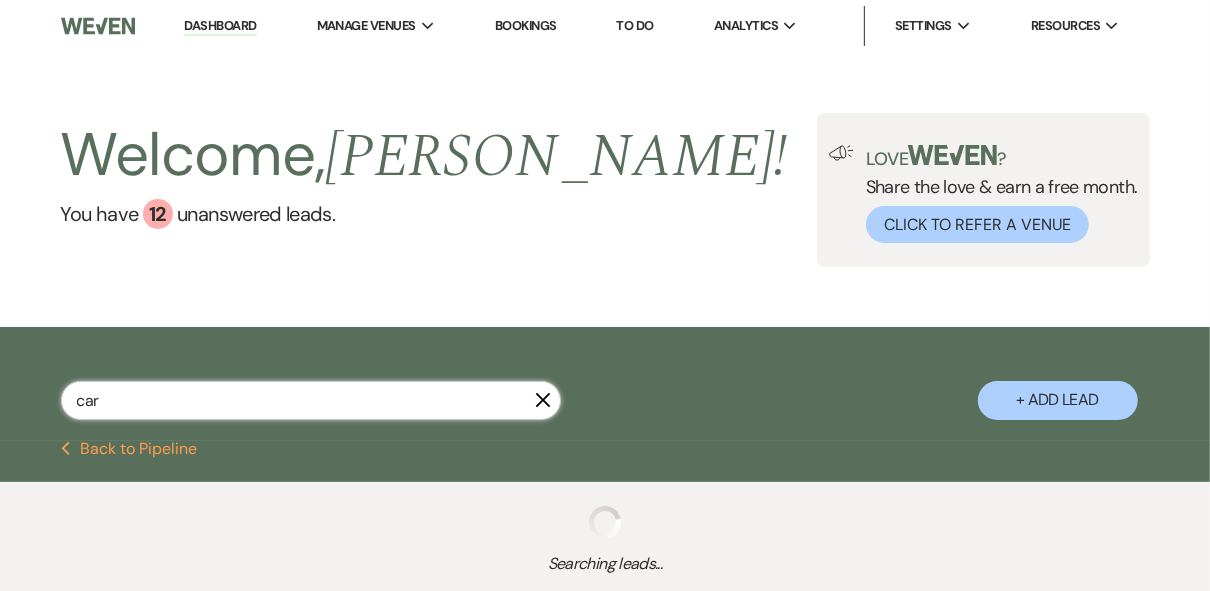 select on "8" 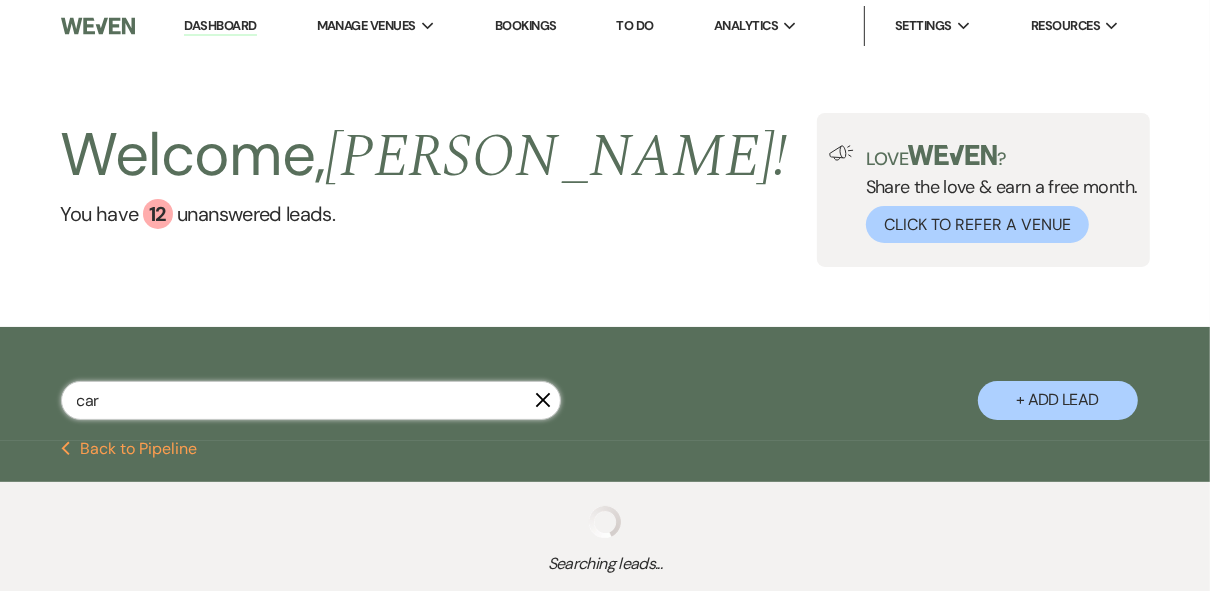 select on "5" 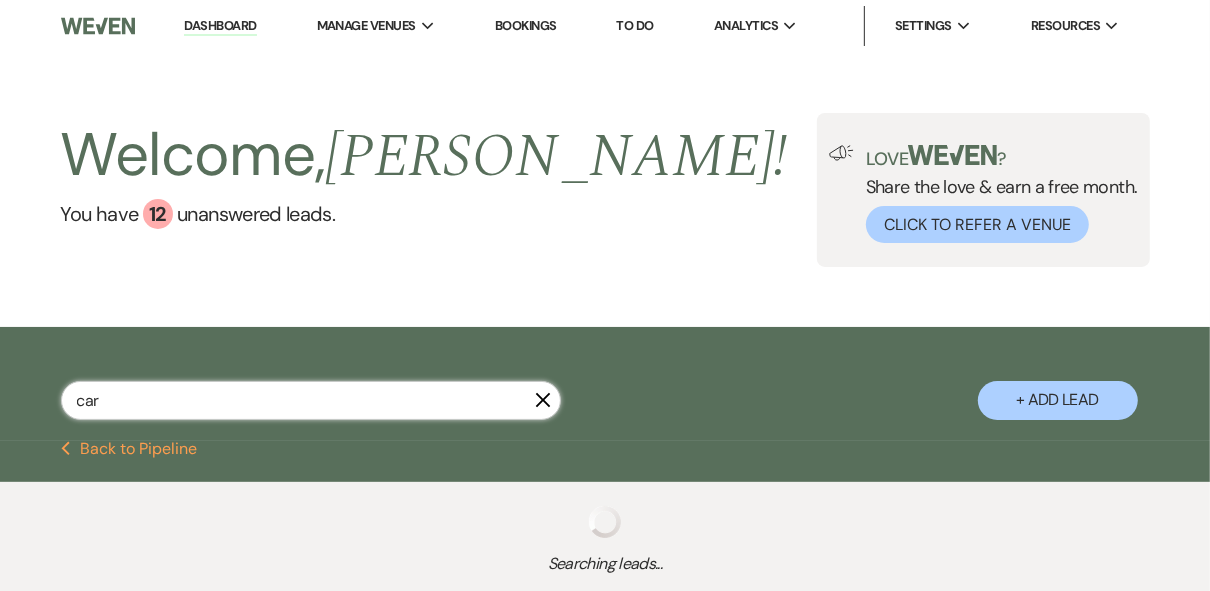 select on "8" 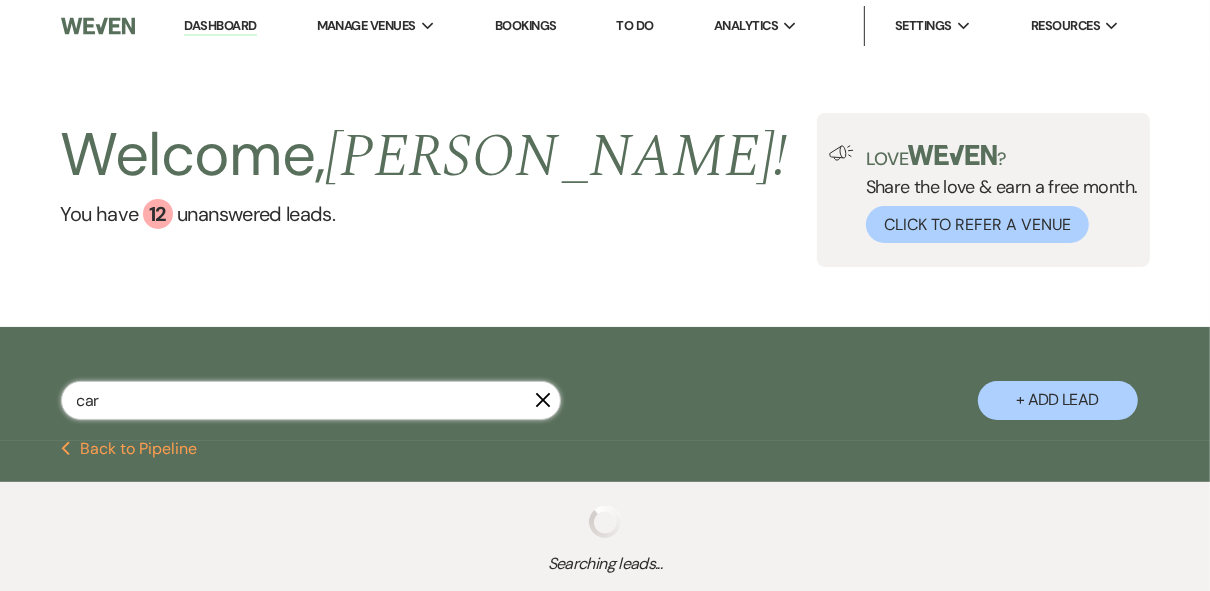 select on "2" 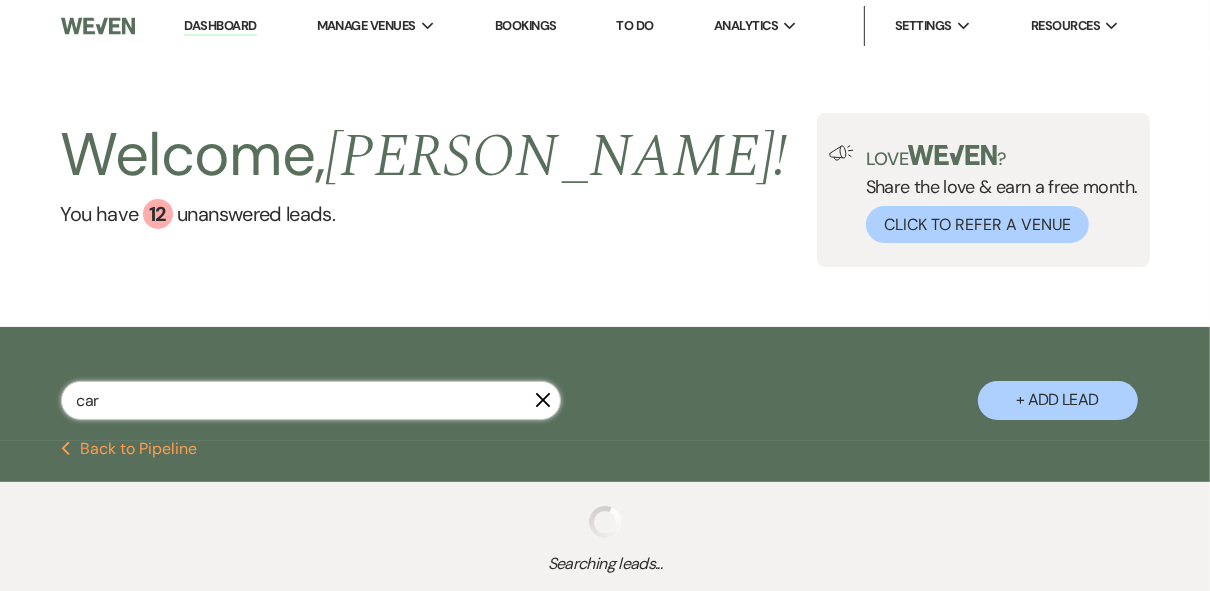 select on "8" 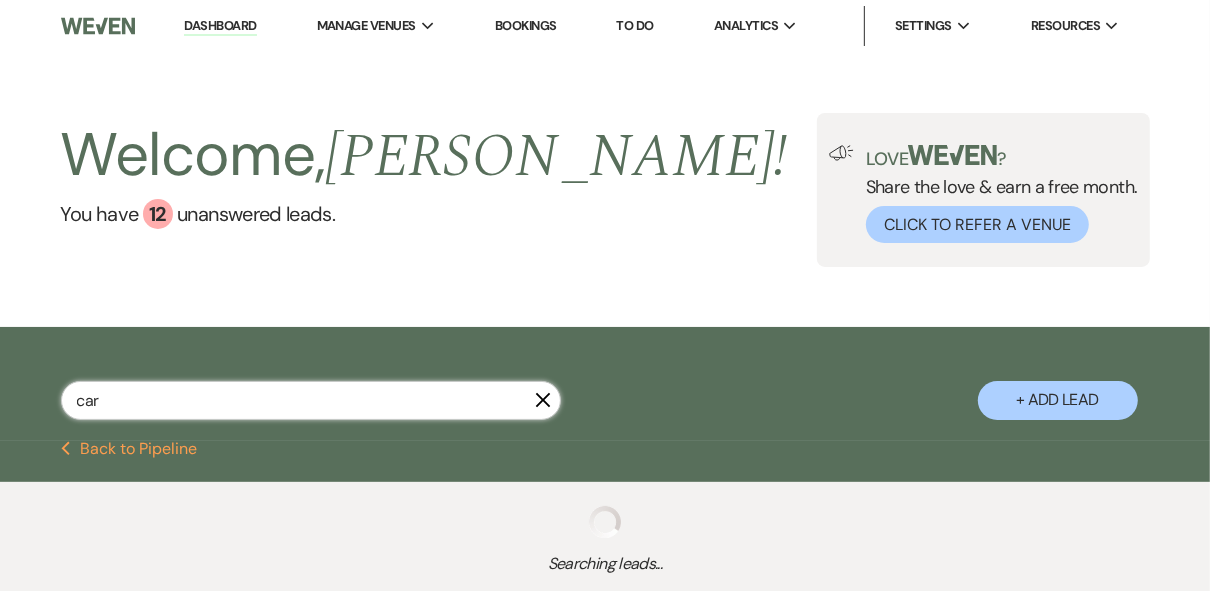 select on "4" 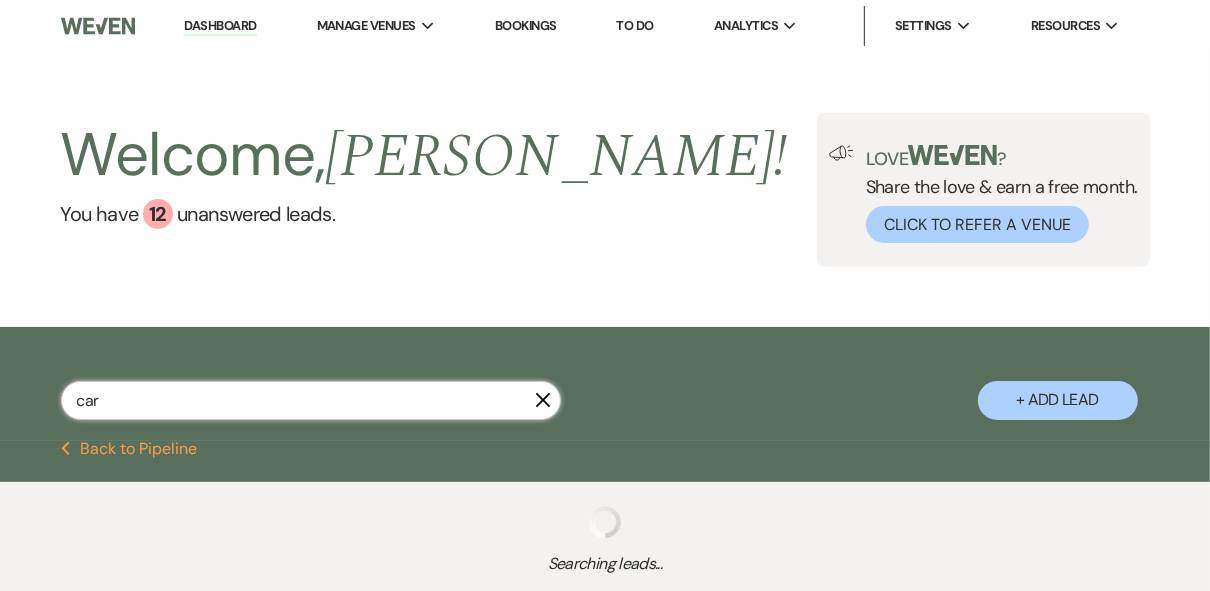 select on "8" 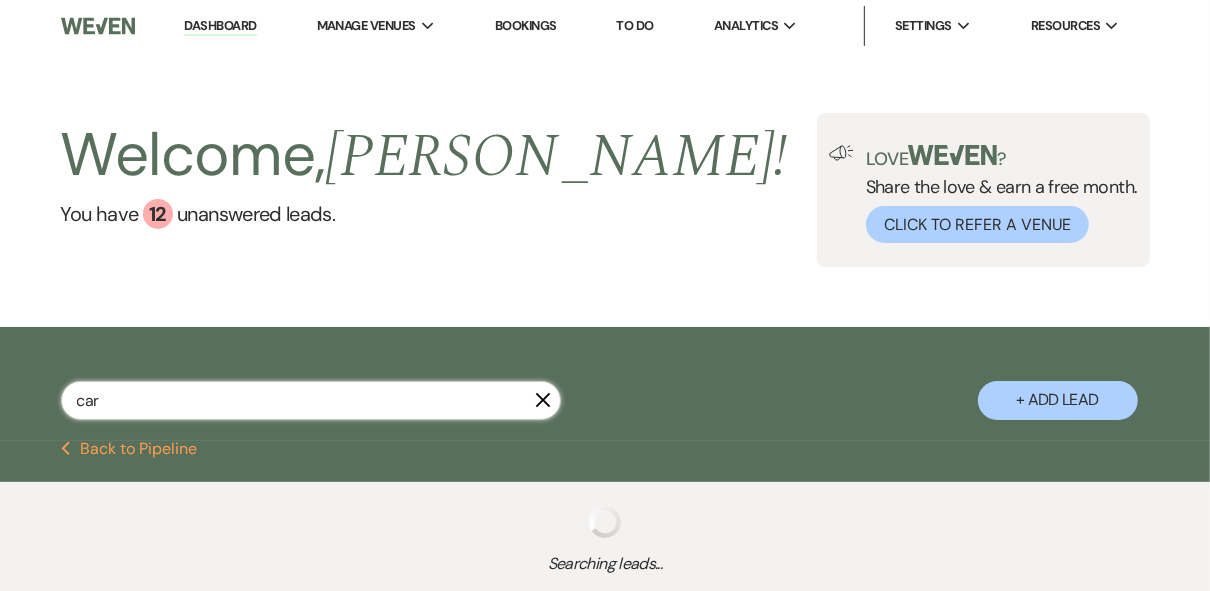 select on "5" 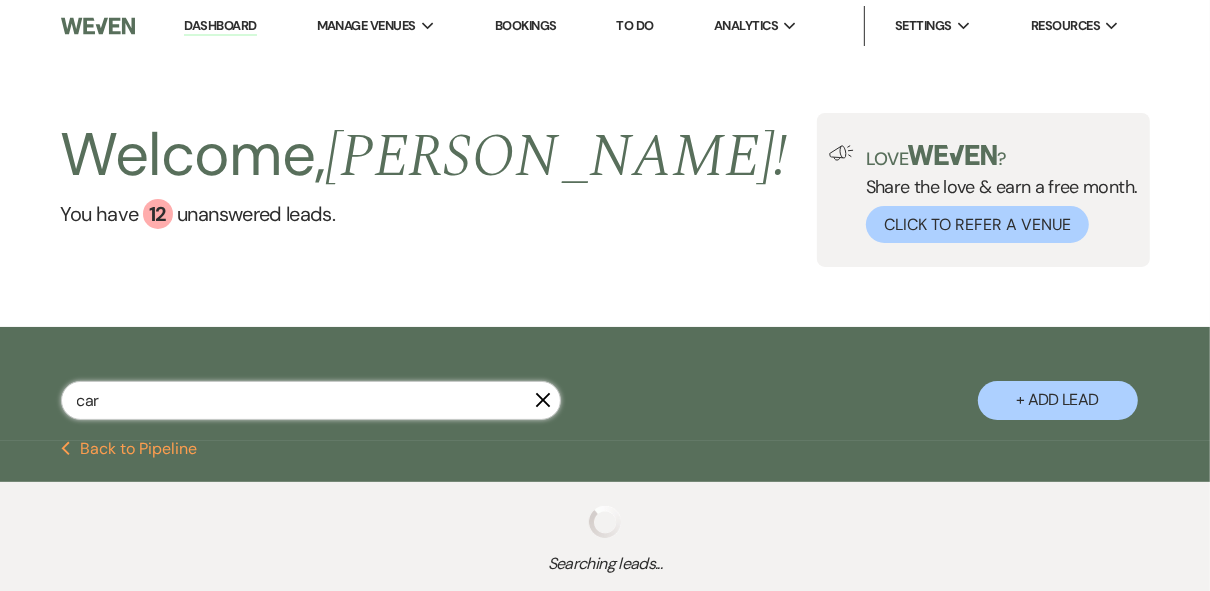 select on "8" 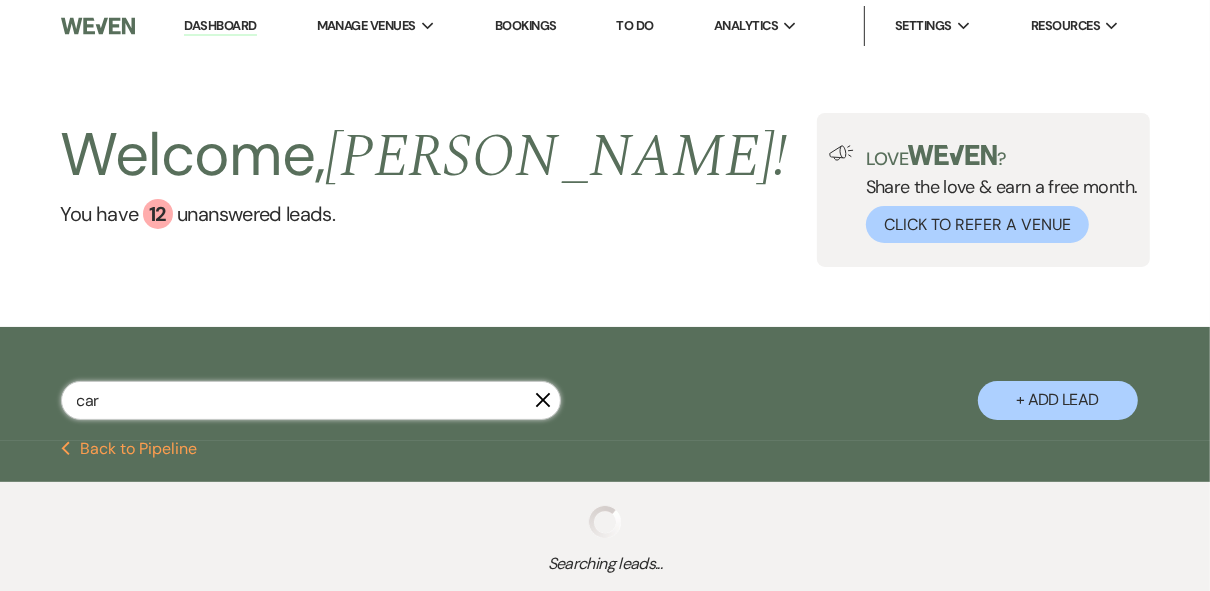 select on "5" 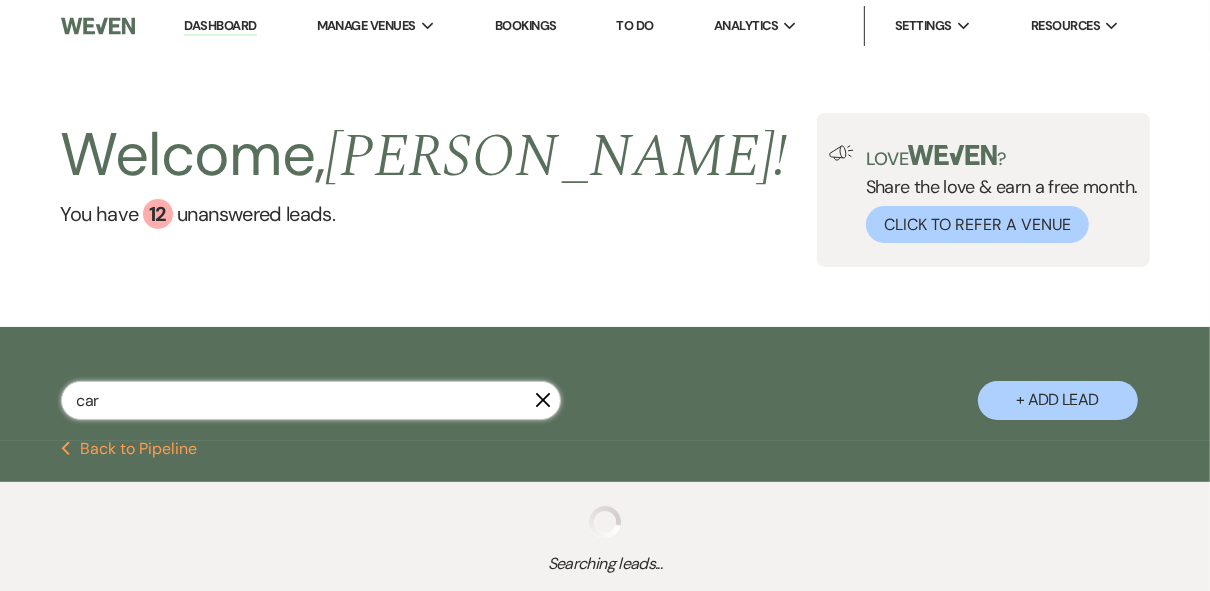 select on "8" 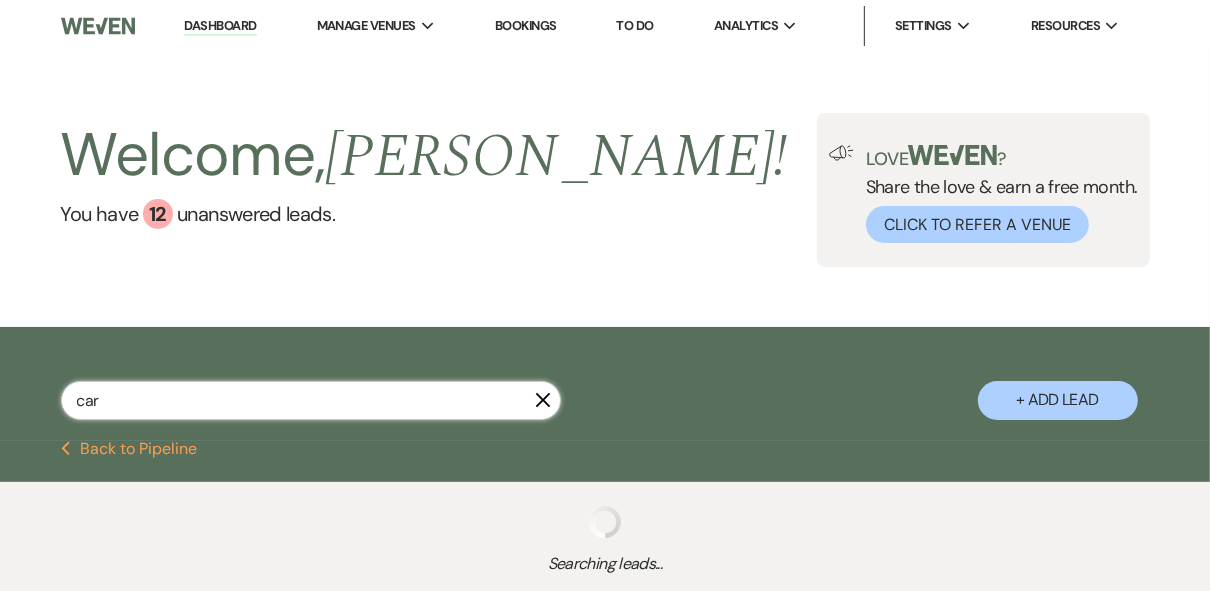 select on "5" 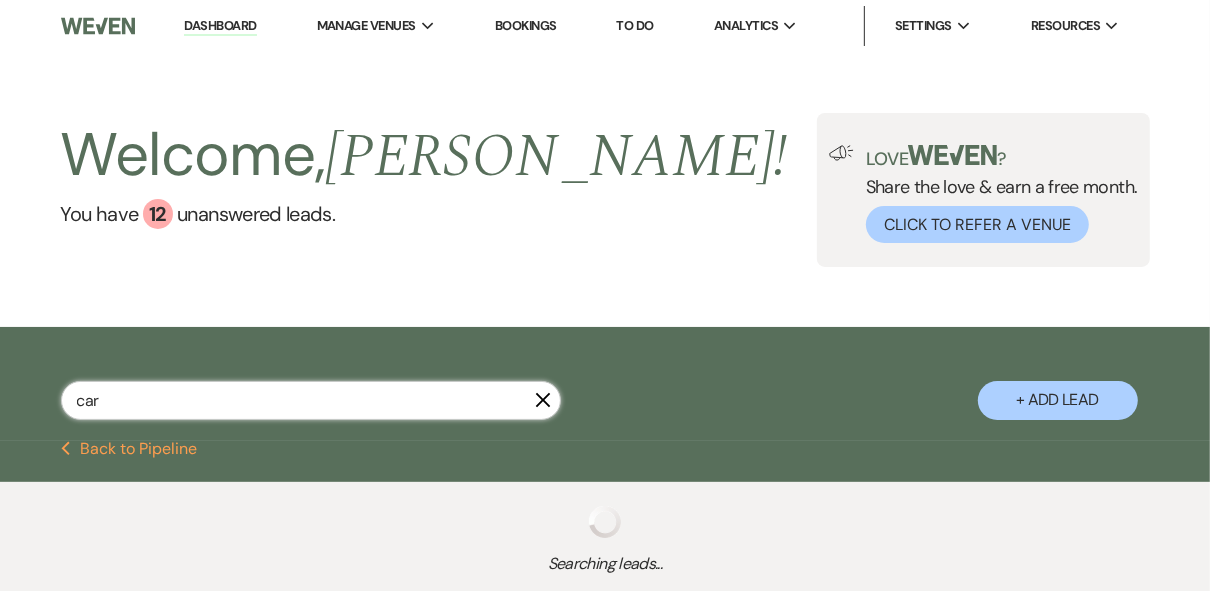 select on "8" 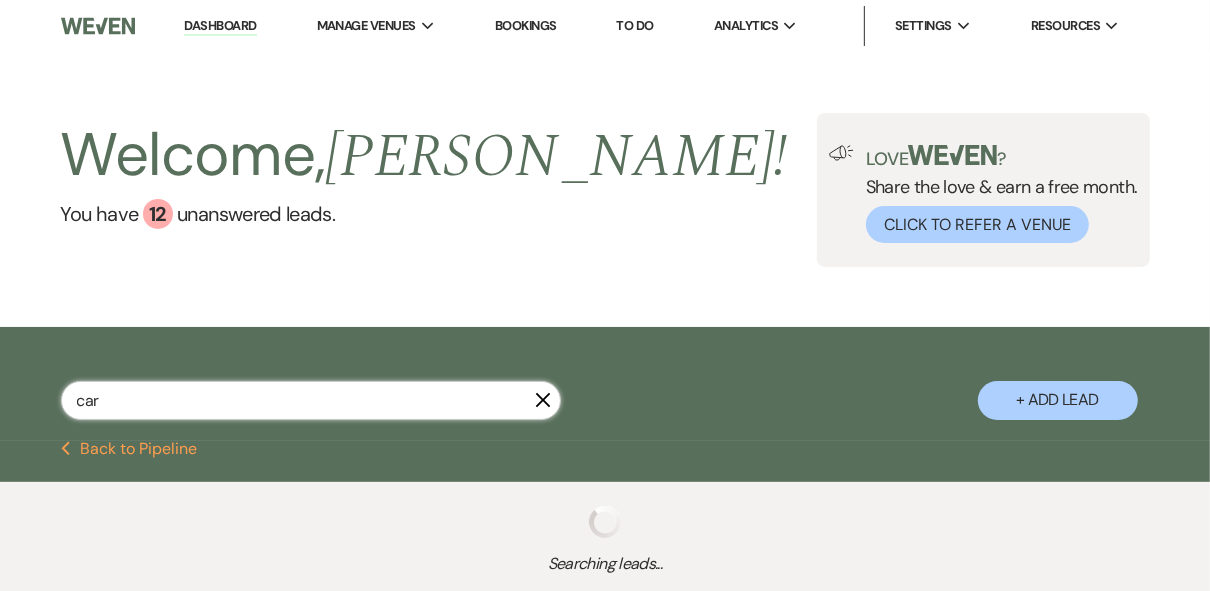 select on "5" 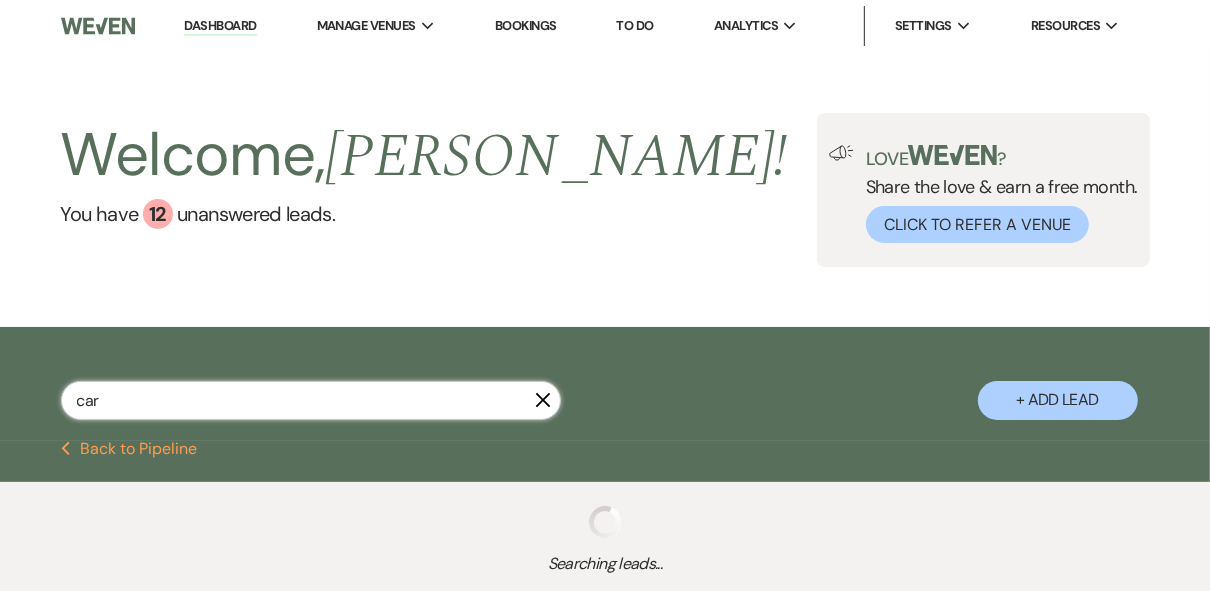 select on "8" 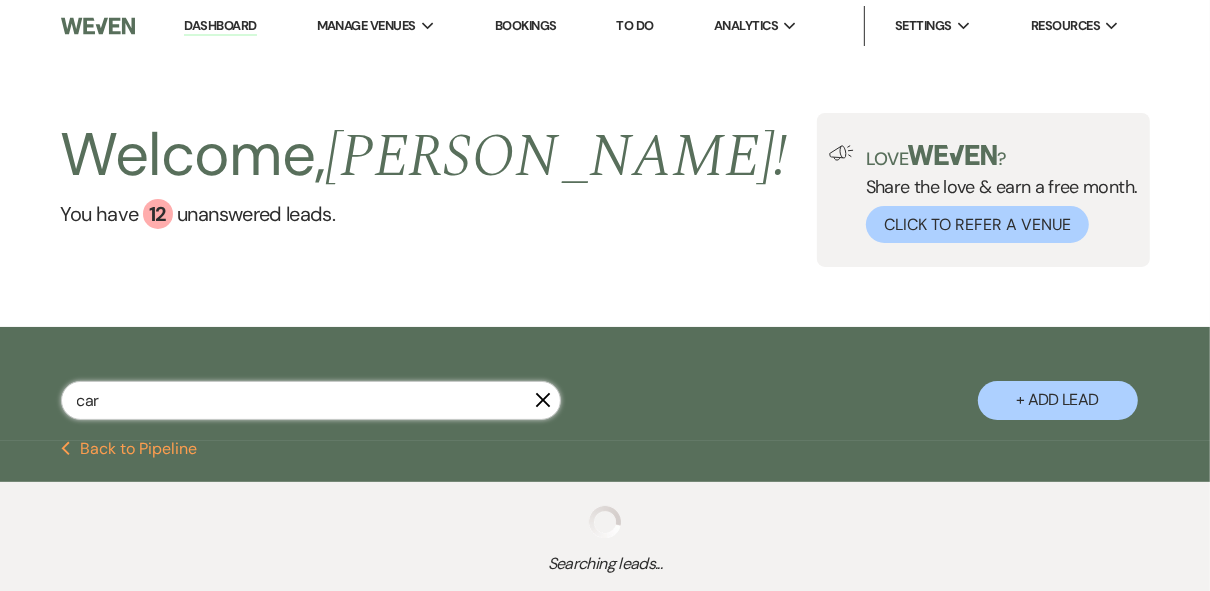 select on "5" 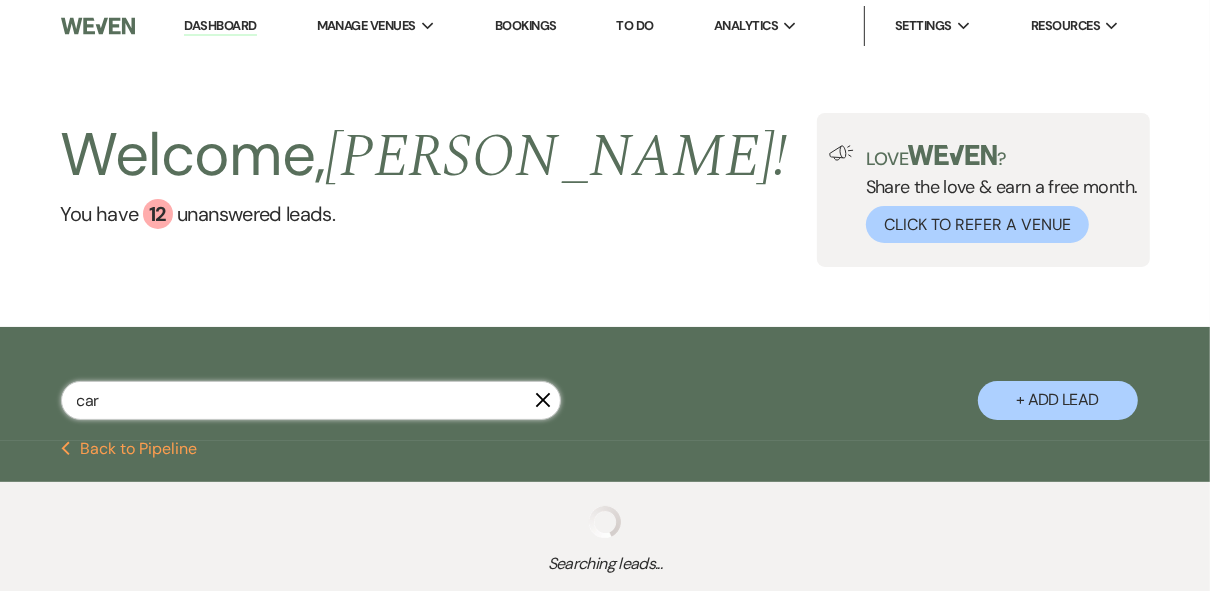 select on "8" 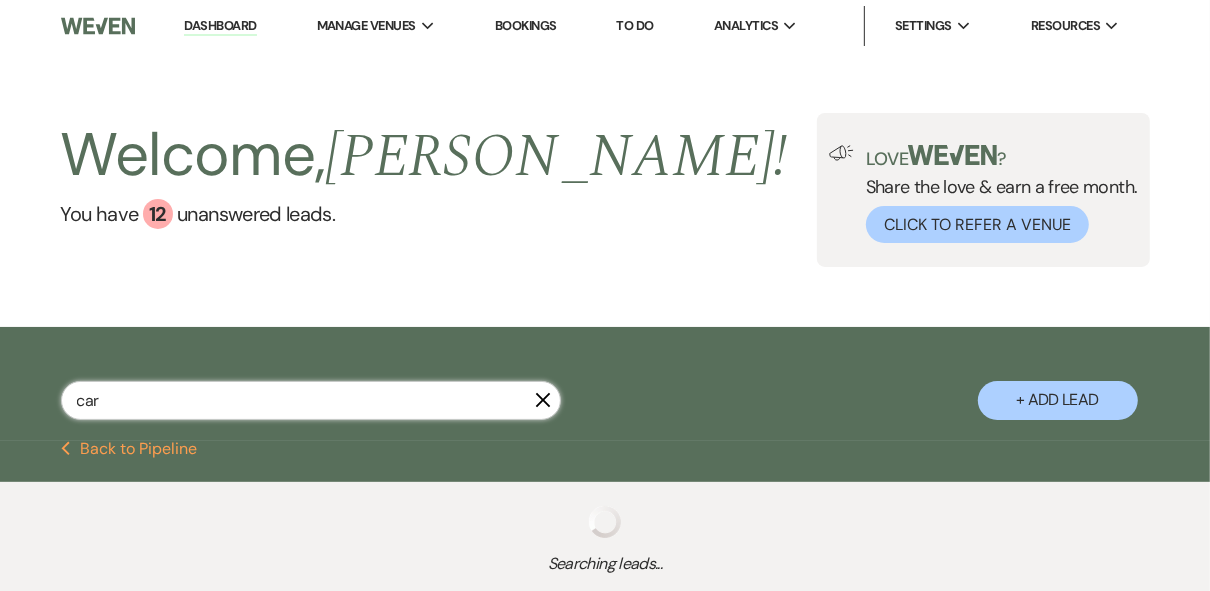 select on "5" 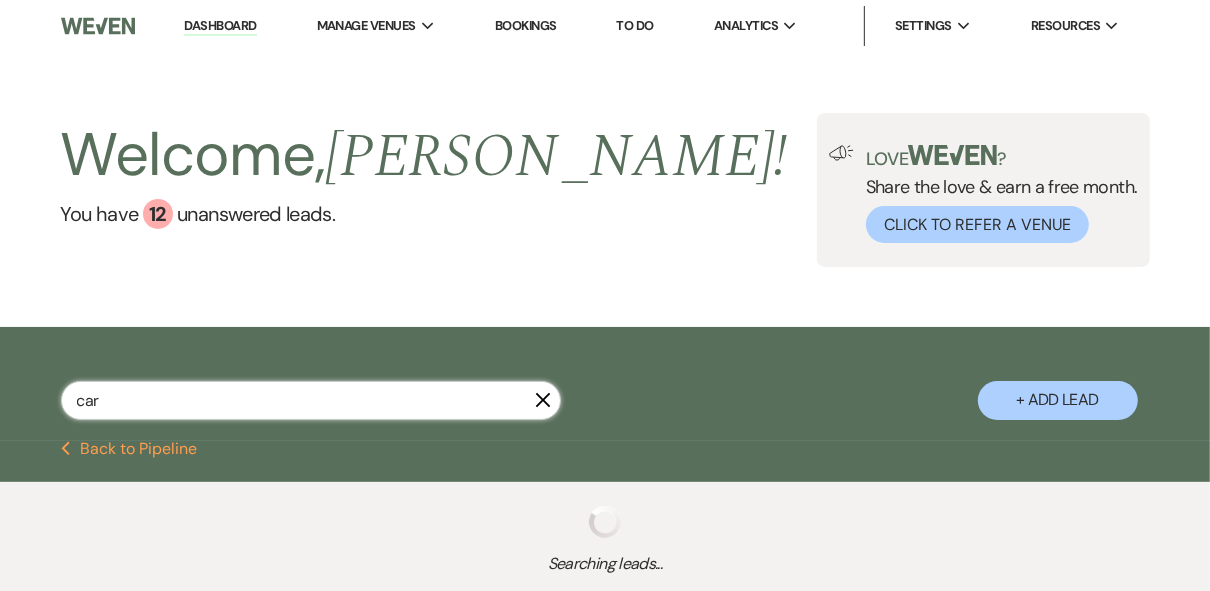 select on "8" 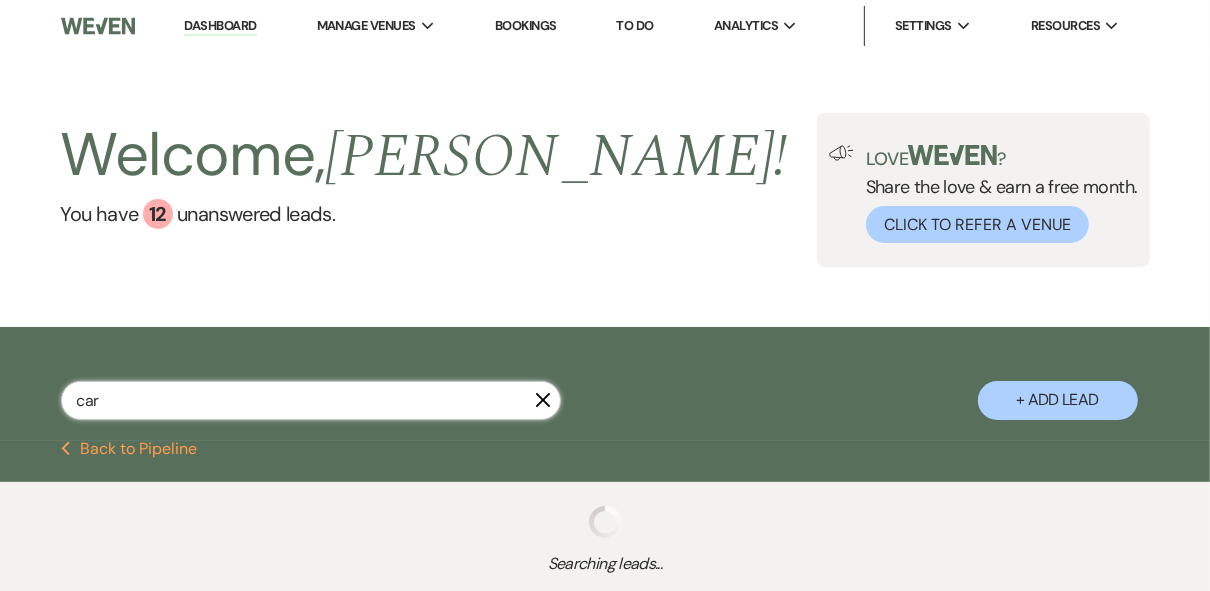 select on "5" 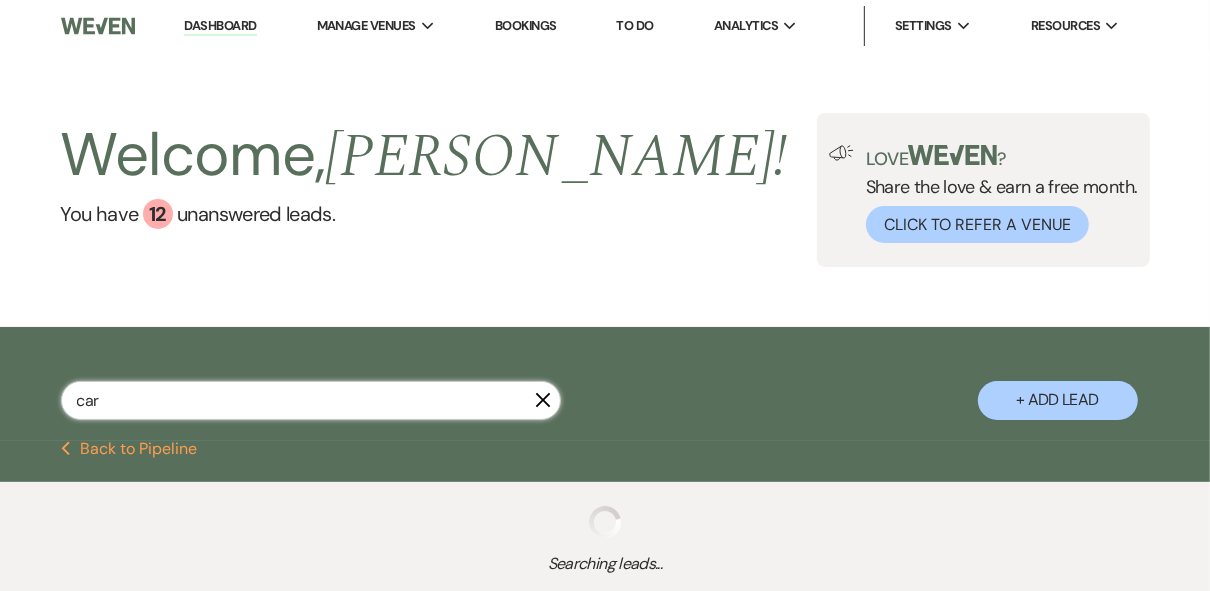 select on "8" 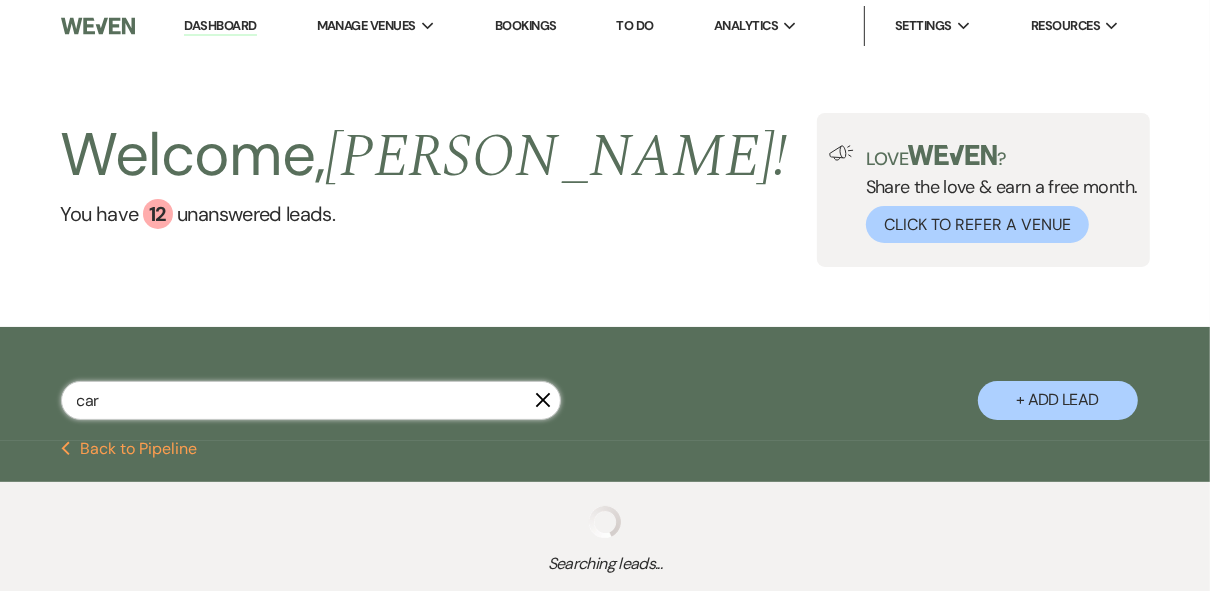 select on "8" 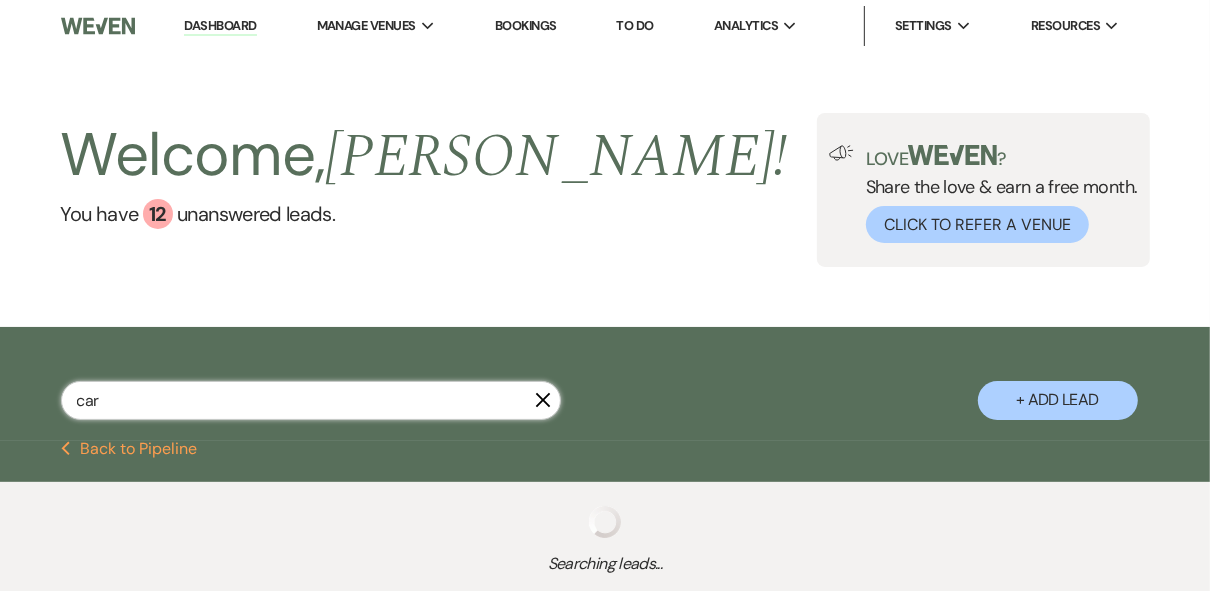 select on "8" 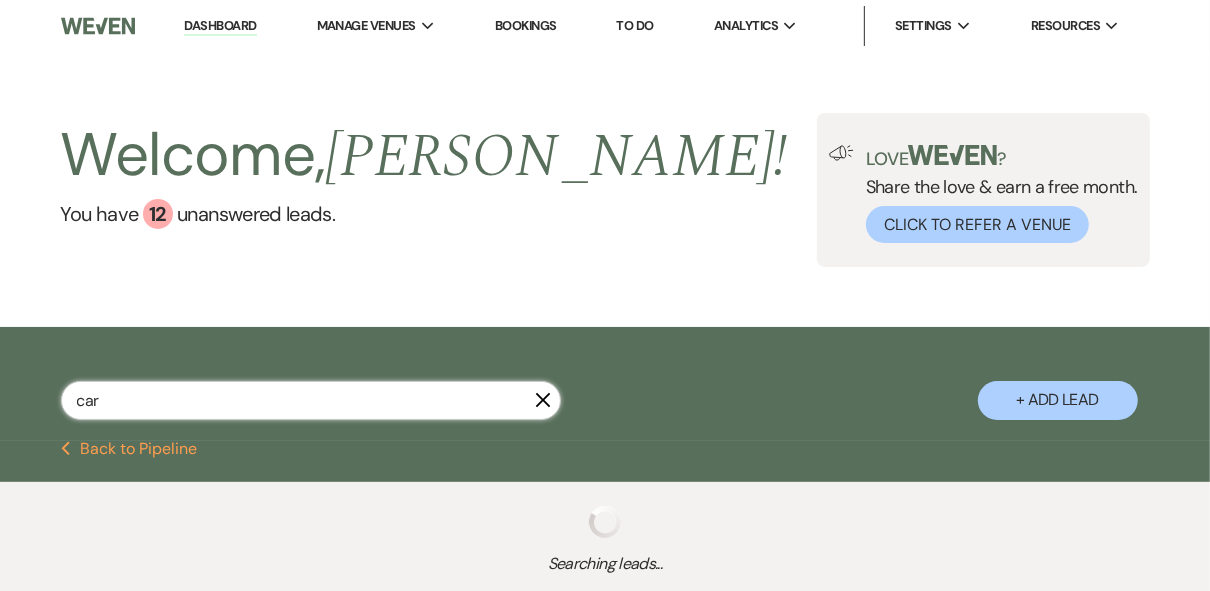select on "5" 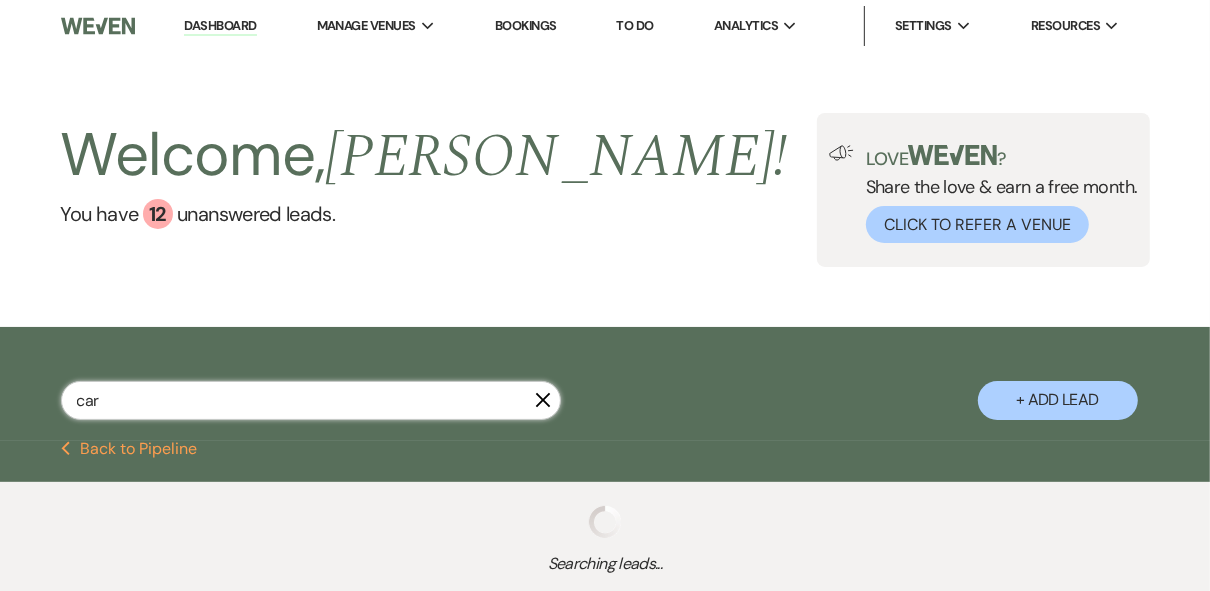 select on "8" 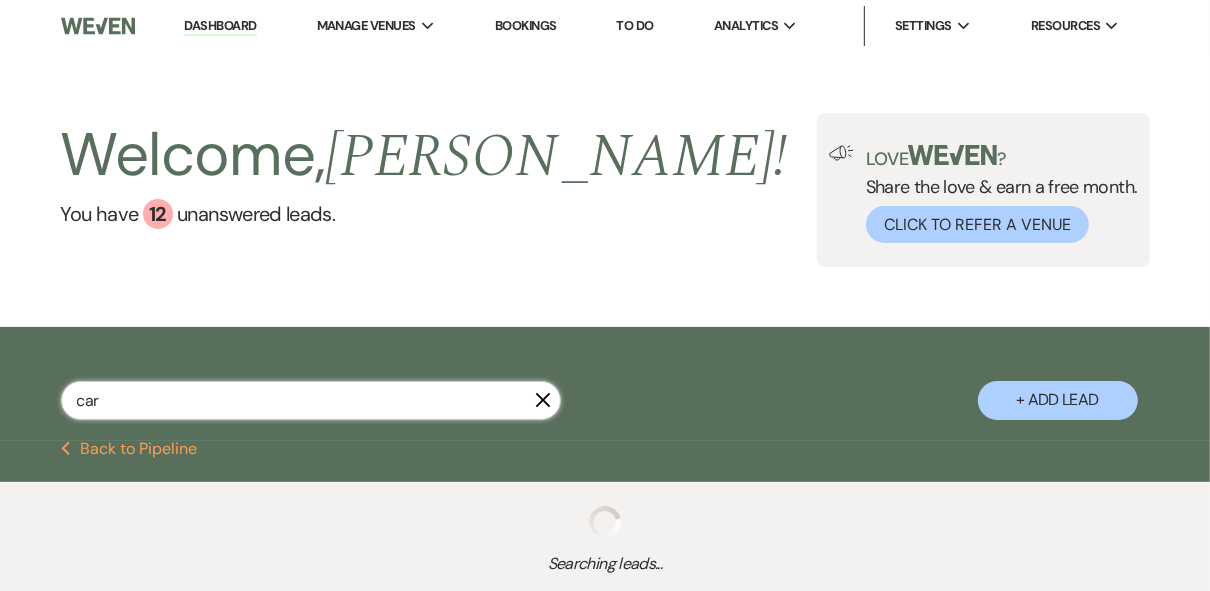 select on "5" 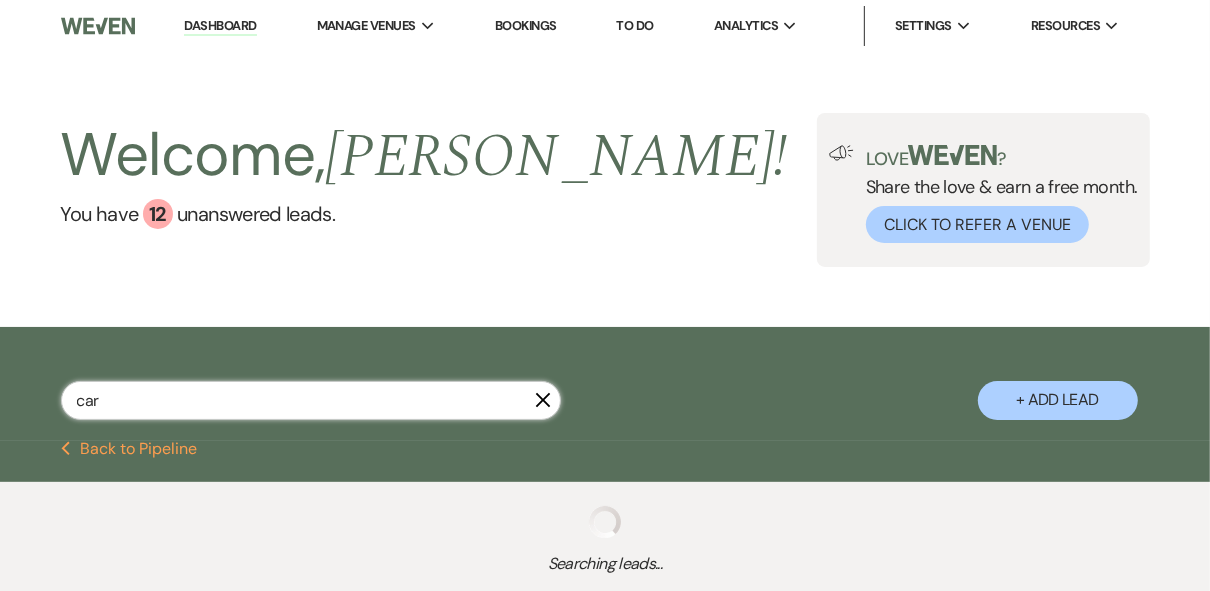 select on "8" 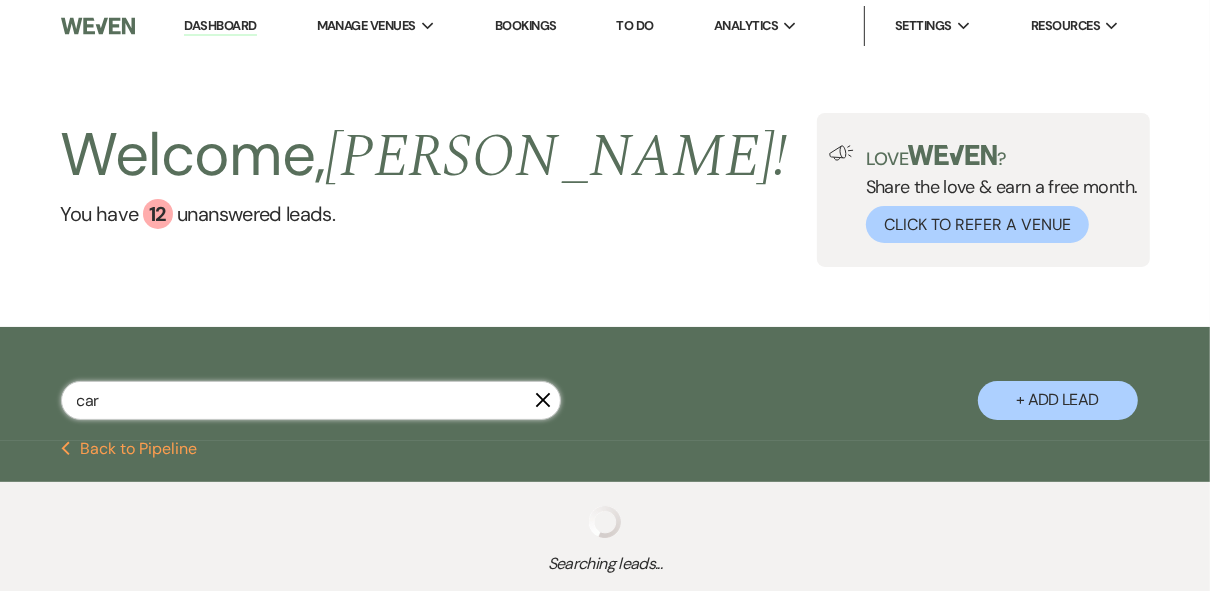 select on "5" 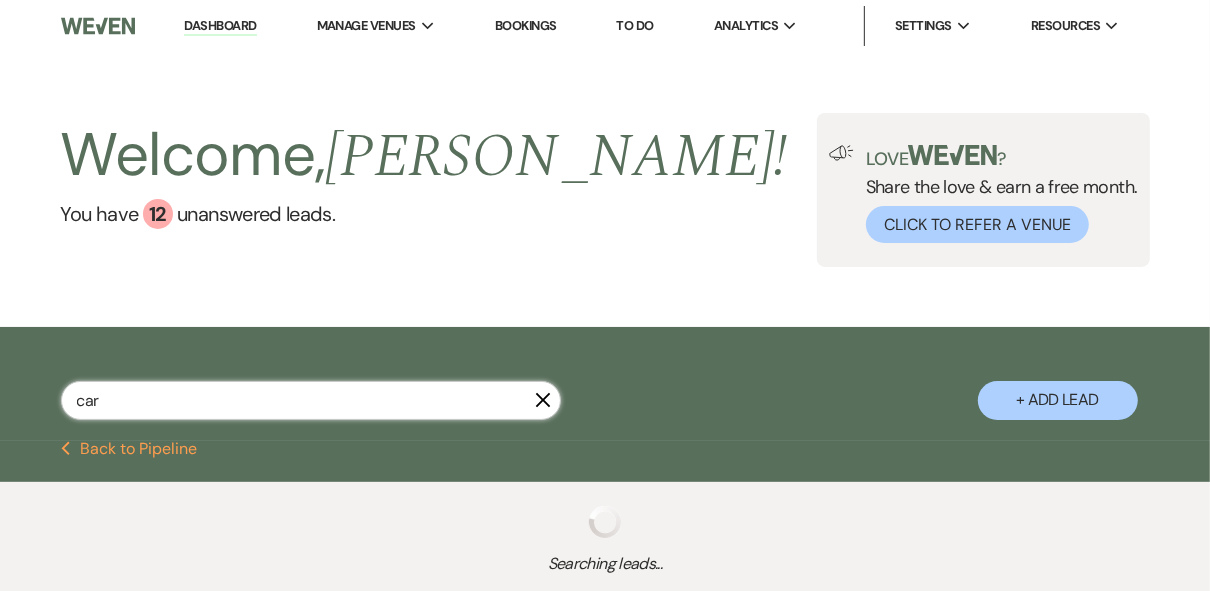 select on "8" 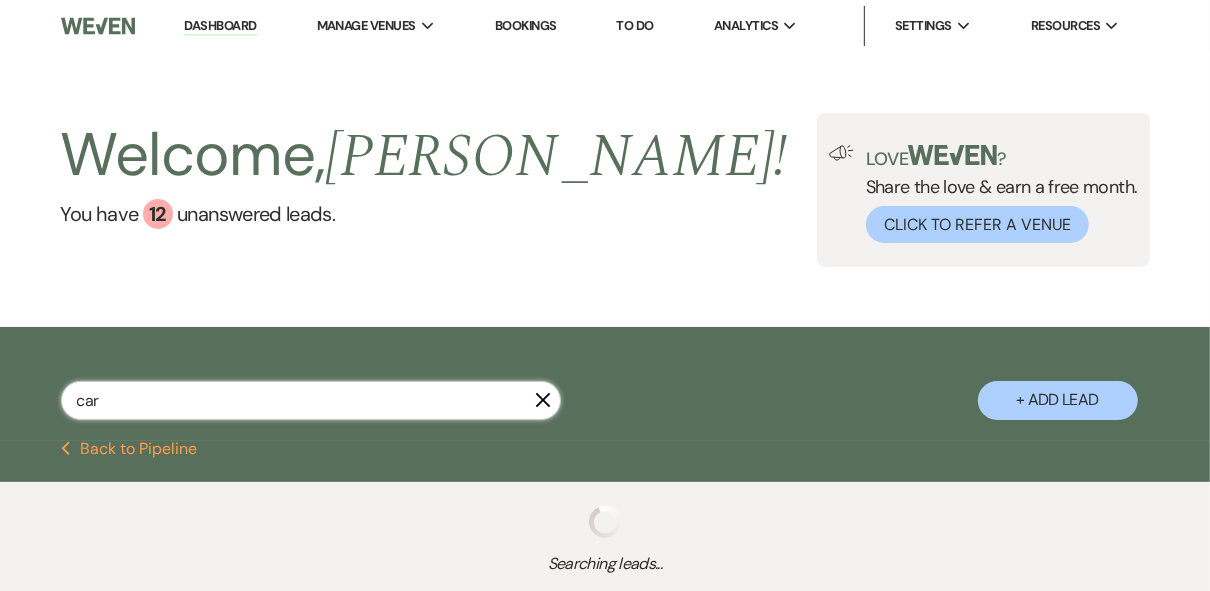 select on "5" 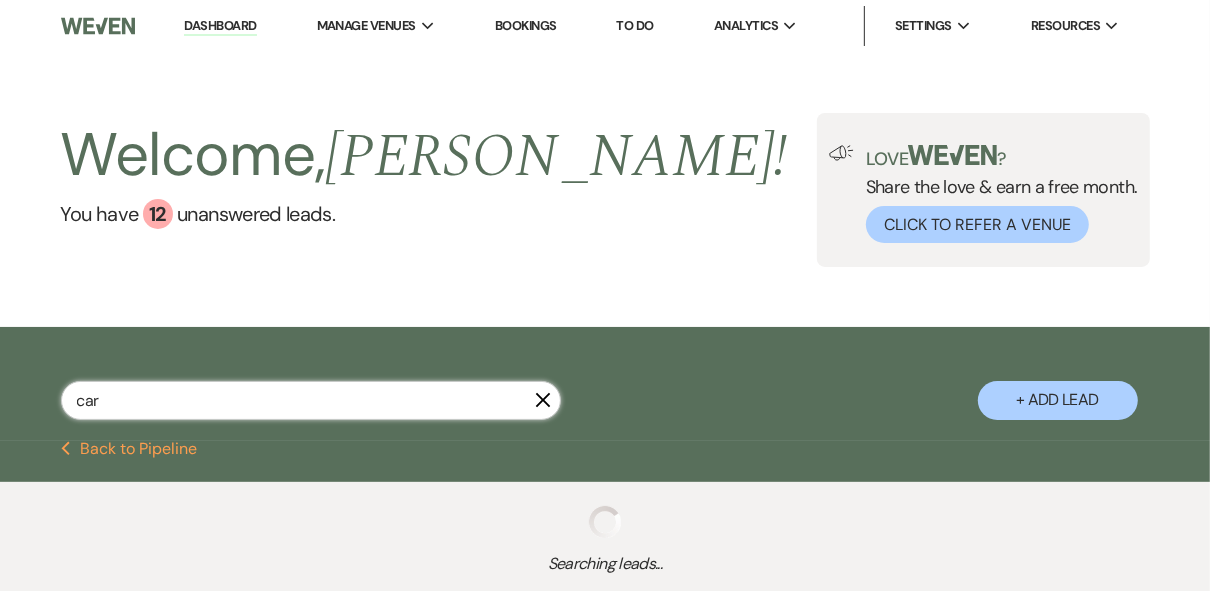 select on "8" 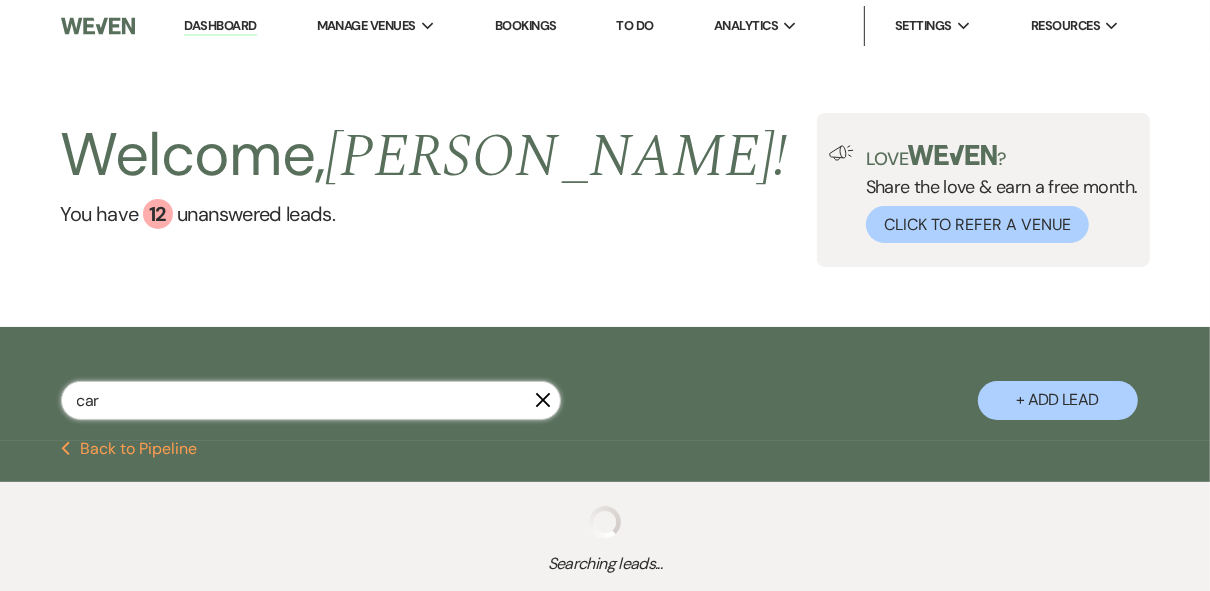 select on "5" 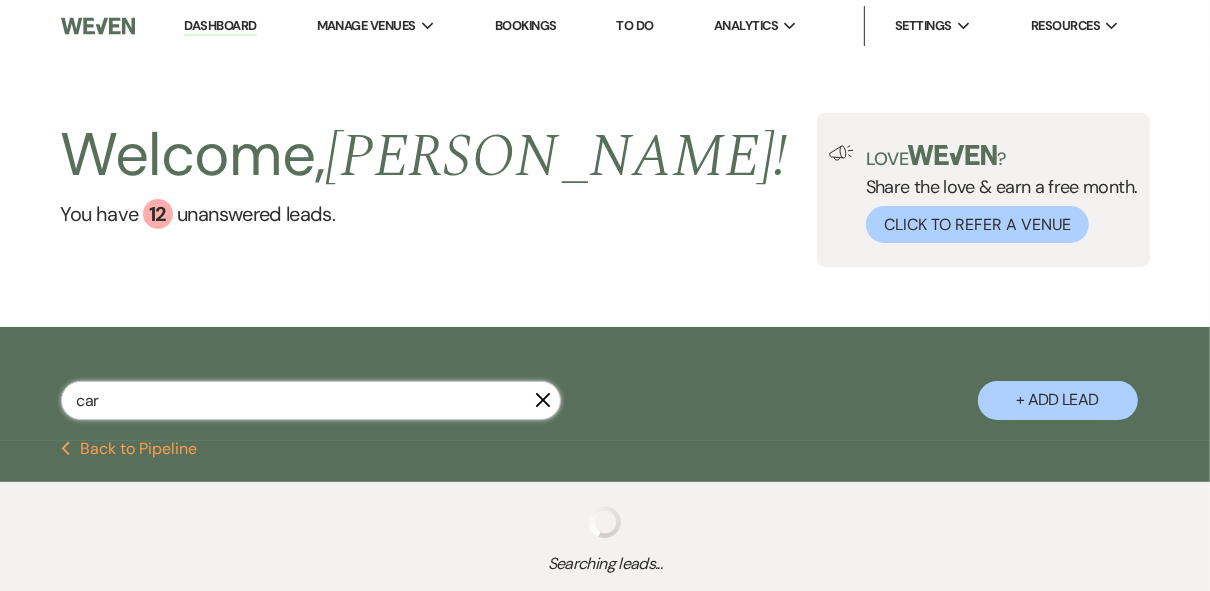 select on "8" 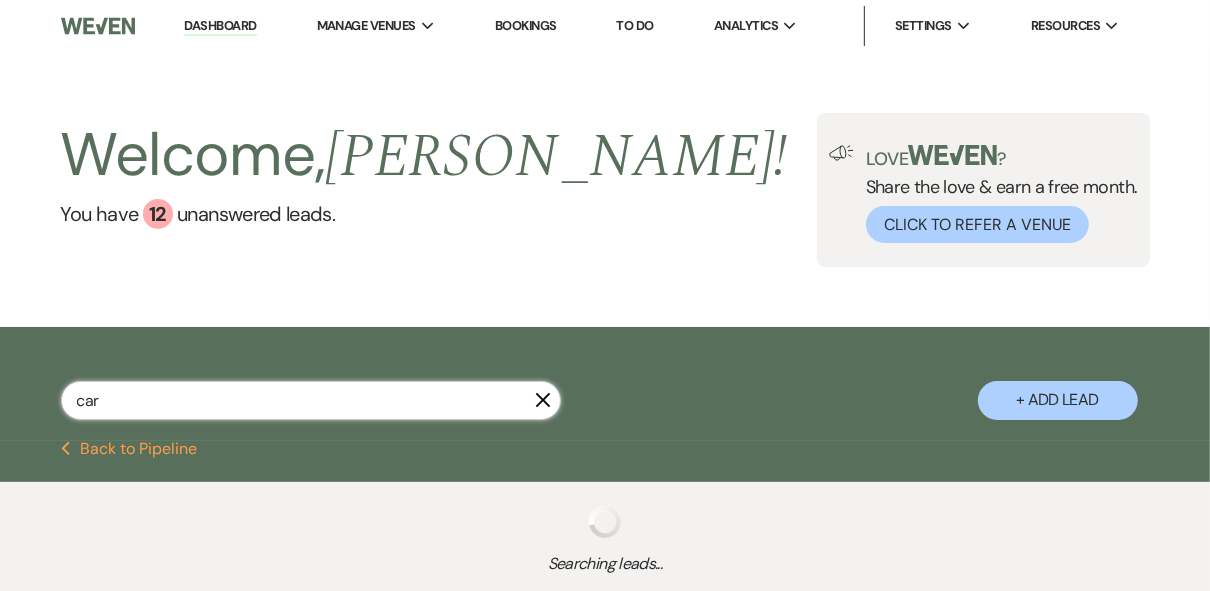 select on "5" 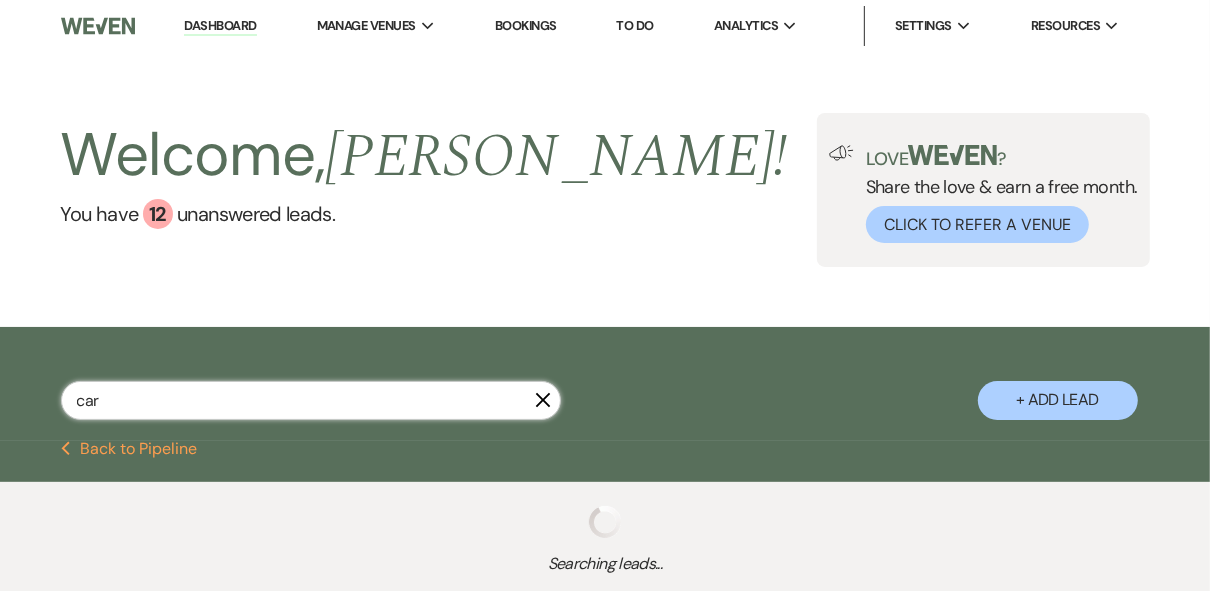 select on "8" 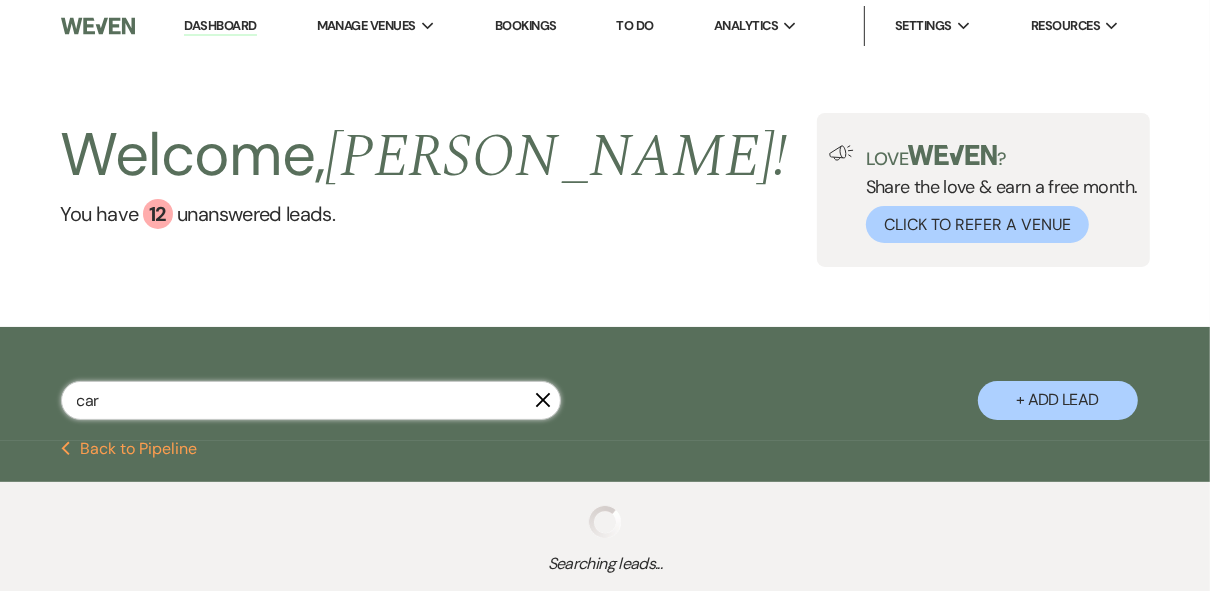 select on "5" 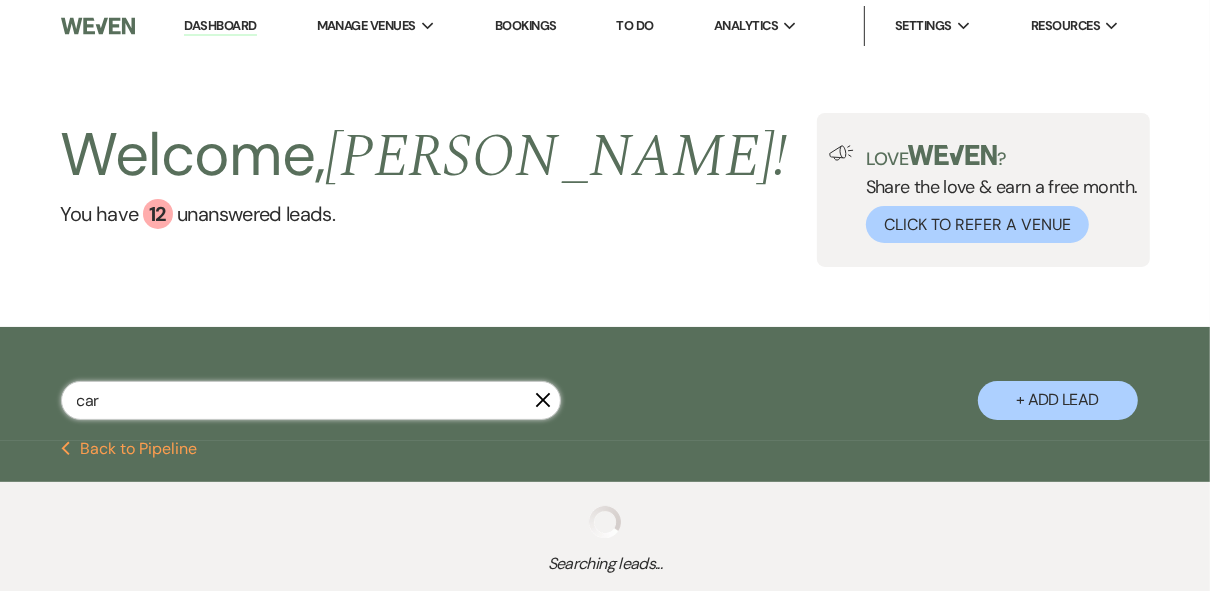 select on "8" 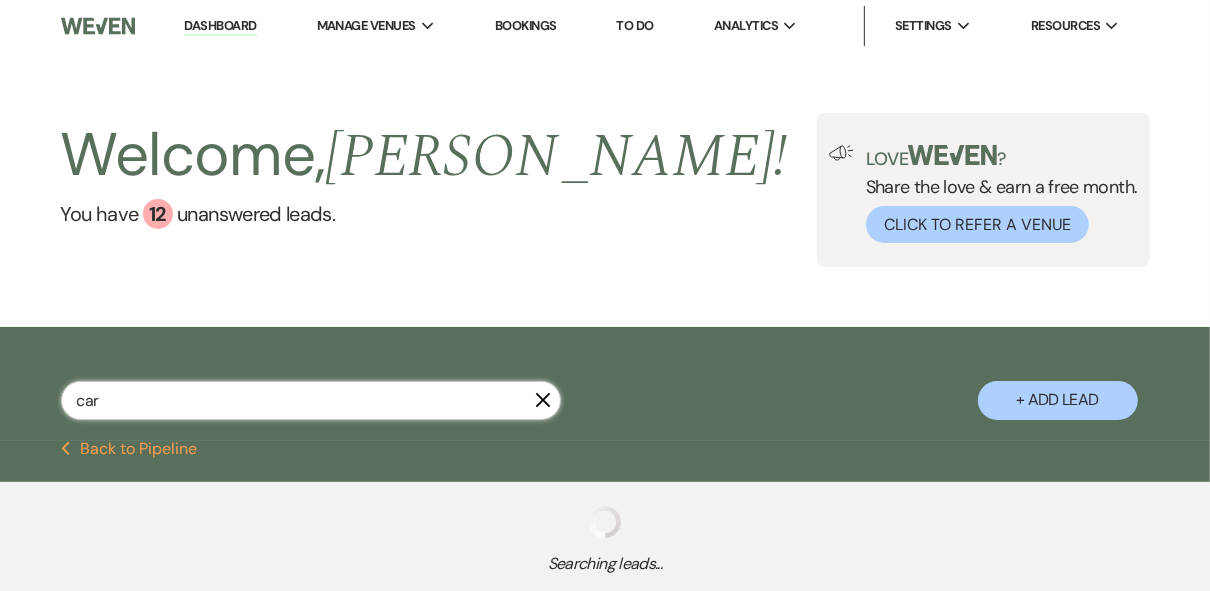 select on "5" 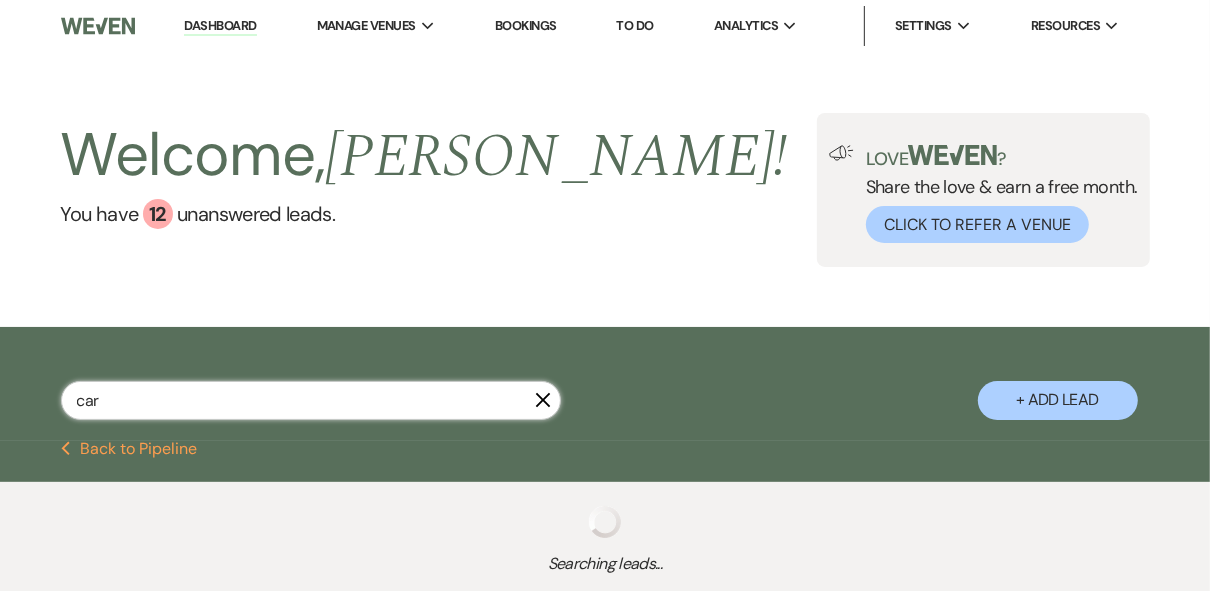 select on "8" 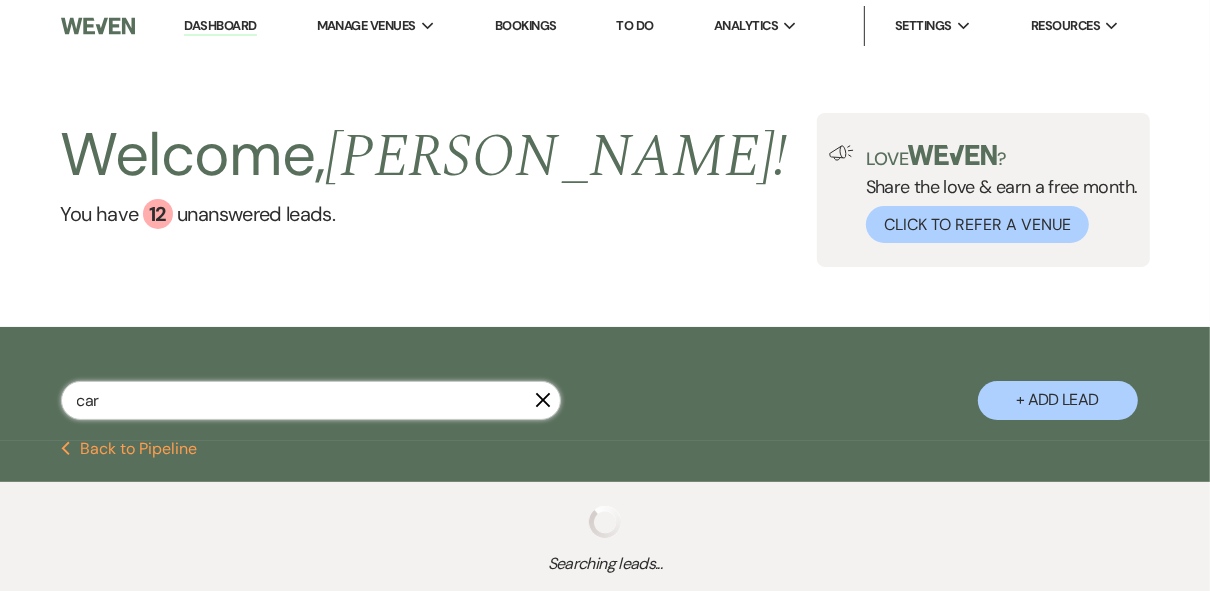 select on "8" 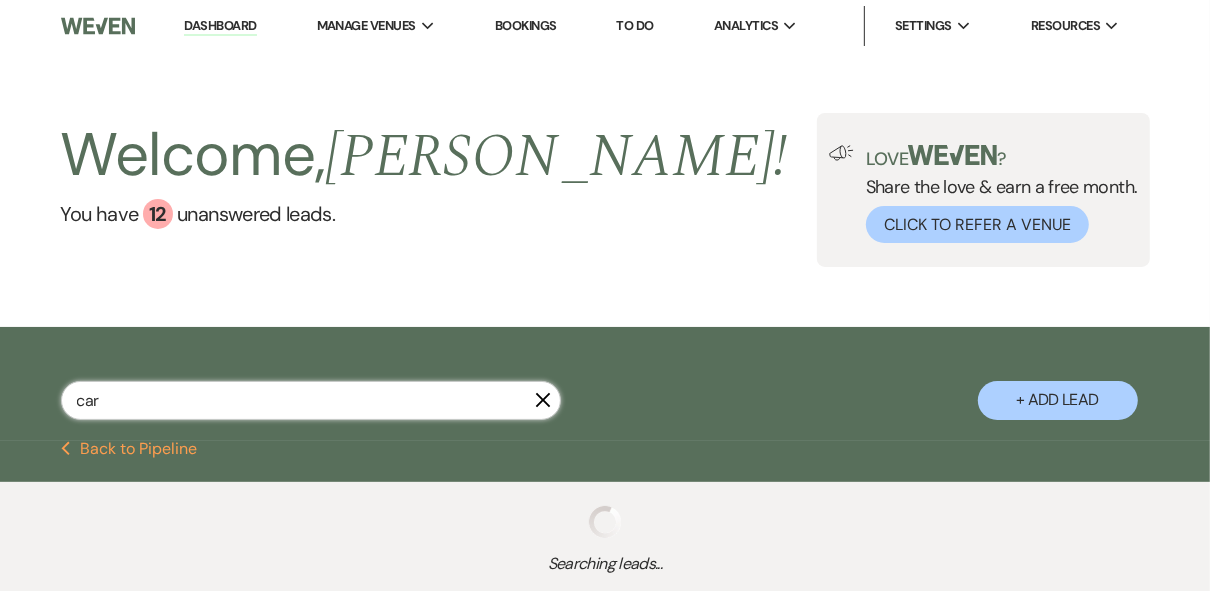 select on "8" 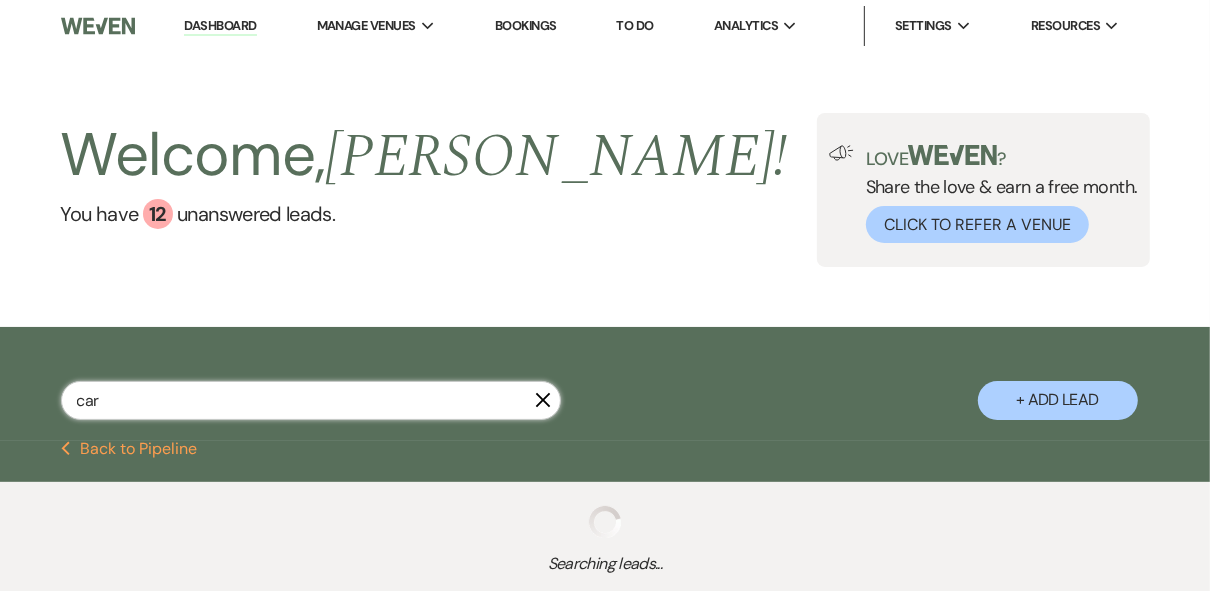 select on "3" 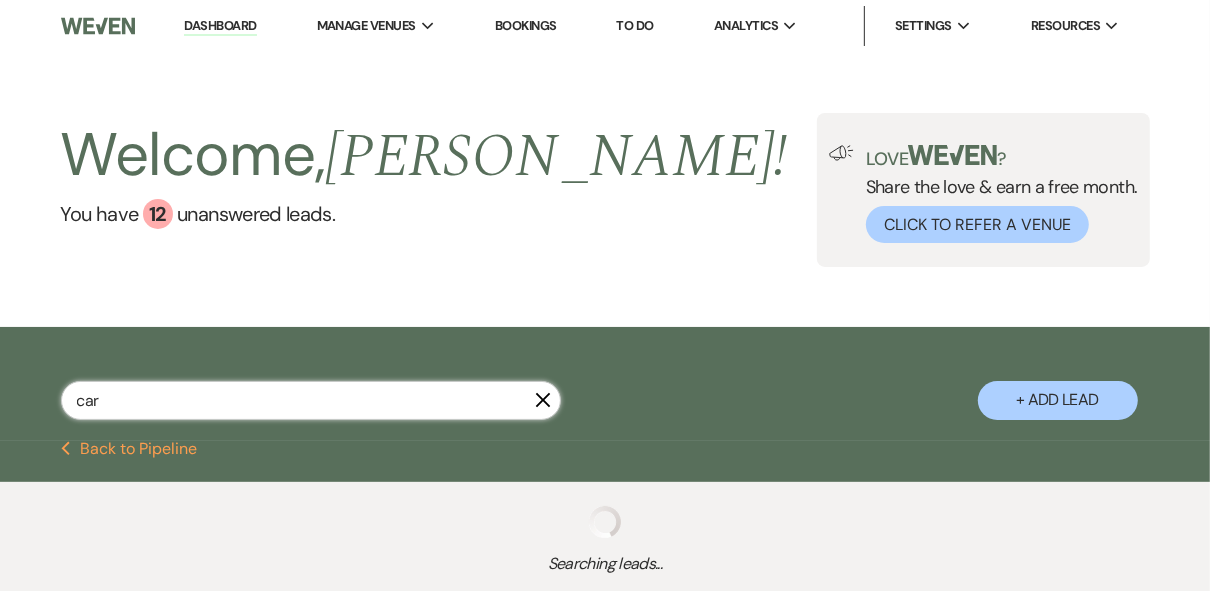 select on "8" 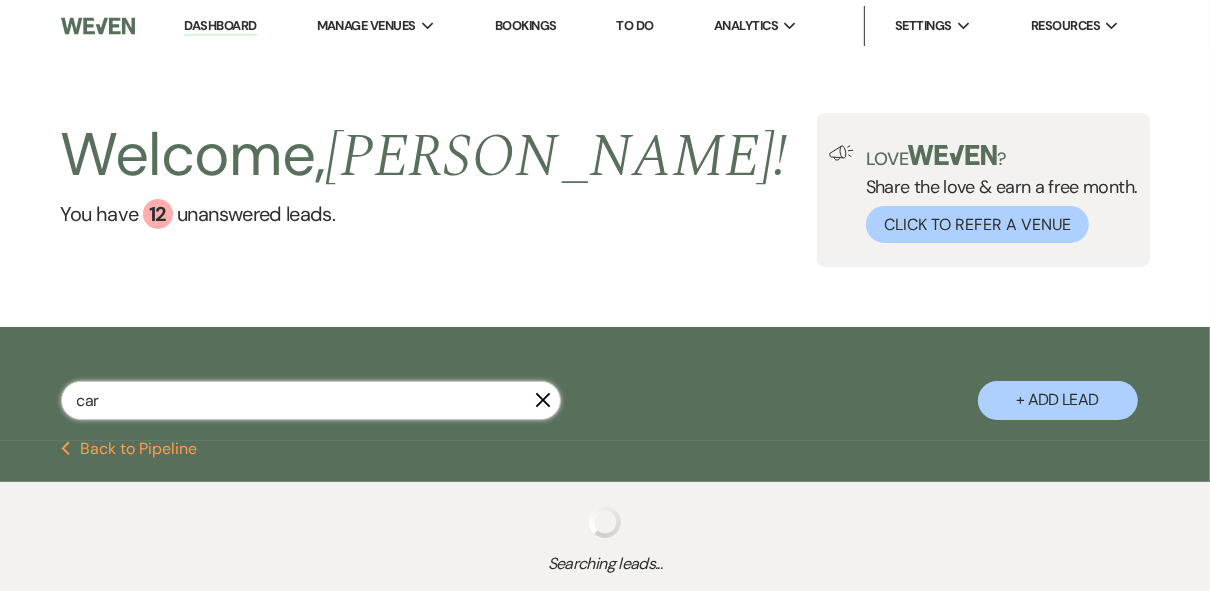 type 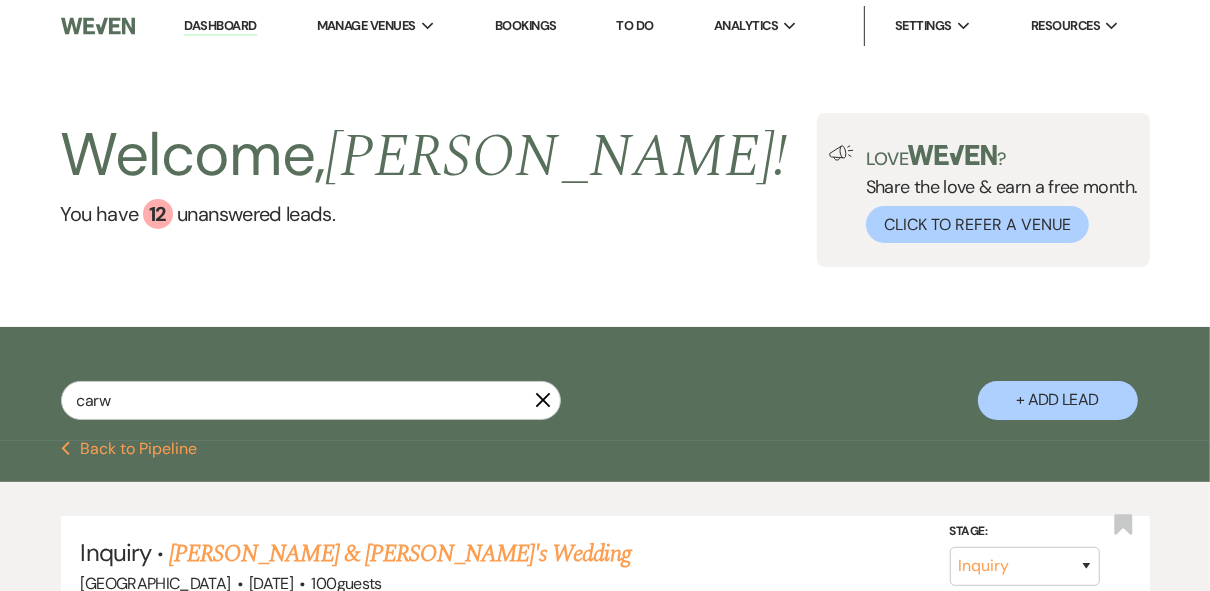 click on "[PERSON_NAME] & [PERSON_NAME]'s Wedding" at bounding box center (400, 554) 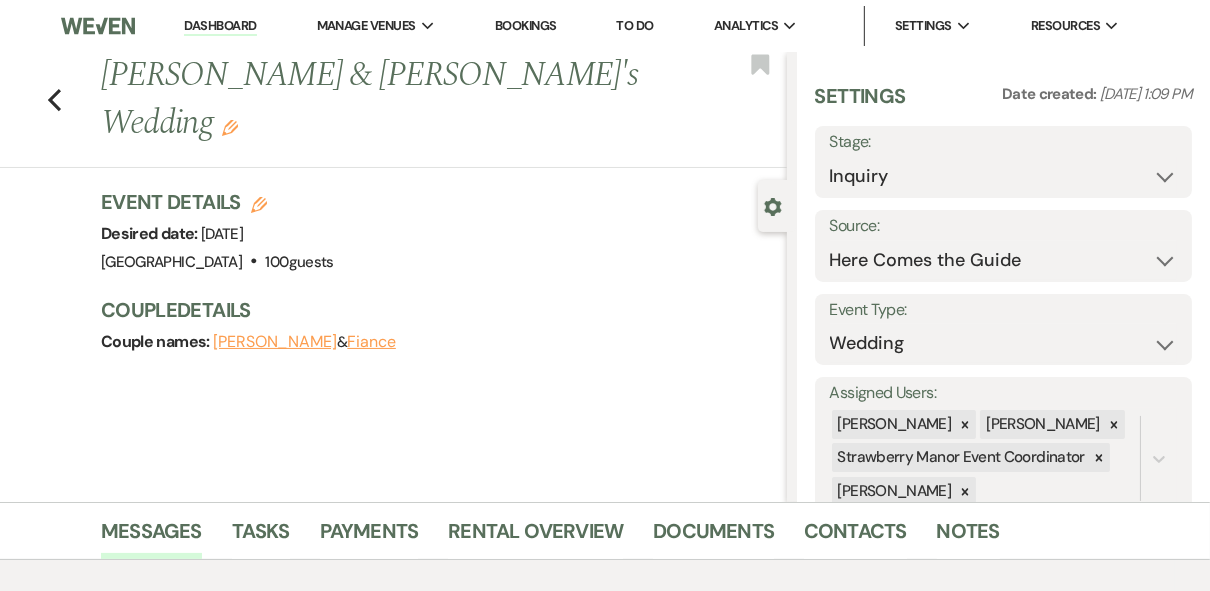 scroll, scrollTop: 320, scrollLeft: 0, axis: vertical 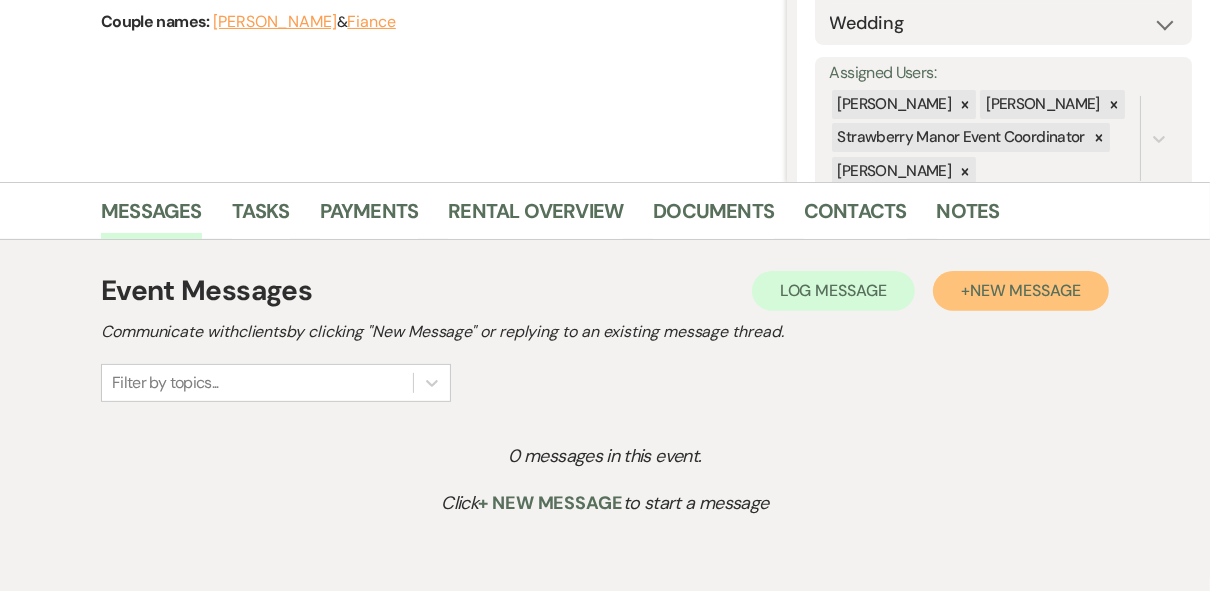click on "New Message" at bounding box center [1025, 290] 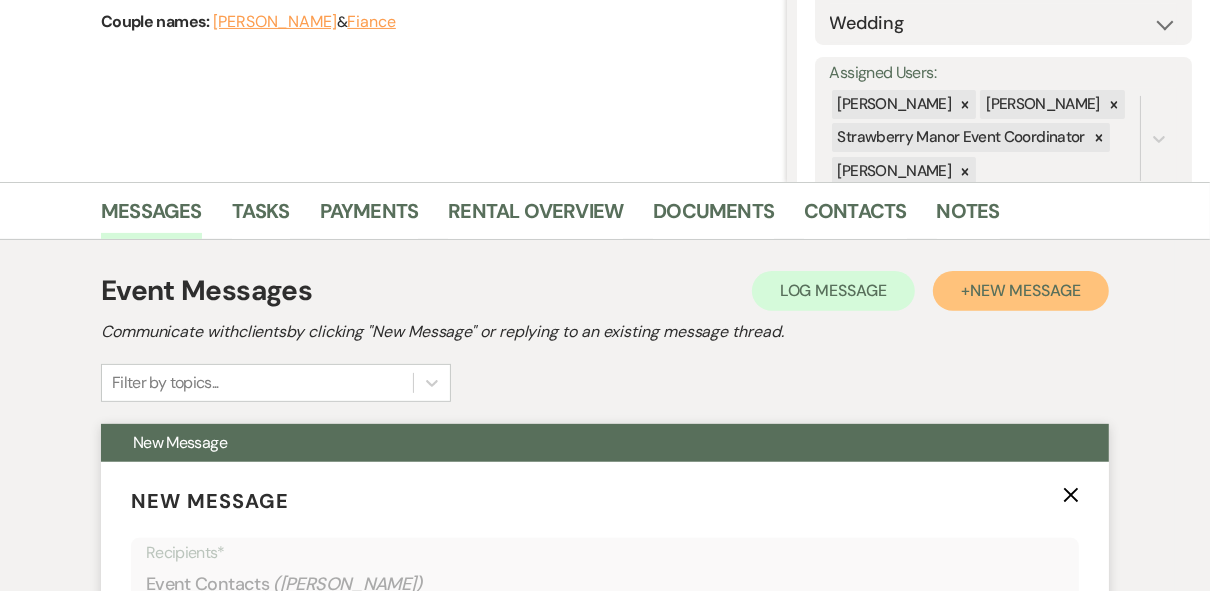 scroll, scrollTop: 720, scrollLeft: 0, axis: vertical 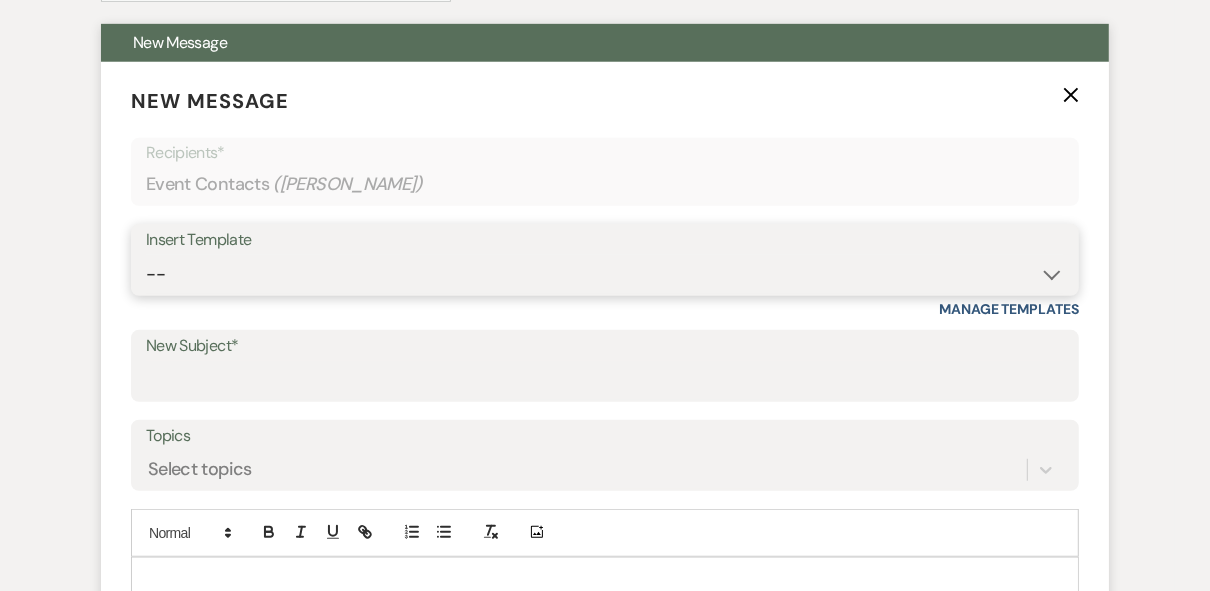 click on "-- Weven Planning Portal Introduction (Booked Events) Private Party Inquiry Response > 90 Private Party < 90 Contract (Pre-Booked Leads) Elopement Package iDo to Your Venue Wedding Inquiry Response 2024 Tent Contract Rehearsal Dinner 30-Day Wedding Meeting Detailed pricing request ( Pre tour) Website RSVP Tutorial Reunion Proposal Follow-Up Day of Wedding Reminder Pinterest Link Elopement Pkg > 60 Days Micro Wedding Wedding Payment Reminder Private Party Payment reminder Self Vendor Followup Booking Vendors  Tour Follow Up SM Photography Contract A&B Video contract Floral Questionnaire Final Meeting 2 Week Booking Followup Thank you for touring Saturday Minium Venue pricing Getting started Coordinator Introduction - Haileigh Event Coordinator Introduction- Holly DJ - Intro Cake - Intro Events Intro - Haileigh Wedding Inquiry 2025 Honeymoon Suite Reminders Invoice payment 2025/2026 availabilities  Decor Package" at bounding box center (605, 274) 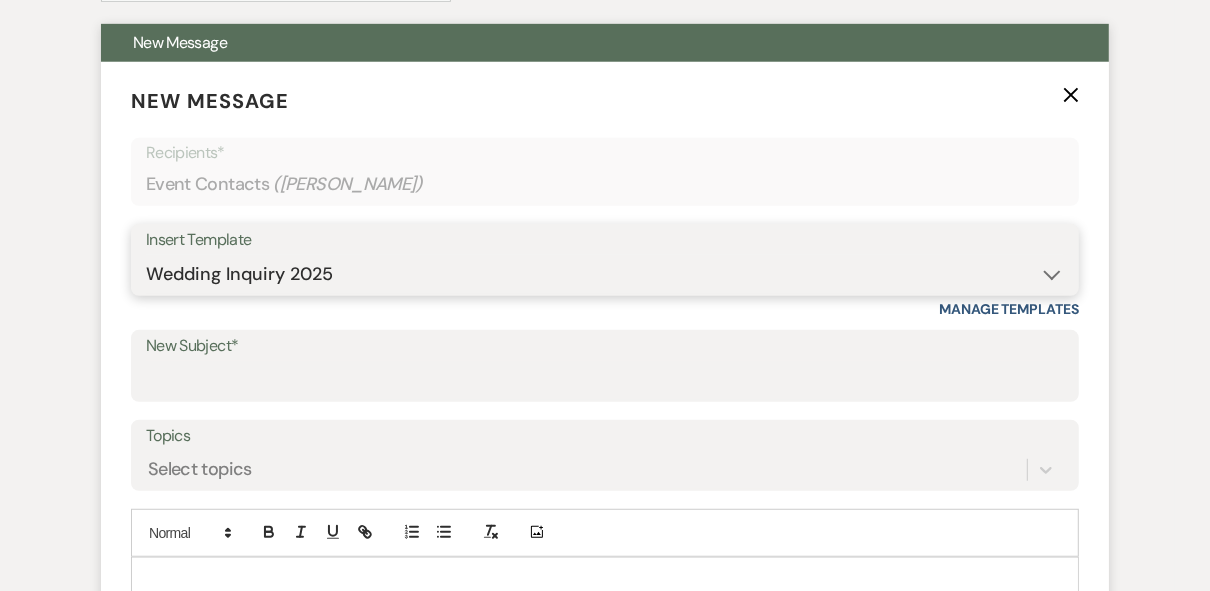 click on "-- Weven Planning Portal Introduction (Booked Events) Private Party Inquiry Response > 90 Private Party < 90 Contract (Pre-Booked Leads) Elopement Package iDo to Your Venue Wedding Inquiry Response 2024 Tent Contract Rehearsal Dinner 30-Day Wedding Meeting Detailed pricing request ( Pre tour) Website RSVP Tutorial Reunion Proposal Follow-Up Day of Wedding Reminder Pinterest Link Elopement Pkg > 60 Days Micro Wedding Wedding Payment Reminder Private Party Payment reminder Self Vendor Followup Booking Vendors  Tour Follow Up SM Photography Contract A&B Video contract Floral Questionnaire Final Meeting 2 Week Booking Followup Thank you for touring Saturday Minium Venue pricing Getting started Coordinator Introduction - Haileigh Event Coordinator Introduction- Holly DJ - Intro Cake - Intro Events Intro - Haileigh Wedding Inquiry 2025 Honeymoon Suite Reminders Invoice payment 2025/2026 availabilities  Decor Package" at bounding box center [605, 274] 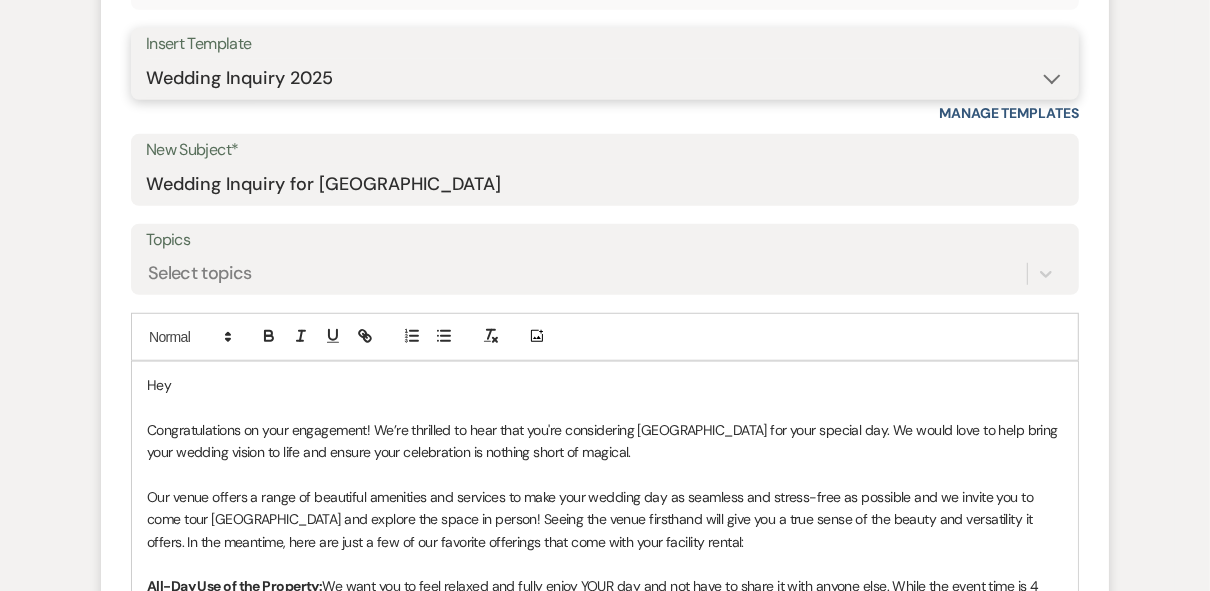 scroll, scrollTop: 1040, scrollLeft: 0, axis: vertical 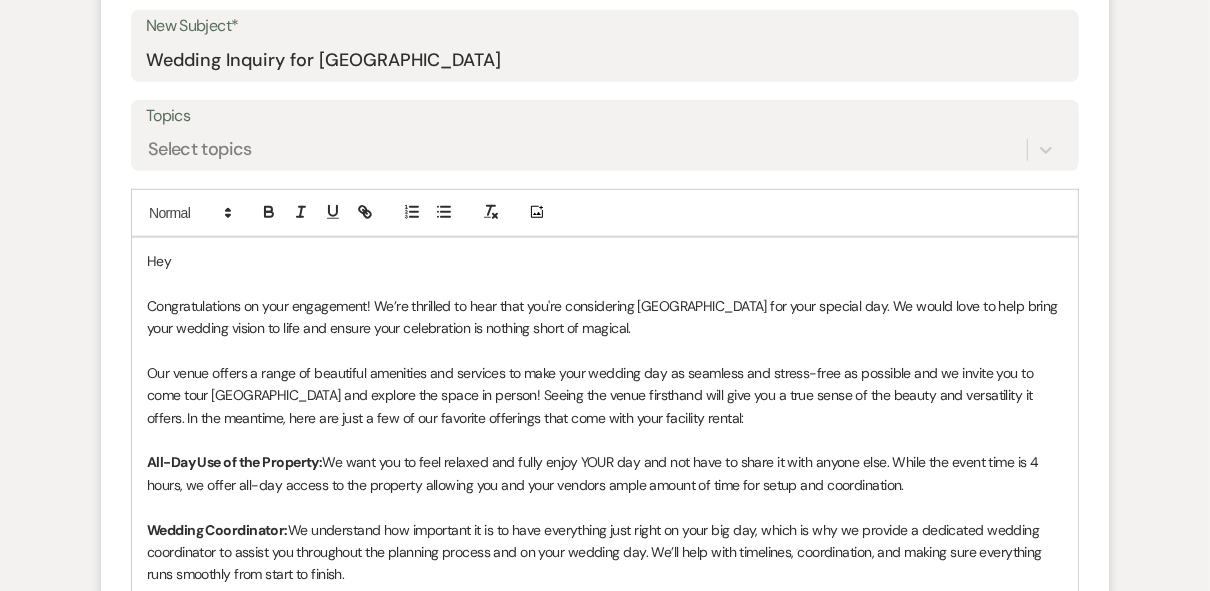 click on "Hey" at bounding box center (605, 261) 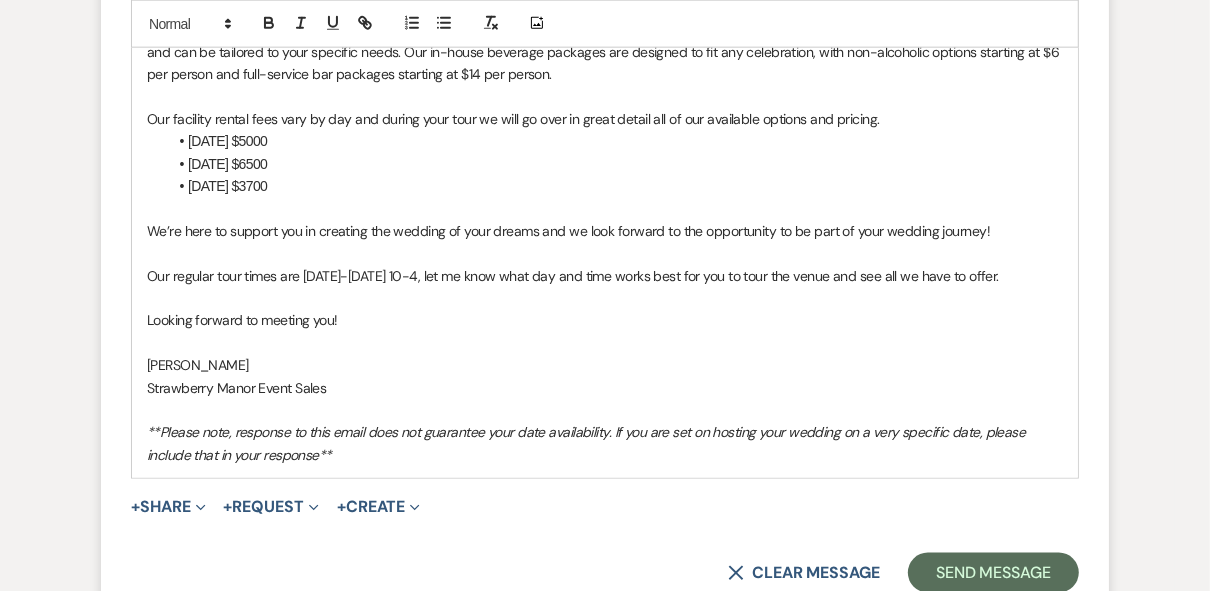 scroll, scrollTop: 1840, scrollLeft: 0, axis: vertical 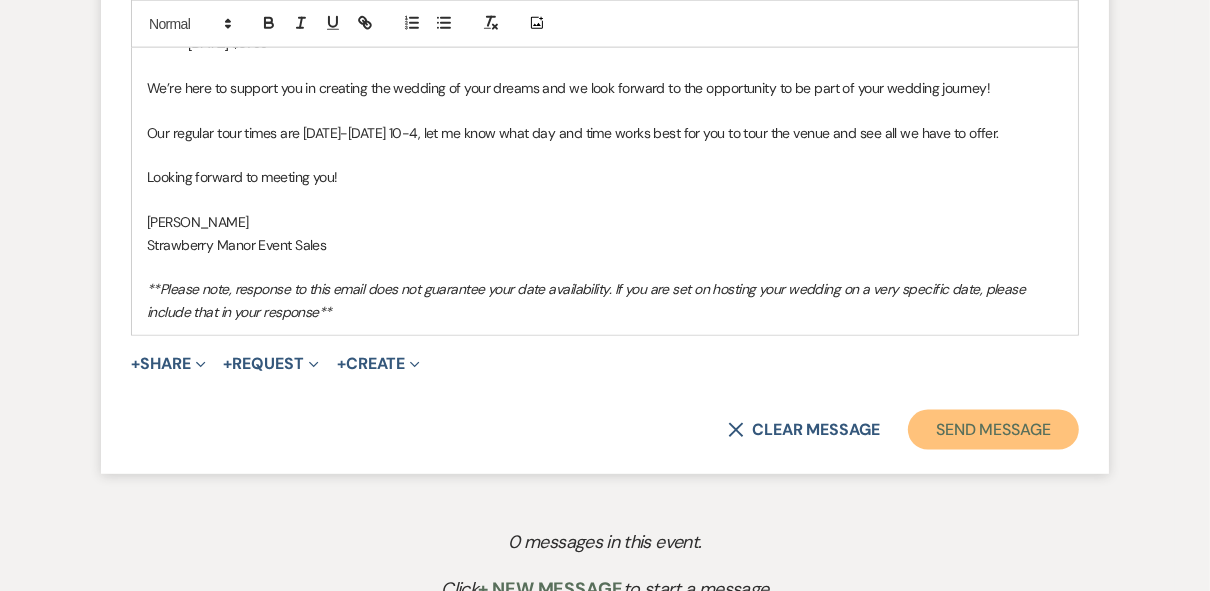 click on "Send Message" at bounding box center [993, 430] 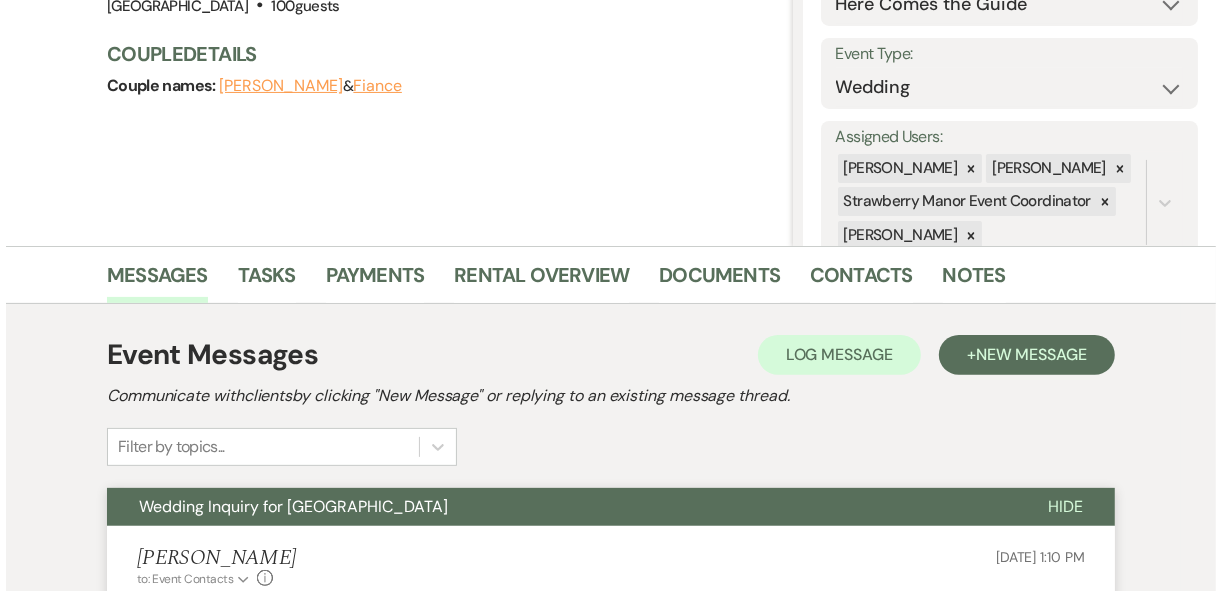 scroll, scrollTop: 0, scrollLeft: 0, axis: both 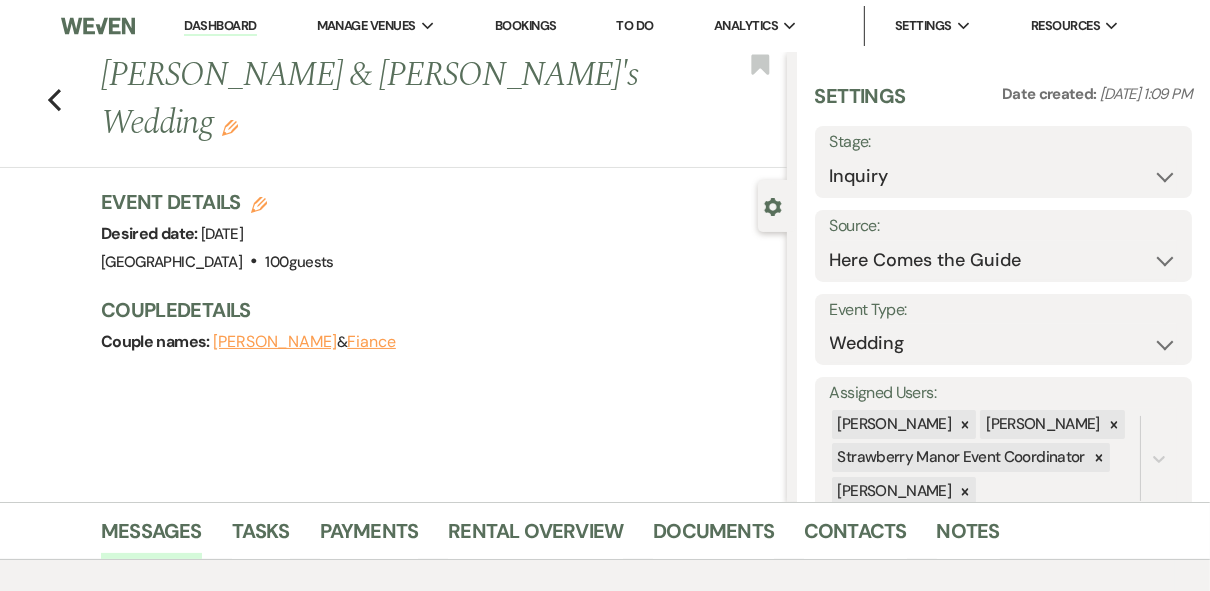 click on "Dashboard" at bounding box center (220, 26) 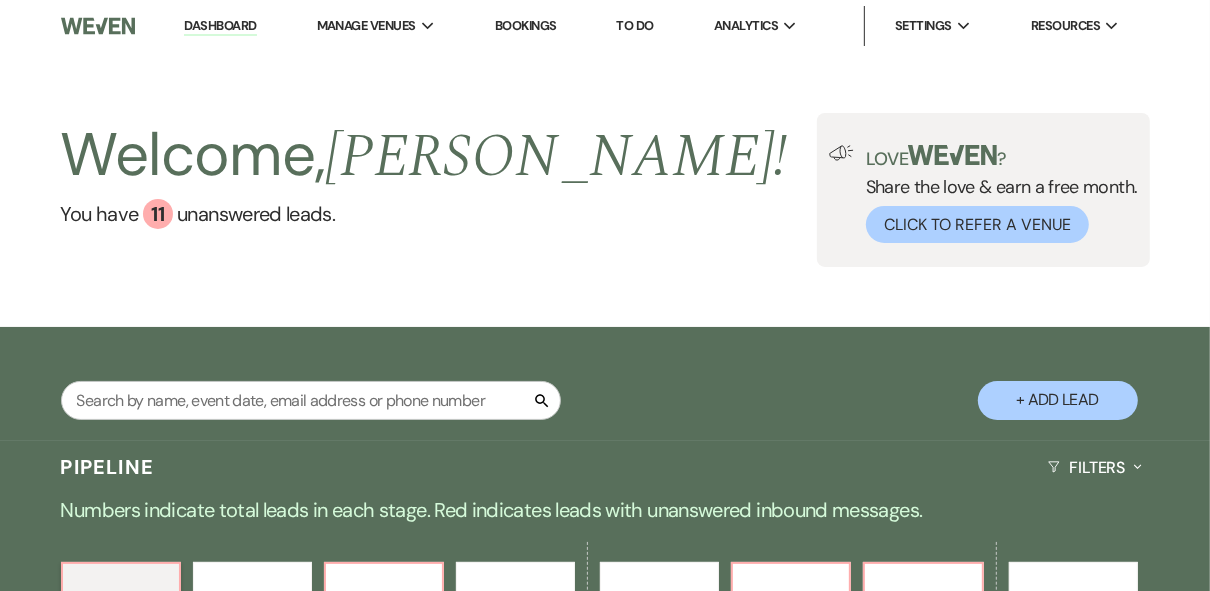 click on "+ Add Lead" at bounding box center (1058, 400) 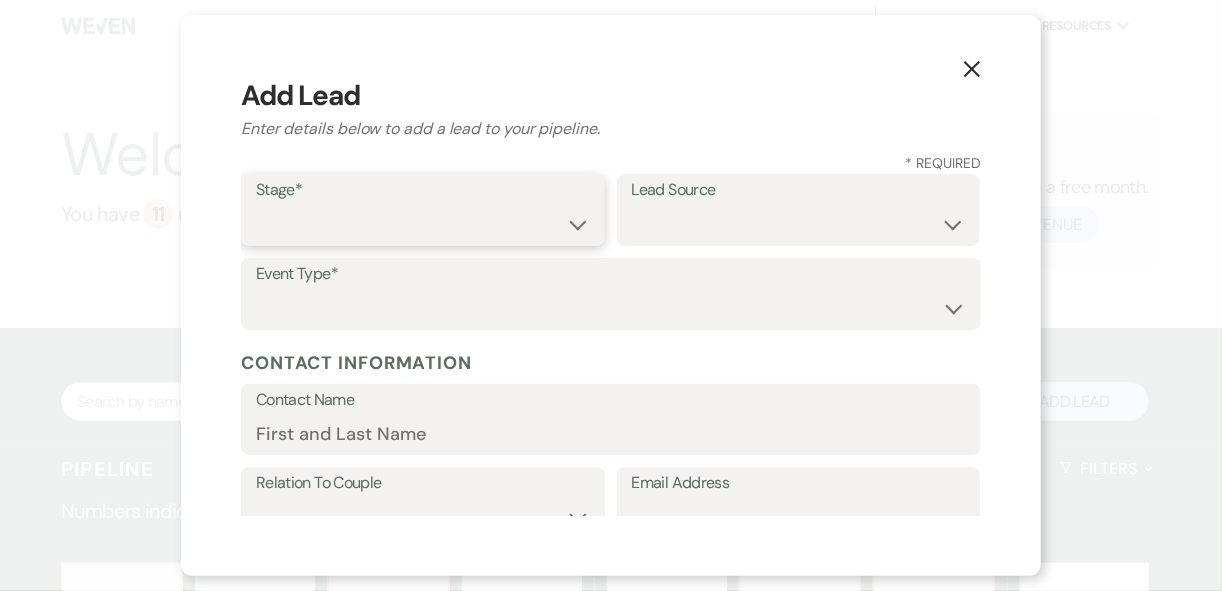 click on "Inquiry Follow Up Tour Requested Tour Confirmed Toured Proposal Sent Booked Lost" at bounding box center [423, 224] 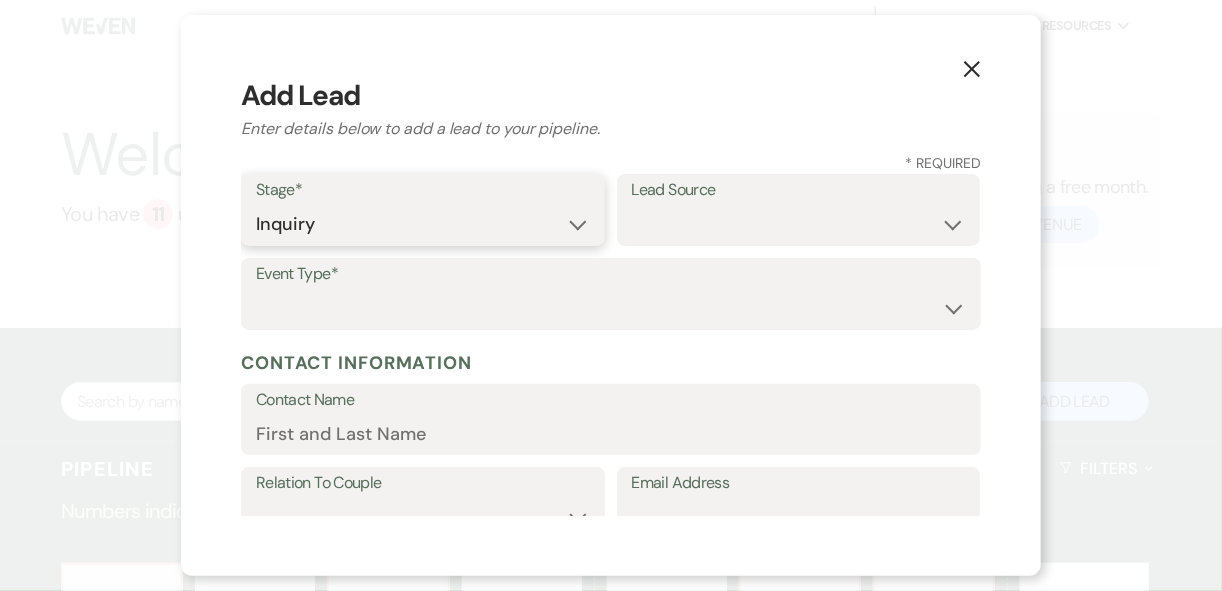 click on "Inquiry Follow Up Tour Requested Tour Confirmed Toured Proposal Sent Booked Lost" at bounding box center (423, 224) 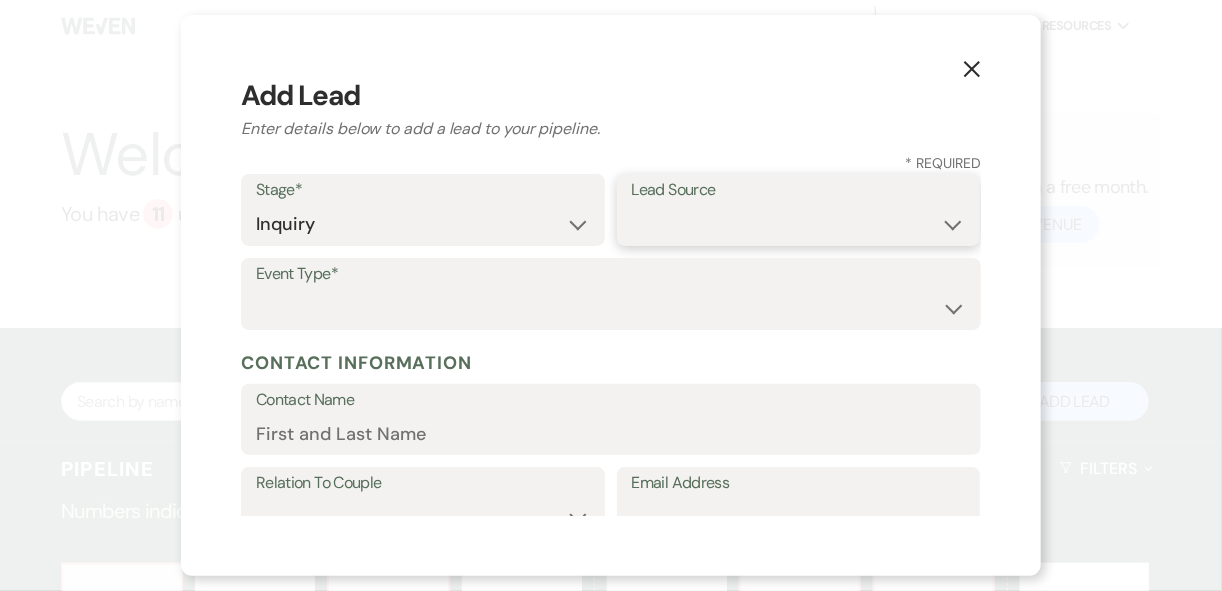 click on "Weven Venue Website Instagram Facebook Pinterest Google The Knot Wedding Wire Here Comes the Guide Wedding Spot Eventective Zola The Venue Report PartySlate VRBO / Homeaway Airbnb Wedding Show TikTok X / Twitter Phone Call Walk-in Vendor Referral Advertising Personal Referral Local Referral Other" at bounding box center (799, 224) 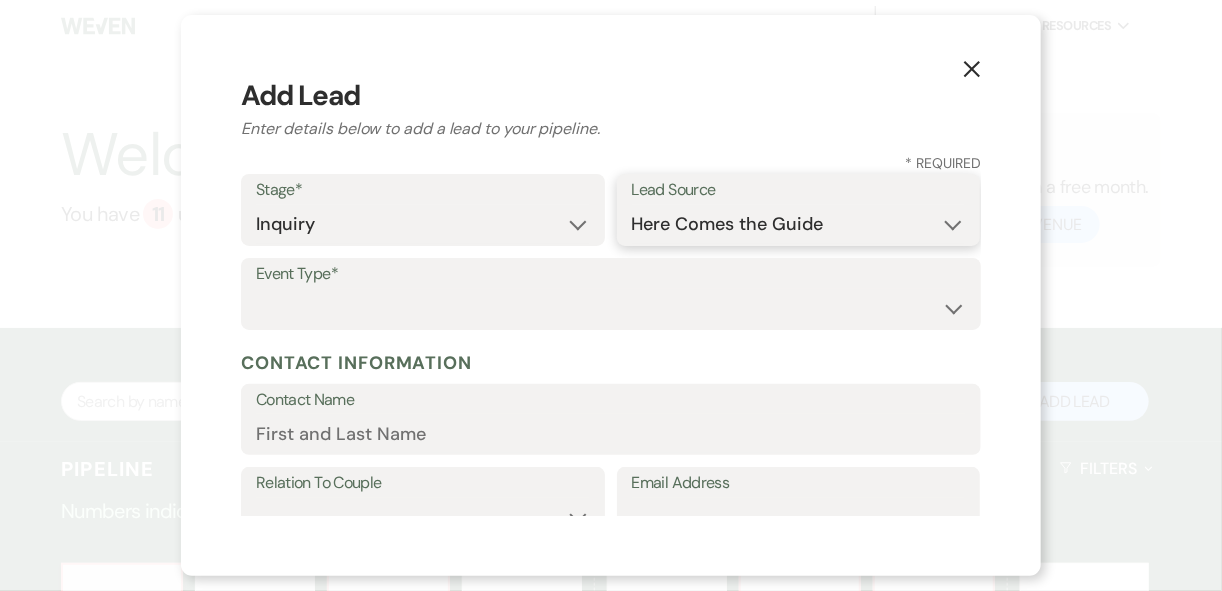 click on "Weven Venue Website Instagram Facebook Pinterest Google The Knot Wedding Wire Here Comes the Guide Wedding Spot Eventective Zola The Venue Report PartySlate VRBO / Homeaway Airbnb Wedding Show TikTok X / Twitter Phone Call Walk-in Vendor Referral Advertising Personal Referral Local Referral Other" at bounding box center (799, 224) 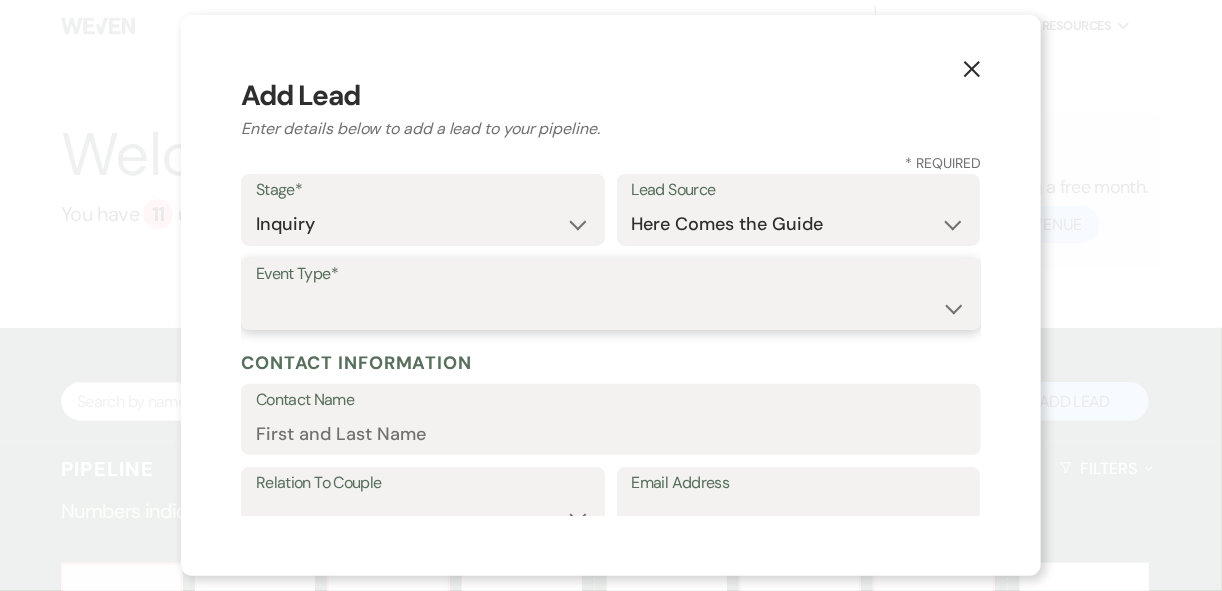click on "Wedding Anniversary Party Baby Shower Bachelorette / Bachelor Party Birthday Party Bridal Shower Brunch Community Event Concert Corporate Event Elopement End of Life Celebration Engagement Party Fundraiser Graduation Party Micro Wedding Prom Quinceañera Rehearsal Dinner Religious Event Retreat Other" at bounding box center [611, 308] 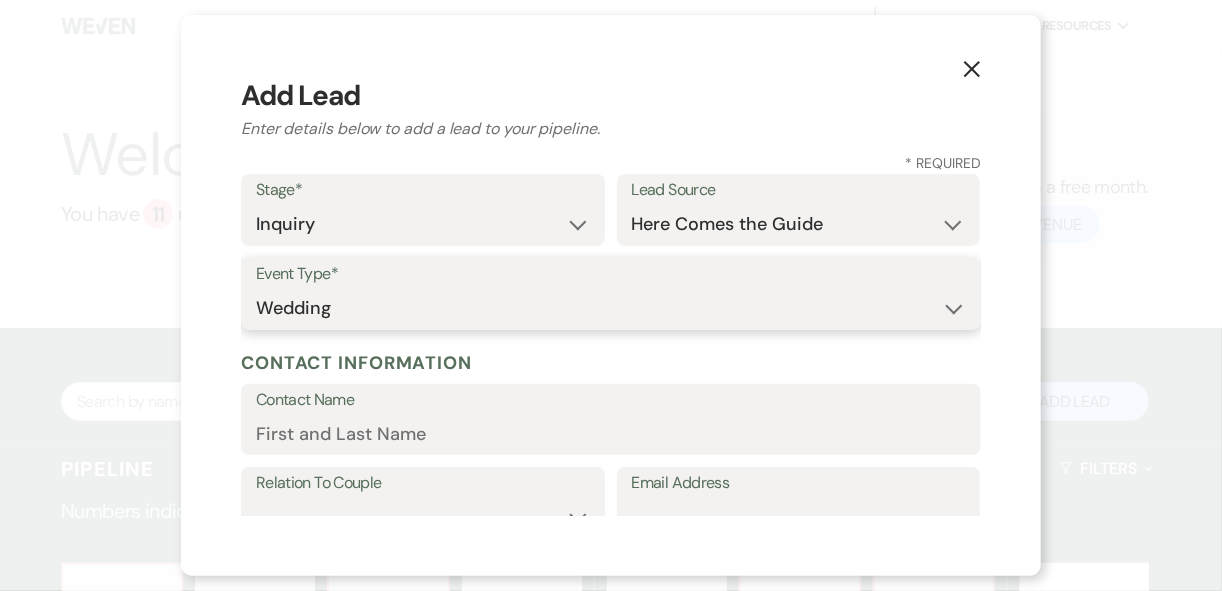 click on "Wedding Anniversary Party Baby Shower Bachelorette / Bachelor Party Birthday Party Bridal Shower Brunch Community Event Concert Corporate Event Elopement End of Life Celebration Engagement Party Fundraiser Graduation Party Micro Wedding Prom Quinceañera Rehearsal Dinner Religious Event Retreat Other" at bounding box center [611, 308] 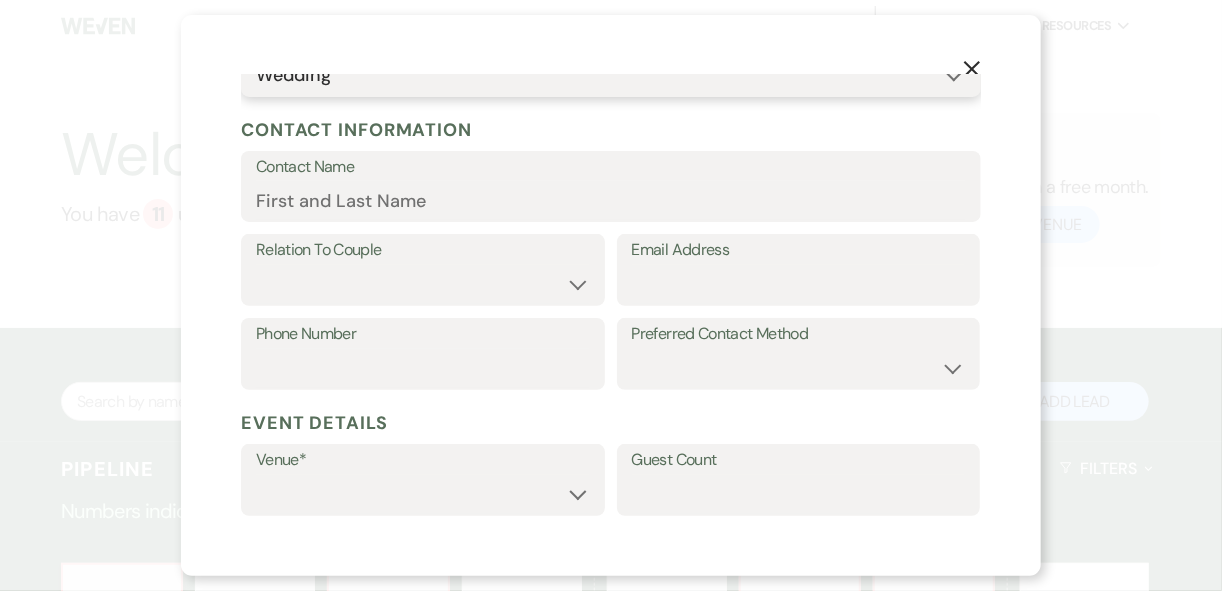 scroll, scrollTop: 240, scrollLeft: 0, axis: vertical 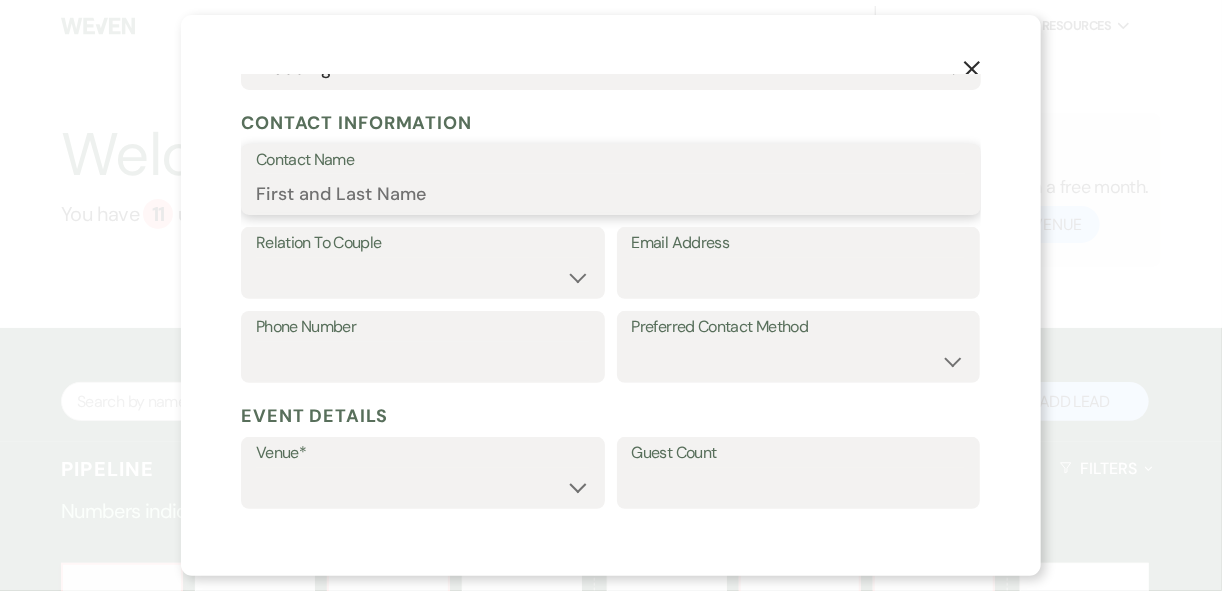 click on "Contact Name" at bounding box center [611, 193] 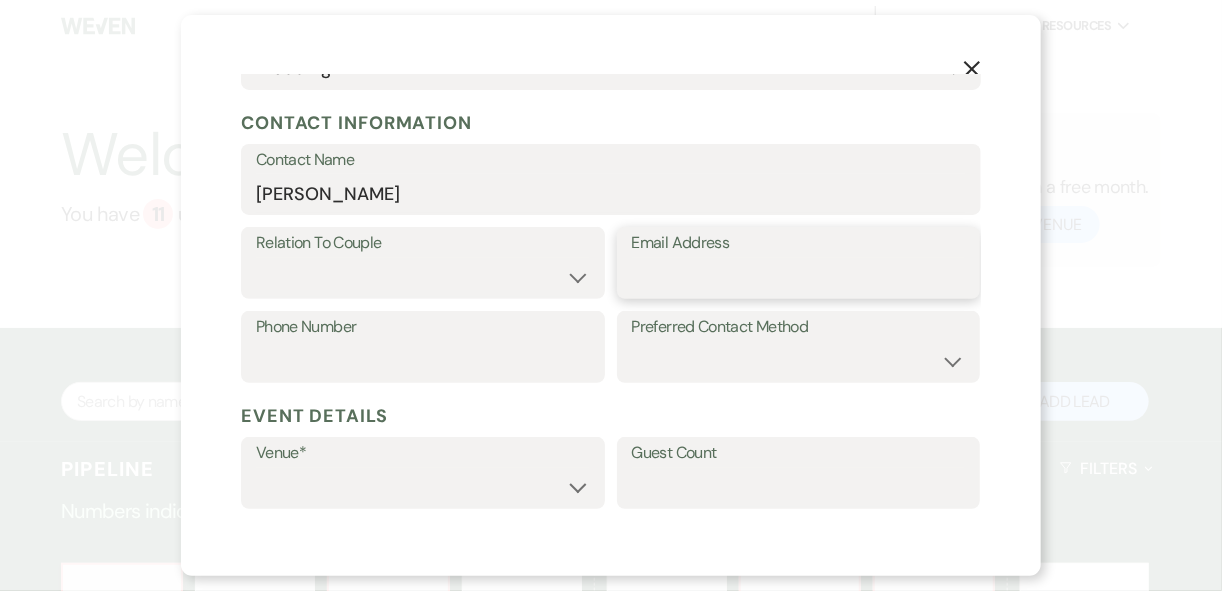 click on "Email Address" at bounding box center [799, 277] 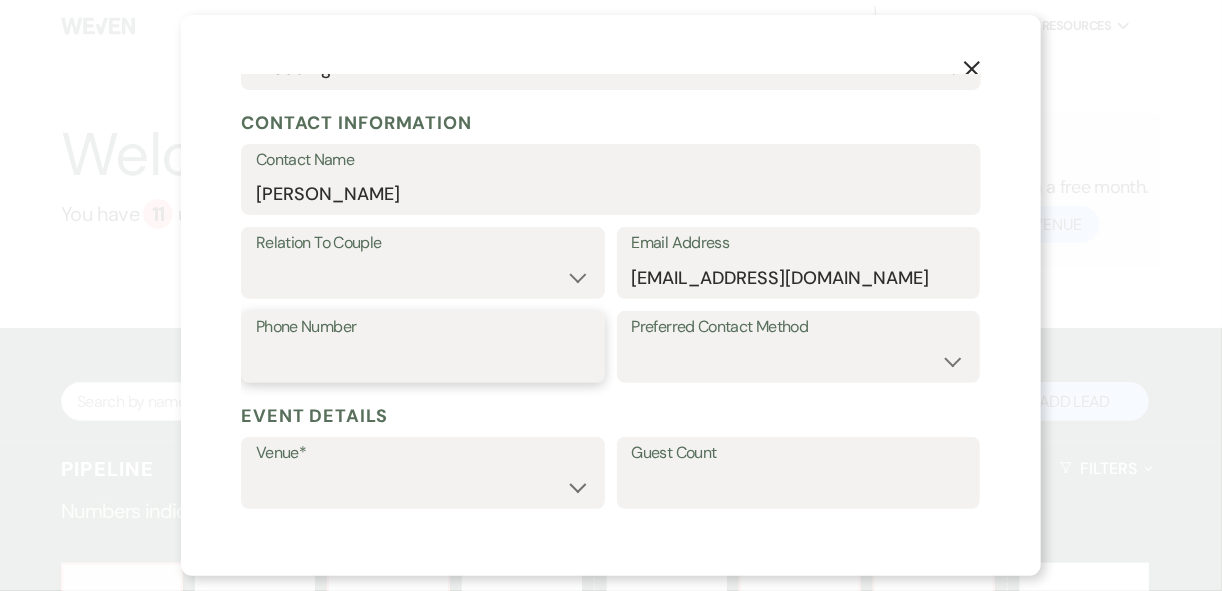 click on "Phone Number" at bounding box center [423, 361] 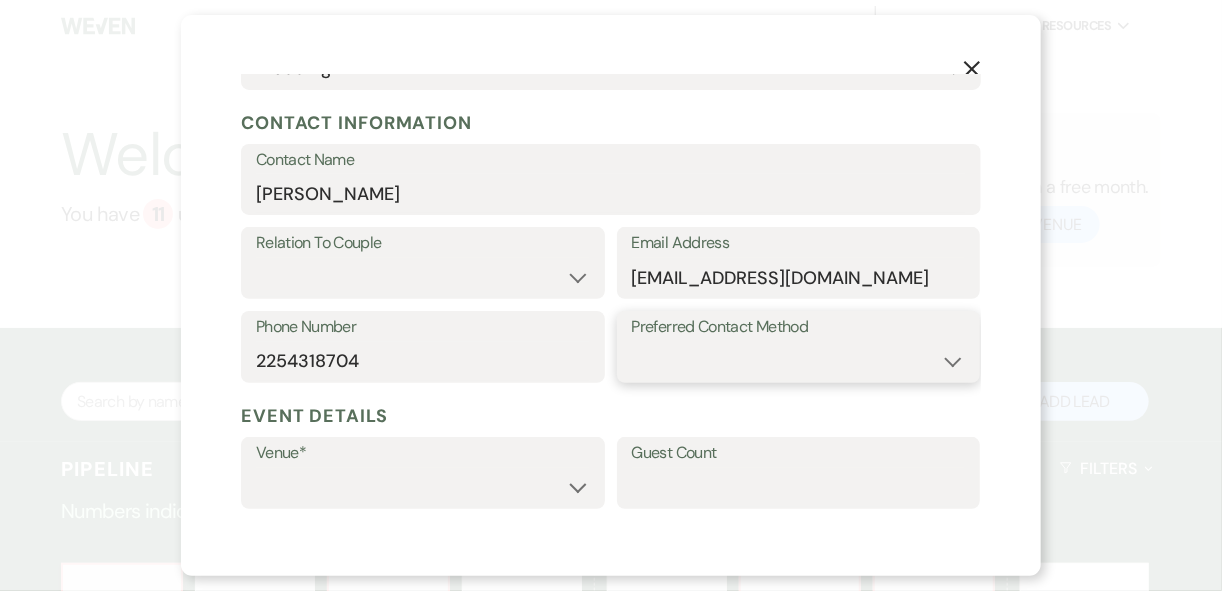 click on "Email Phone Text" at bounding box center (799, 361) 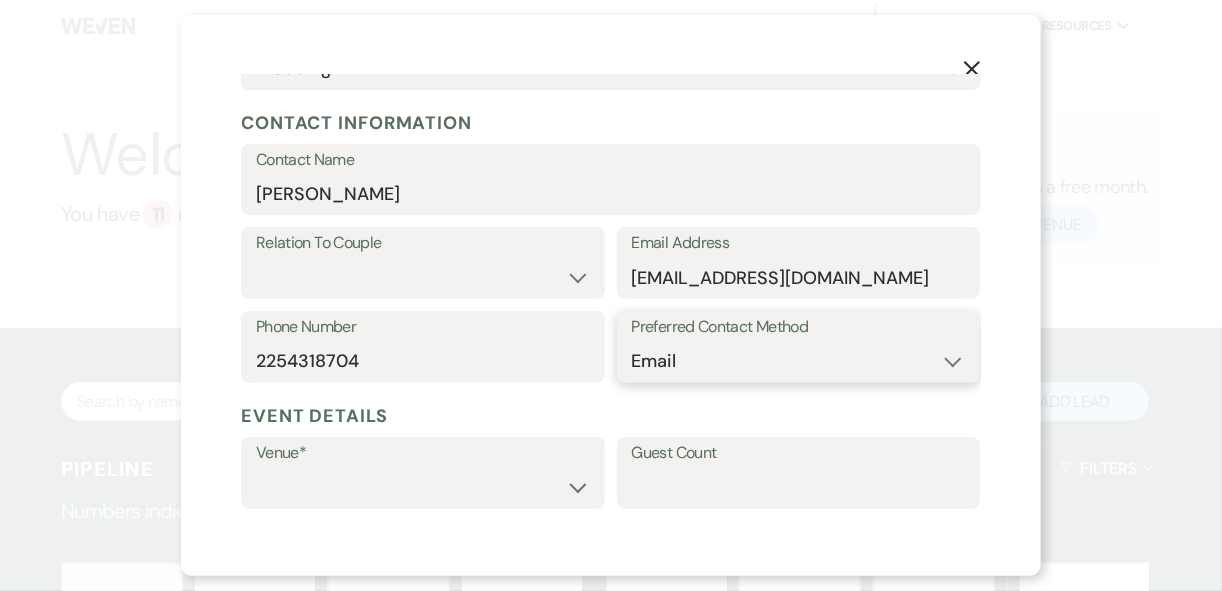 click on "Email Phone Text" at bounding box center [799, 361] 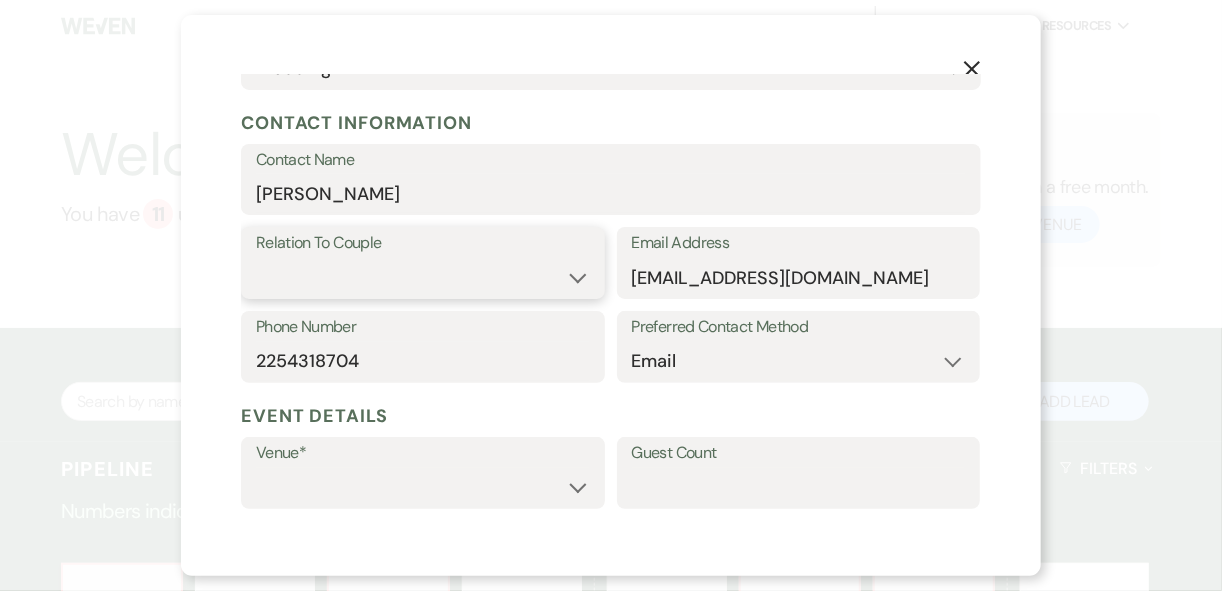 click on "Couple Planner Parent of Couple Family Member Friend Other" at bounding box center [423, 277] 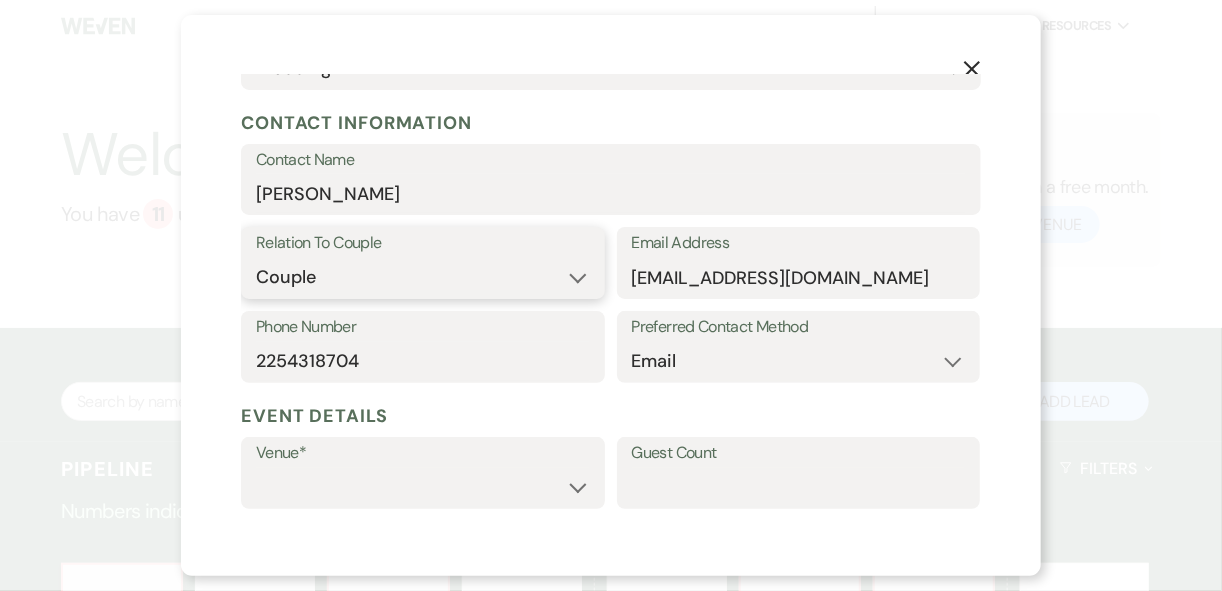 click on "Couple Planner Parent of Couple Family Member Friend Other" at bounding box center (423, 277) 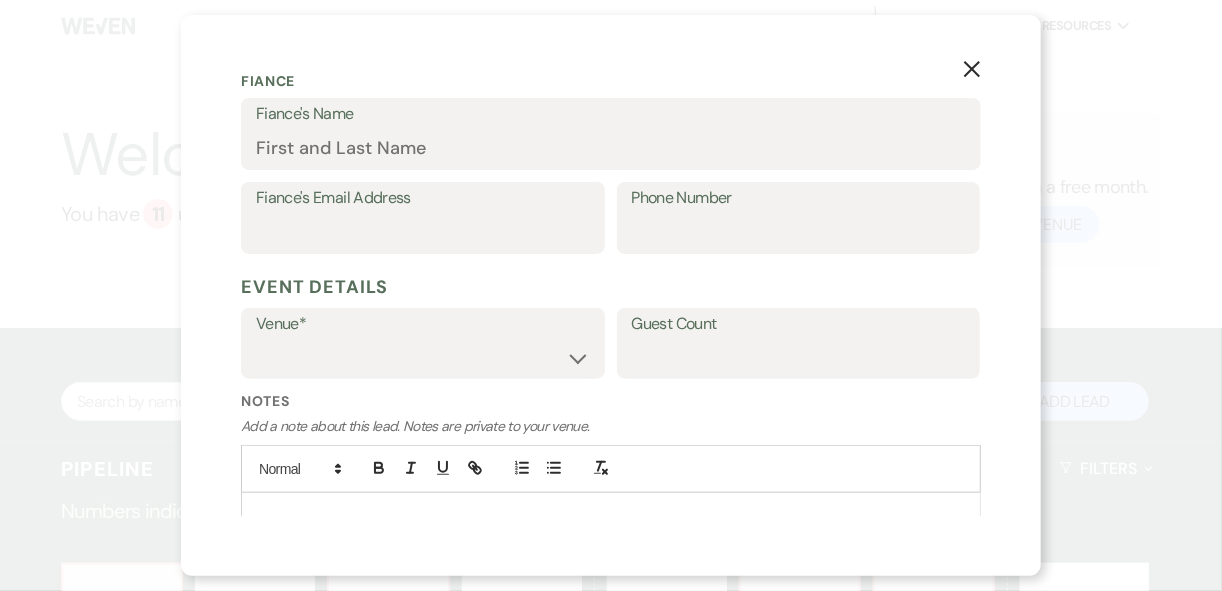 scroll, scrollTop: 640, scrollLeft: 0, axis: vertical 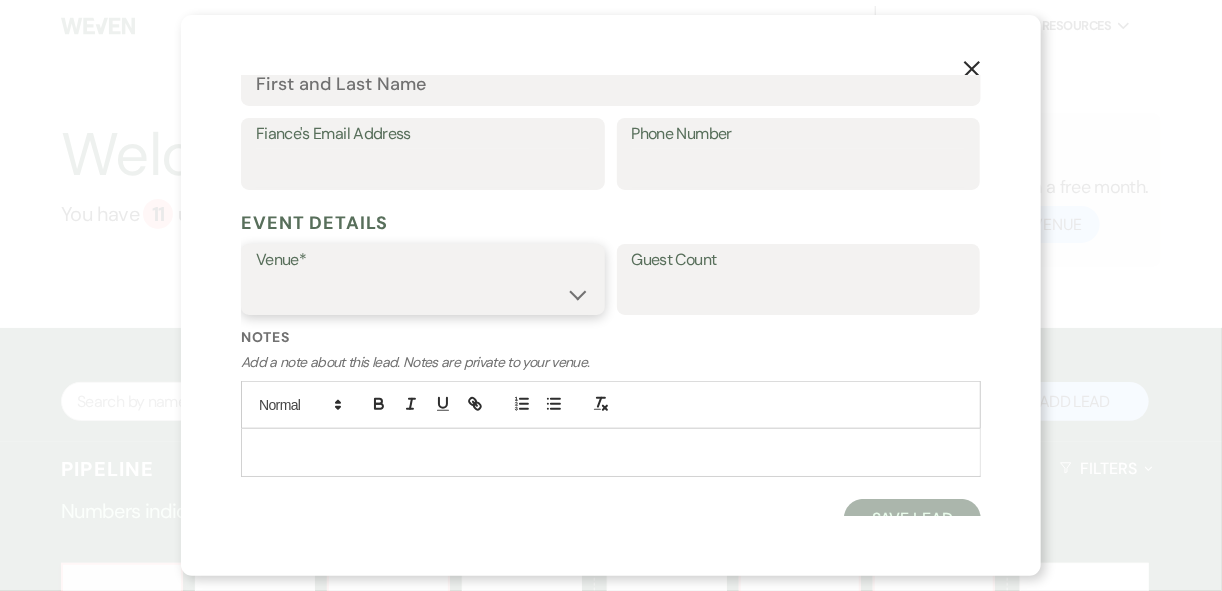 click on "Strawberry Manor Strawberry Manor Events" at bounding box center (423, 293) 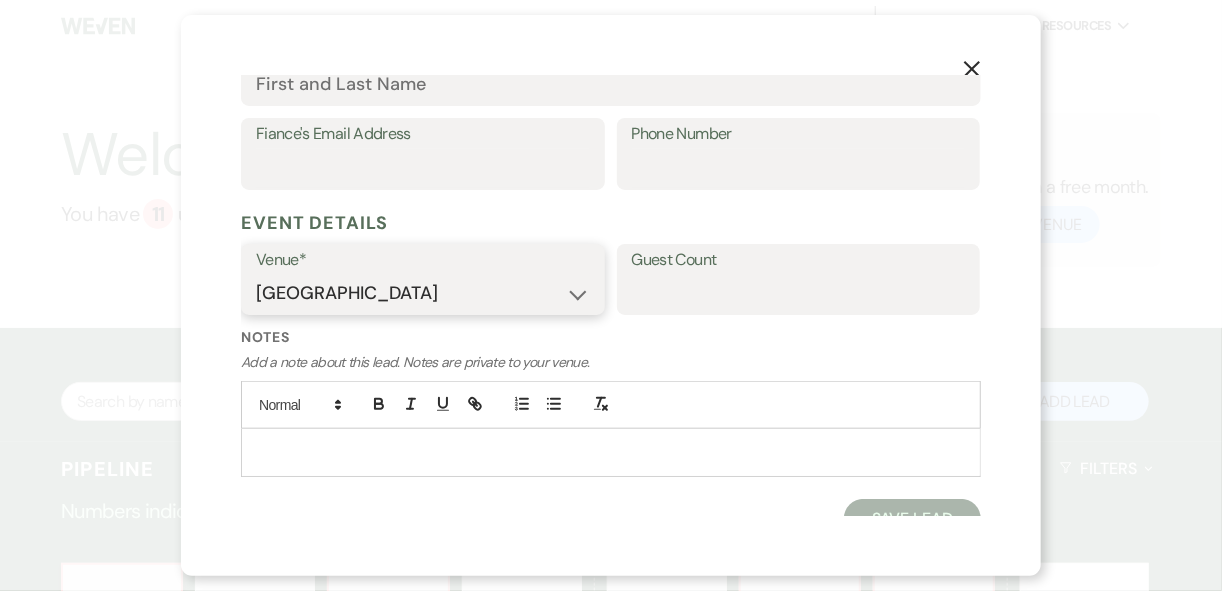 click on "Strawberry Manor Strawberry Manor Events" at bounding box center [423, 293] 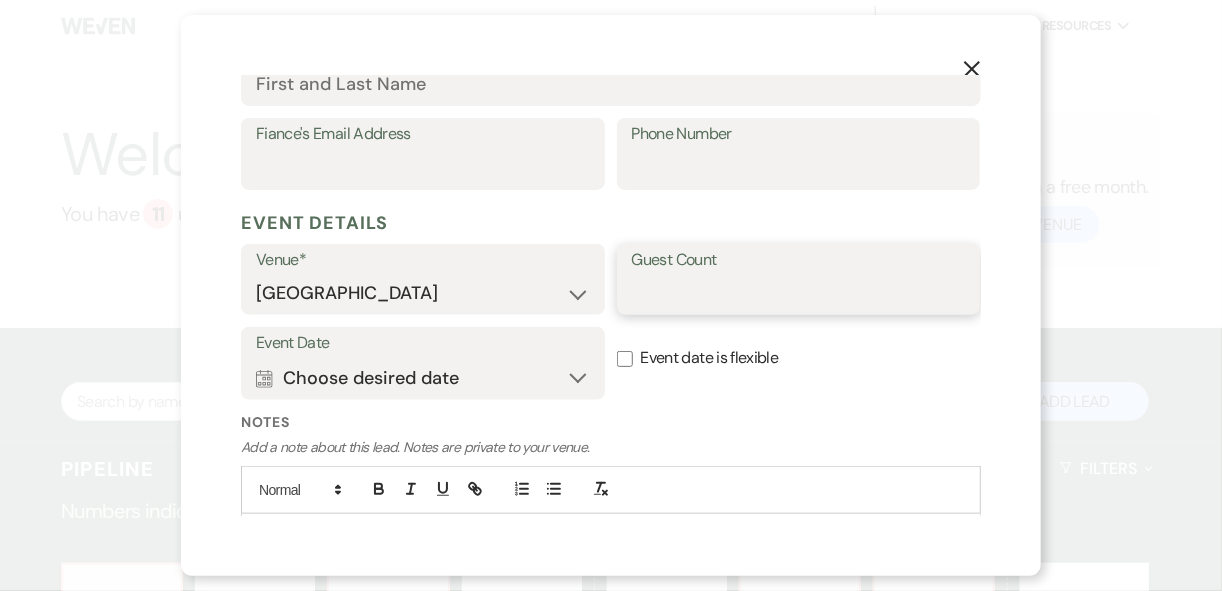 click on "Guest Count" at bounding box center (799, 293) 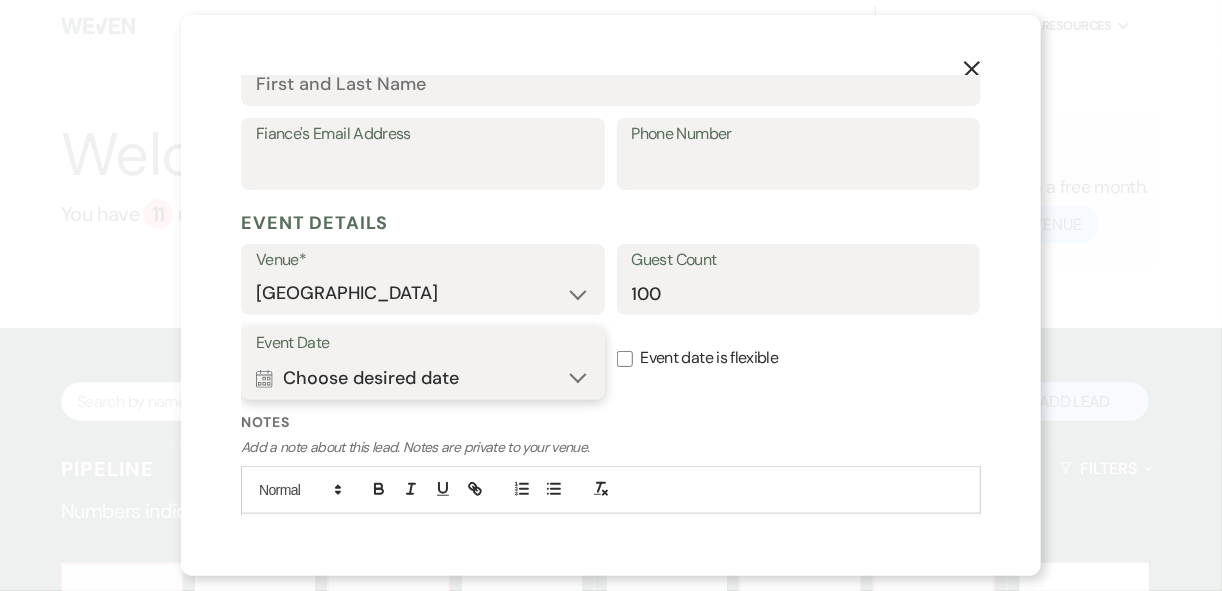 click on "Calendar Choose desired date Expand" at bounding box center [423, 378] 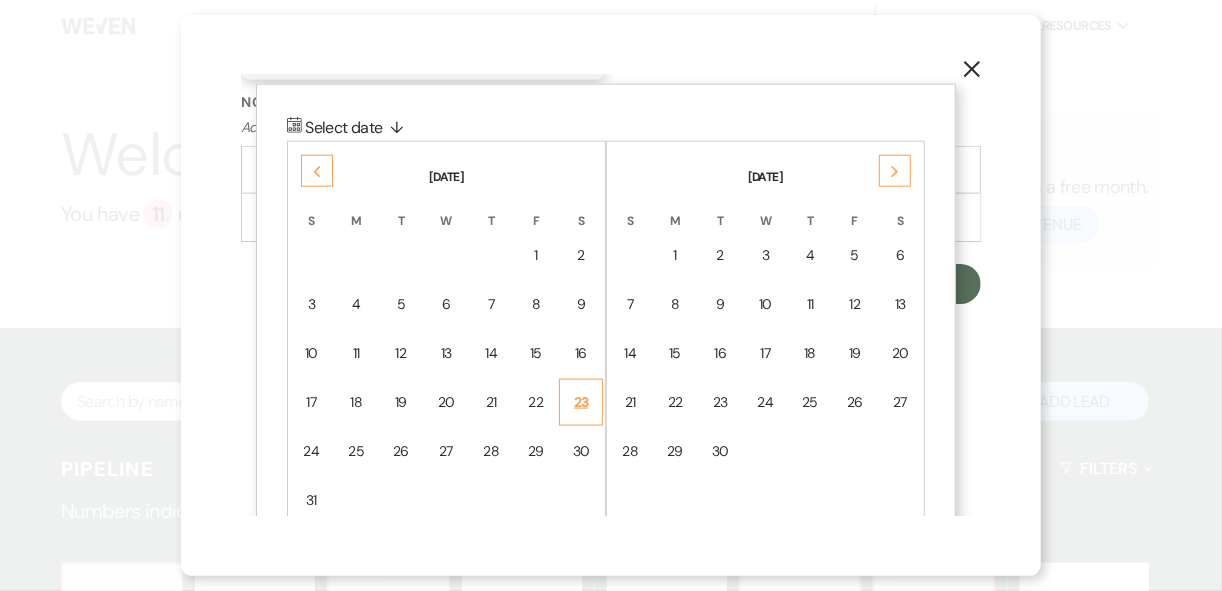 scroll, scrollTop: 982, scrollLeft: 0, axis: vertical 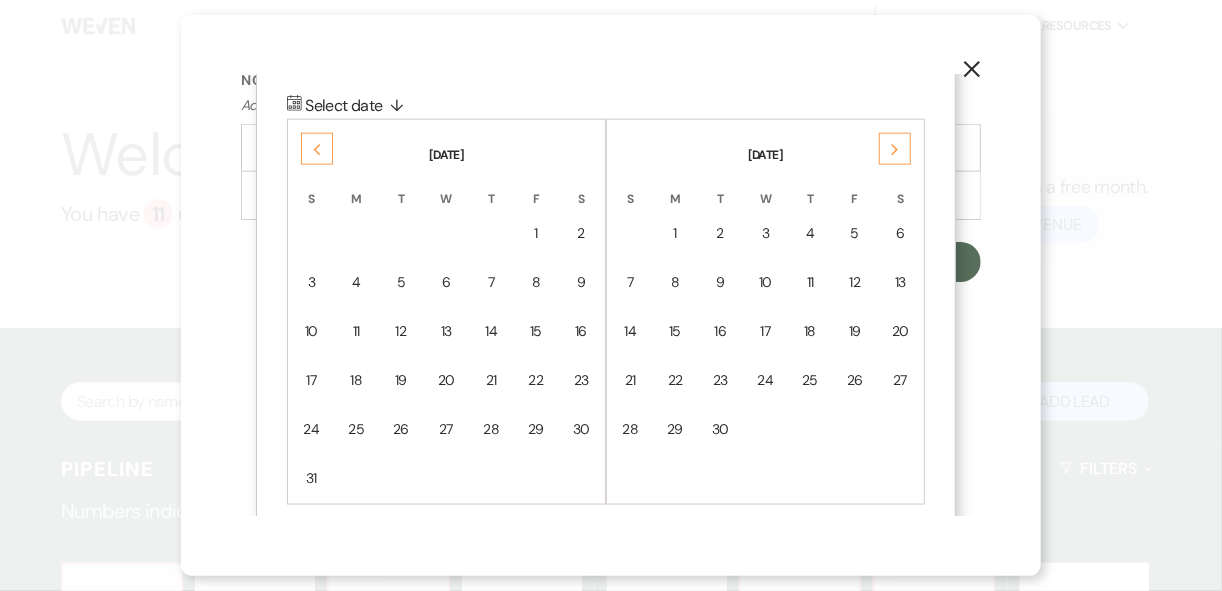 click on "Next" 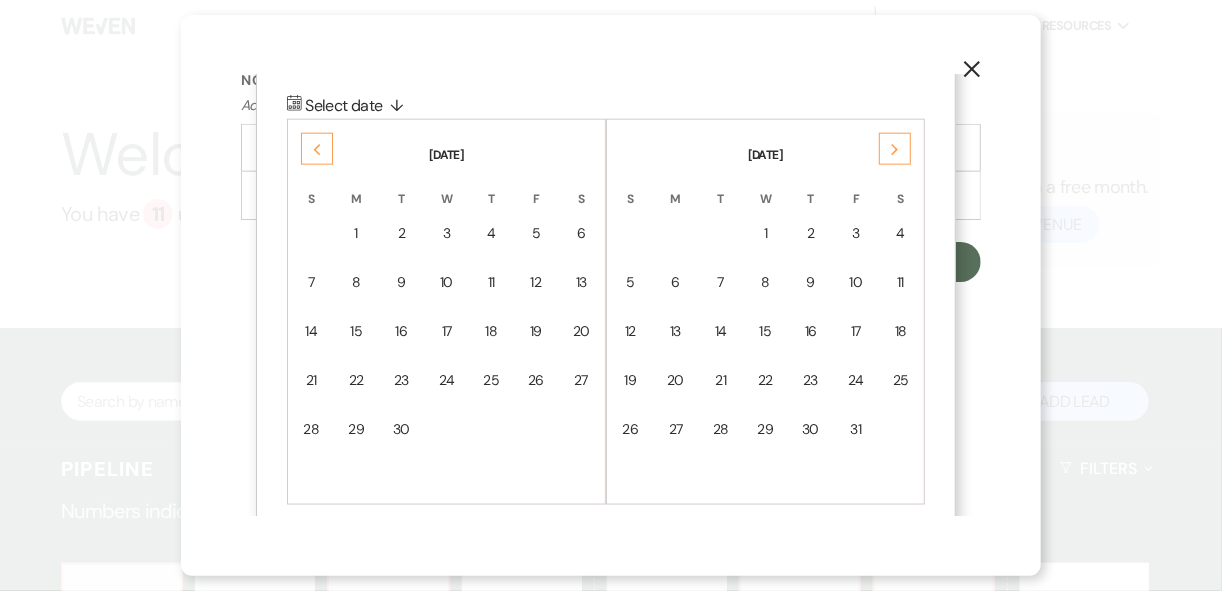 click on "Next" 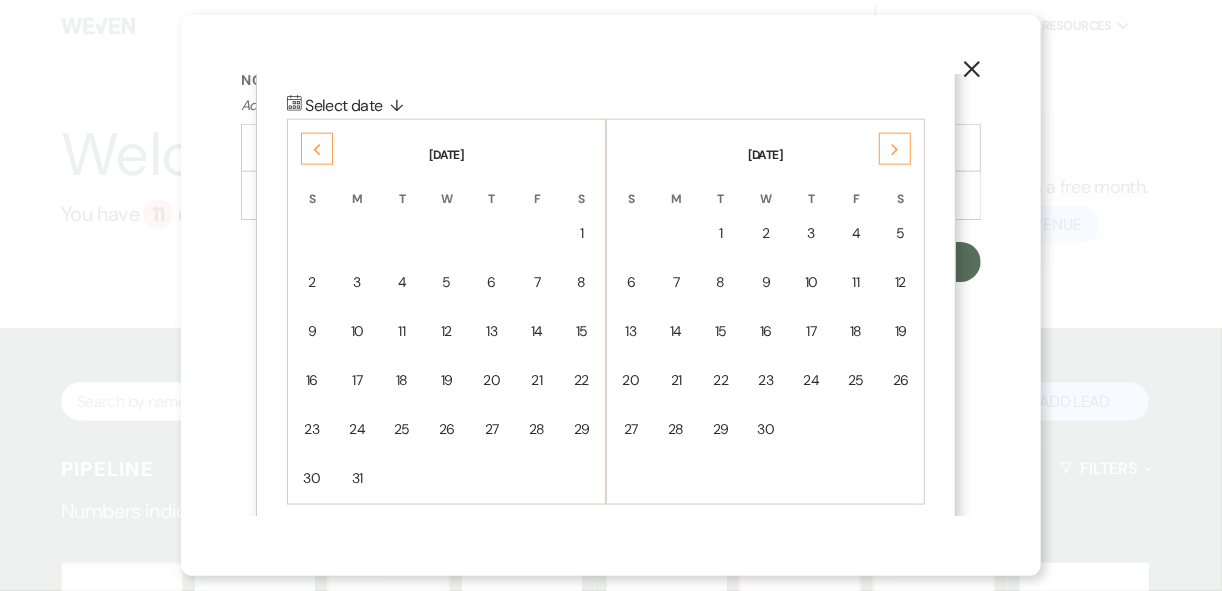 click on "Next" 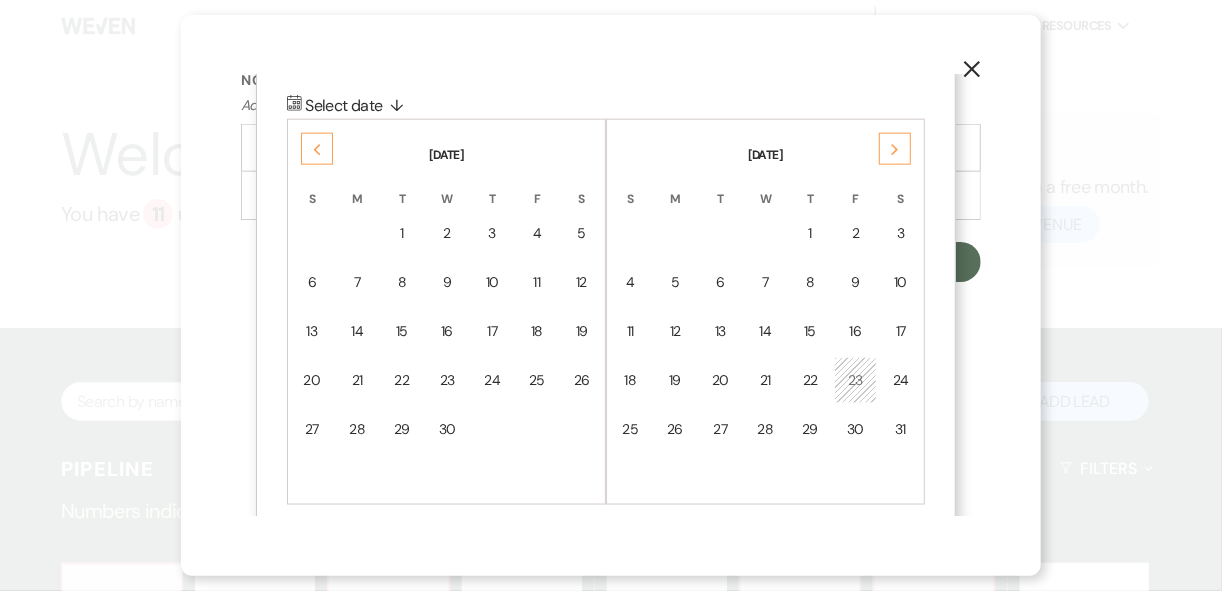 click on "Next" 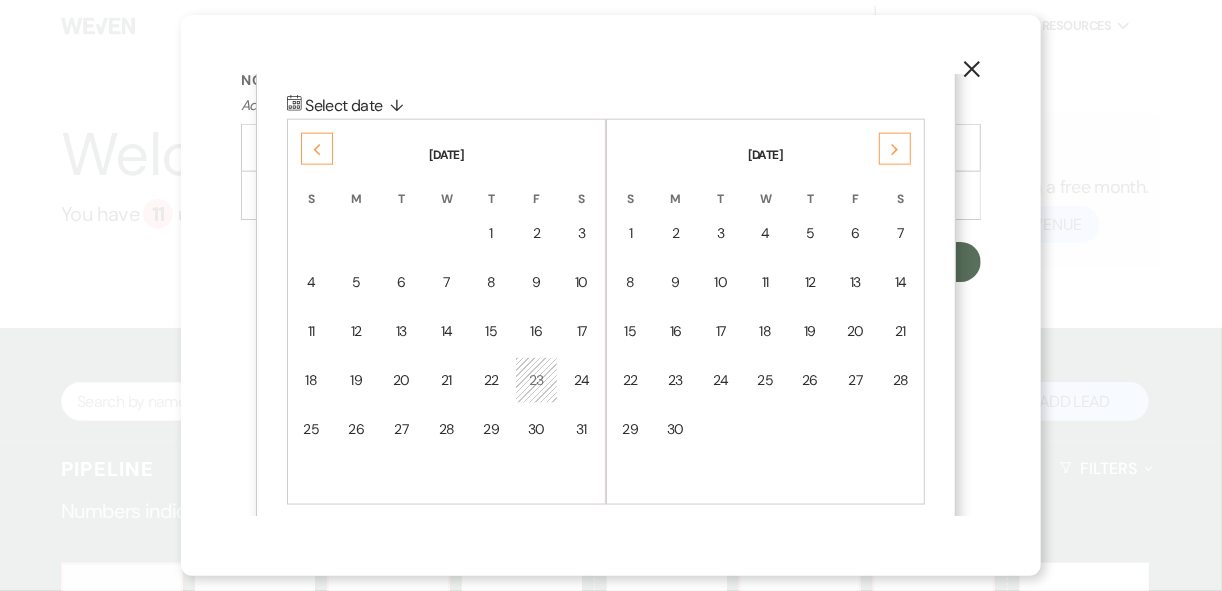 click on "Next" 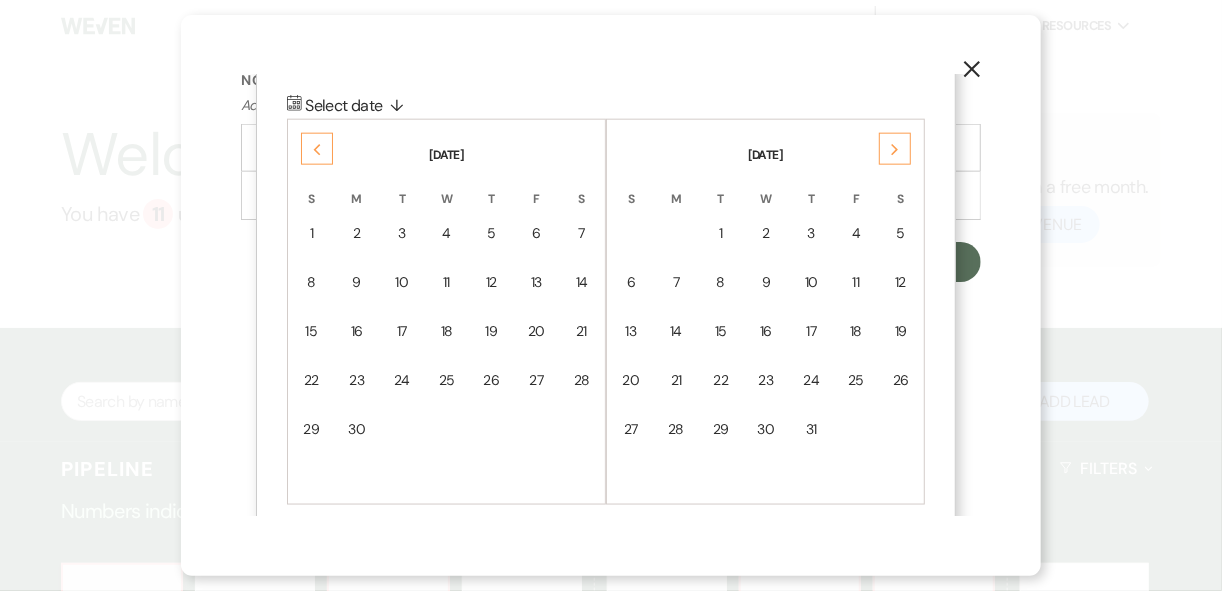 click on "Next" 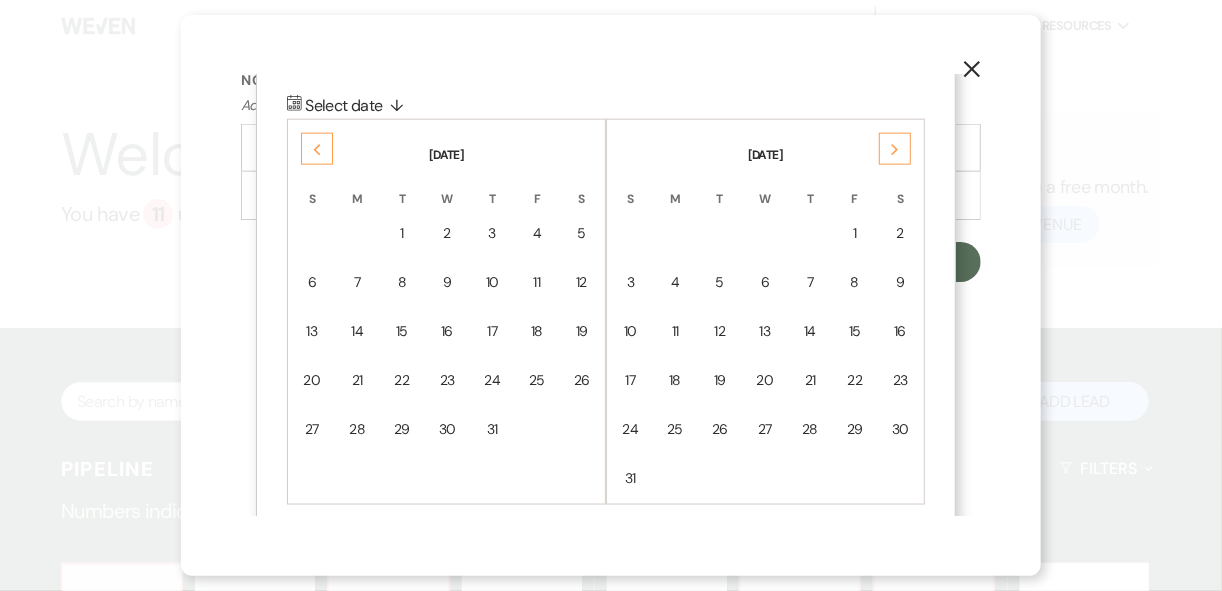 click on "Next" 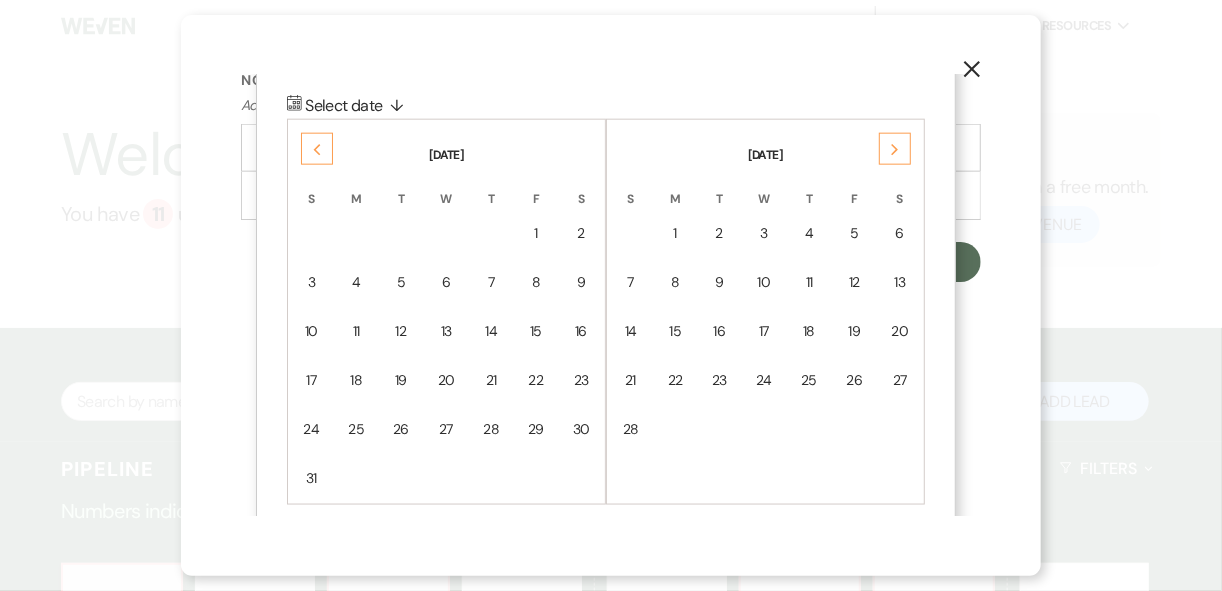 click on "Next" 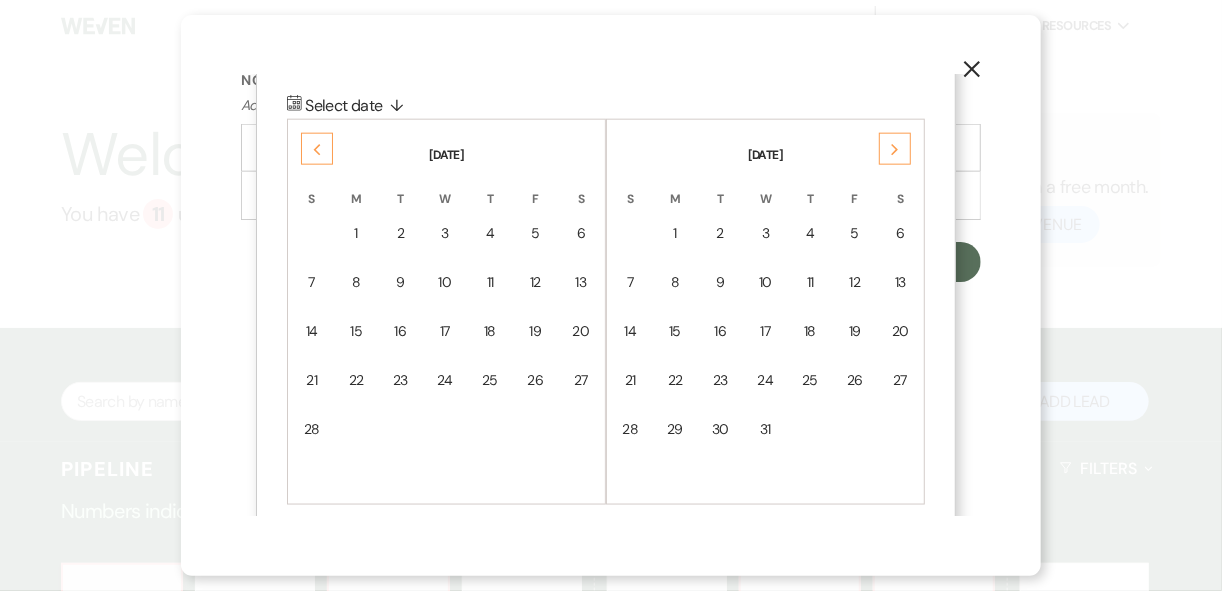 click on "Next" 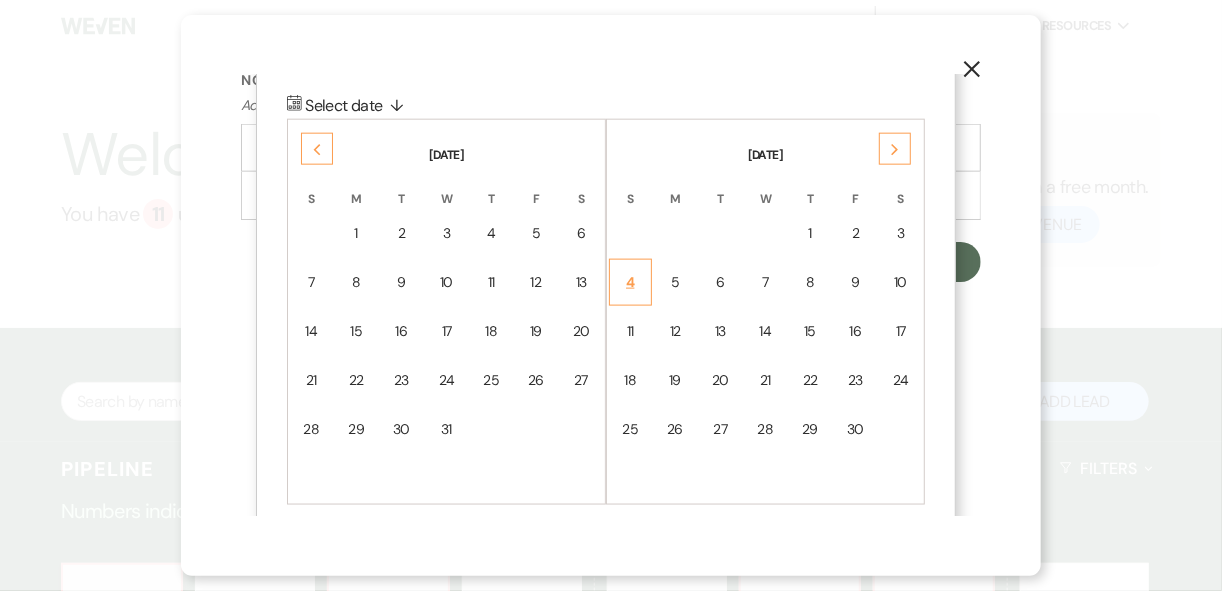 click on "4" at bounding box center (630, 282) 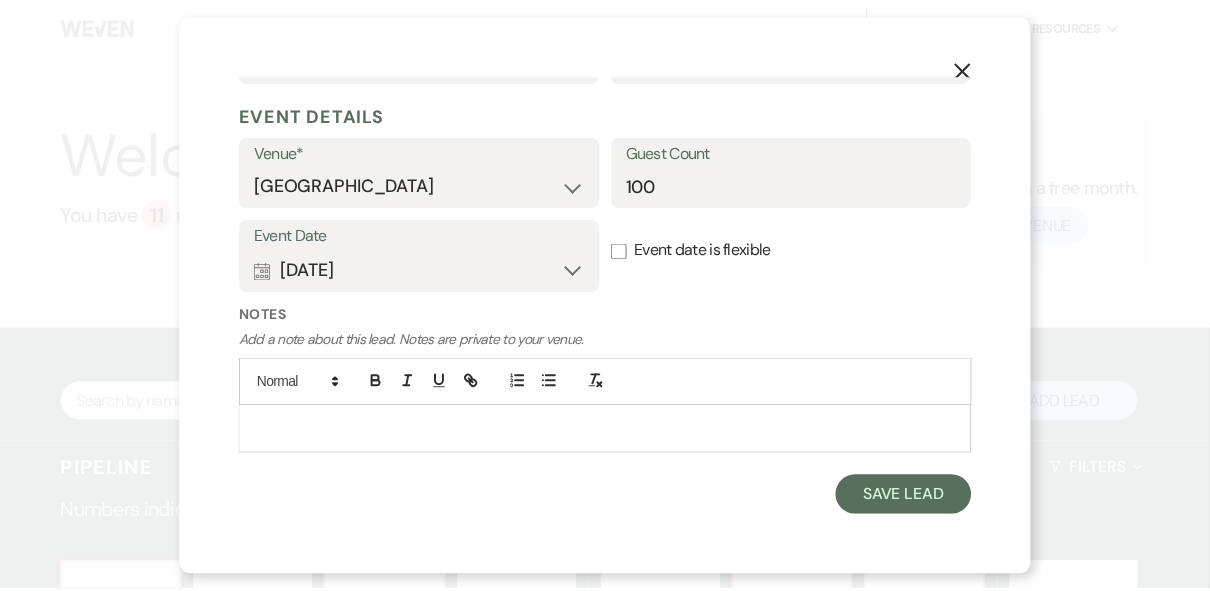 scroll, scrollTop: 746, scrollLeft: 0, axis: vertical 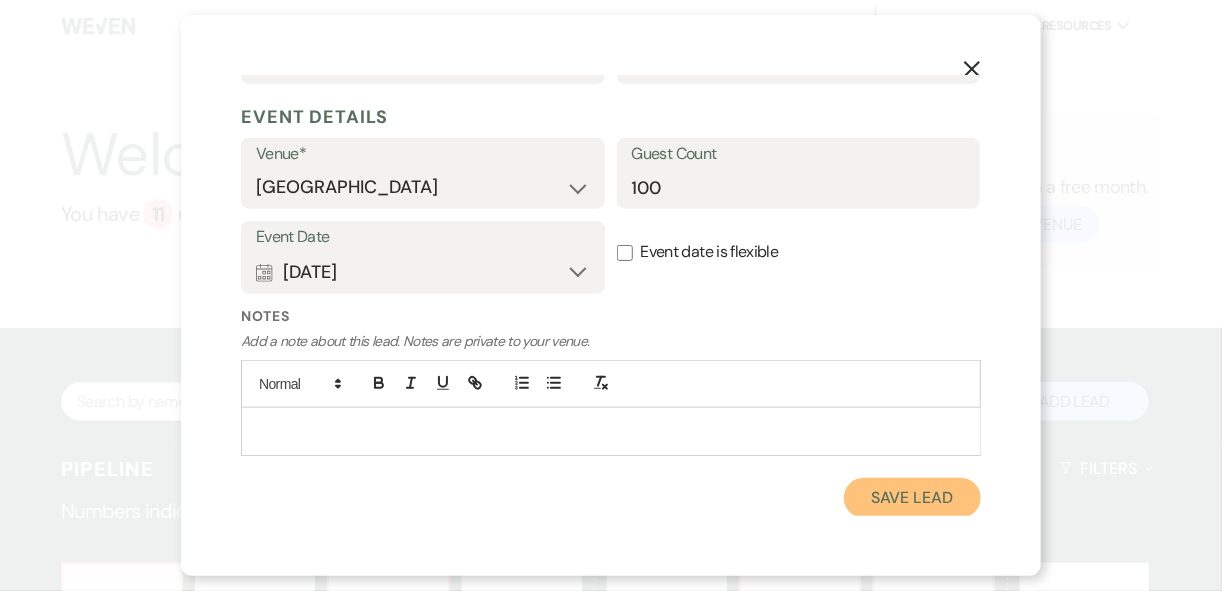 click on "Save Lead" at bounding box center [912, 498] 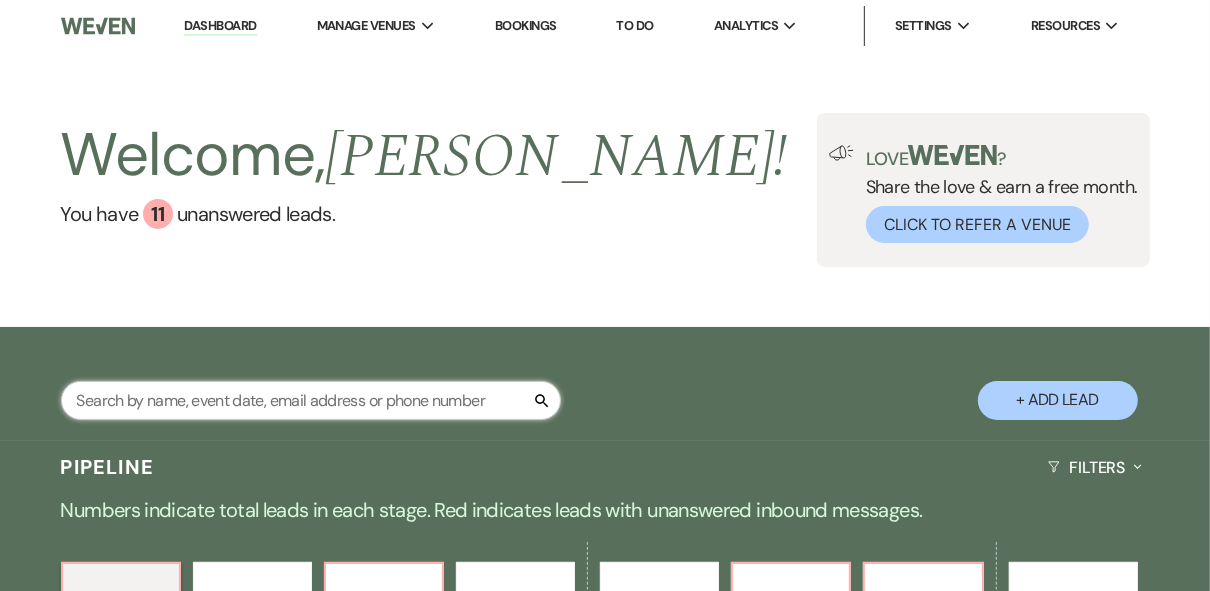 click at bounding box center (311, 400) 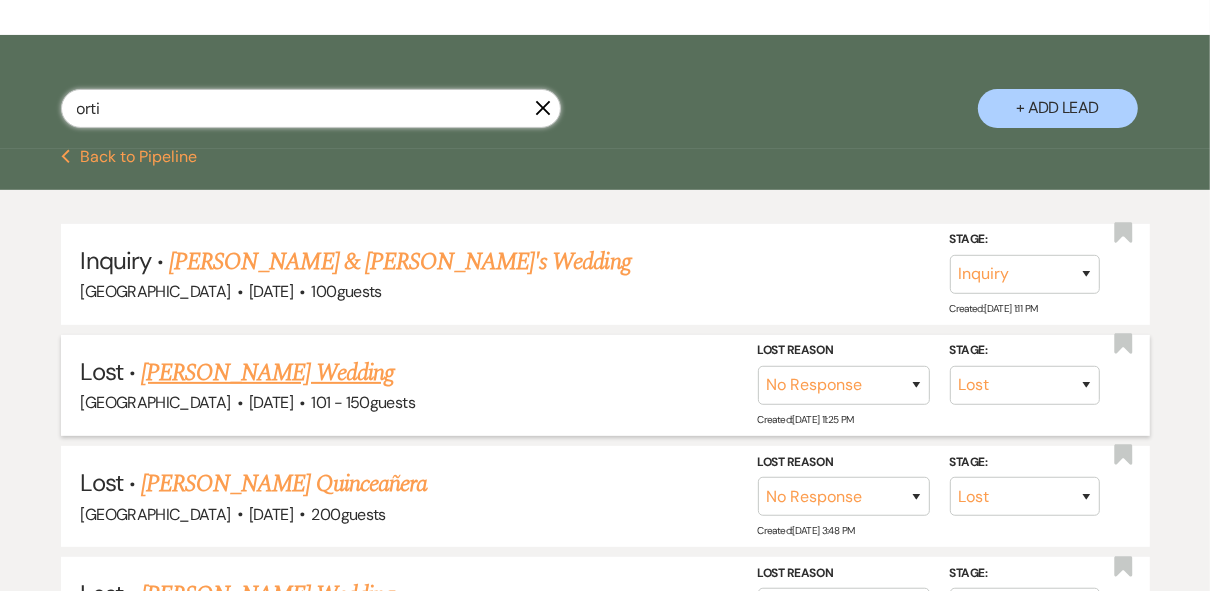 scroll, scrollTop: 320, scrollLeft: 0, axis: vertical 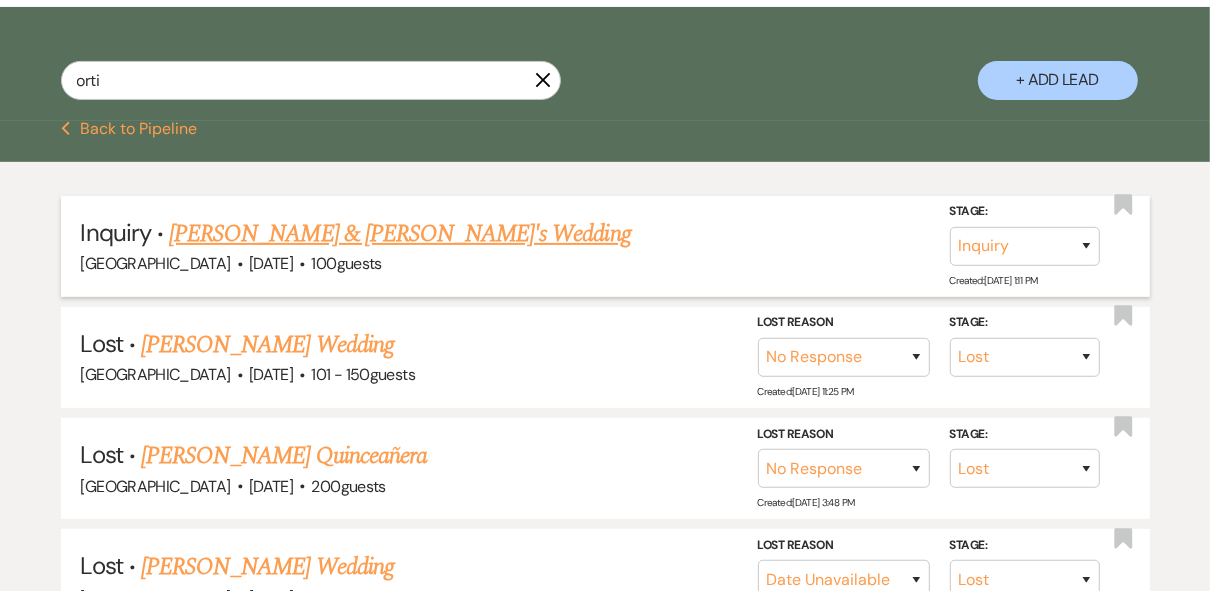 click on "[PERSON_NAME] & [PERSON_NAME]'s Wedding" at bounding box center [400, 234] 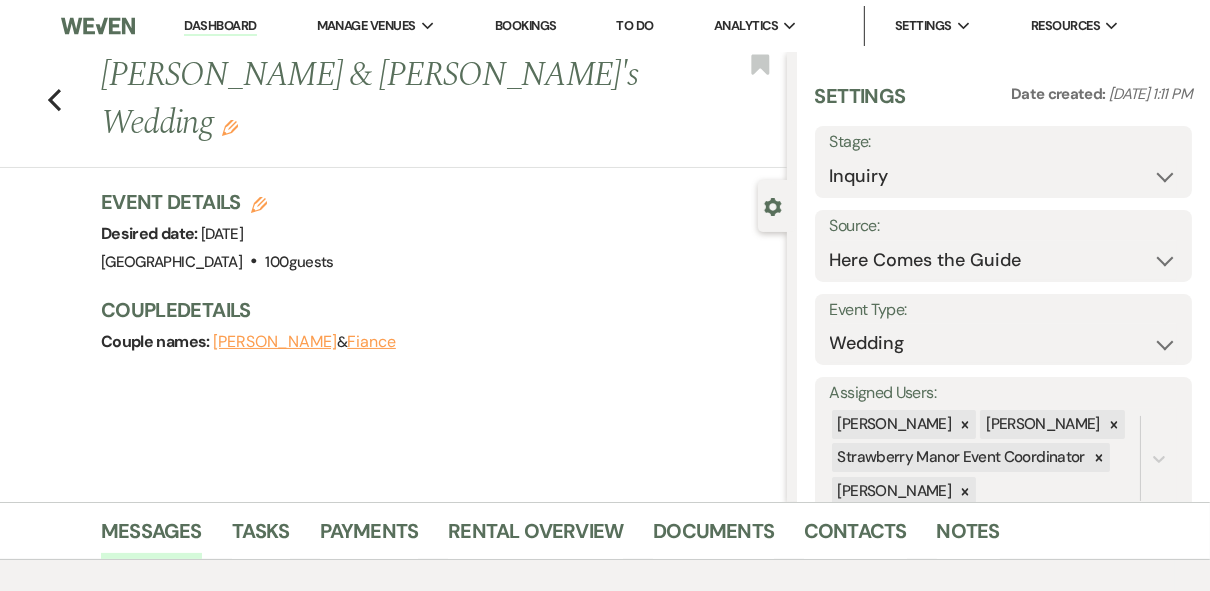 scroll, scrollTop: 400, scrollLeft: 0, axis: vertical 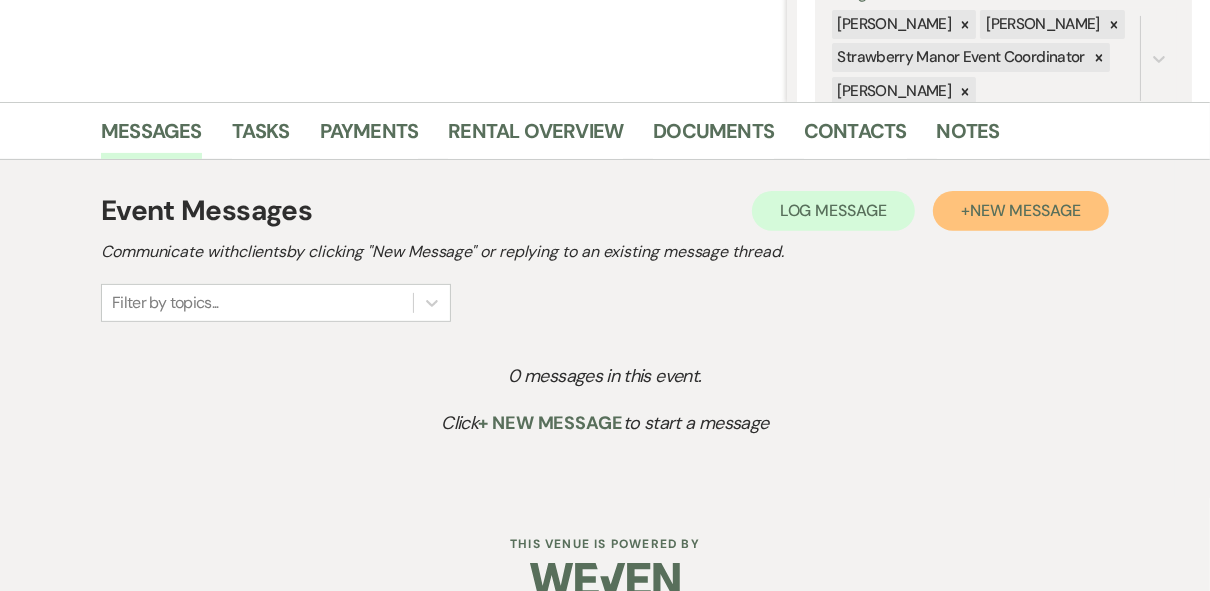 click on "New Message" at bounding box center [1025, 210] 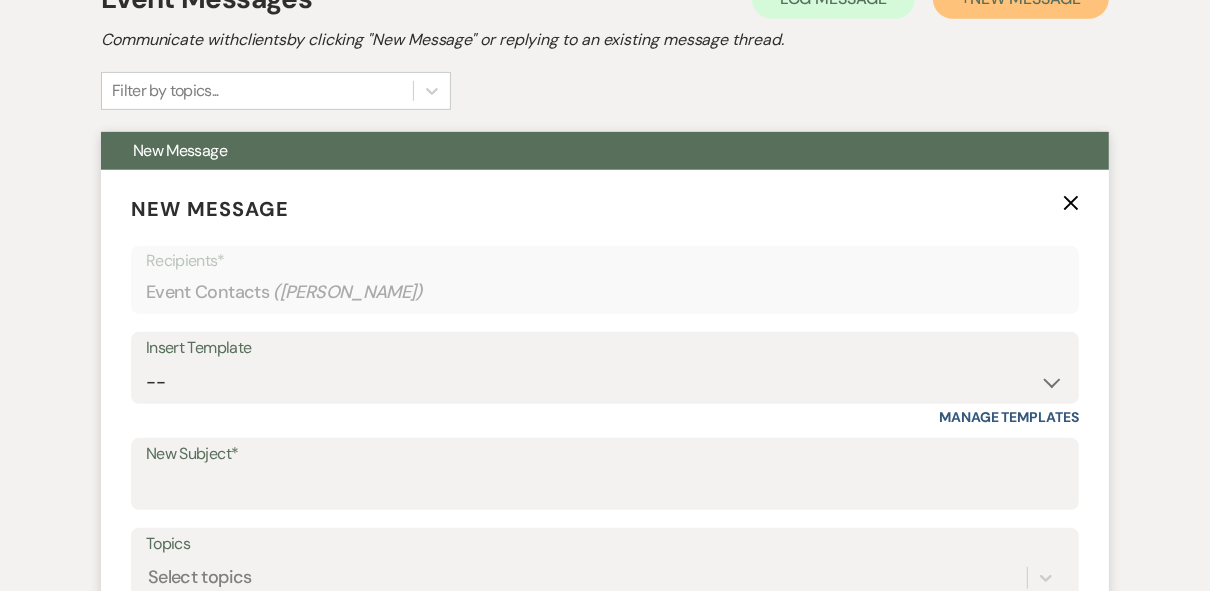 scroll, scrollTop: 720, scrollLeft: 0, axis: vertical 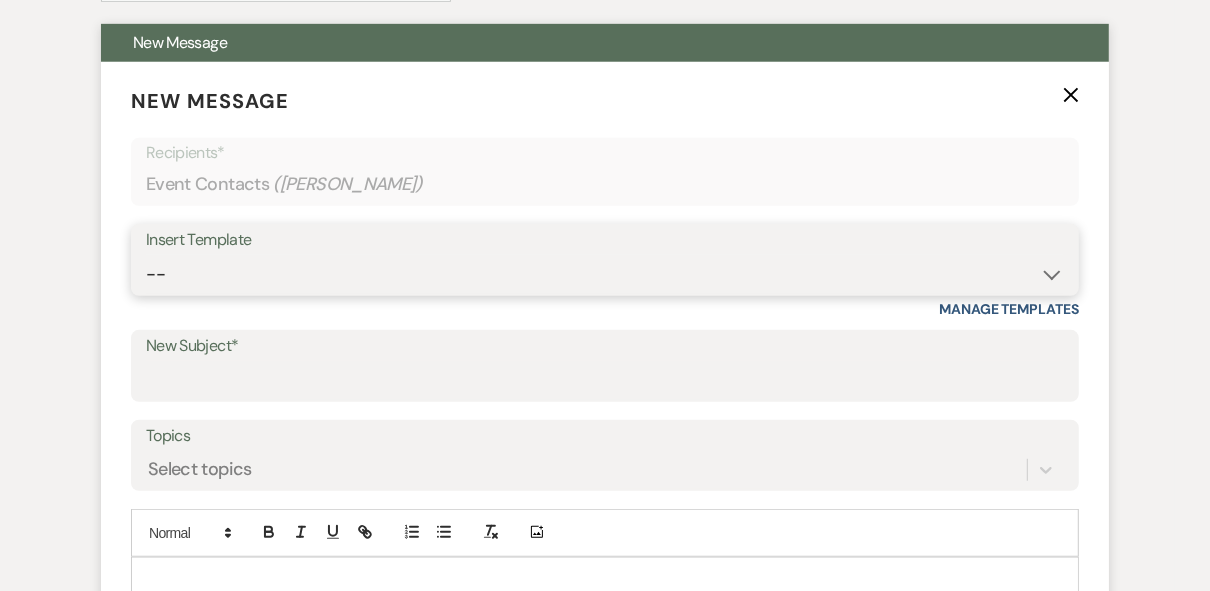click on "-- Weven Planning Portal Introduction (Booked Events) Private Party Inquiry Response > 90 Private Party < 90 Contract (Pre-Booked Leads) Elopement Package iDo to Your Venue Wedding Inquiry Response 2024 Tent Contract Rehearsal Dinner 30-Day Wedding Meeting Detailed pricing request ( Pre tour) Website RSVP Tutorial Reunion Proposal Follow-Up Day of Wedding Reminder Pinterest Link Elopement Pkg > 60 Days Micro Wedding Wedding Payment Reminder Private Party Payment reminder Self Vendor Followup Booking Vendors  Tour Follow Up SM Photography Contract A&B Video contract Floral Questionnaire Final Meeting 2 Week Booking Followup Thank you for touring Saturday Minium Venue pricing Getting started Coordinator Introduction - Haileigh Event Coordinator Introduction- Holly DJ - Intro Cake - Intro Events Intro - Haileigh Wedding Inquiry 2025 Honeymoon Suite Reminders Invoice payment 2025/2026 availabilities  Decor Package" at bounding box center (605, 274) 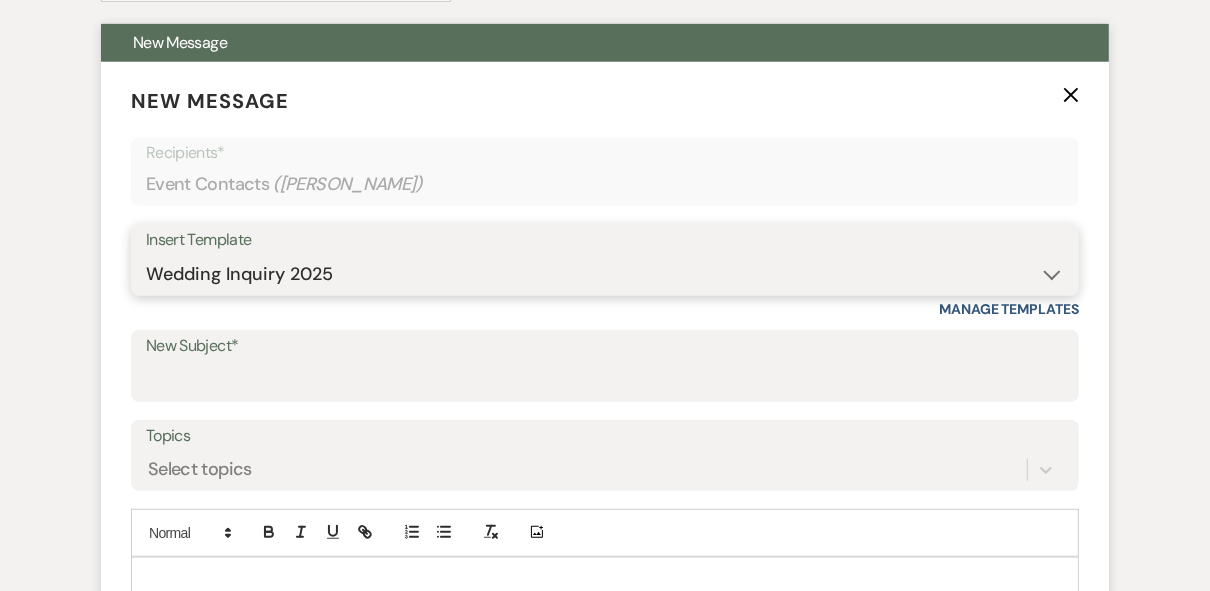 click on "-- Weven Planning Portal Introduction (Booked Events) Private Party Inquiry Response > 90 Private Party < 90 Contract (Pre-Booked Leads) Elopement Package iDo to Your Venue Wedding Inquiry Response 2024 Tent Contract Rehearsal Dinner 30-Day Wedding Meeting Detailed pricing request ( Pre tour) Website RSVP Tutorial Reunion Proposal Follow-Up Day of Wedding Reminder Pinterest Link Elopement Pkg > 60 Days Micro Wedding Wedding Payment Reminder Private Party Payment reminder Self Vendor Followup Booking Vendors  Tour Follow Up SM Photography Contract A&B Video contract Floral Questionnaire Final Meeting 2 Week Booking Followup Thank you for touring Saturday Minium Venue pricing Getting started Coordinator Introduction - Haileigh Event Coordinator Introduction- Holly DJ - Intro Cake - Intro Events Intro - Haileigh Wedding Inquiry 2025 Honeymoon Suite Reminders Invoice payment 2025/2026 availabilities  Decor Package" at bounding box center [605, 274] 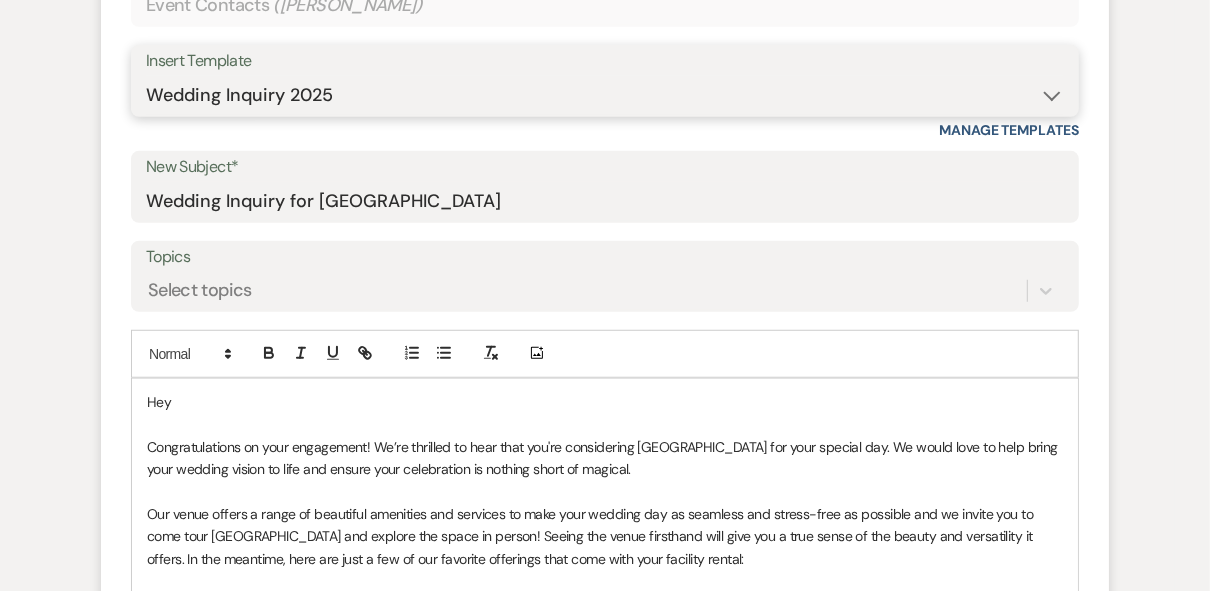 scroll, scrollTop: 1120, scrollLeft: 0, axis: vertical 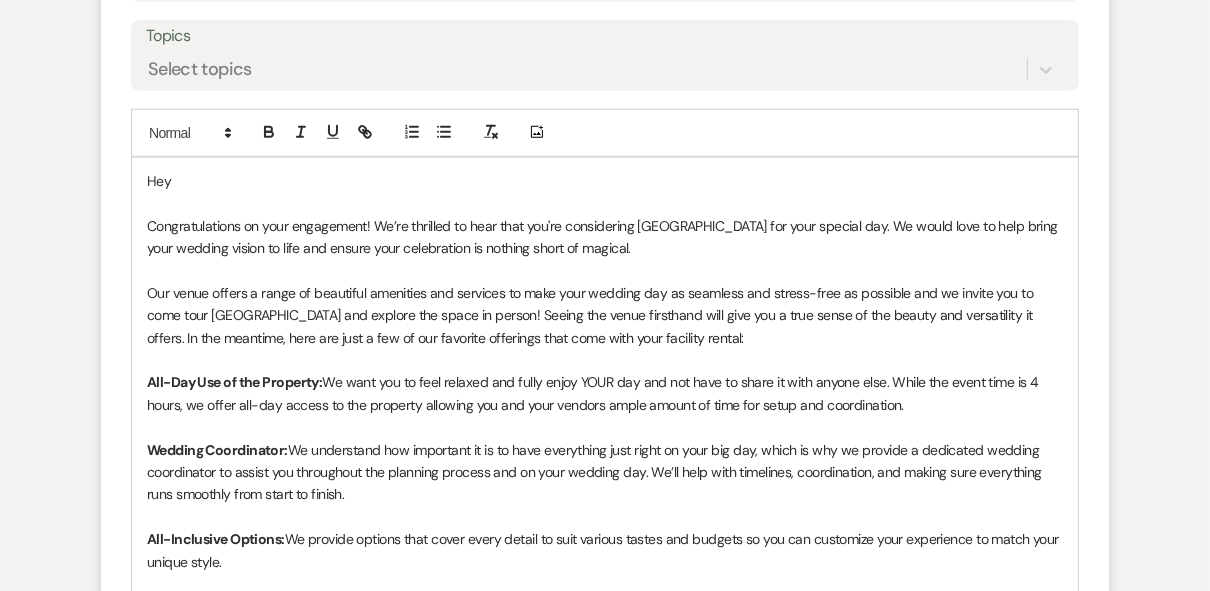 click on "Hey" at bounding box center [605, 181] 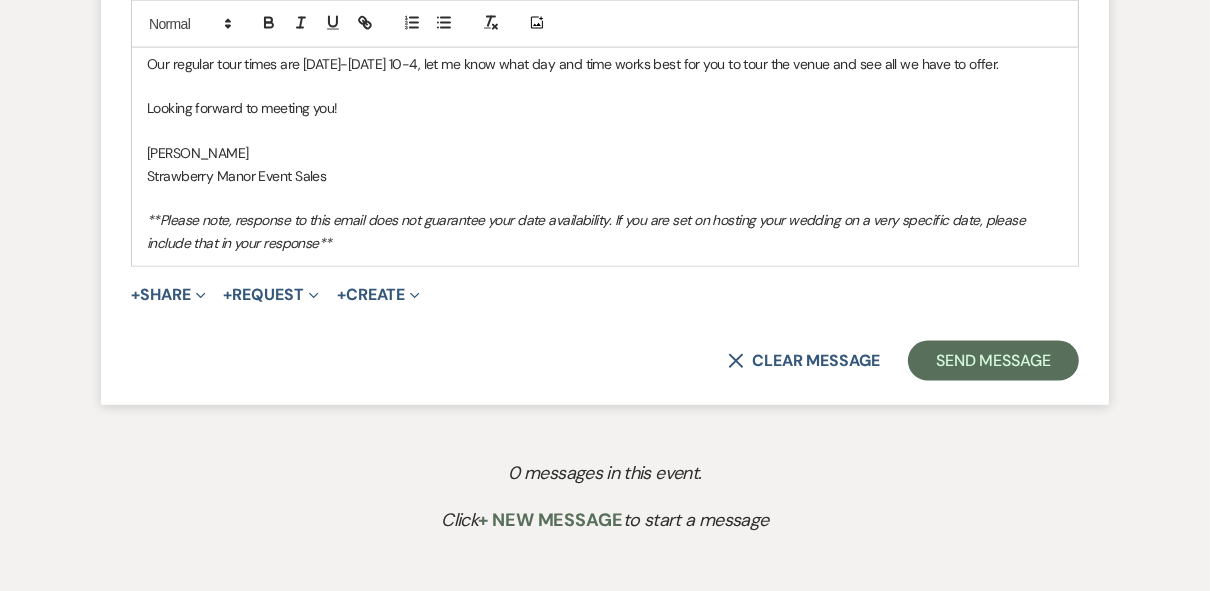 scroll, scrollTop: 2040, scrollLeft: 0, axis: vertical 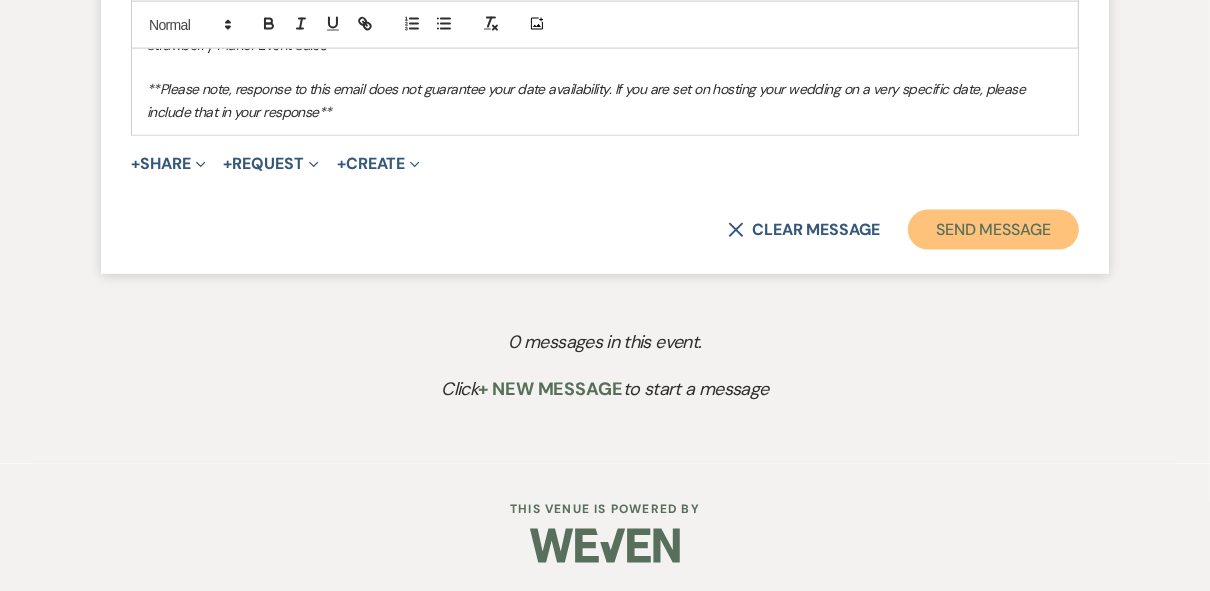 click on "Send Message" at bounding box center [993, 230] 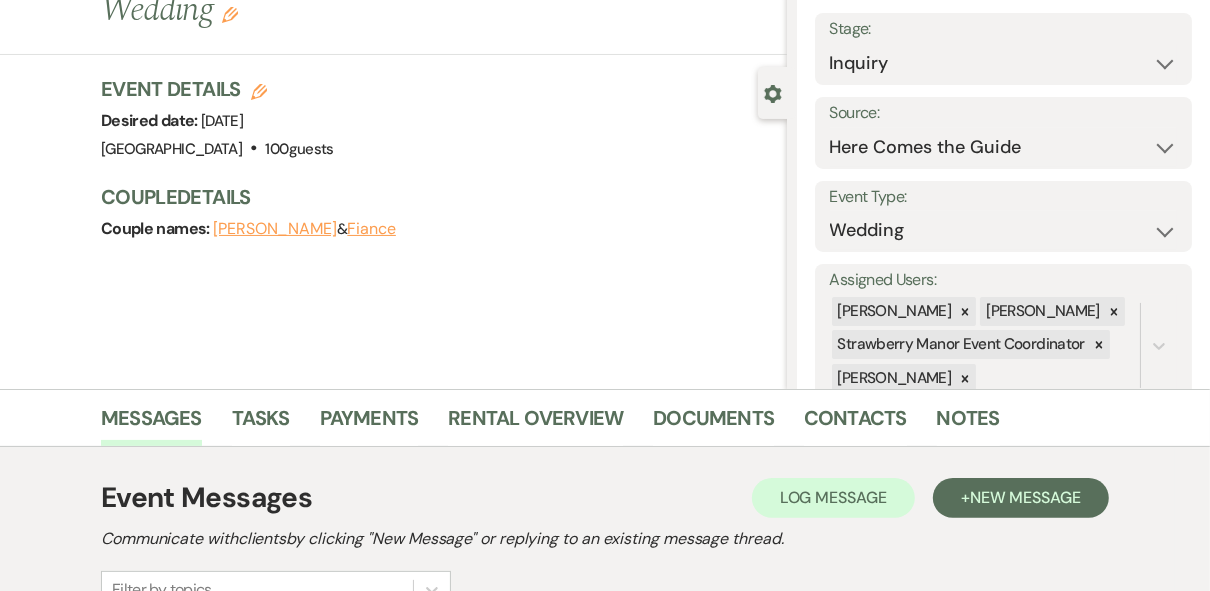 scroll, scrollTop: 0, scrollLeft: 0, axis: both 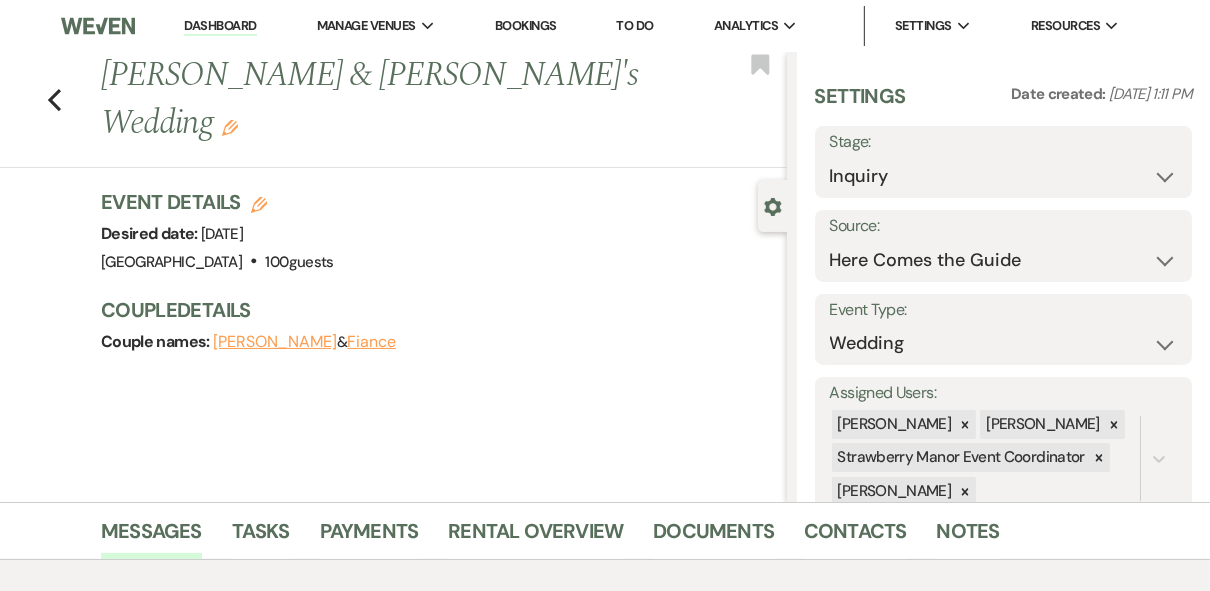 click on "Dashboard" at bounding box center [220, 26] 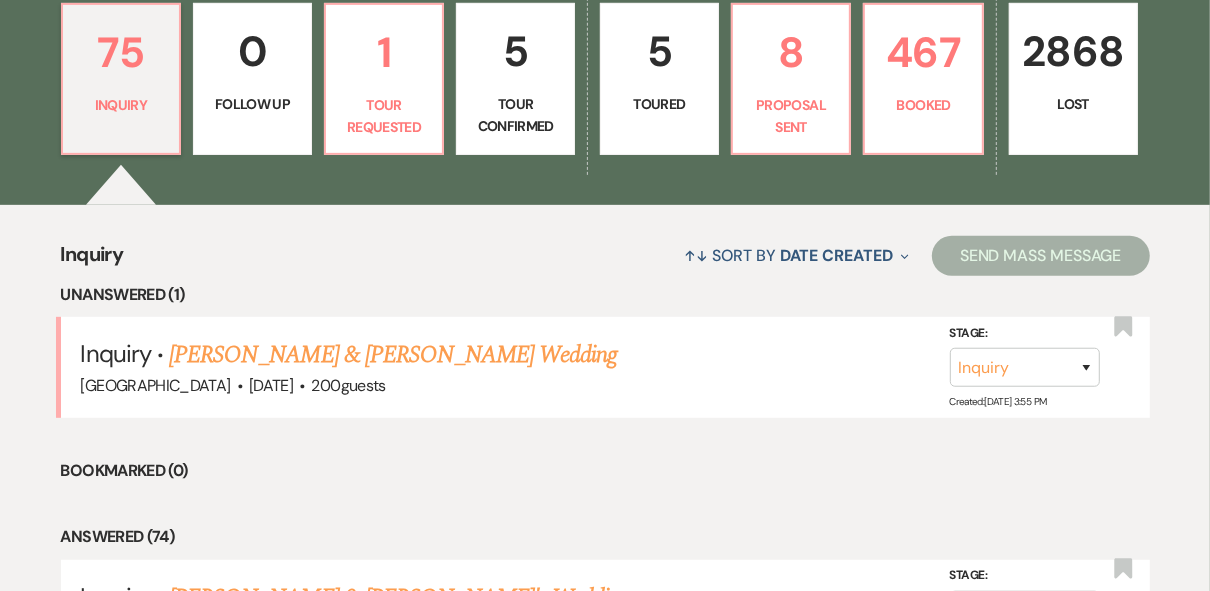 scroll, scrollTop: 640, scrollLeft: 0, axis: vertical 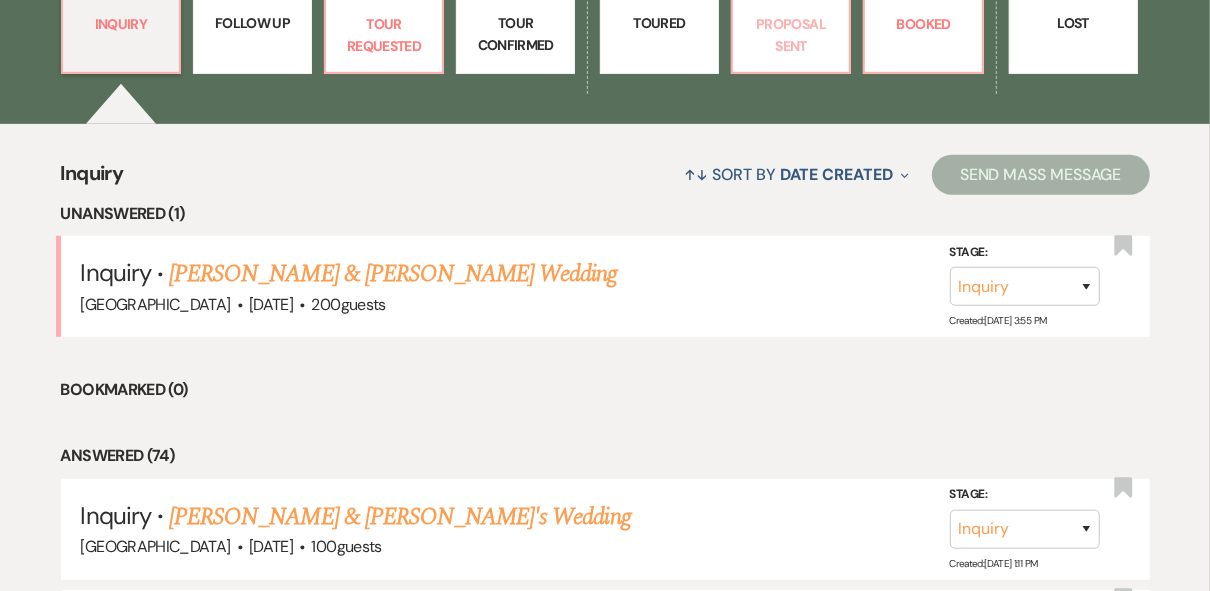 click on "Proposal Sent" at bounding box center (791, 35) 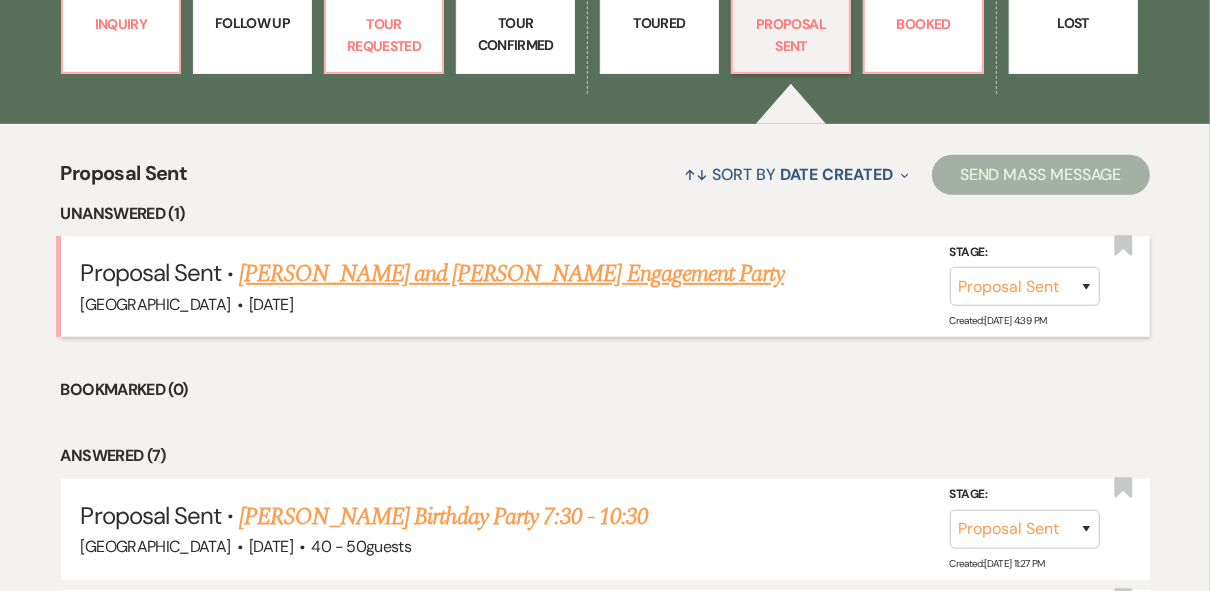 click on "[PERSON_NAME] and [PERSON_NAME] Engagement Party" at bounding box center [511, 274] 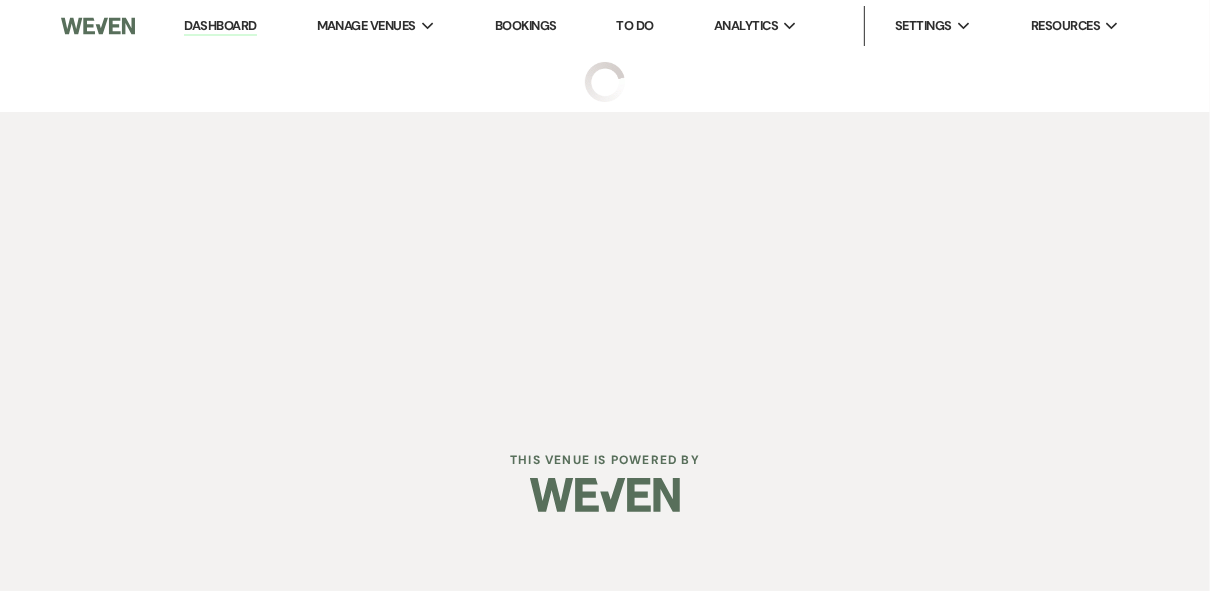 scroll, scrollTop: 0, scrollLeft: 0, axis: both 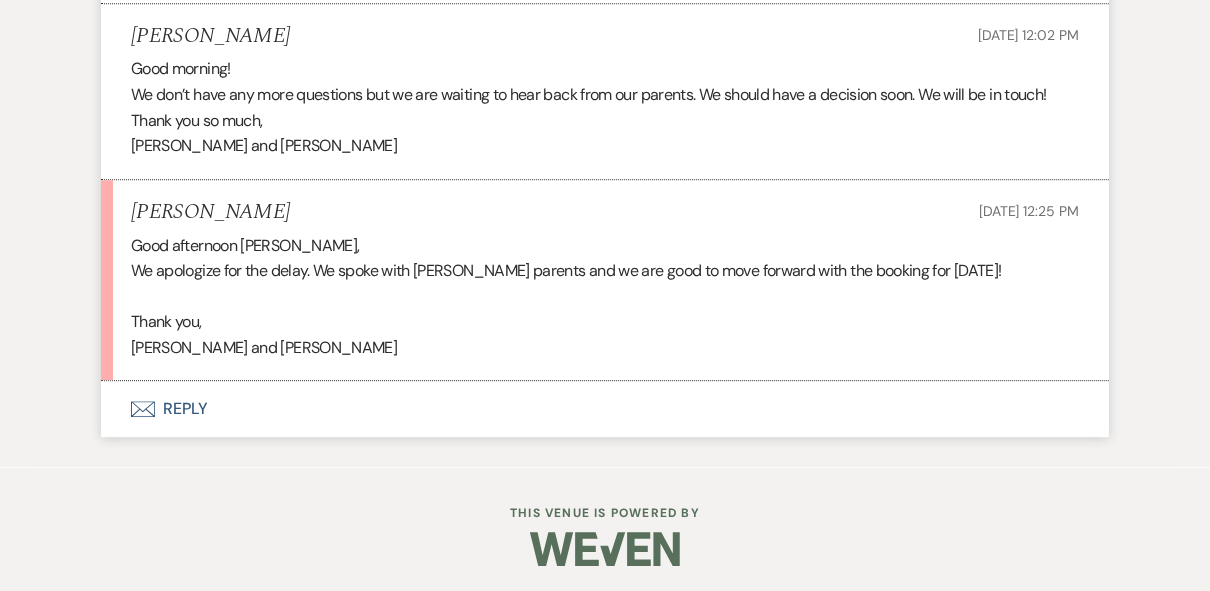click on "Envelope Reply" at bounding box center (605, 409) 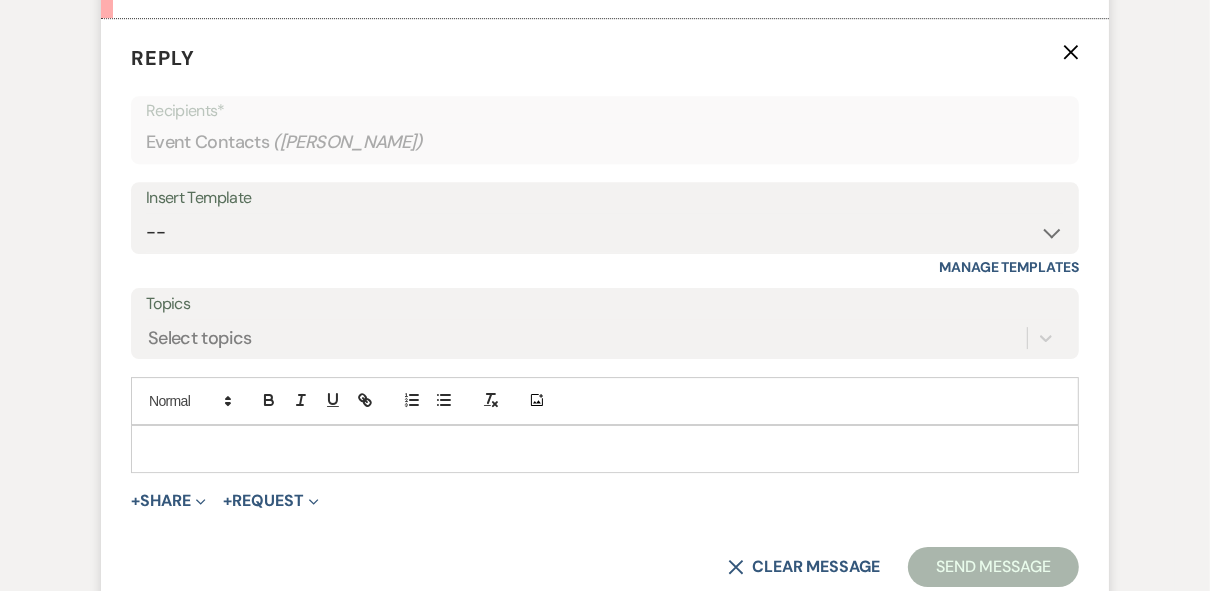 scroll, scrollTop: 4175, scrollLeft: 0, axis: vertical 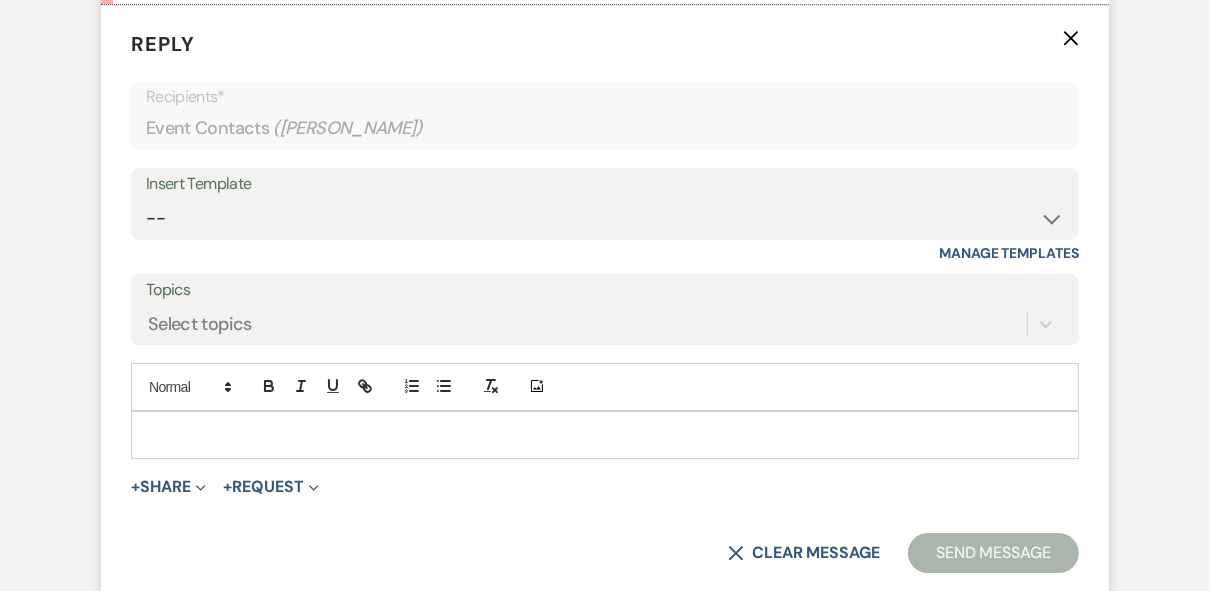 click at bounding box center [605, 435] 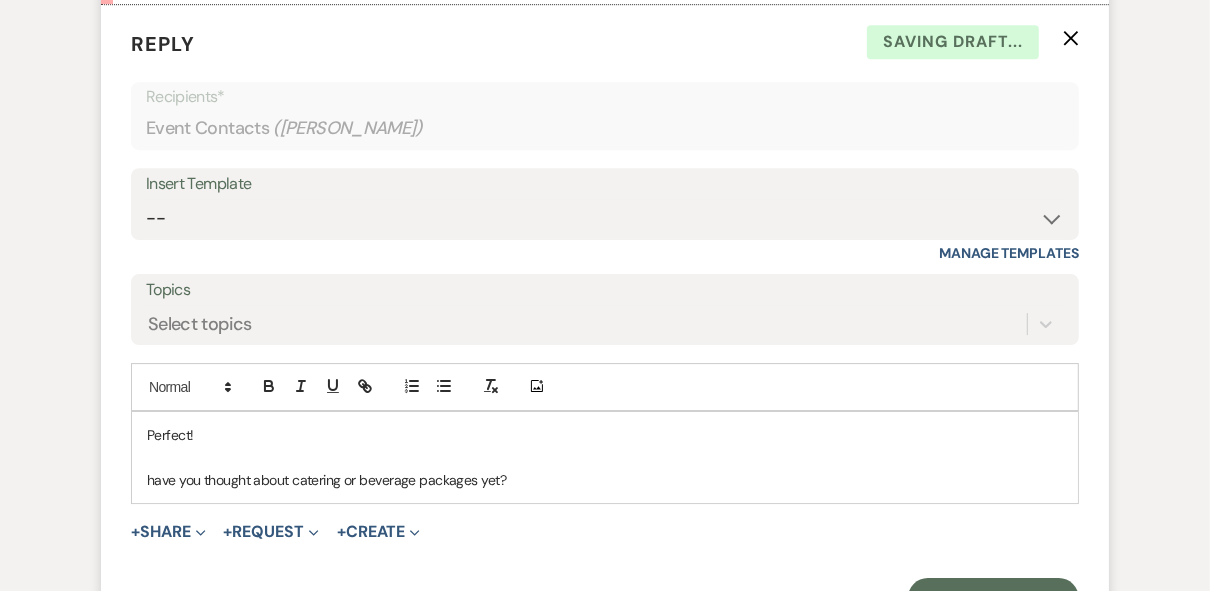 click on "have you thought about catering or beverage packages yet?" at bounding box center [605, 480] 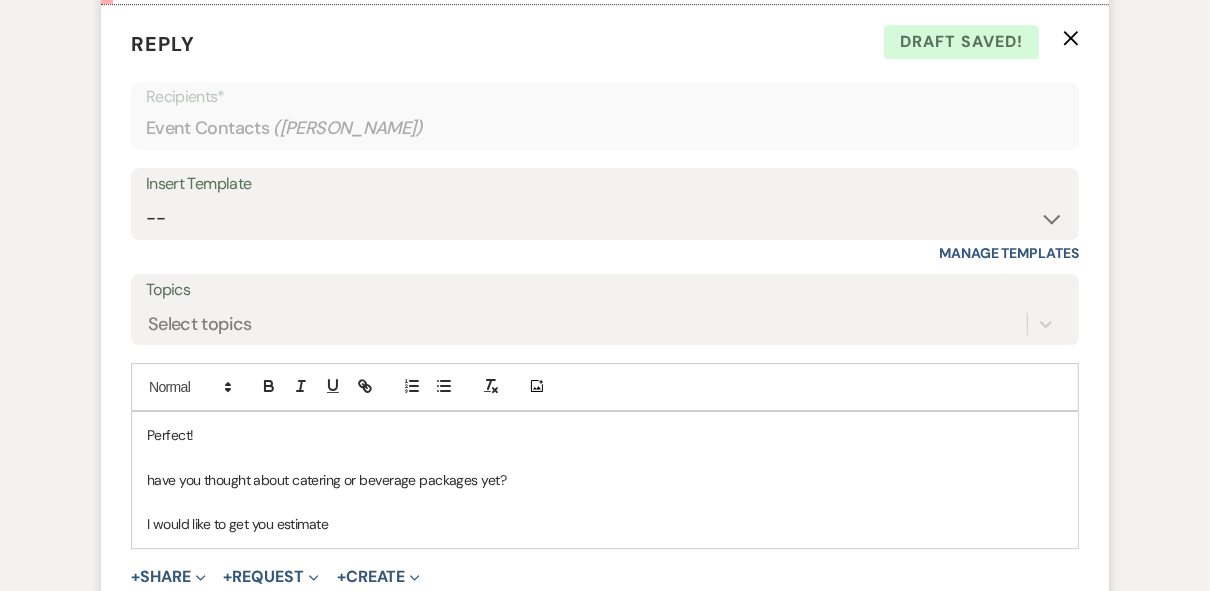 click on "I would like to get you estimate" at bounding box center [605, 524] 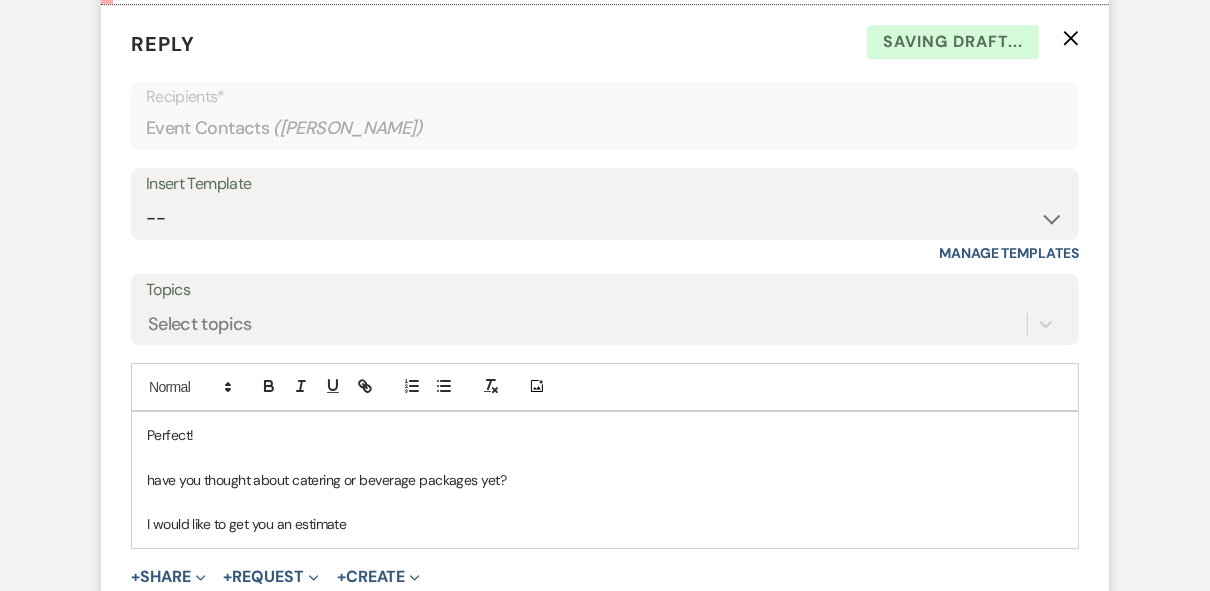 click at bounding box center [605, 502] 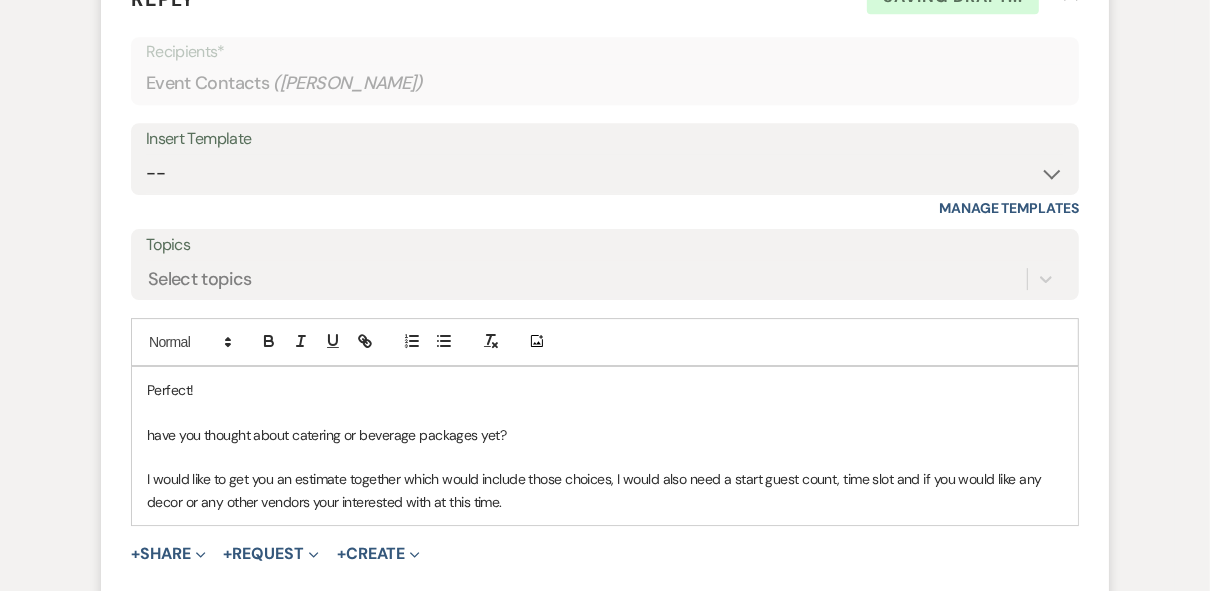 scroll, scrollTop: 4255, scrollLeft: 0, axis: vertical 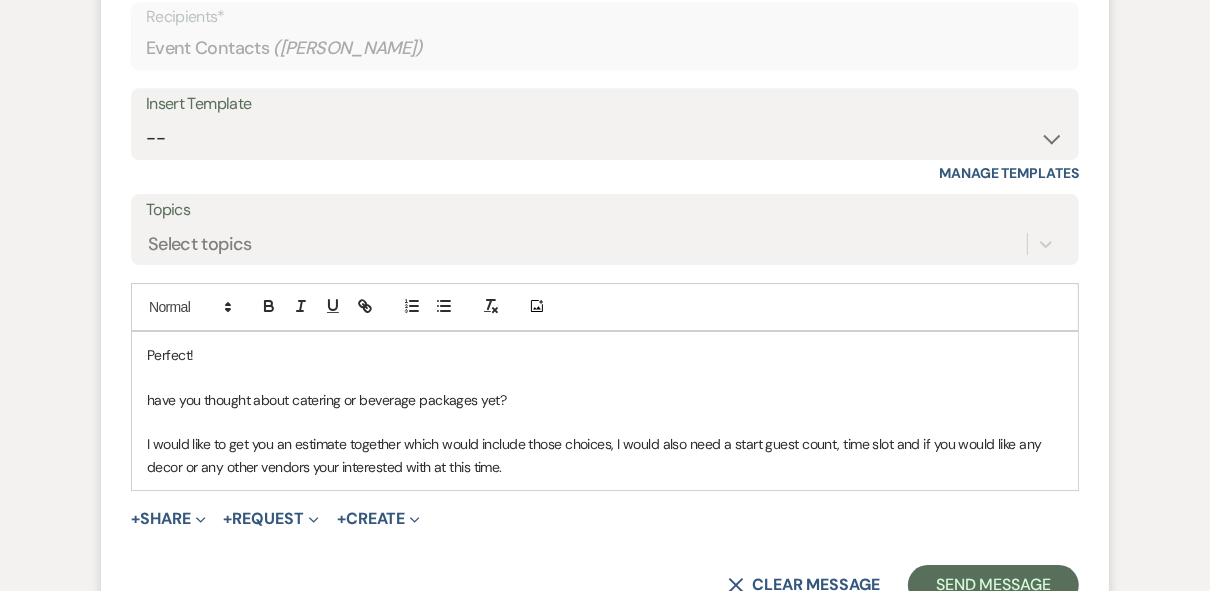 click on "have you thought about catering or beverage packages yet?" at bounding box center [605, 400] 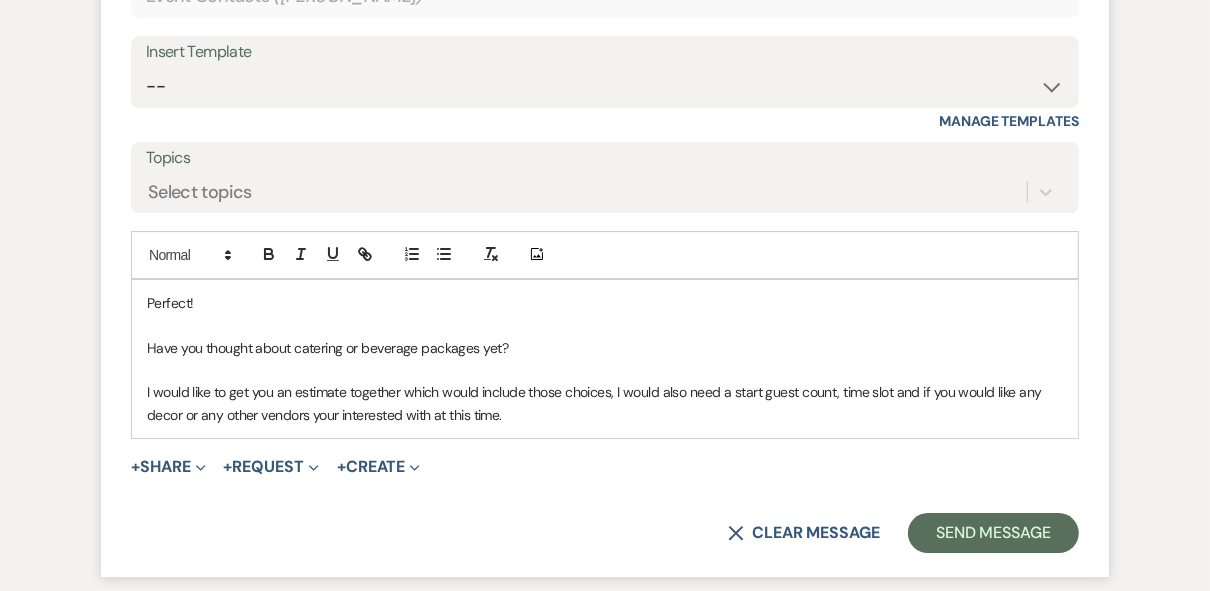scroll, scrollTop: 4335, scrollLeft: 0, axis: vertical 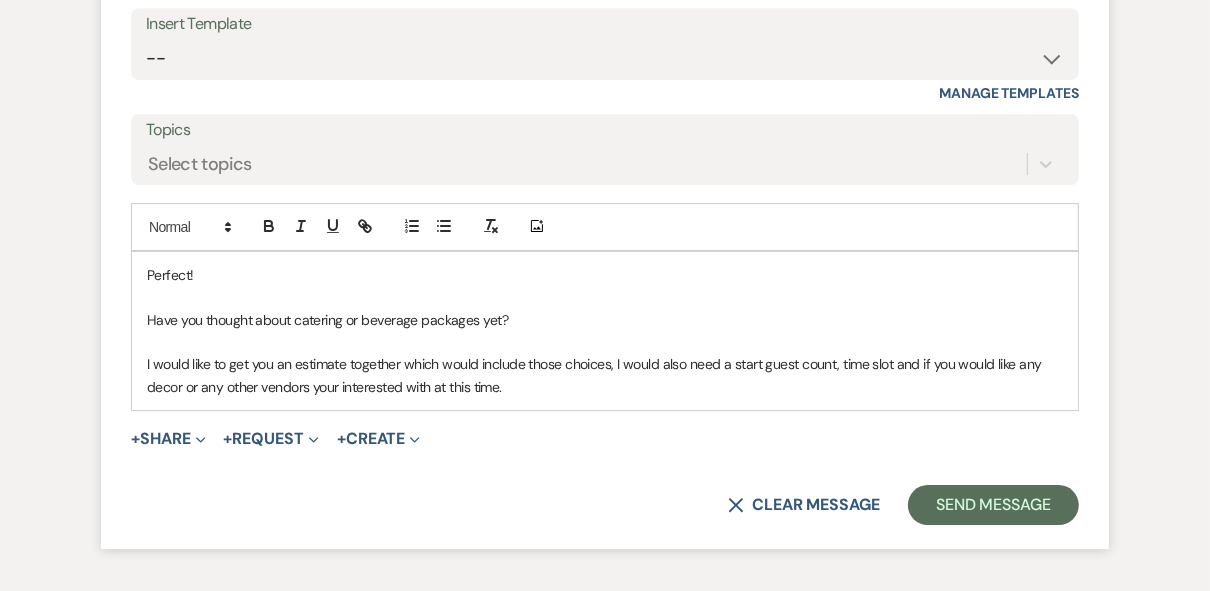 click on "Have you thought about catering or beverage packages yet?" at bounding box center (605, 320) 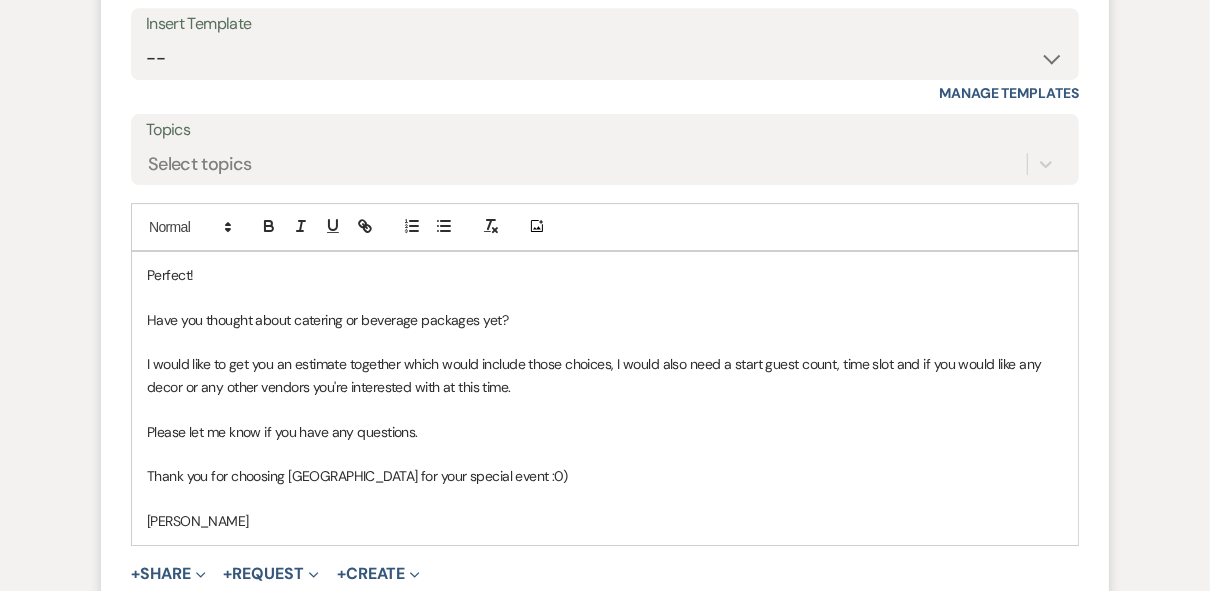 scroll, scrollTop: 4575, scrollLeft: 0, axis: vertical 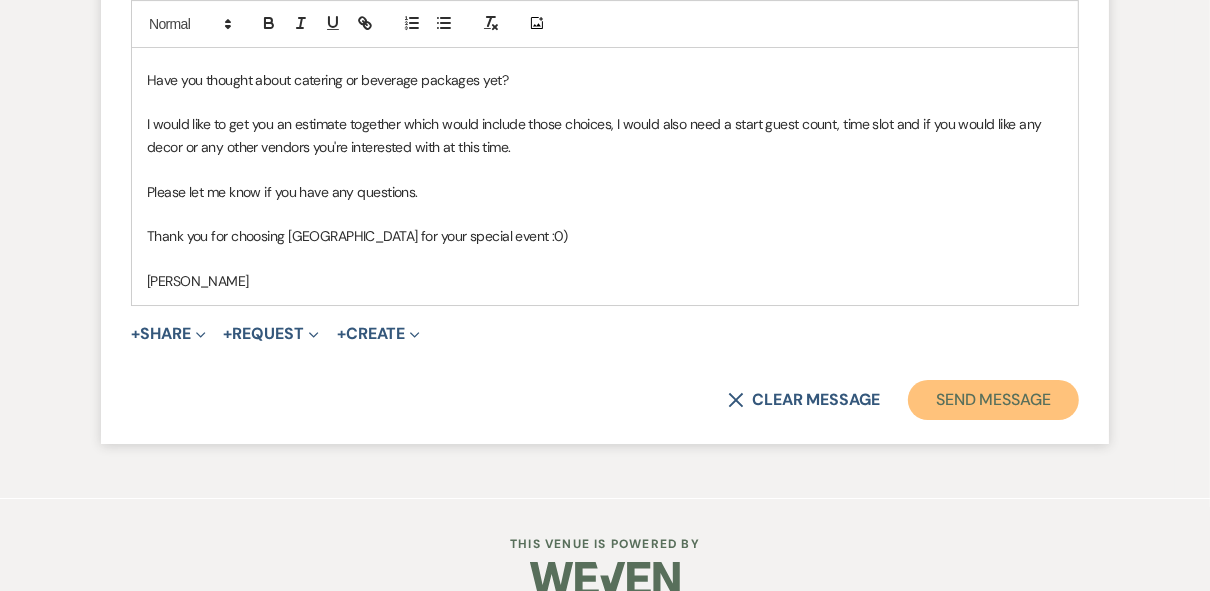 click on "Send Message" at bounding box center [993, 400] 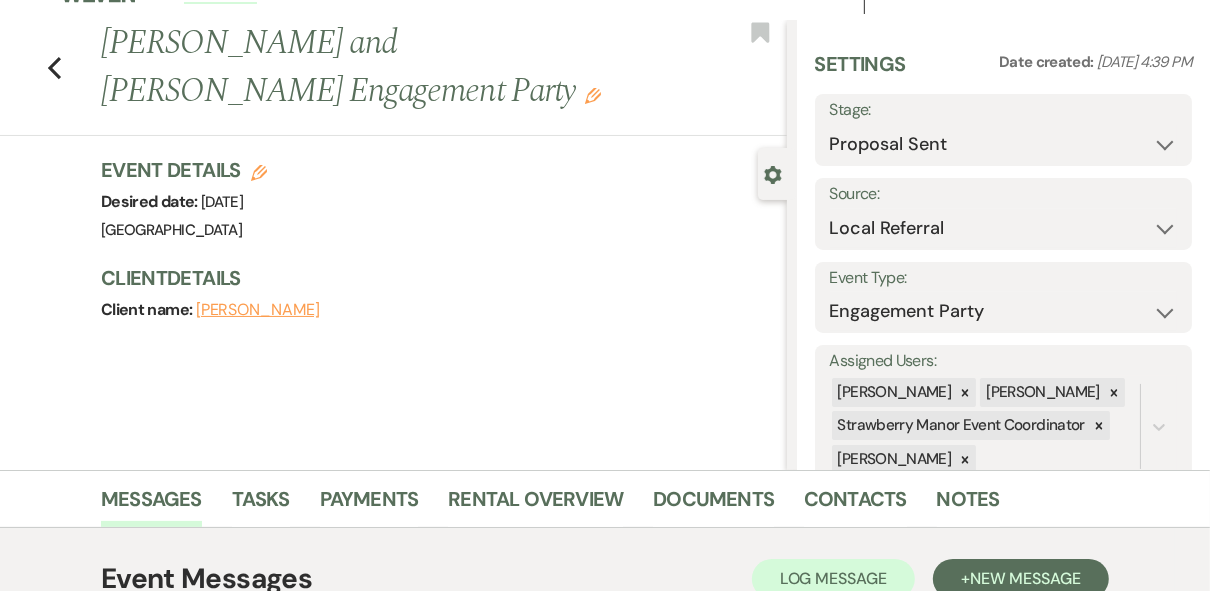 scroll, scrollTop: 0, scrollLeft: 0, axis: both 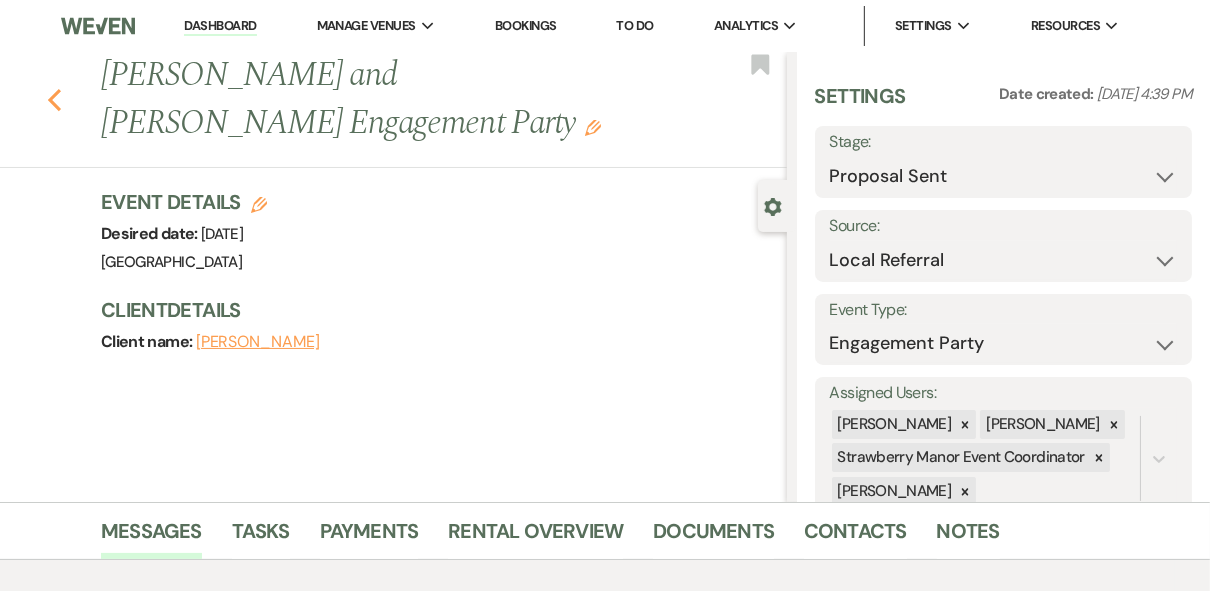 click 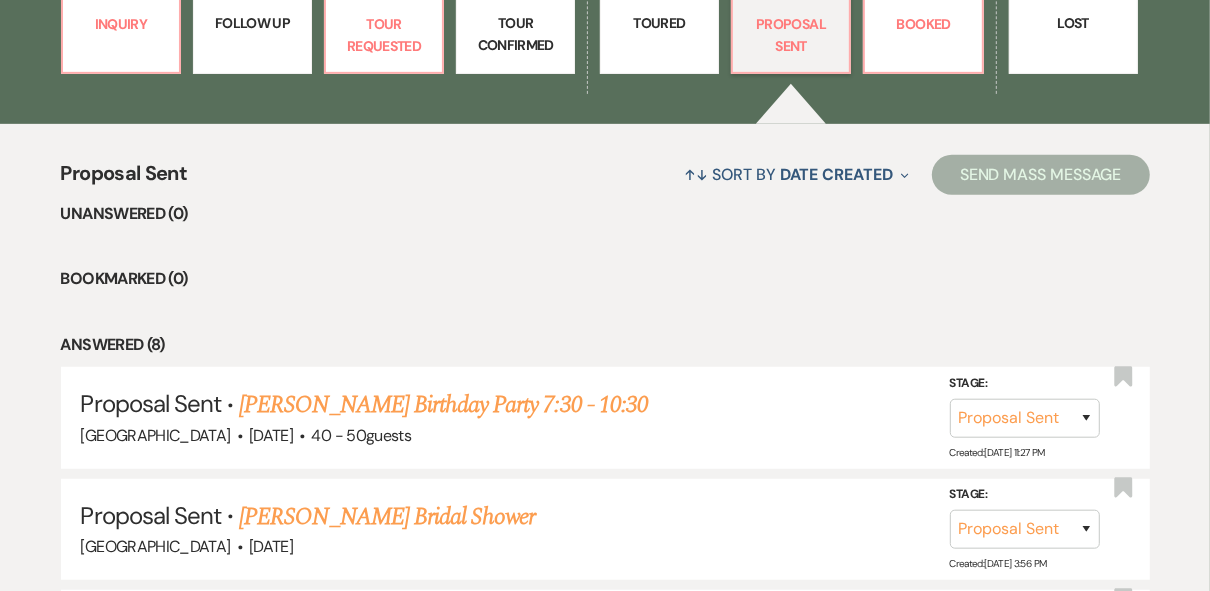 click on "Unanswered (0) Bookmarked (0) Answered (8) Proposal Sent · Donika Garner's Birthday Party 7:30 - 10:30 Strawberry Manor · Jul 25, 2025 · 40 - 50  guests Stage: Inquiry Follow Up Tour Requested Tour Confirmed Toured Proposal Sent Booked Lost Created:  Jul 08, 2025, 11:27 PM Bookmark Proposal Sent · Amy Kent's Bridal Shower Strawberry Manor · Aug 24, 2025 Stage: Inquiry Follow Up Tour Requested Tour Confirmed Toured Proposal Sent Booked Lost Created:  Jul 08, 2025, 3:56 PM Bookmark Proposal Sent · Melissa Lambert's Baby Shower  11-2 Strawberry Manor · Sep 28, 2025 · 50  guests Stage: Inquiry Follow Up Tour Requested Tour Confirmed Toured Proposal Sent Booked Lost Created:  Jul 07, 2025, 2:56 PM Bookmark Proposal Sent · Kay Schliegelmeyer &Robert Dylan Chalk's Wedding Strawberry Manor · Dec 20, 2025 Stage: Inquiry Follow Up Tour Requested Tour Confirmed Toured Proposal Sent Booked Lost Created:  Jun 30, 2025, 11:28 AM Bookmark Proposal Sent · Breanna Raborn and Tyler Mckinney's Engagement Party · ·" at bounding box center (605, 724) 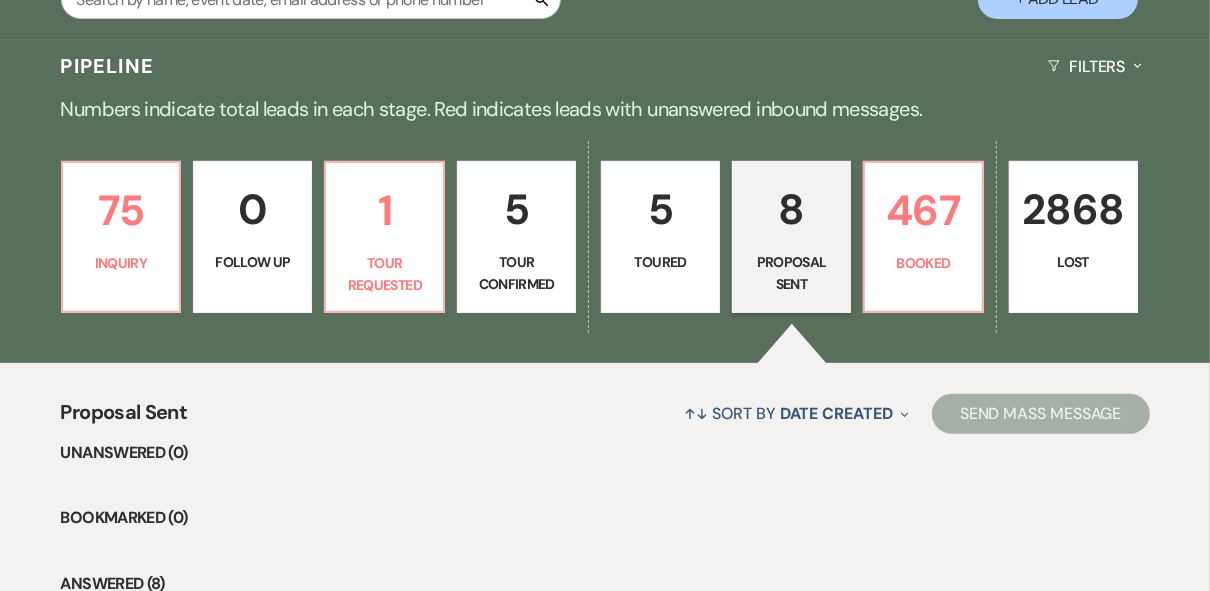 scroll, scrollTop: 400, scrollLeft: 0, axis: vertical 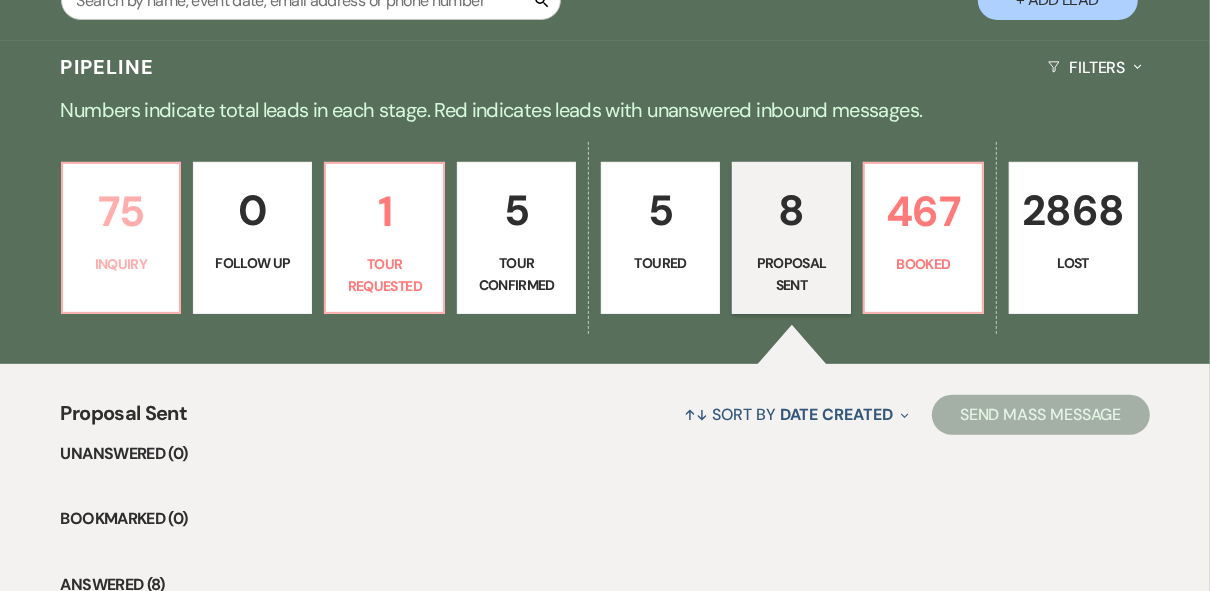 click on "Inquiry" at bounding box center (121, 264) 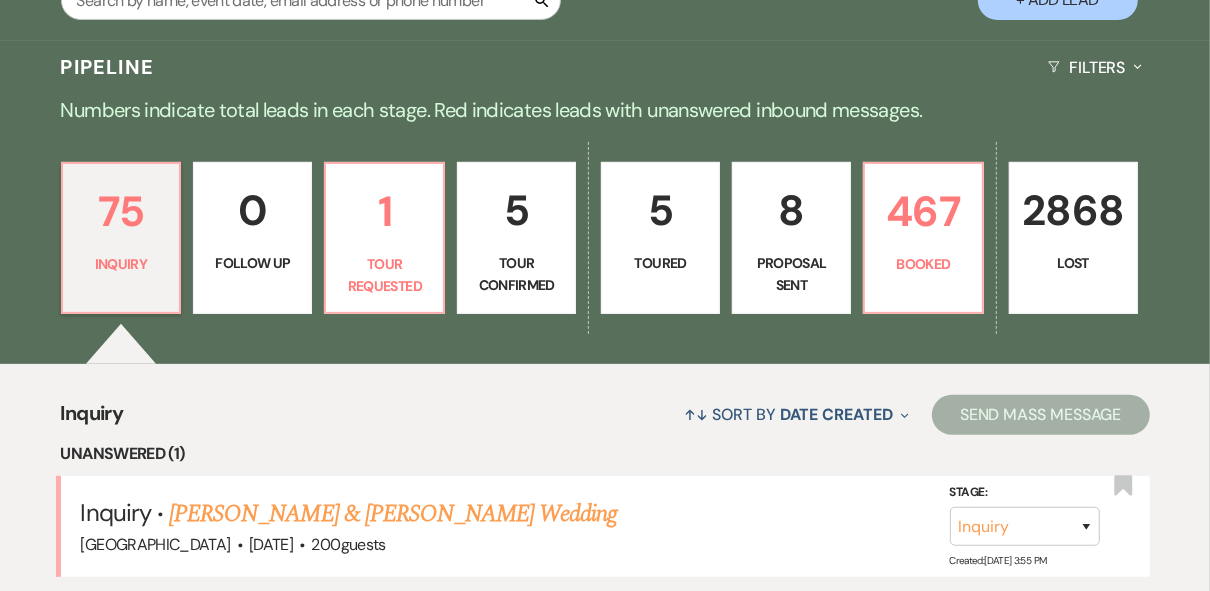 scroll, scrollTop: 720, scrollLeft: 0, axis: vertical 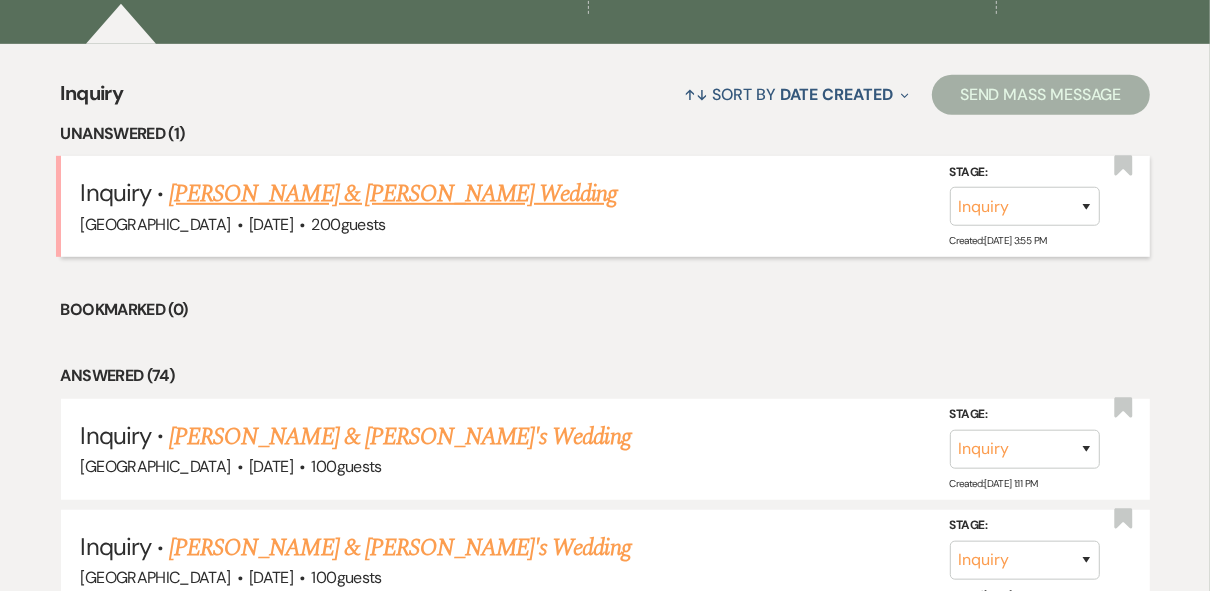 click on "[PERSON_NAME] & [PERSON_NAME] Wedding" at bounding box center (393, 194) 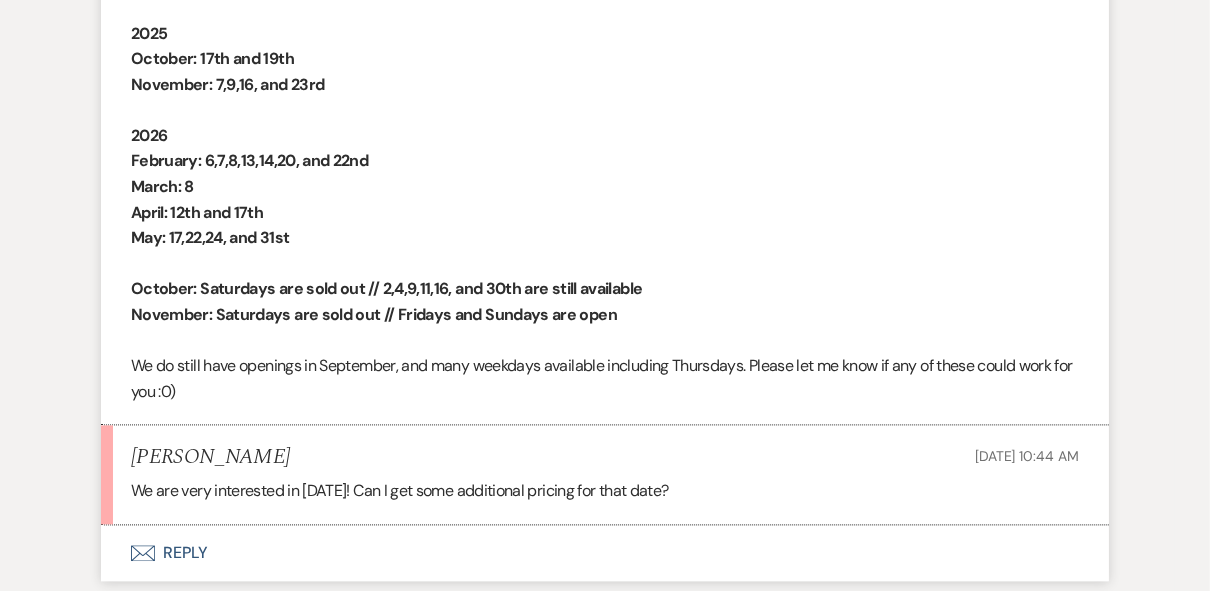 scroll, scrollTop: 2805, scrollLeft: 0, axis: vertical 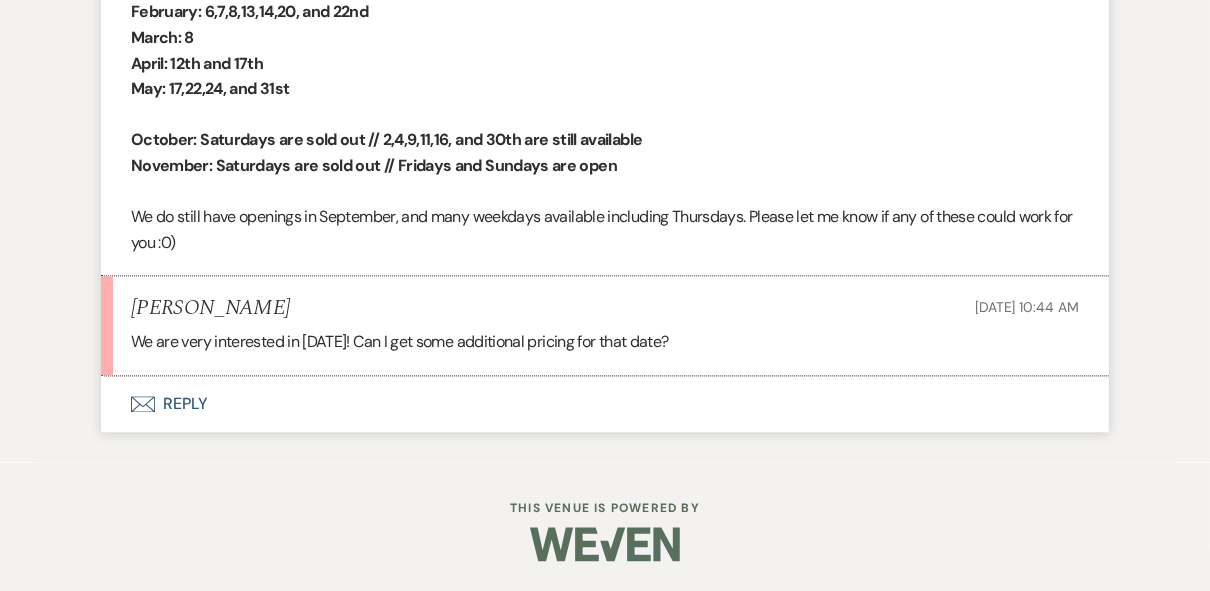 click on "Envelope Reply" at bounding box center (605, 404) 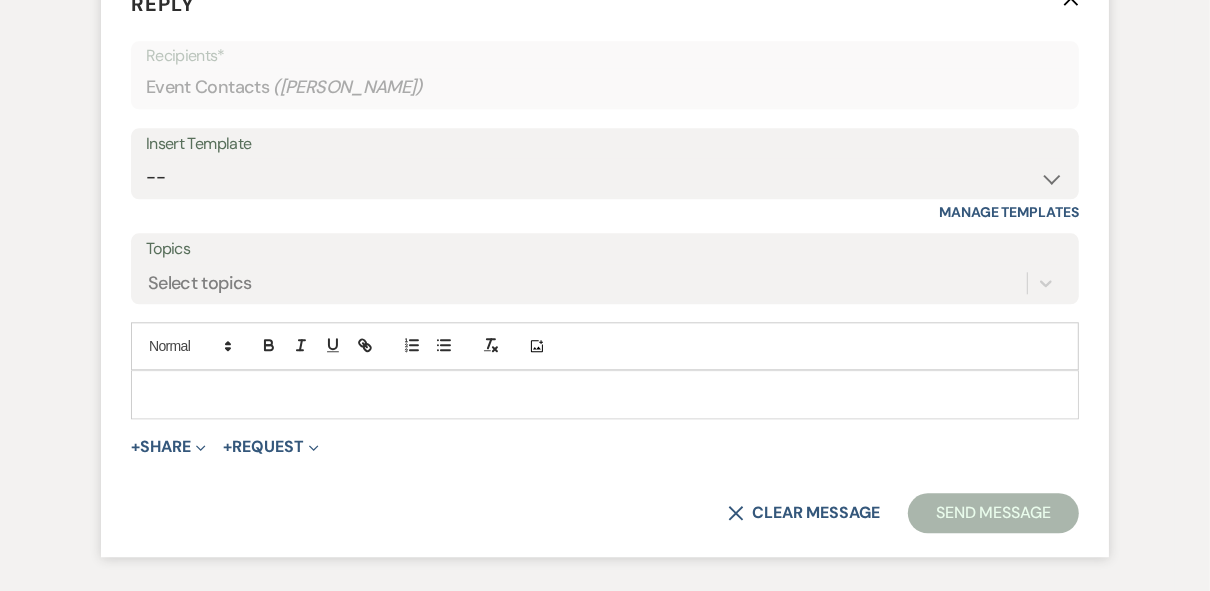 scroll, scrollTop: 3182, scrollLeft: 0, axis: vertical 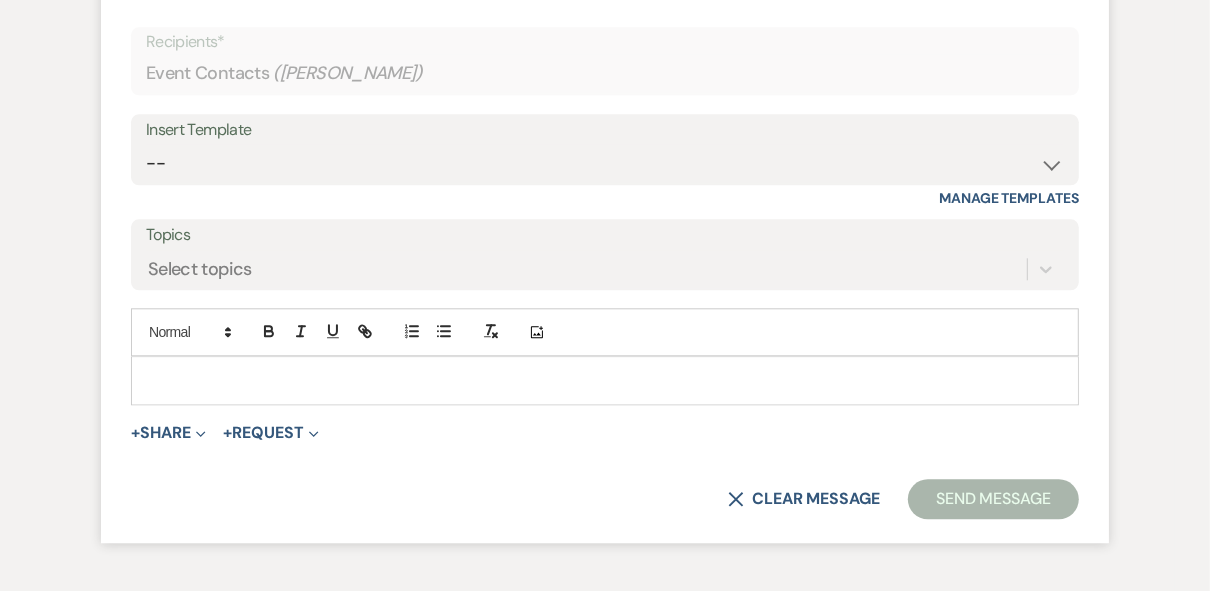click at bounding box center (605, 380) 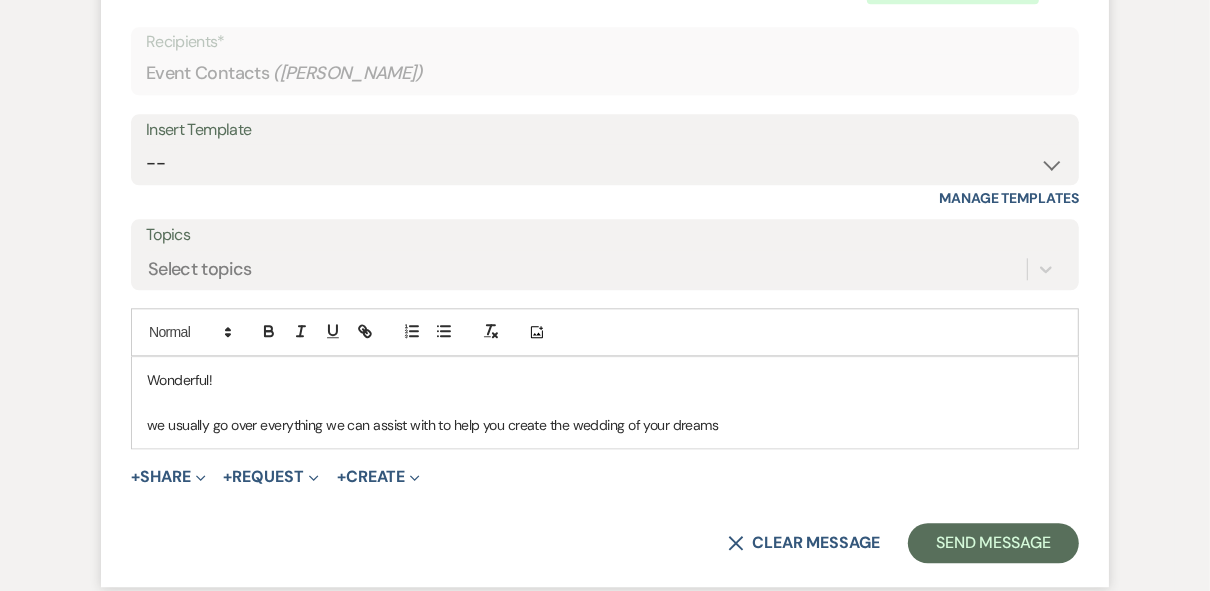 click on "we usually go over everything we can assist with to help you create the wedding of your dreams" at bounding box center (605, 425) 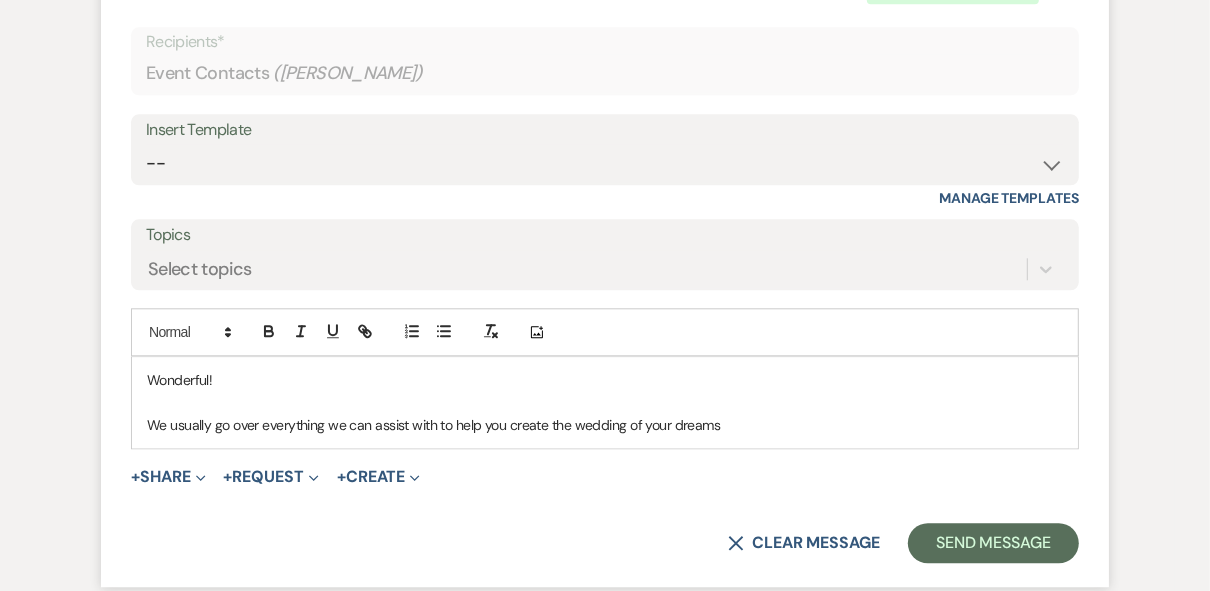 click on "We usually go over everything we can assist with to help you create the wedding of your dreams" at bounding box center (605, 425) 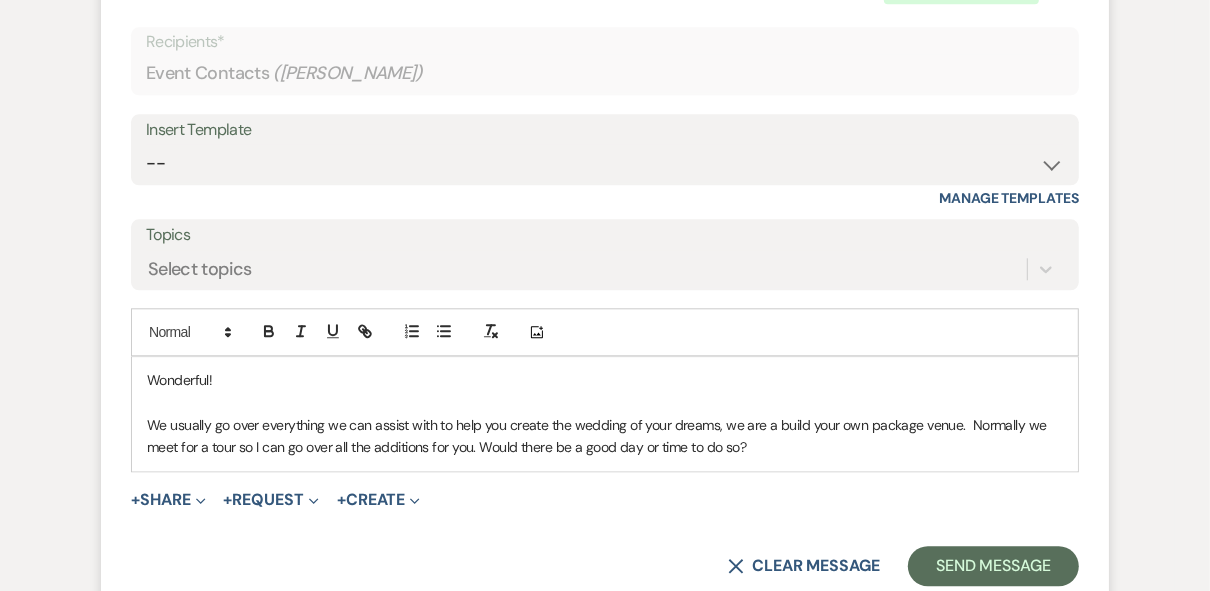 drag, startPoint x: 696, startPoint y: 473, endPoint x: 853, endPoint y: 511, distance: 161.53328 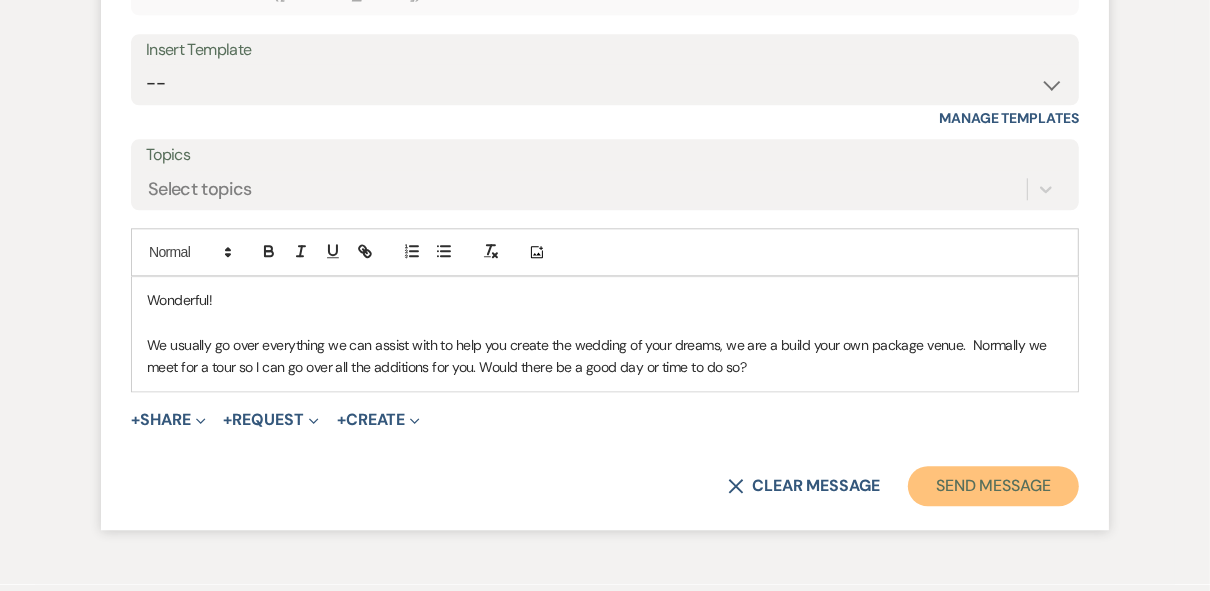 click on "Send Message" at bounding box center [993, 486] 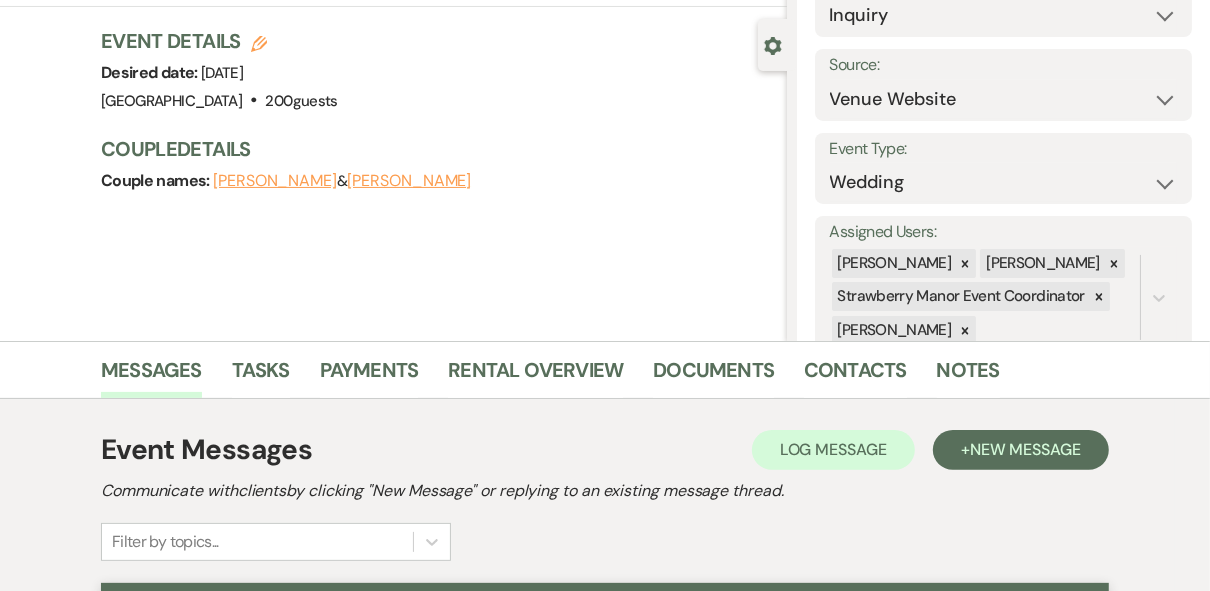 scroll, scrollTop: 0, scrollLeft: 0, axis: both 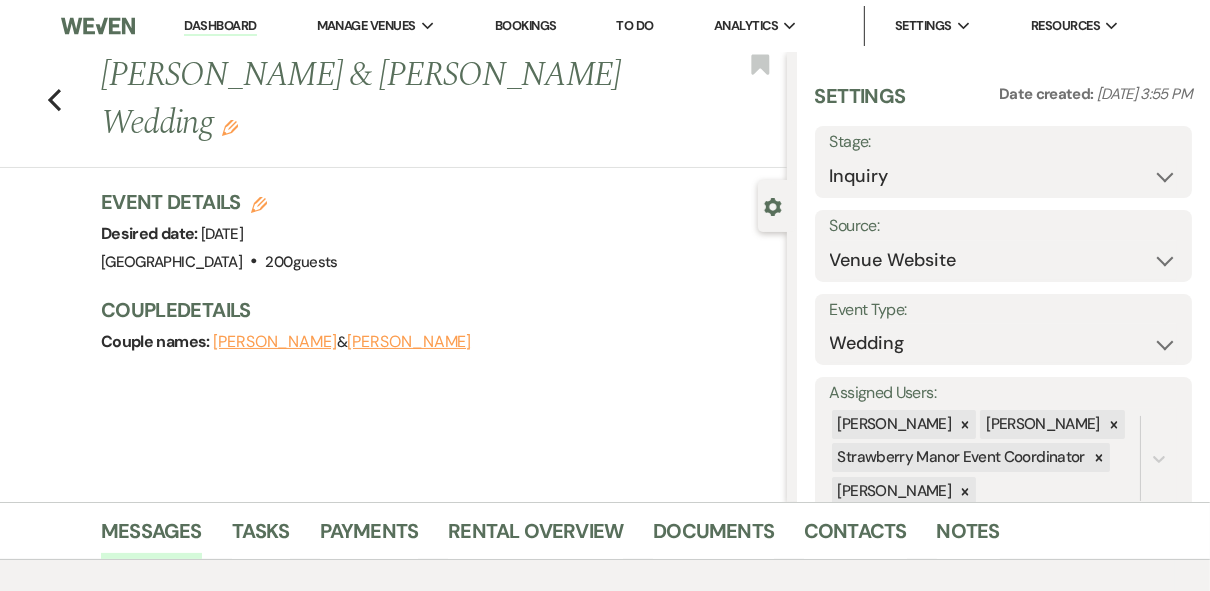 drag, startPoint x: 220, startPoint y: 24, endPoint x: 261, endPoint y: 47, distance: 47.010635 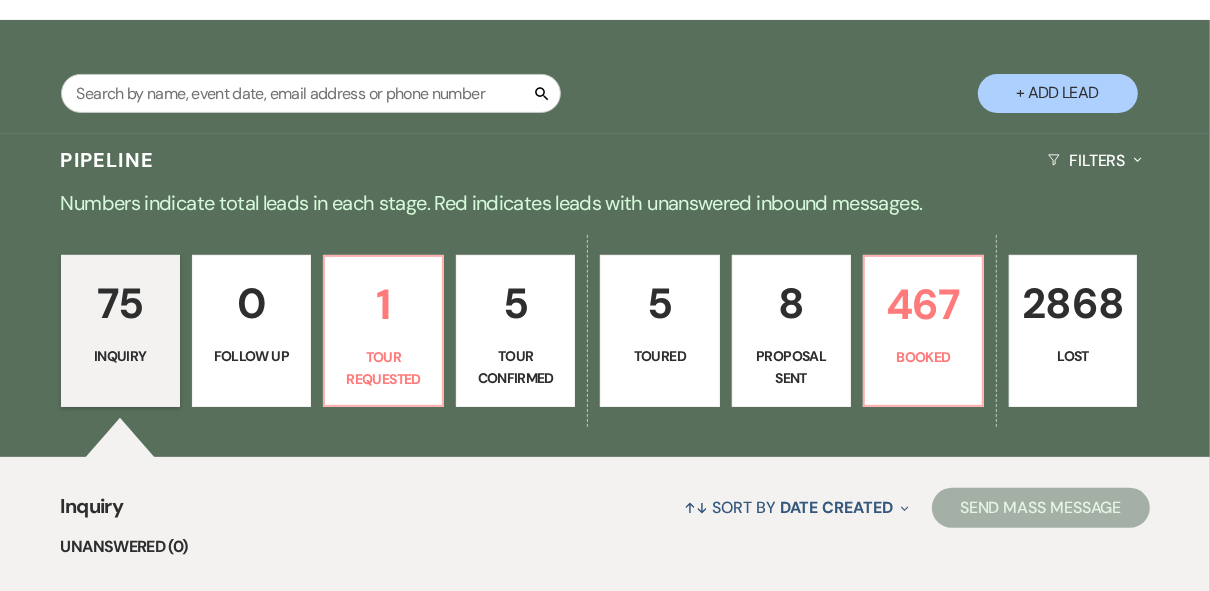 scroll, scrollTop: 480, scrollLeft: 0, axis: vertical 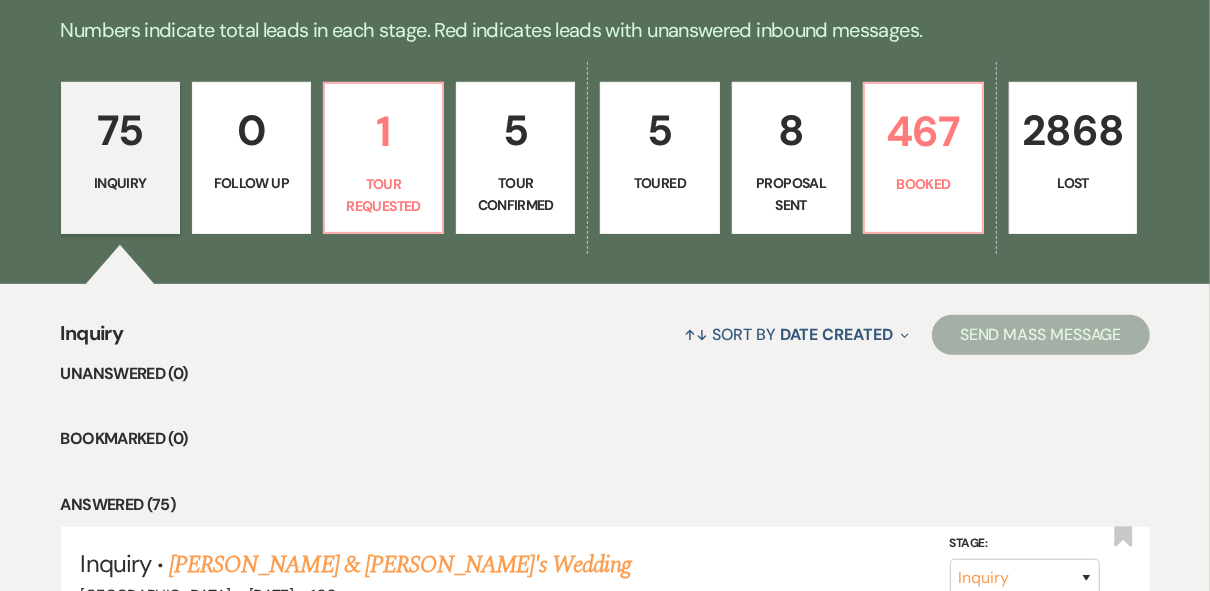 click on "5" at bounding box center (515, 130) 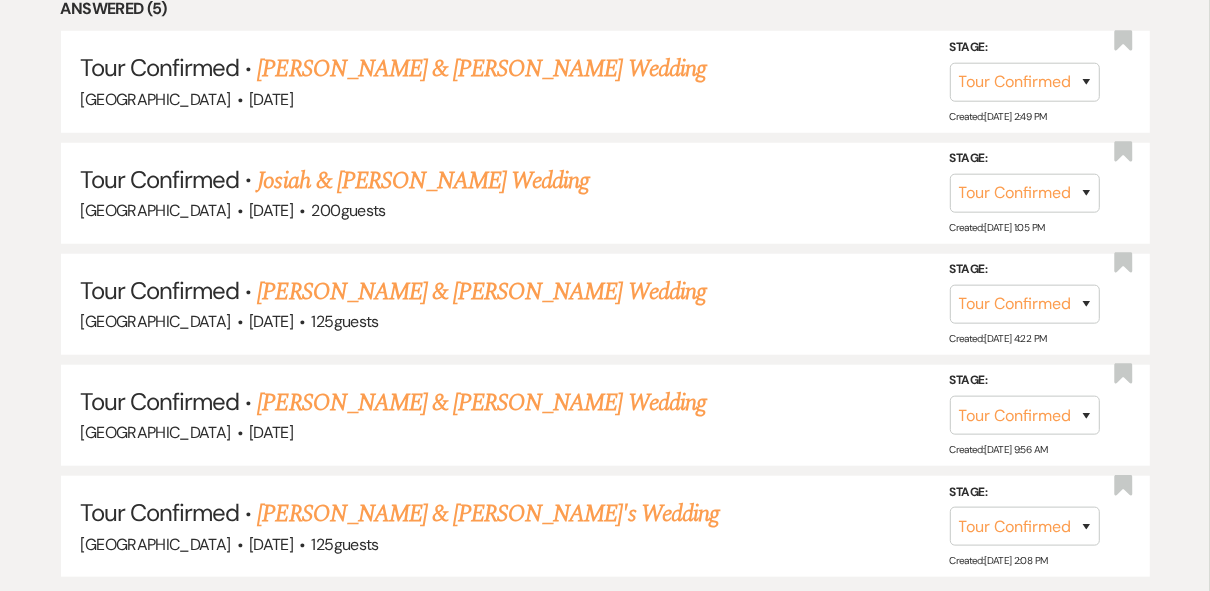 scroll, scrollTop: 880, scrollLeft: 0, axis: vertical 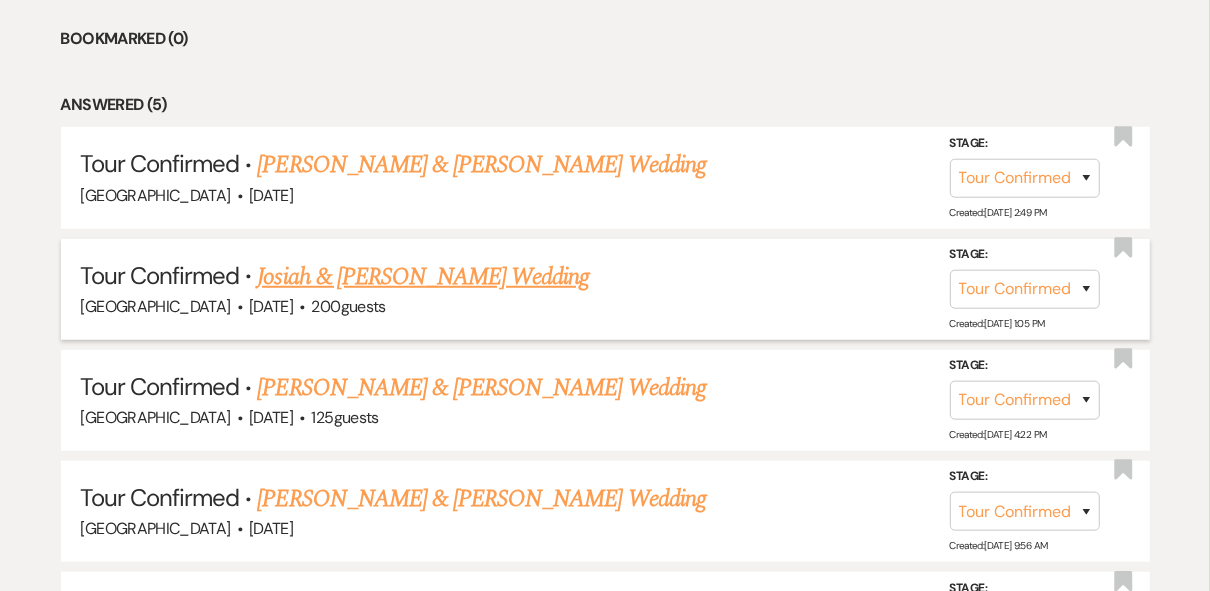 click on "Josiah & Baylee Kimbel's Wedding" at bounding box center [423, 277] 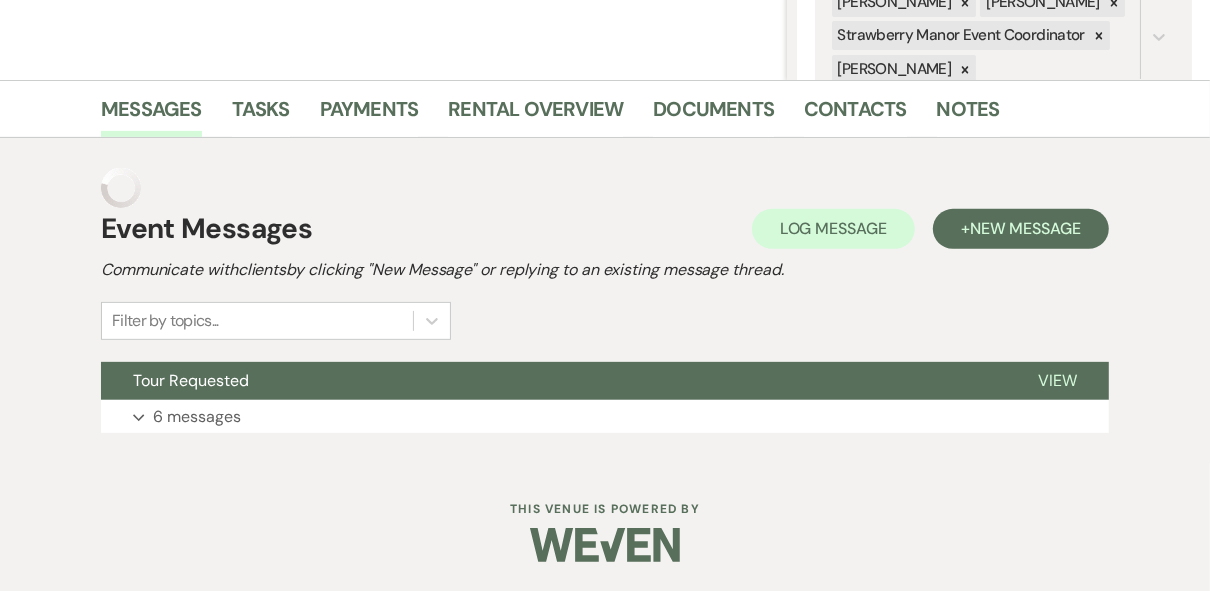 scroll, scrollTop: 382, scrollLeft: 0, axis: vertical 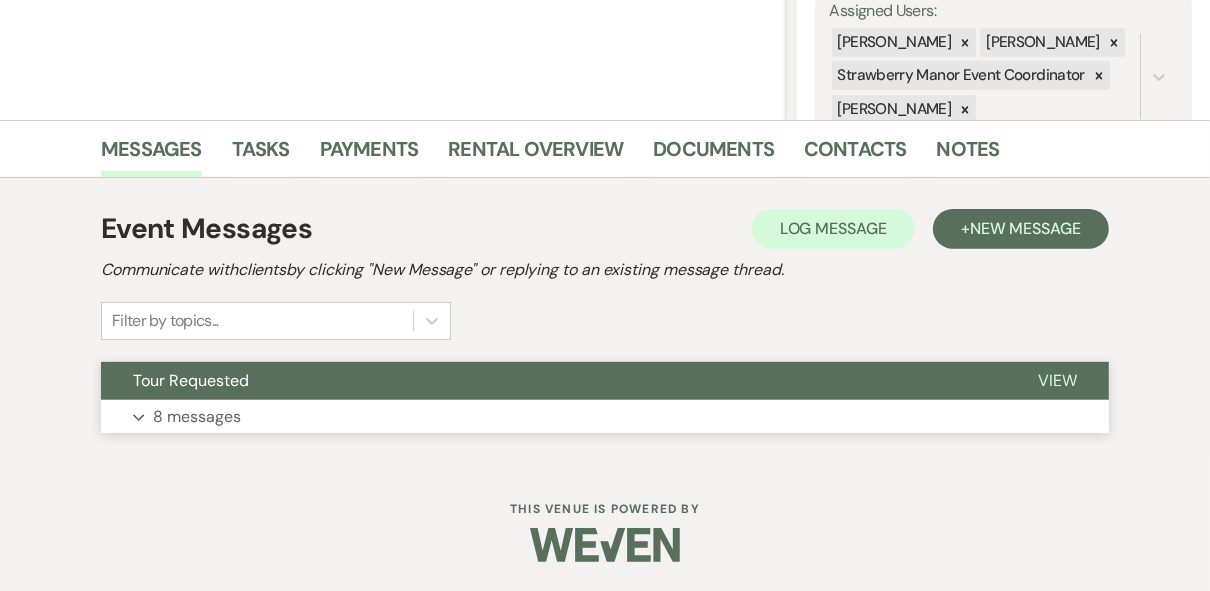 click on "View" at bounding box center (1057, 380) 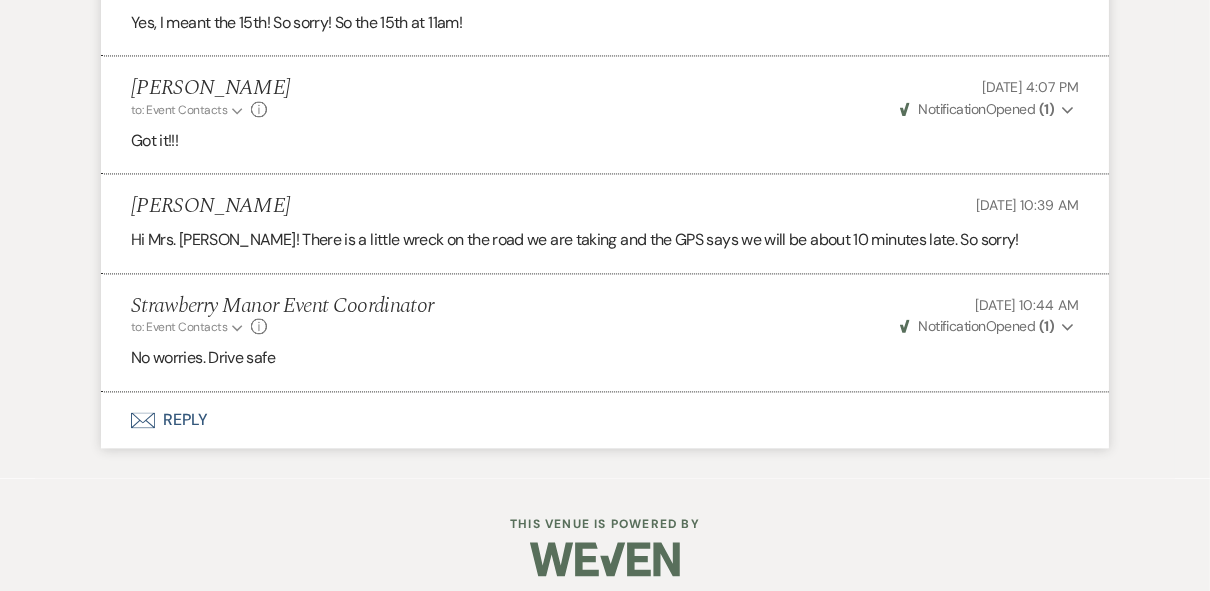 scroll, scrollTop: 2702, scrollLeft: 0, axis: vertical 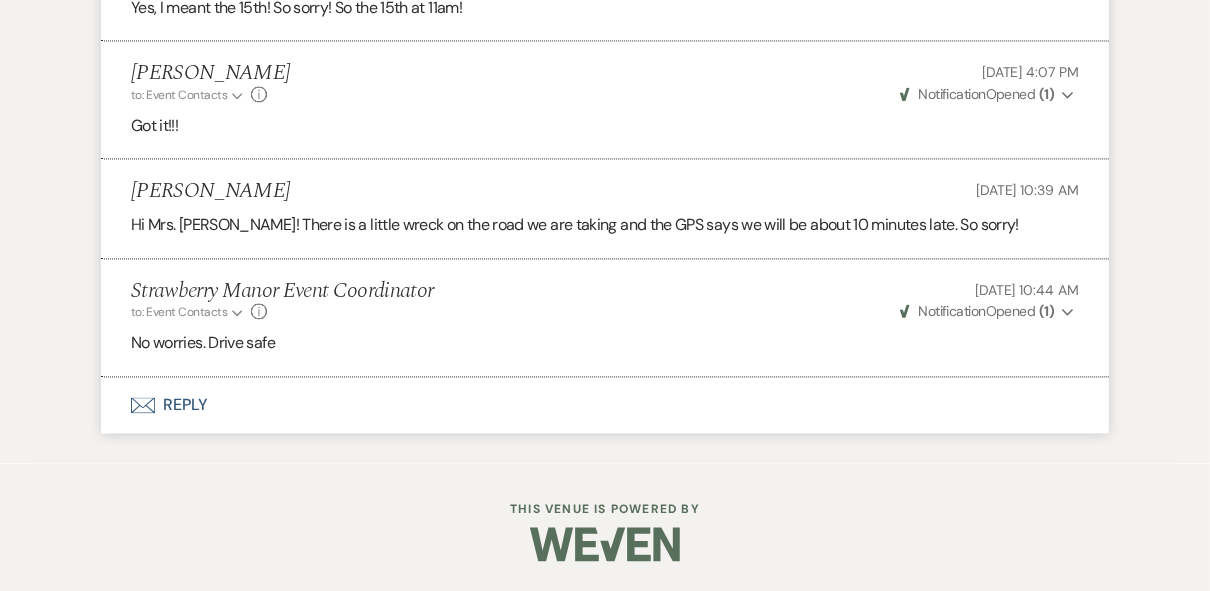 click on "Envelope Reply" at bounding box center [605, 405] 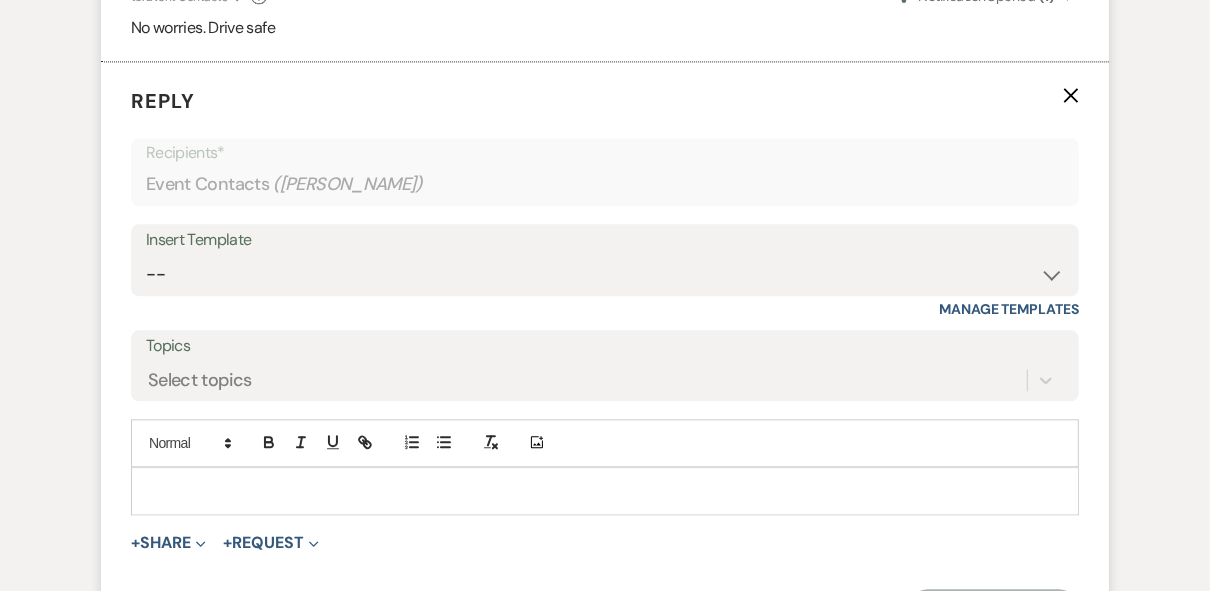 scroll, scrollTop: 3102, scrollLeft: 0, axis: vertical 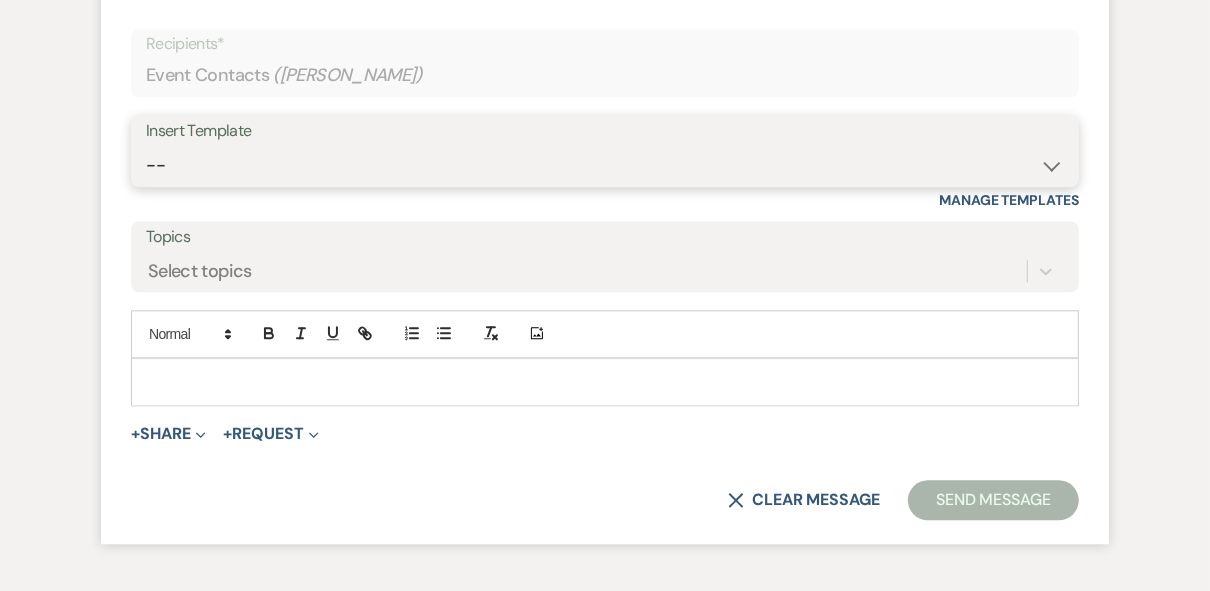 click on "-- Weven Planning Portal Introduction (Booked Events) Private Party Inquiry Response > 90 Private Party < 90 Contract (Pre-Booked Leads) Elopement Package iDo to Your Venue Wedding Inquiry Response 2024 Tent Contract Rehearsal Dinner 30-Day Wedding Meeting Detailed pricing request ( Pre tour) Website RSVP Tutorial Reunion Proposal Follow-Up Day of Wedding Reminder Pinterest Link Elopement Pkg > 60 Days Micro Wedding Wedding Payment Reminder Private Party Payment reminder Self Vendor Followup Booking Vendors  Tour Follow Up SM Photography Contract A&B Video contract Floral Questionnaire Final Meeting 2 Week Booking Followup Thank you for touring Saturday Minium Venue pricing Getting started Coordinator Introduction - Haileigh Event Coordinator Introduction- Holly DJ - Intro Cake - Intro Events Intro - Haileigh Wedding Inquiry 2025 Honeymoon Suite Reminders Invoice payment 2025/2026 availabilities  Decor Package" at bounding box center (605, 165) 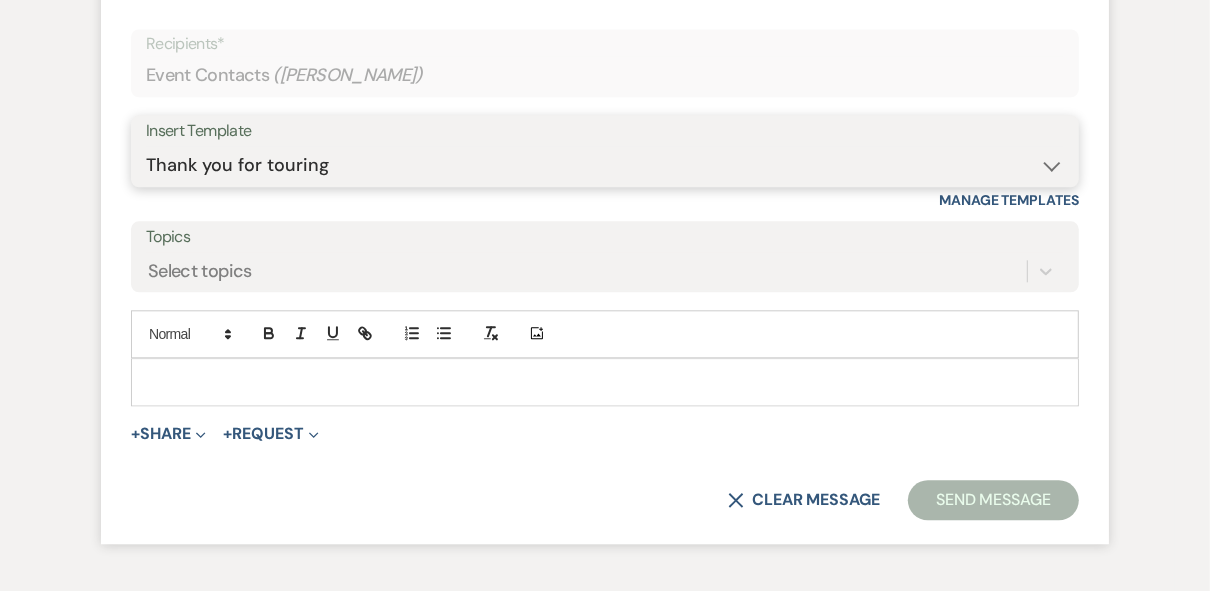 click on "-- Weven Planning Portal Introduction (Booked Events) Private Party Inquiry Response > 90 Private Party < 90 Contract (Pre-Booked Leads) Elopement Package iDo to Your Venue Wedding Inquiry Response 2024 Tent Contract Rehearsal Dinner 30-Day Wedding Meeting Detailed pricing request ( Pre tour) Website RSVP Tutorial Reunion Proposal Follow-Up Day of Wedding Reminder Pinterest Link Elopement Pkg > 60 Days Micro Wedding Wedding Payment Reminder Private Party Payment reminder Self Vendor Followup Booking Vendors  Tour Follow Up SM Photography Contract A&B Video contract Floral Questionnaire Final Meeting 2 Week Booking Followup Thank you for touring Saturday Minium Venue pricing Getting started Coordinator Introduction - Haileigh Event Coordinator Introduction- Holly DJ - Intro Cake - Intro Events Intro - Haileigh Wedding Inquiry 2025 Honeymoon Suite Reminders Invoice payment 2025/2026 availabilities  Decor Package" at bounding box center [605, 165] 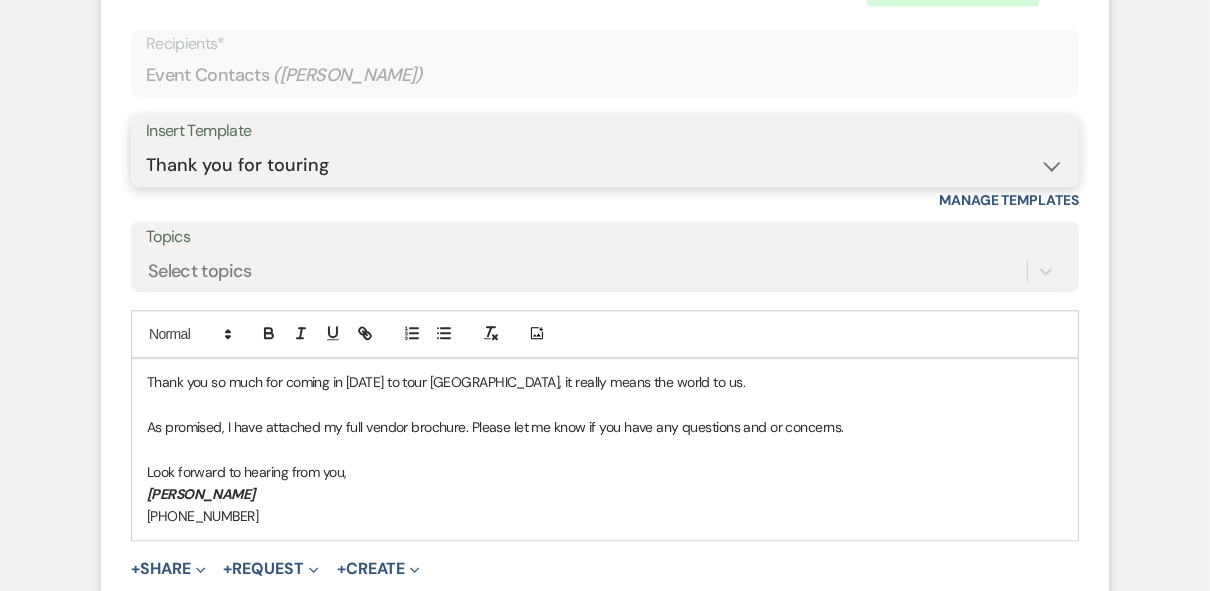scroll, scrollTop: 3422, scrollLeft: 0, axis: vertical 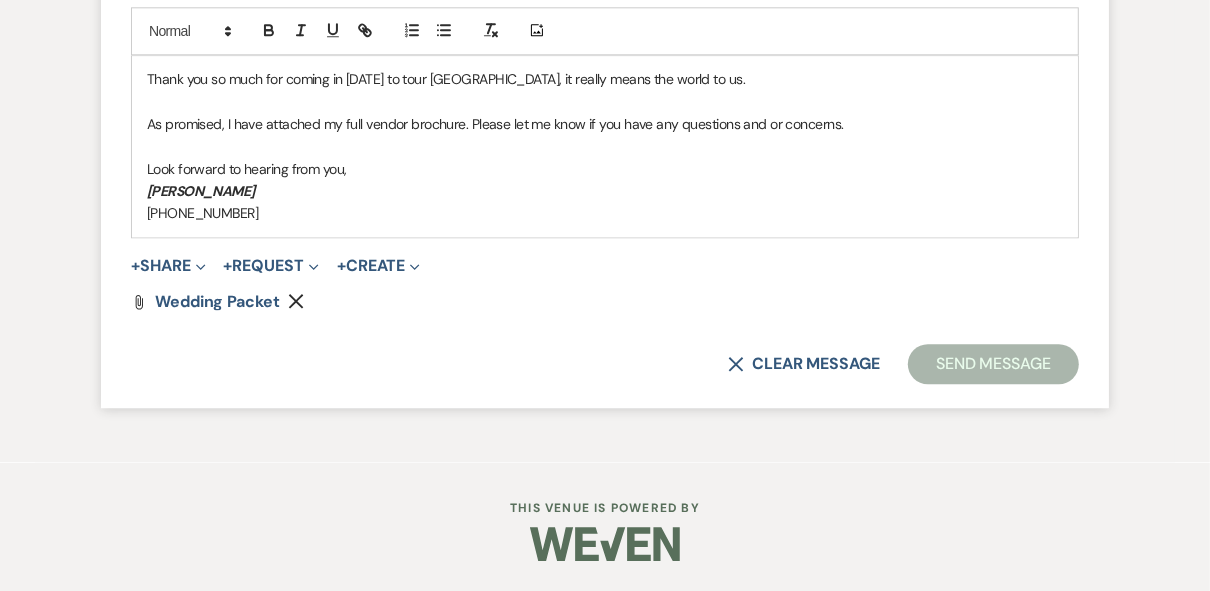 click on "(985)-391-8001" at bounding box center [605, 213] 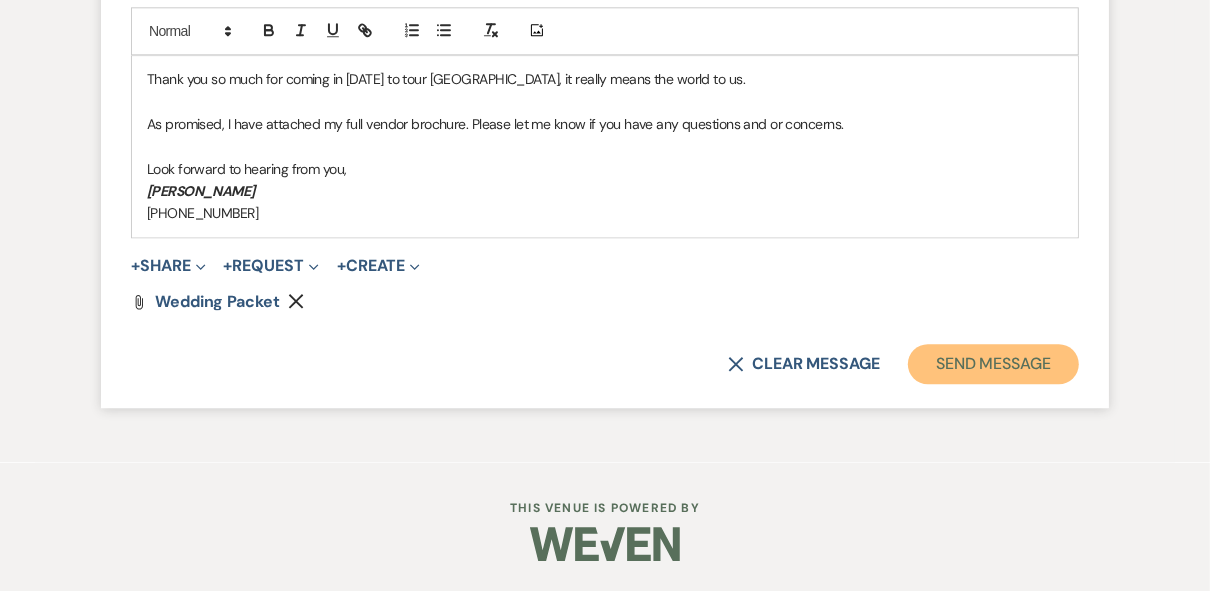 click on "Send Message" at bounding box center (993, 364) 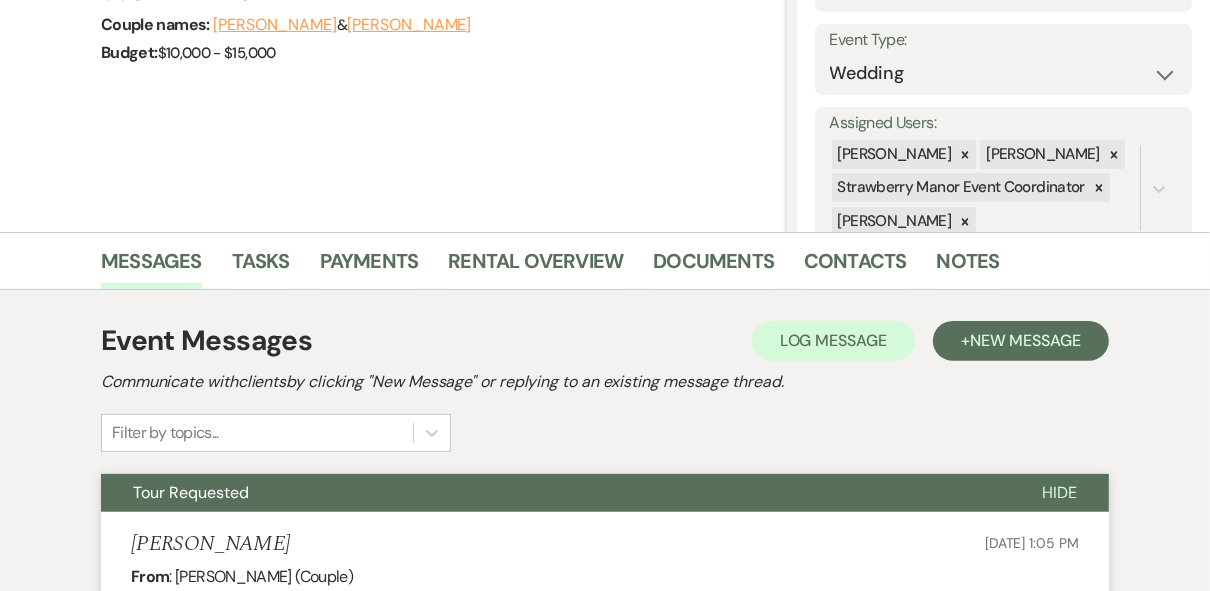 scroll, scrollTop: 0, scrollLeft: 0, axis: both 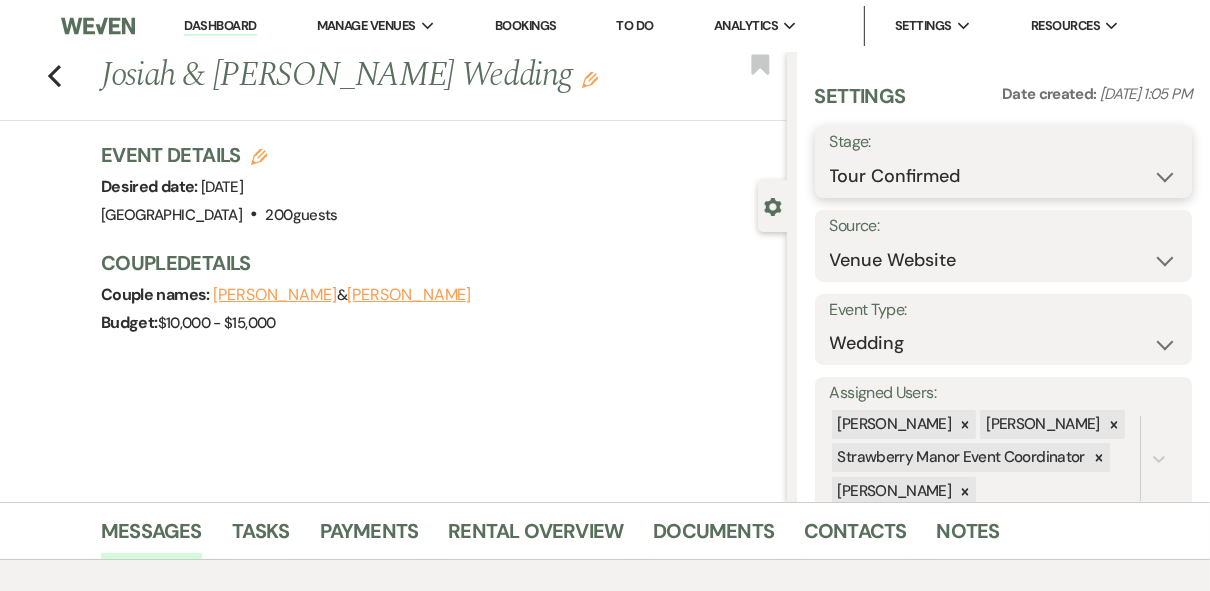 click on "Inquiry Follow Up Tour Requested Tour Confirmed Toured Proposal Sent Booked Lost" at bounding box center [1004, 176] 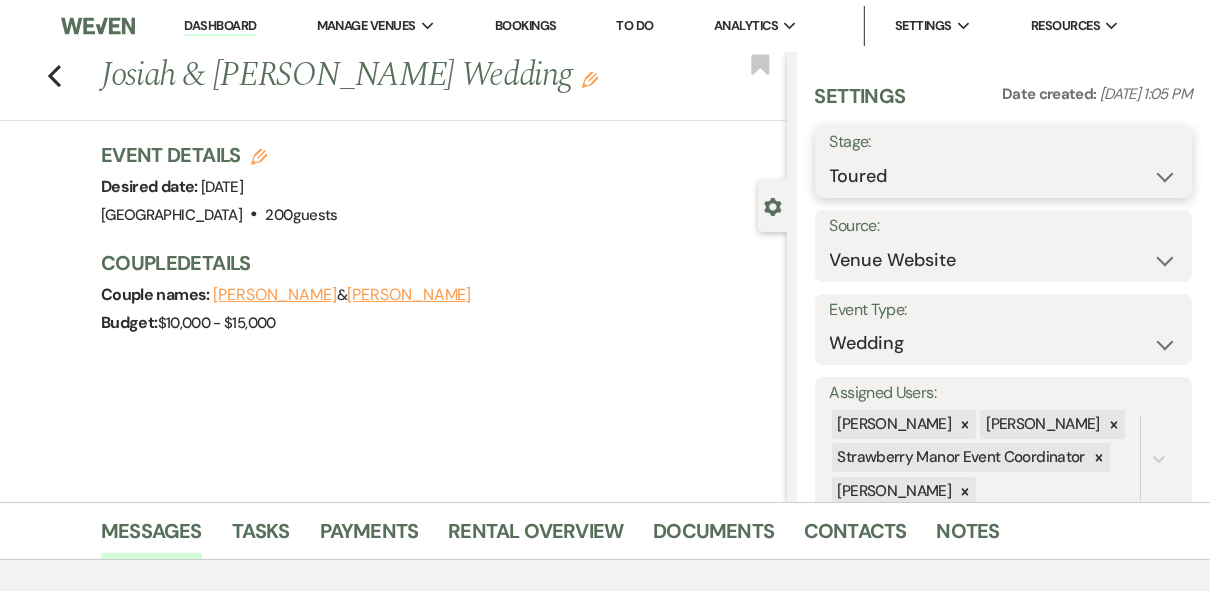 click on "Inquiry Follow Up Tour Requested Tour Confirmed Toured Proposal Sent Booked Lost" at bounding box center [1004, 176] 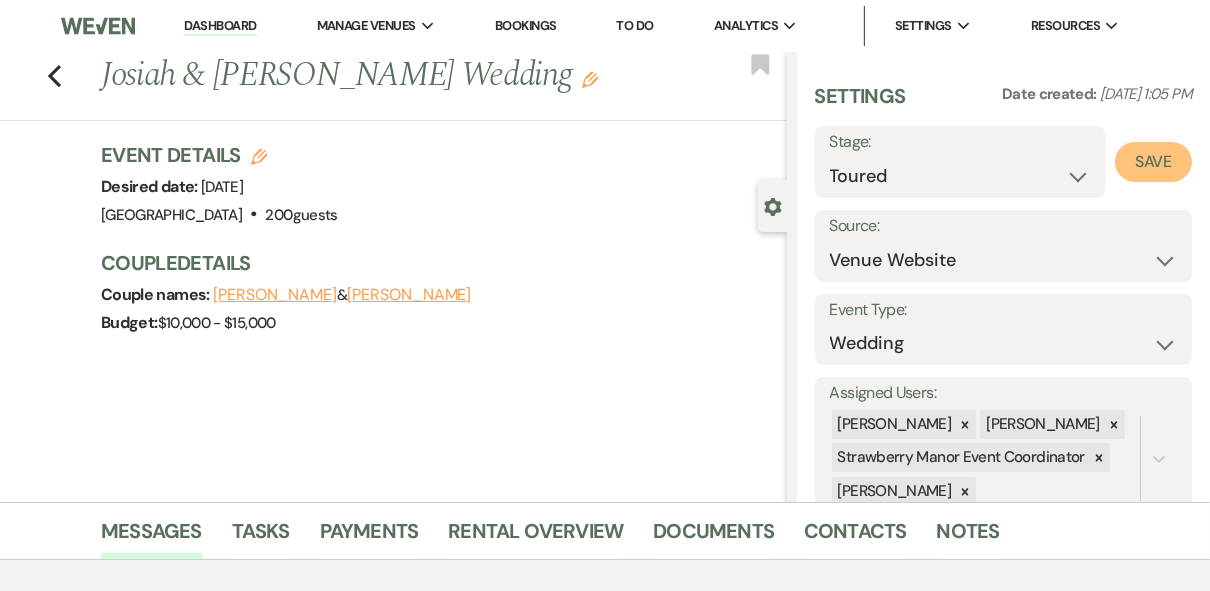 click on "Save" at bounding box center [1153, 162] 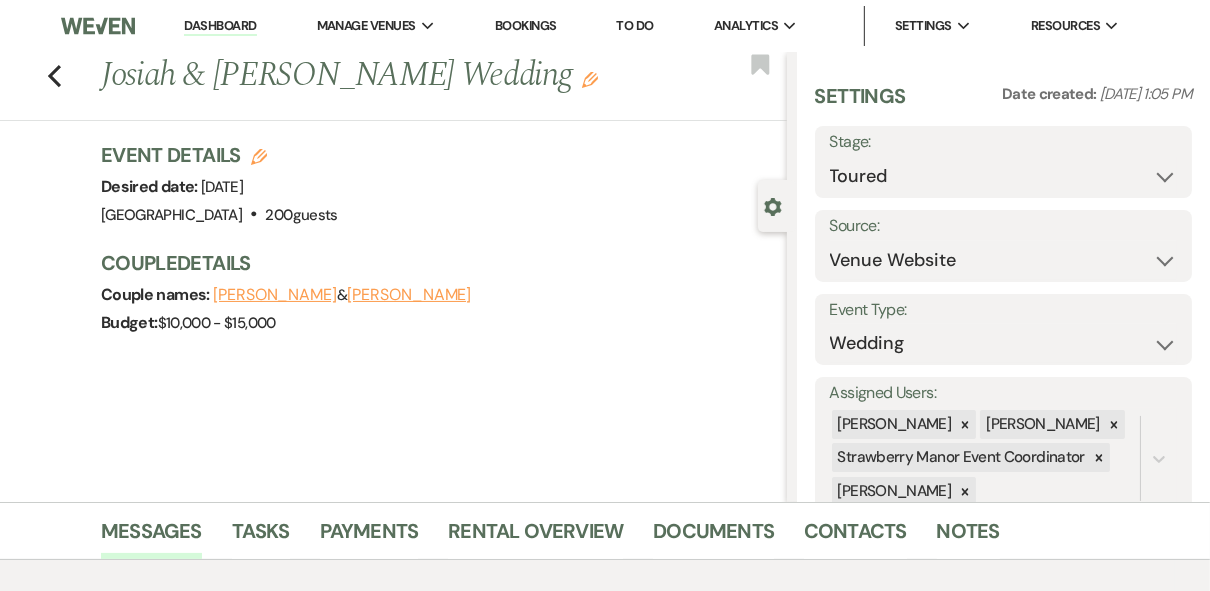 click on "Dashboard" at bounding box center (220, 26) 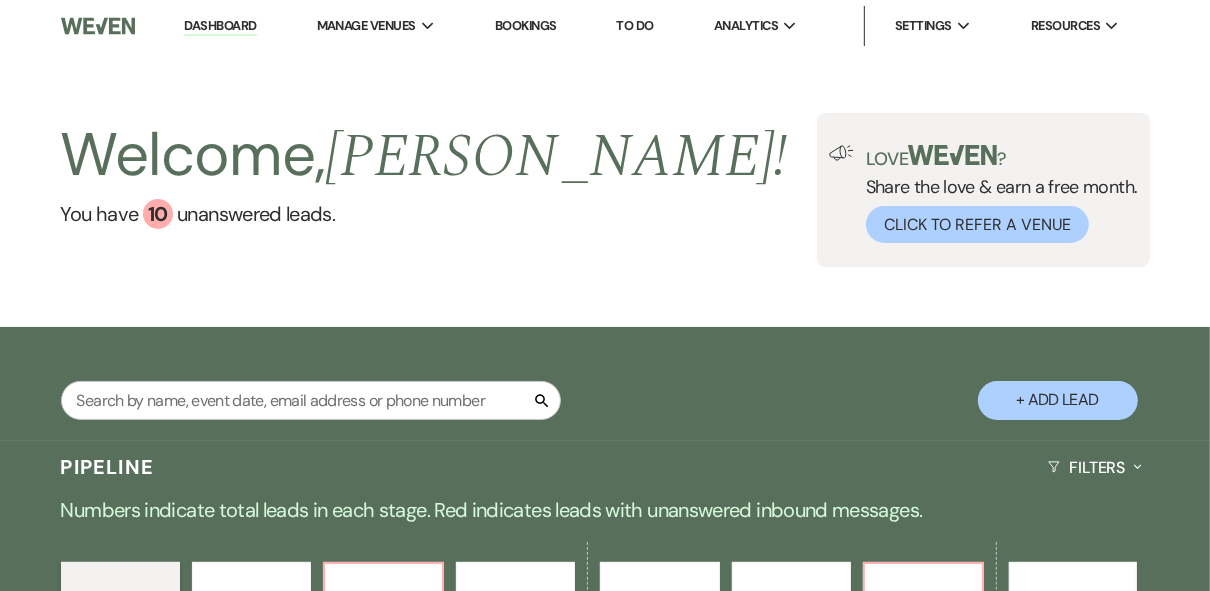 click on "Welcome,  [PERSON_NAME] ! You have   10   unanswered lead s . Love   ?
Share the love & earn a free month.     Click to Refer a Venue" at bounding box center (605, 190) 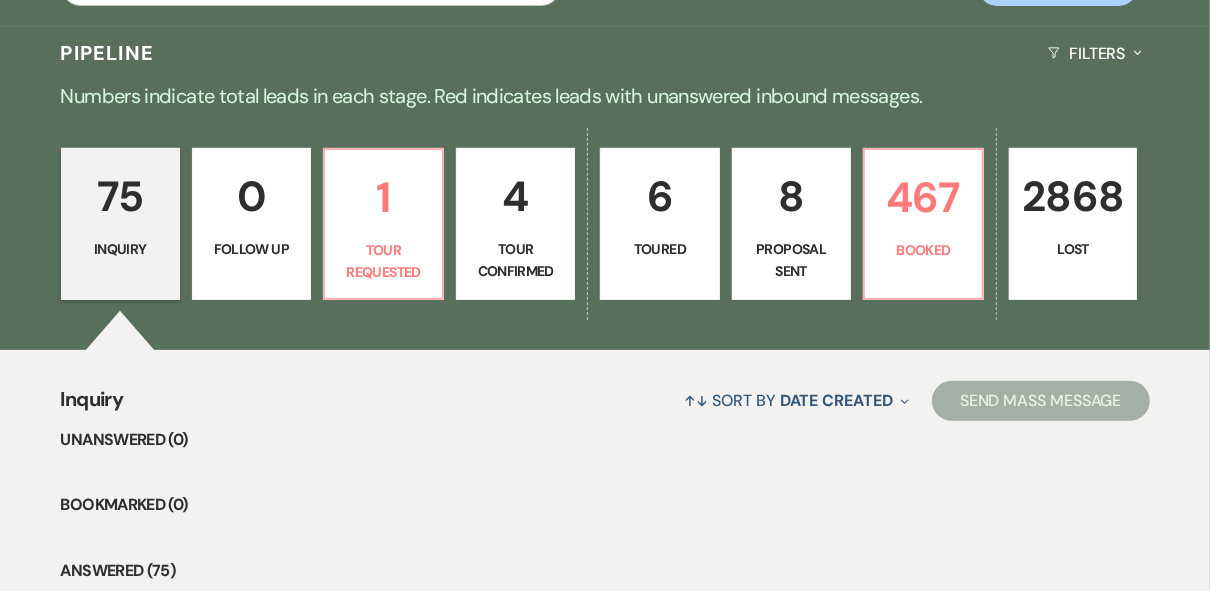 scroll, scrollTop: 560, scrollLeft: 0, axis: vertical 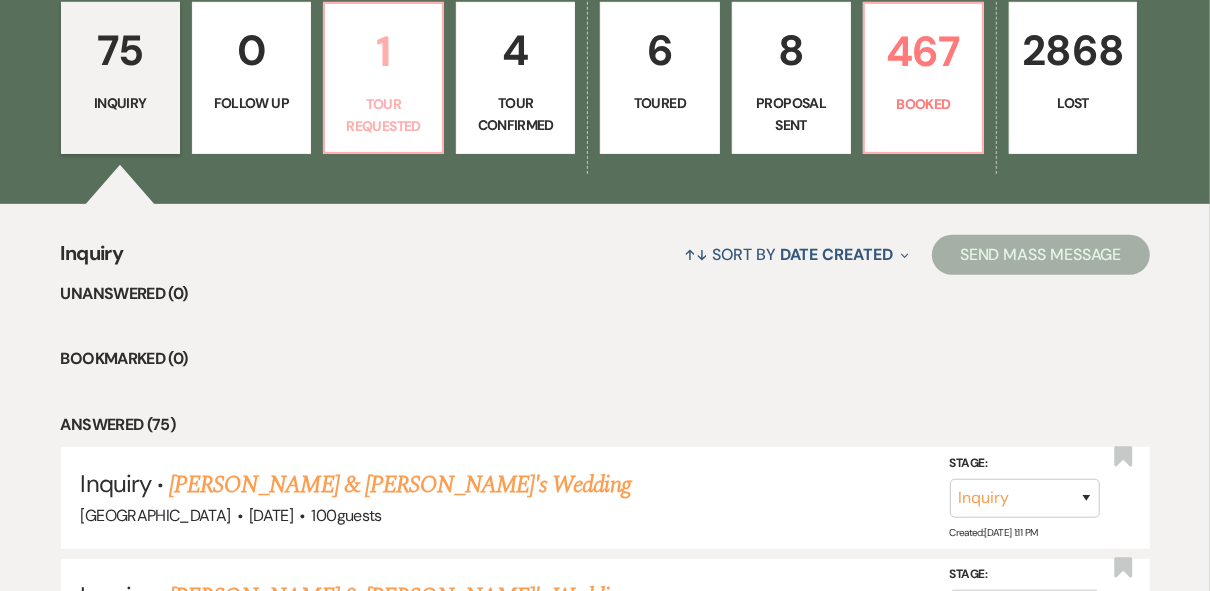 click on "Tour Requested" at bounding box center [383, 115] 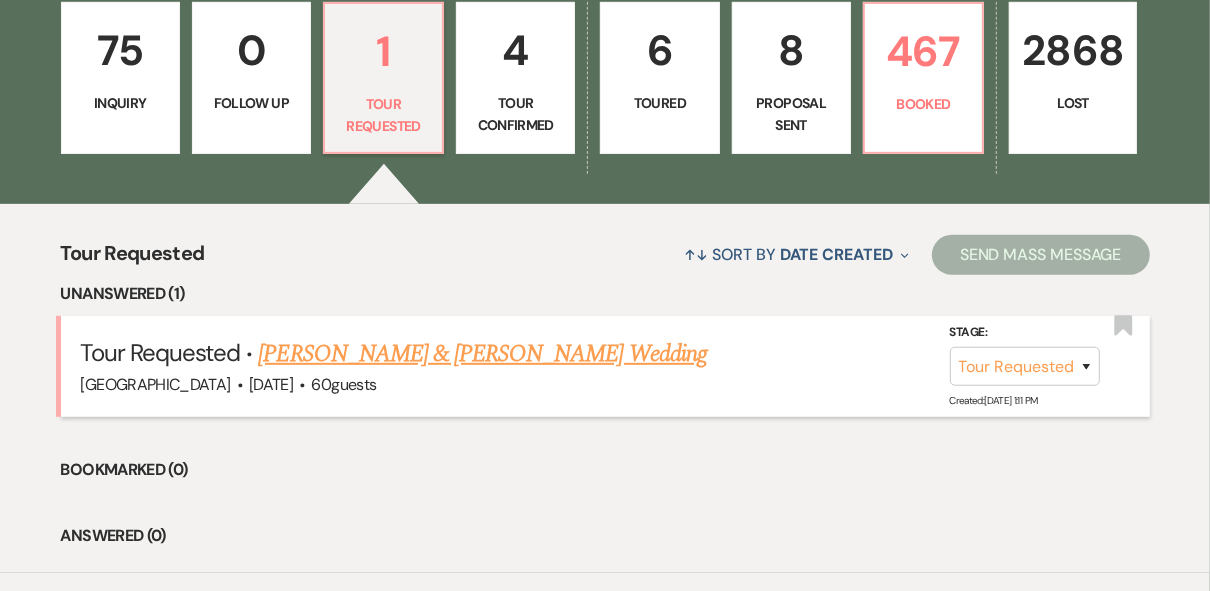 click on "John Tarver & Riley Bell's Wedding" at bounding box center (482, 354) 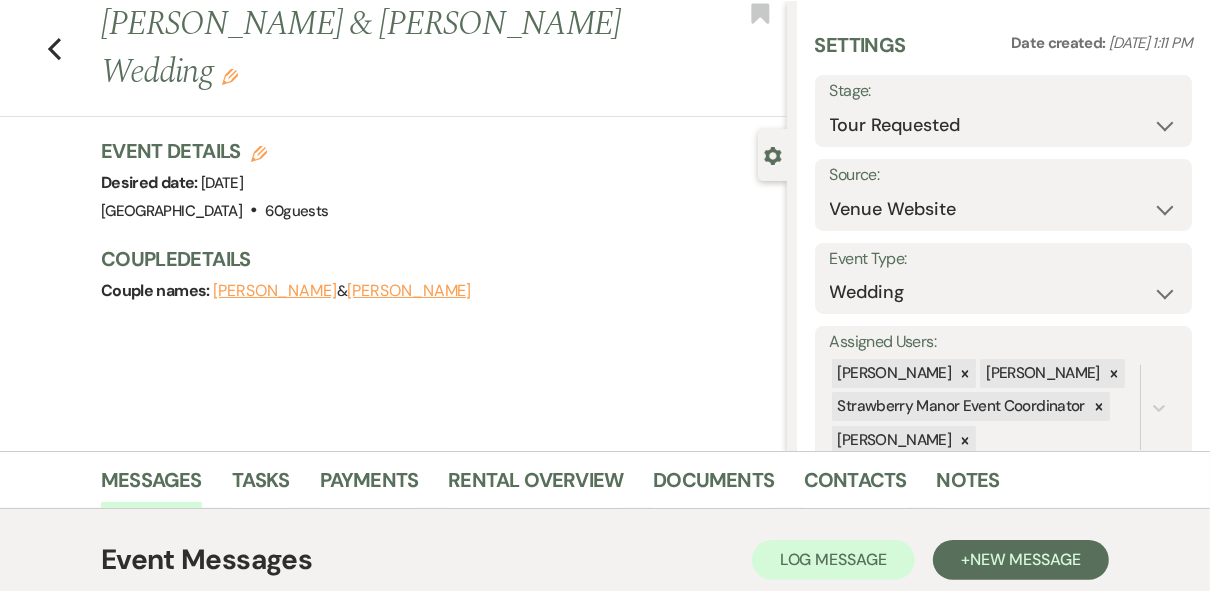 scroll, scrollTop: 0, scrollLeft: 0, axis: both 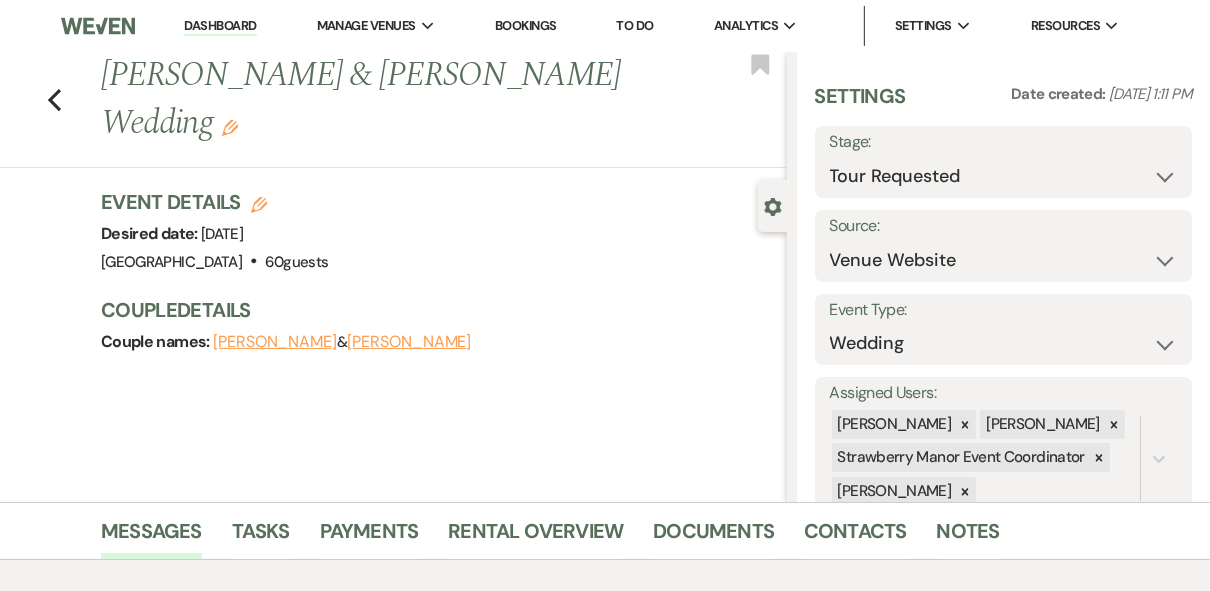 click on "Dashboard" at bounding box center (220, 26) 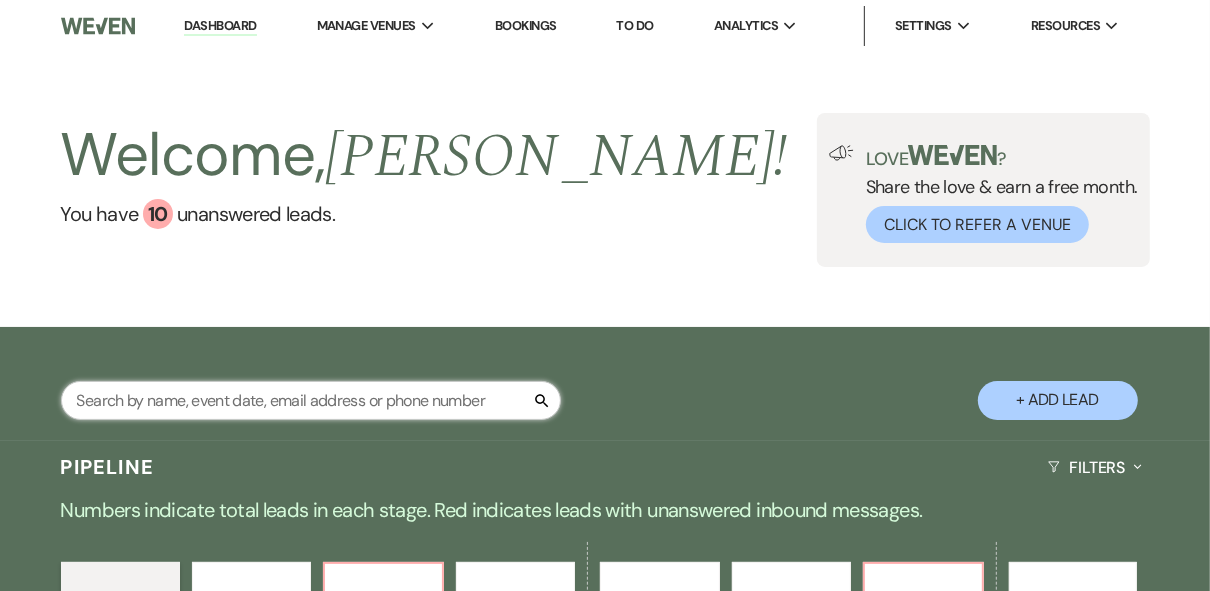 click at bounding box center (311, 400) 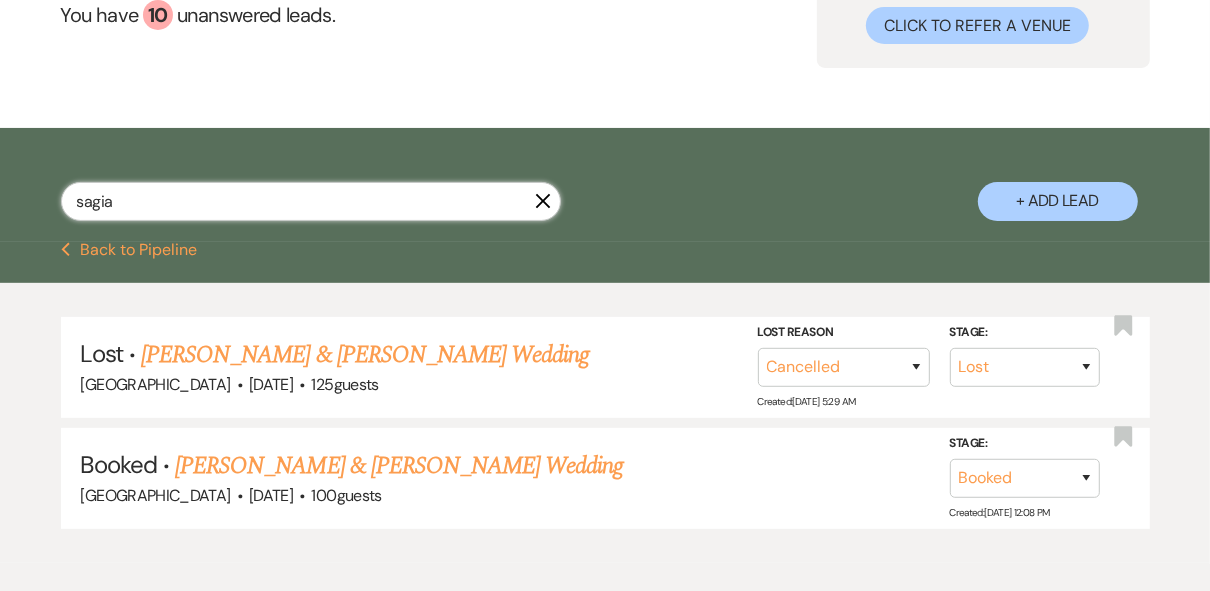 scroll, scrollTop: 240, scrollLeft: 0, axis: vertical 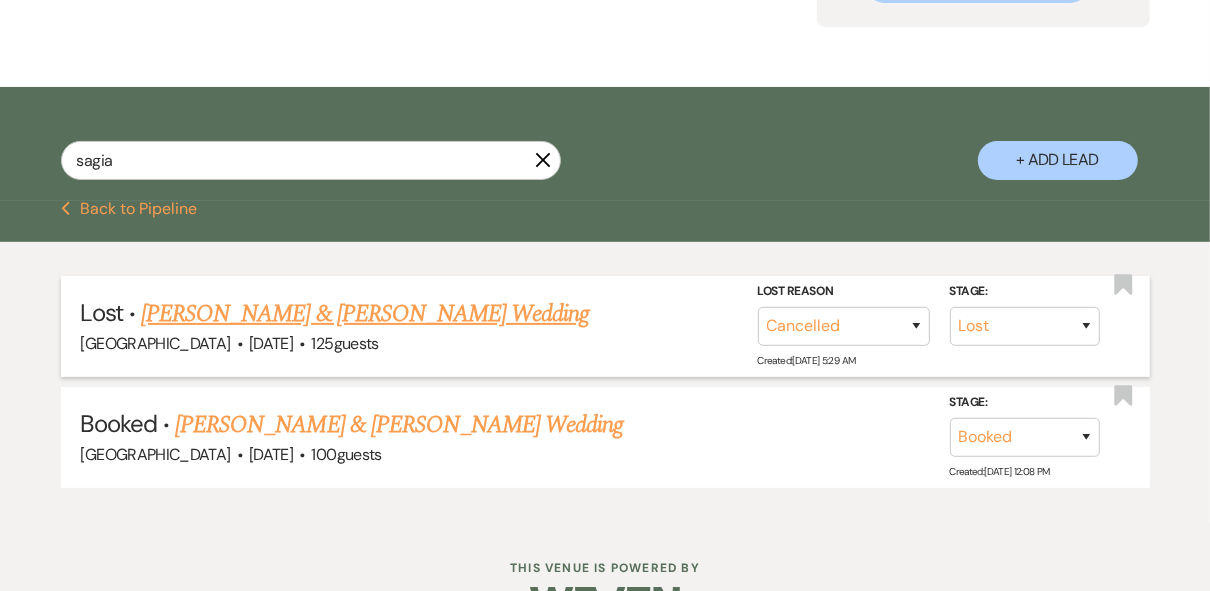 click on "Rahim Escalante & Sagia Harrell's Wedding" at bounding box center [365, 314] 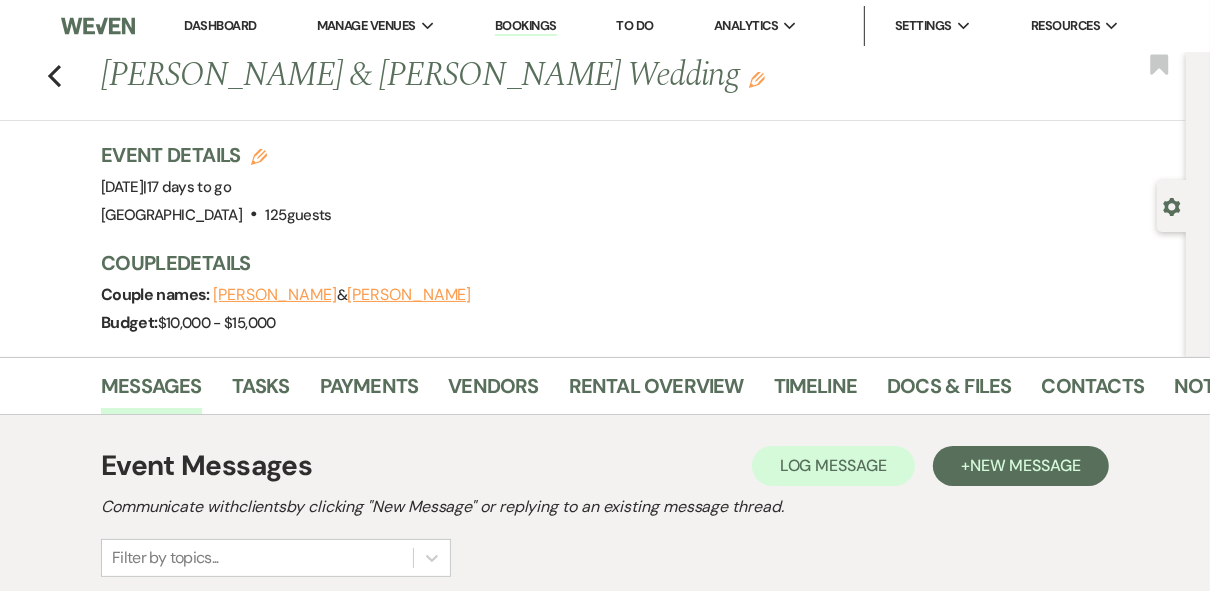 scroll, scrollTop: 480, scrollLeft: 0, axis: vertical 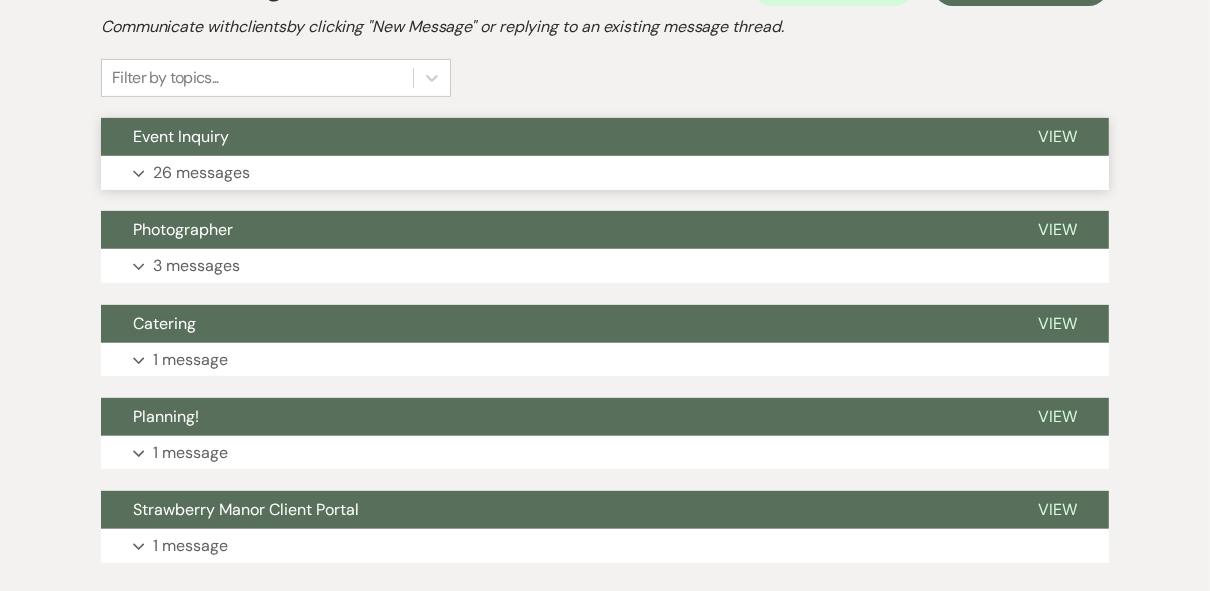 click on "View" at bounding box center [1057, 136] 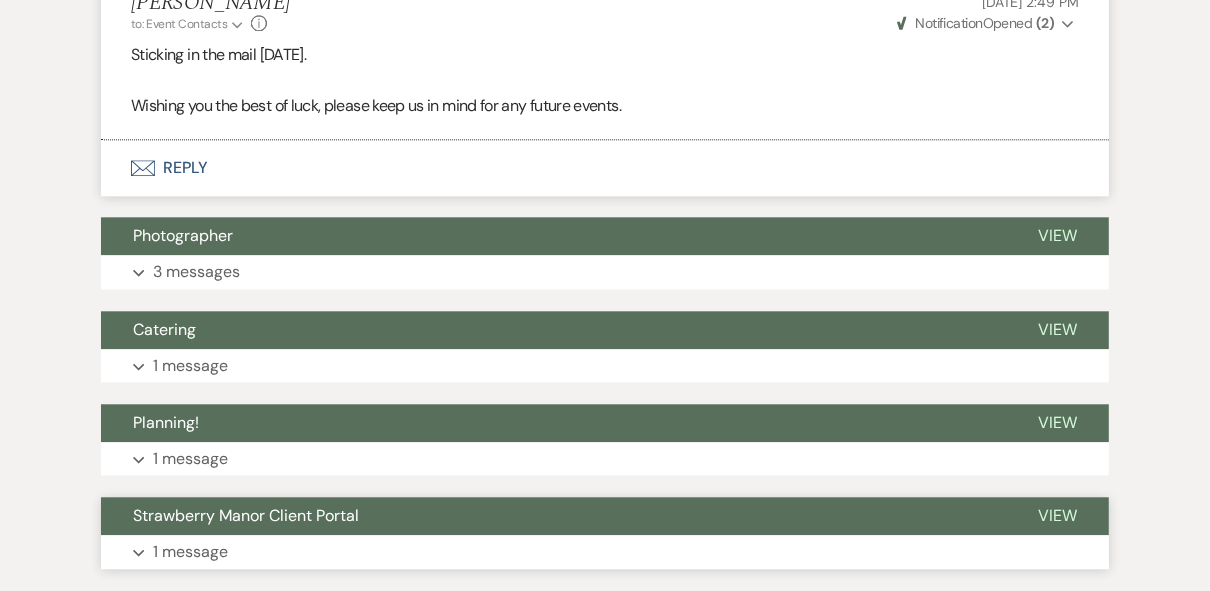 scroll, scrollTop: 8263, scrollLeft: 0, axis: vertical 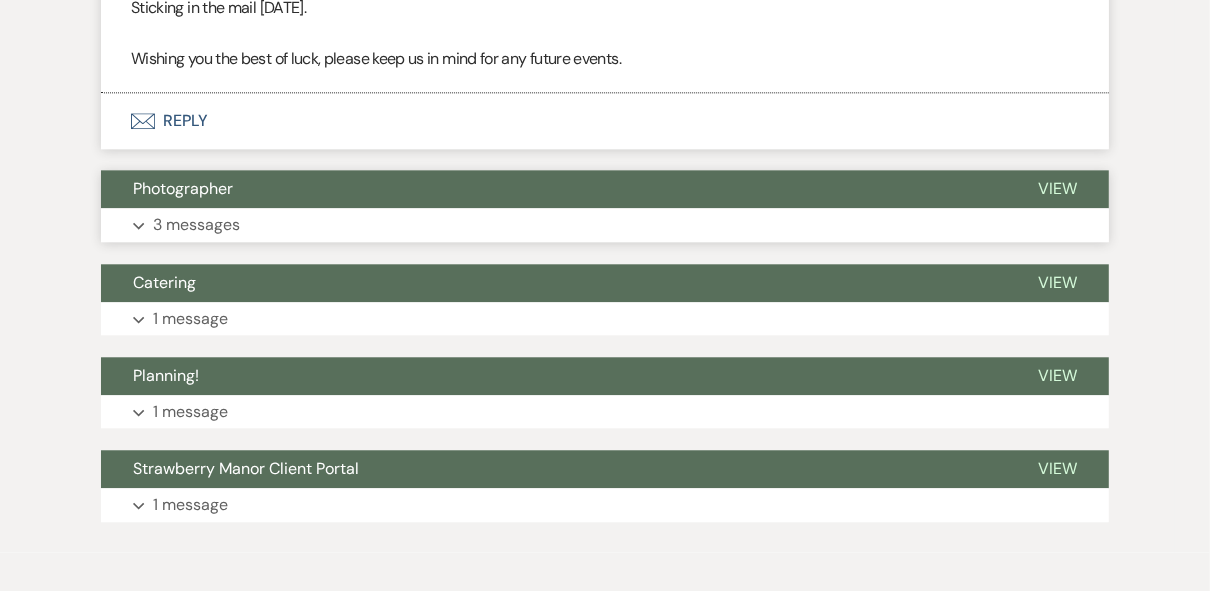 click on "View" at bounding box center (1057, 189) 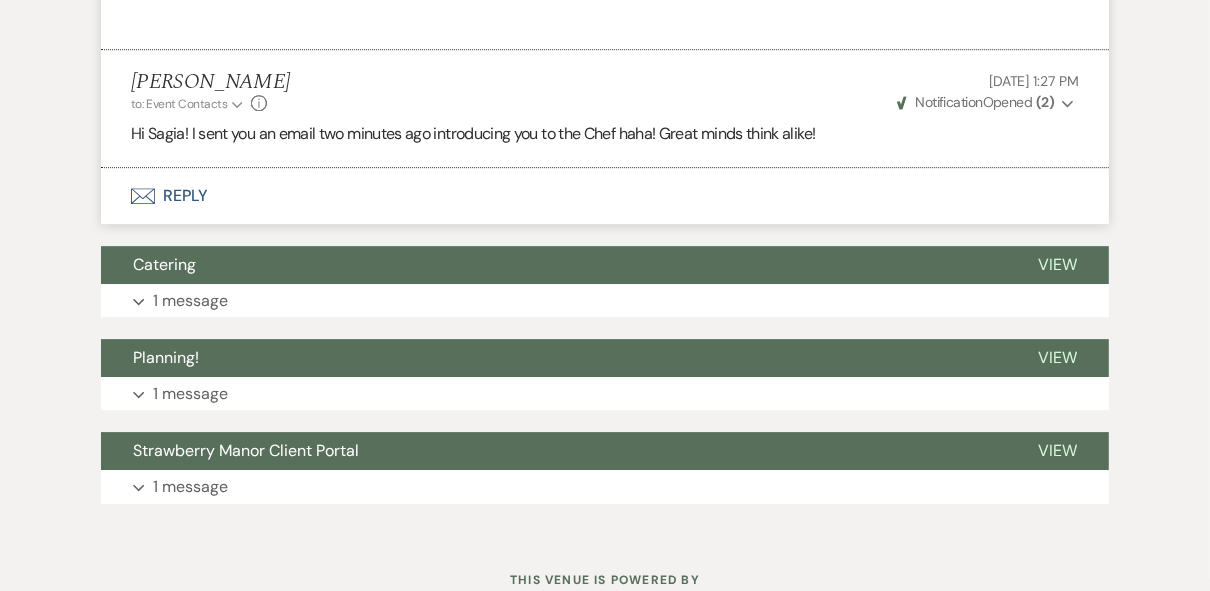 scroll, scrollTop: 9138, scrollLeft: 0, axis: vertical 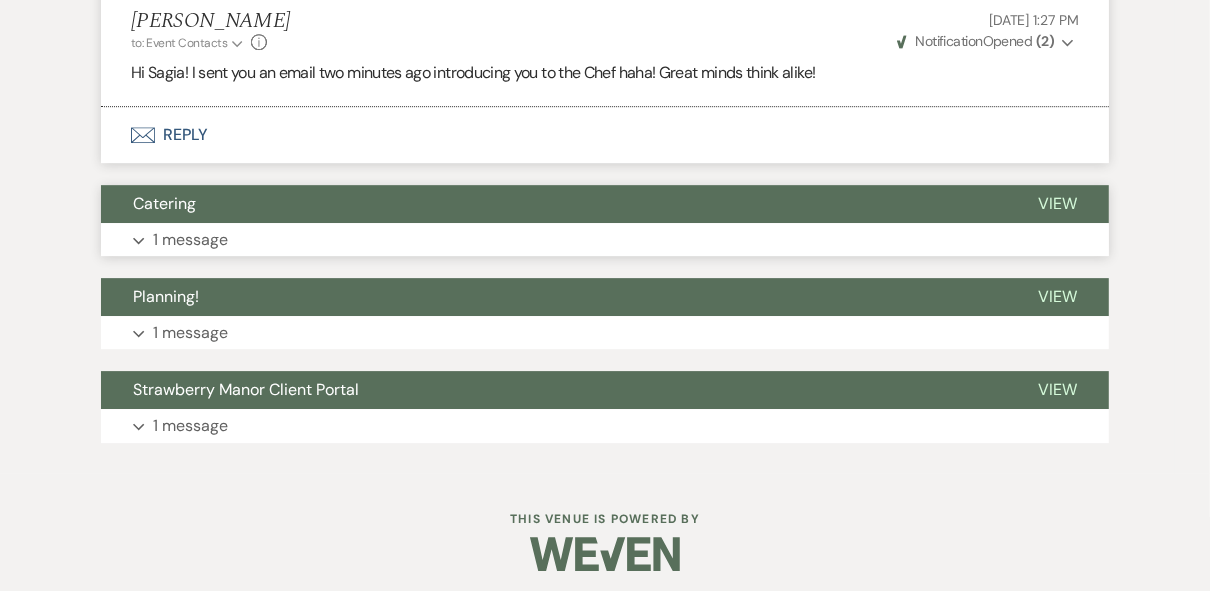 click on "View" at bounding box center (1057, 203) 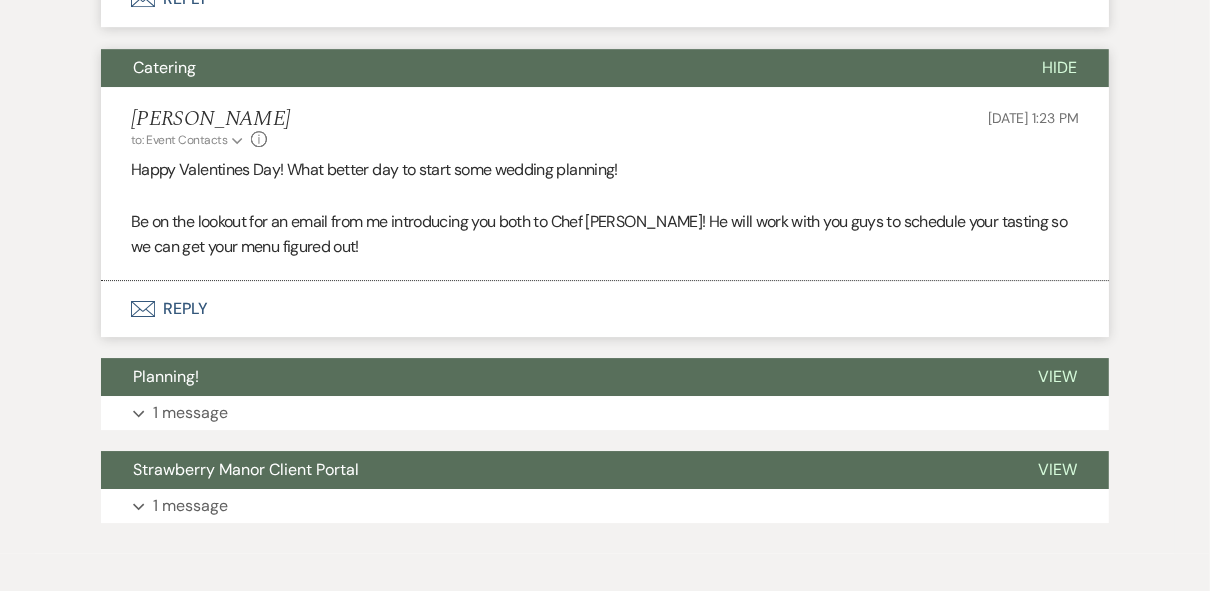 scroll, scrollTop: 9354, scrollLeft: 0, axis: vertical 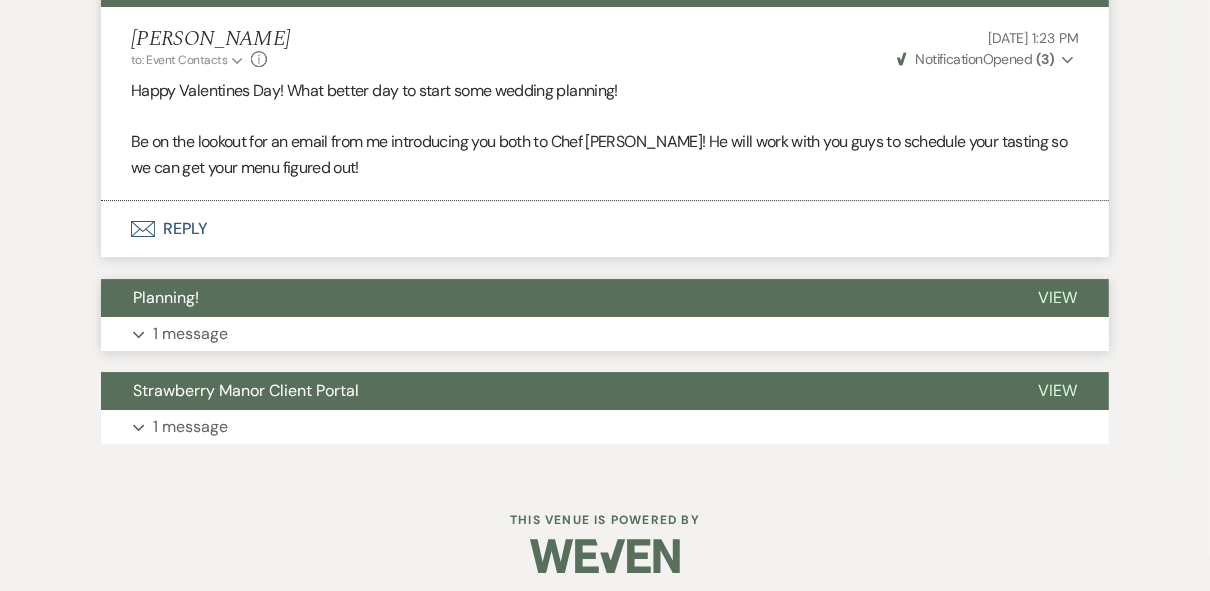 click on "View" at bounding box center [1057, 297] 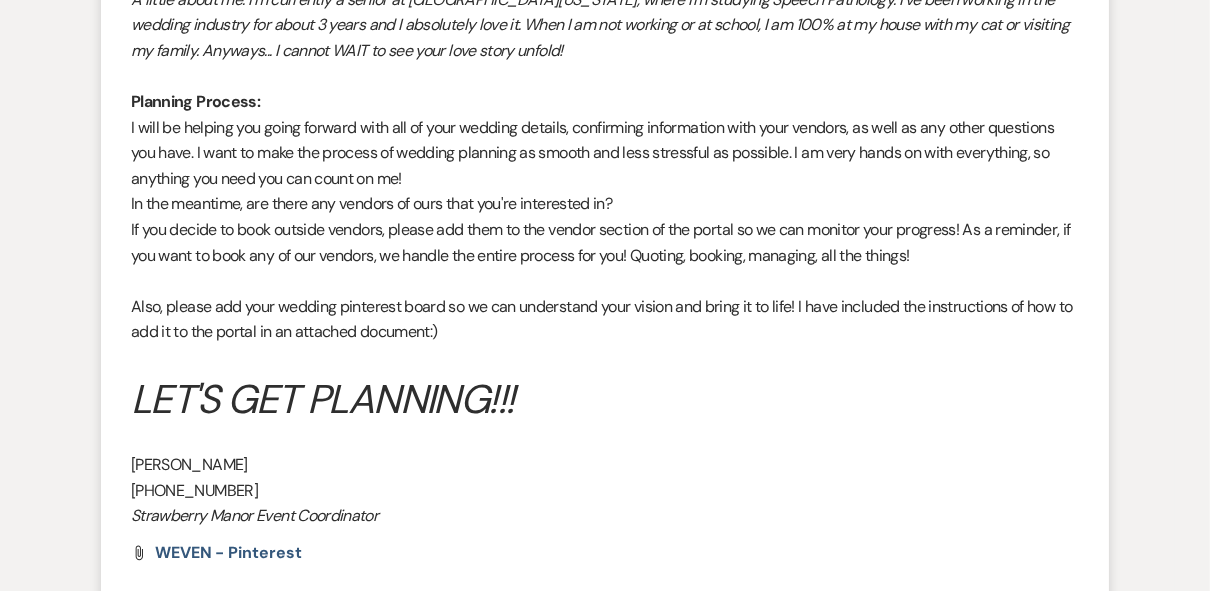 scroll, scrollTop: 10218, scrollLeft: 0, axis: vertical 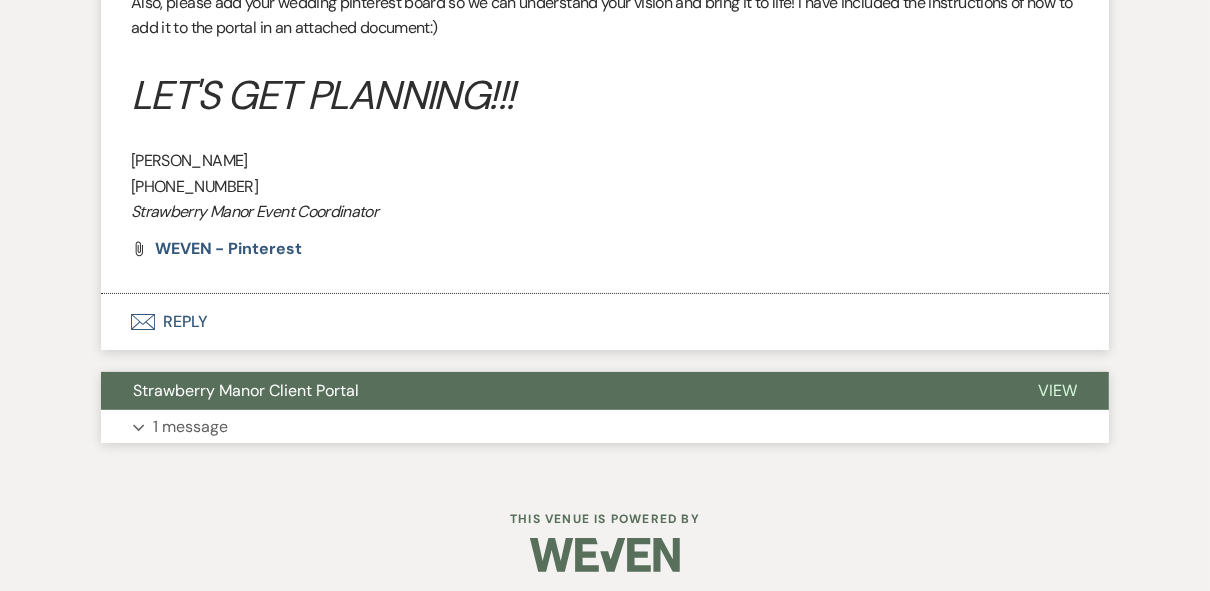 click on "View" at bounding box center [1057, 390] 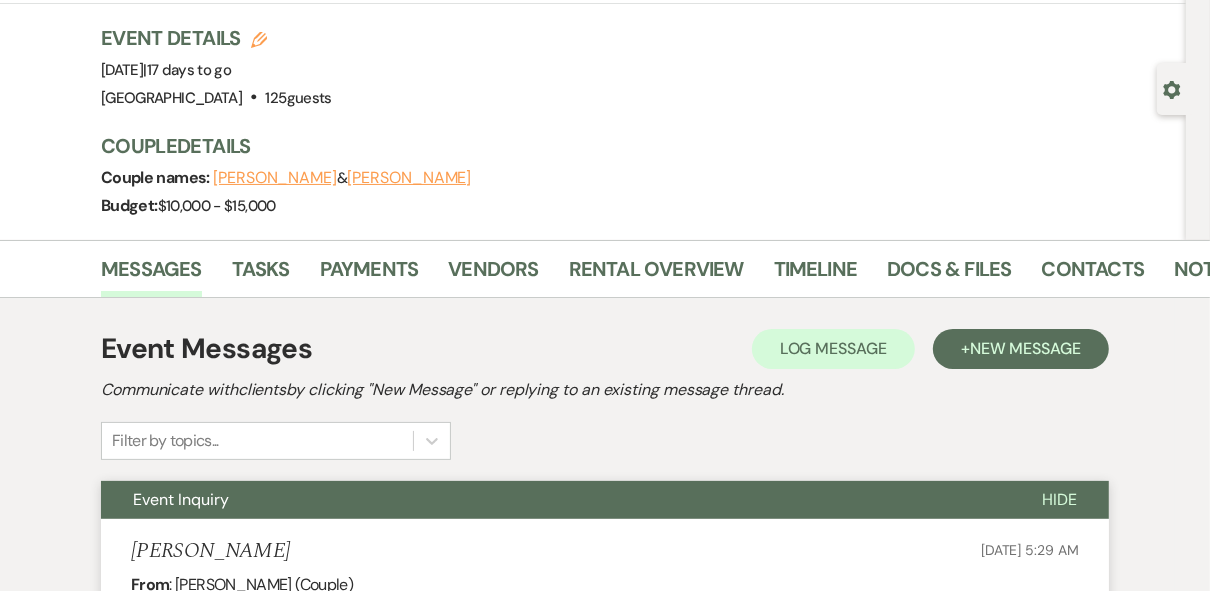 scroll, scrollTop: 0, scrollLeft: 0, axis: both 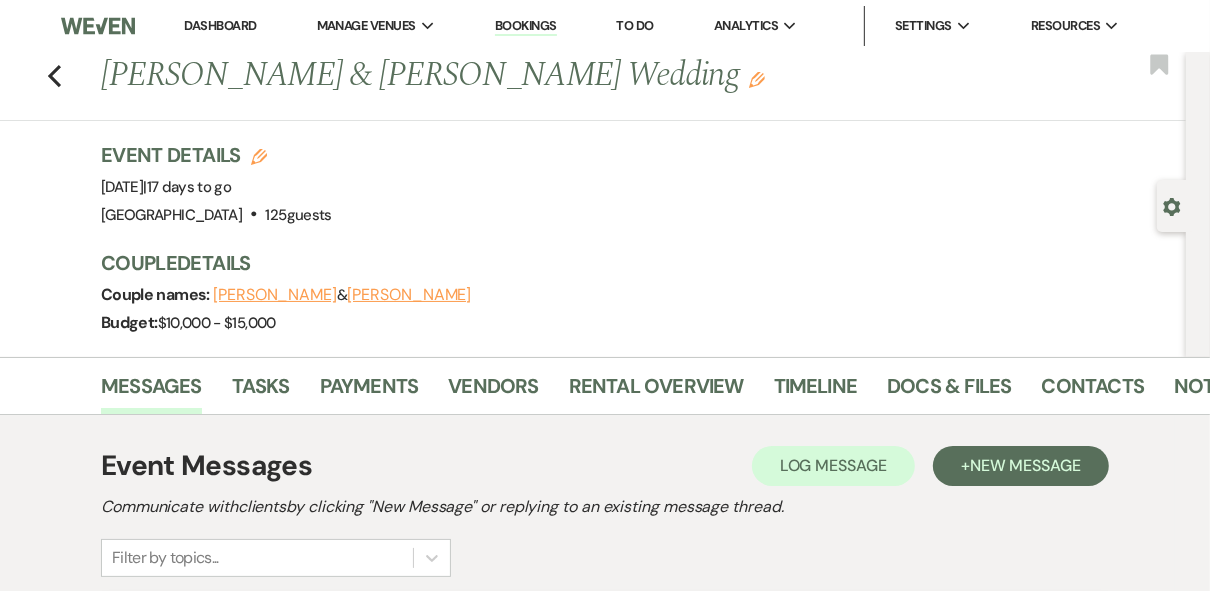 click on "Dashboard" at bounding box center (220, 25) 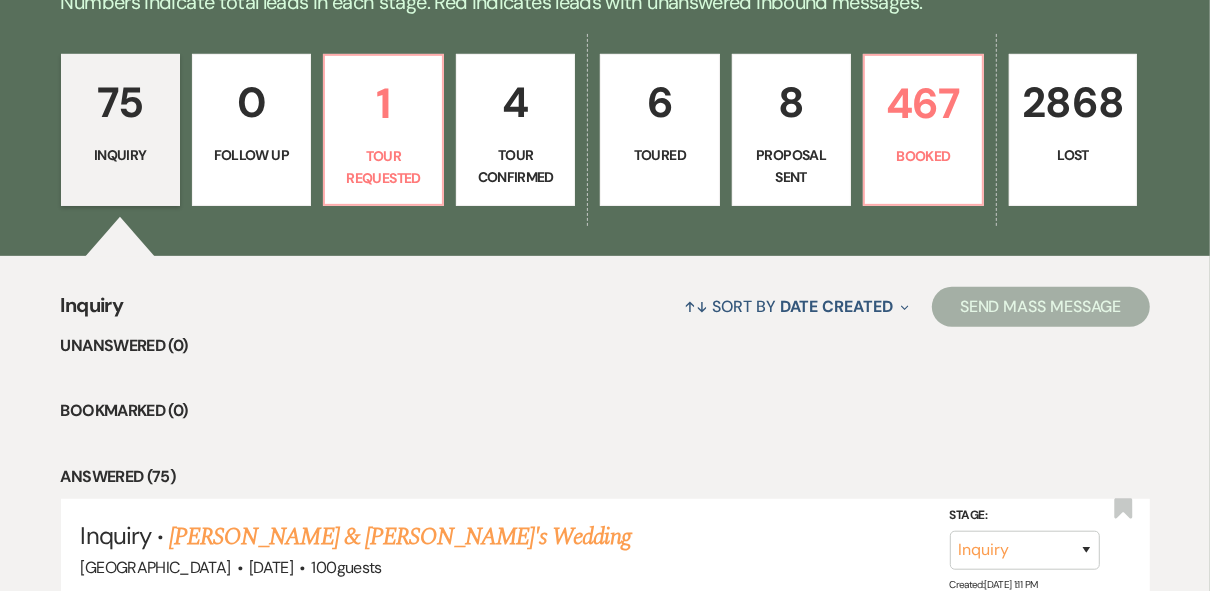 scroll, scrollTop: 560, scrollLeft: 0, axis: vertical 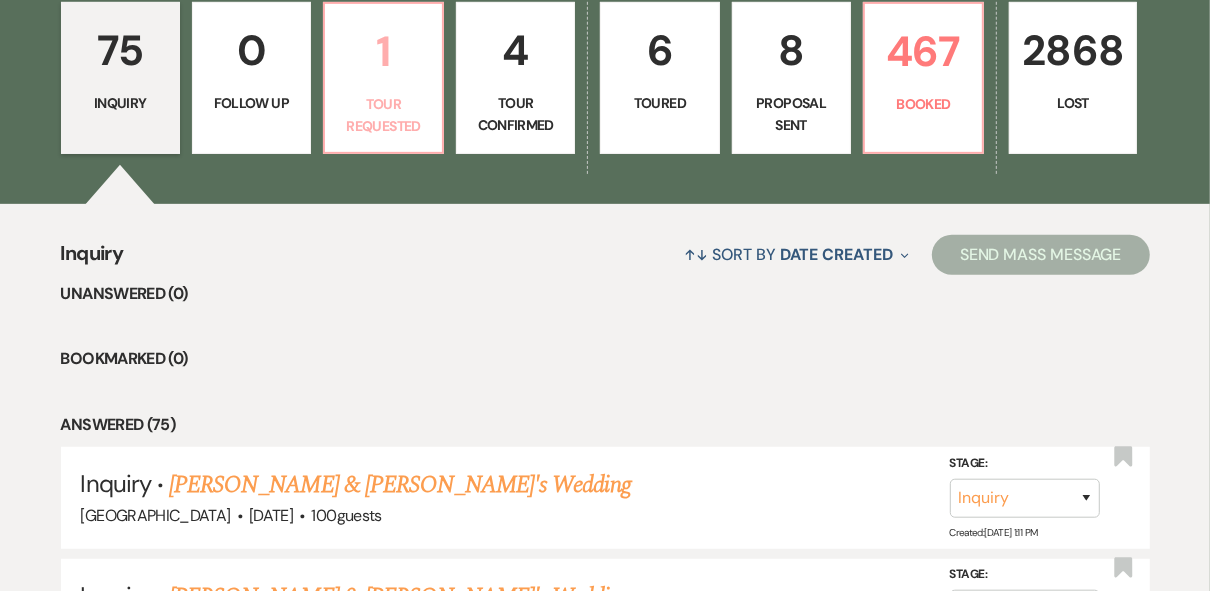 click on "Tour Requested" at bounding box center [383, 115] 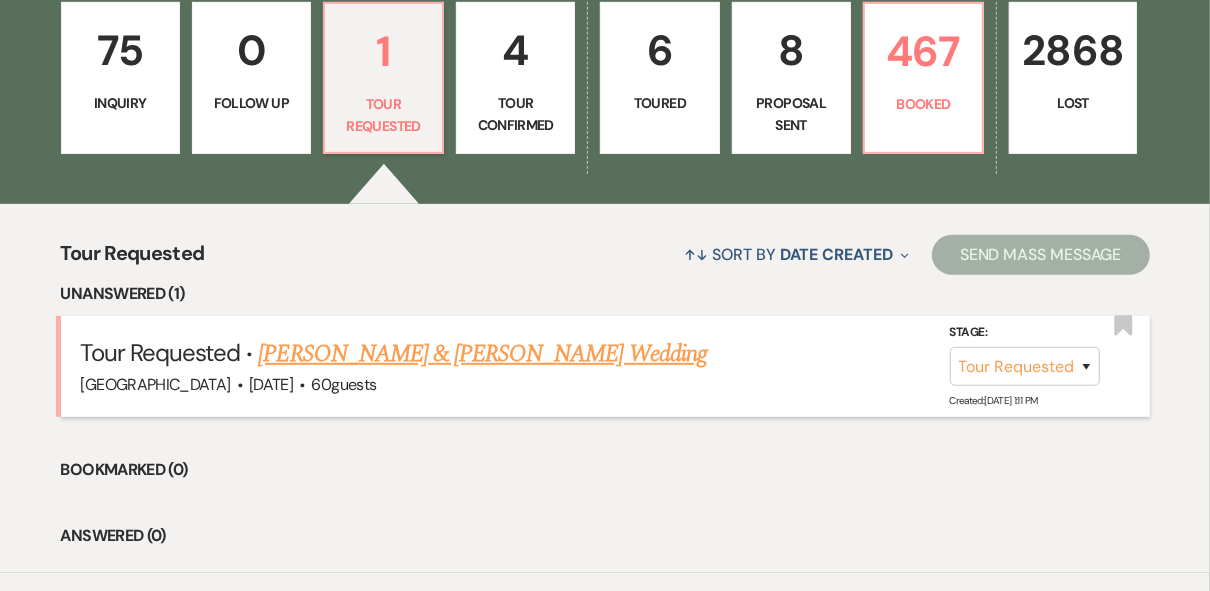 click on "John Tarver & Riley Bell's Wedding" at bounding box center (482, 354) 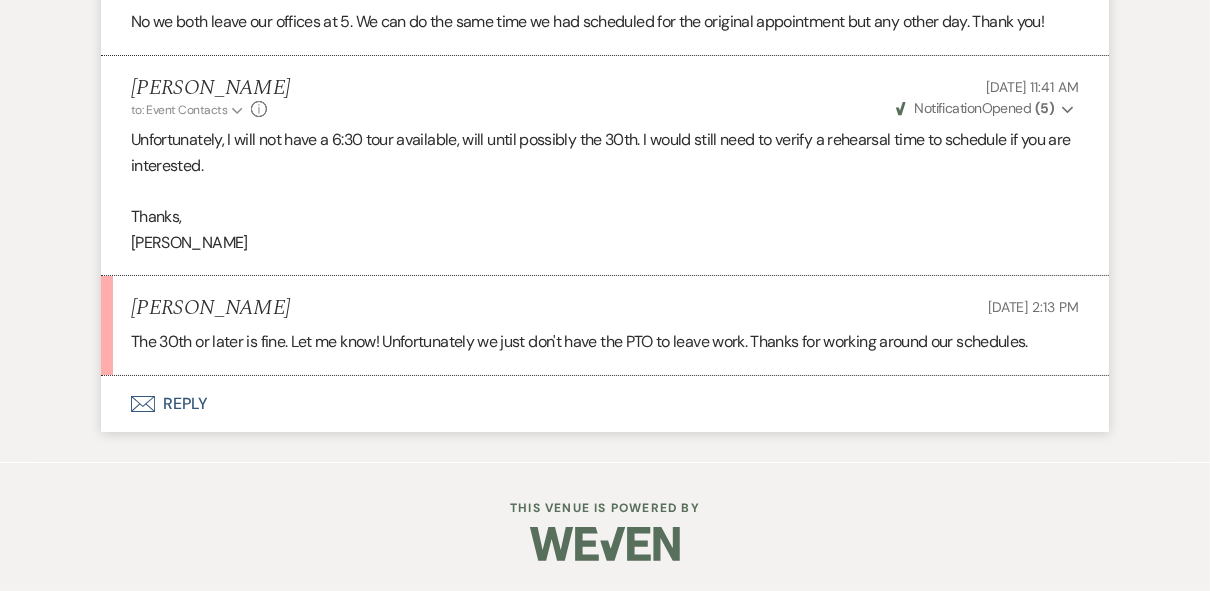scroll, scrollTop: 4972, scrollLeft: 0, axis: vertical 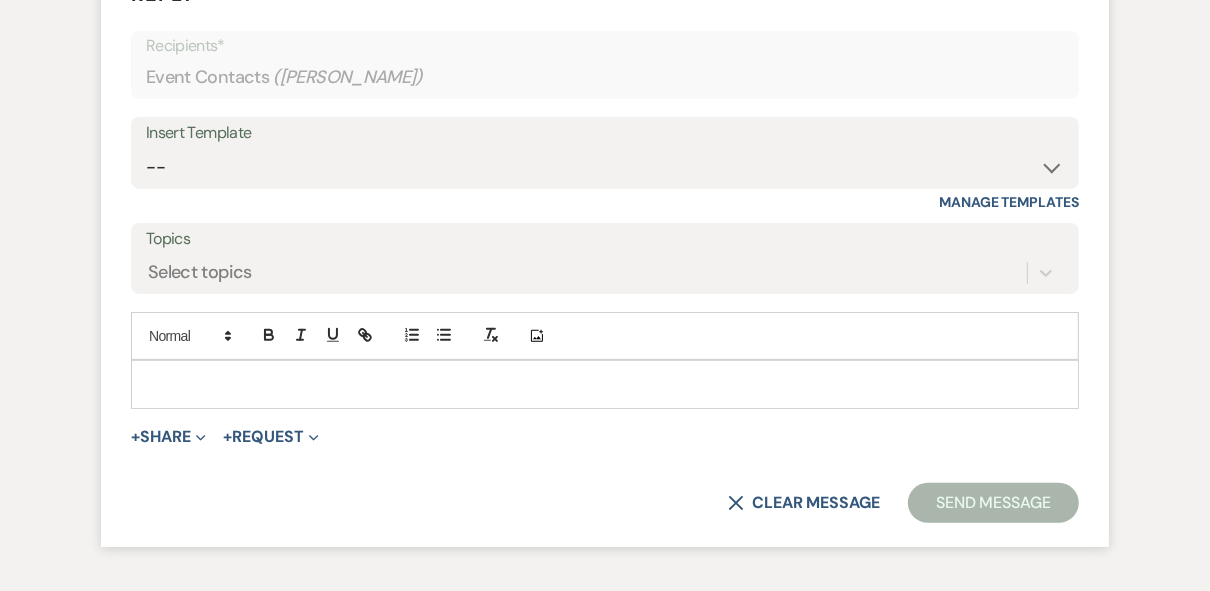 click at bounding box center (605, 384) 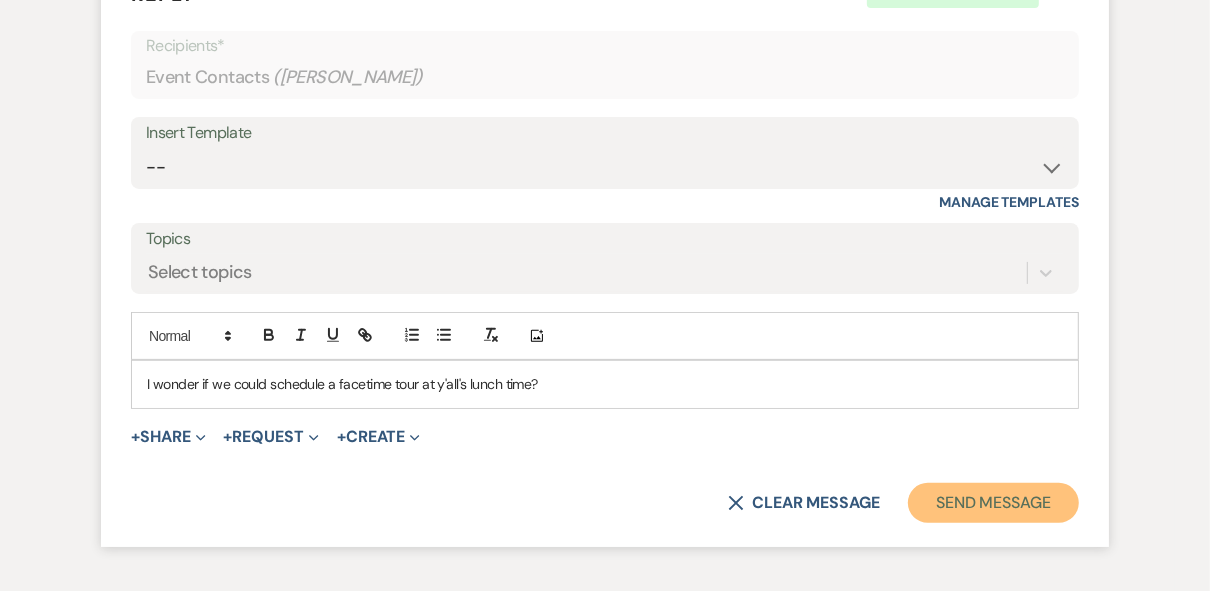 click on "Send Message" at bounding box center (993, 503) 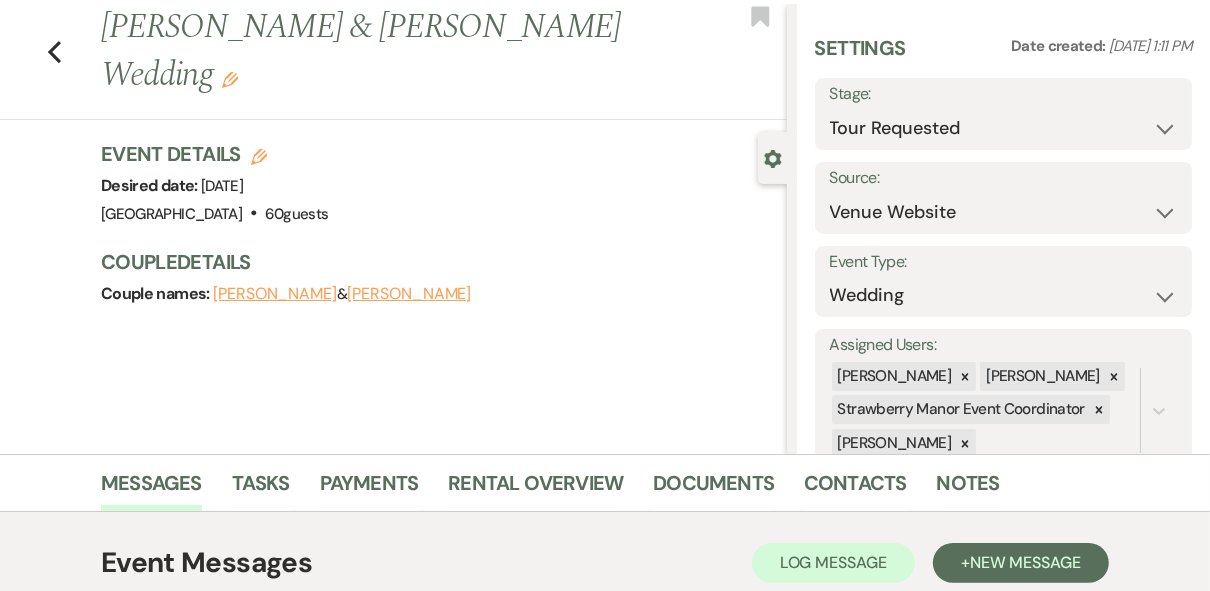 scroll, scrollTop: 0, scrollLeft: 0, axis: both 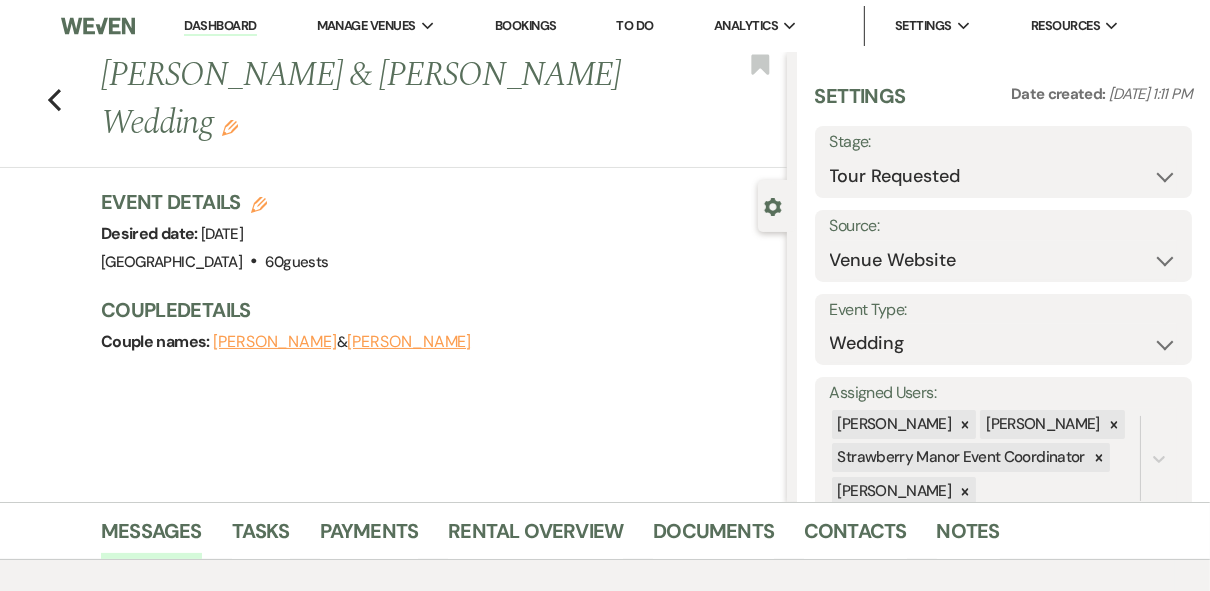 click on "Dashboard" at bounding box center [220, 26] 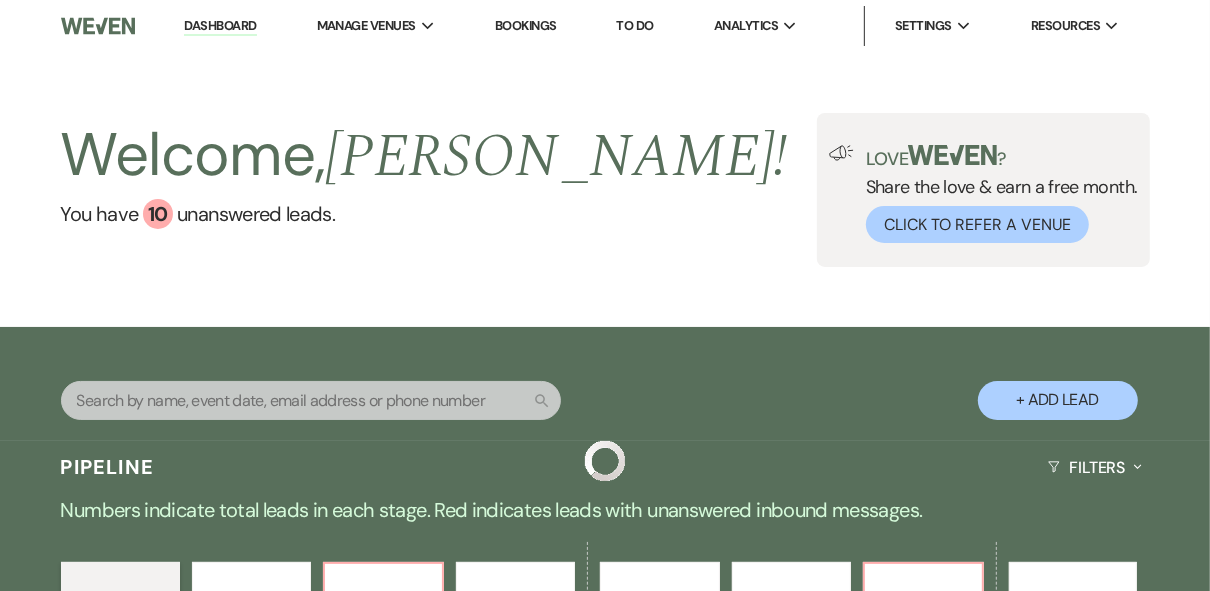 scroll, scrollTop: 320, scrollLeft: 0, axis: vertical 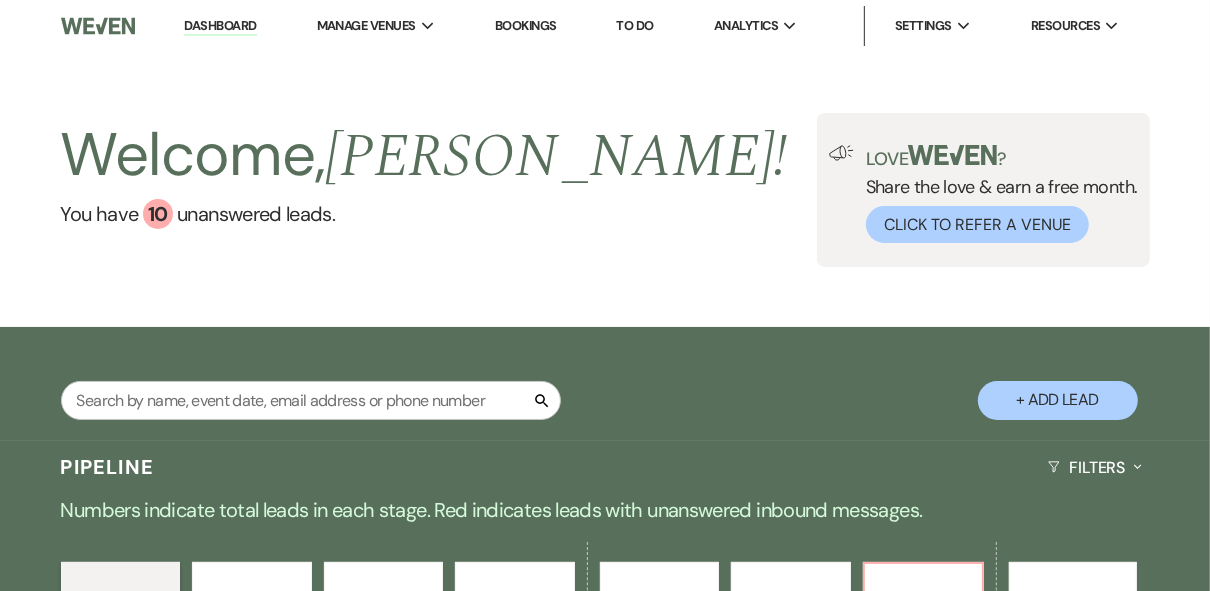click on "Welcome,  [PERSON_NAME] ! You have   10   unanswered lead s . Love   ?
Share the love & earn a free month.     Click to Refer a Venue" at bounding box center [605, 189] 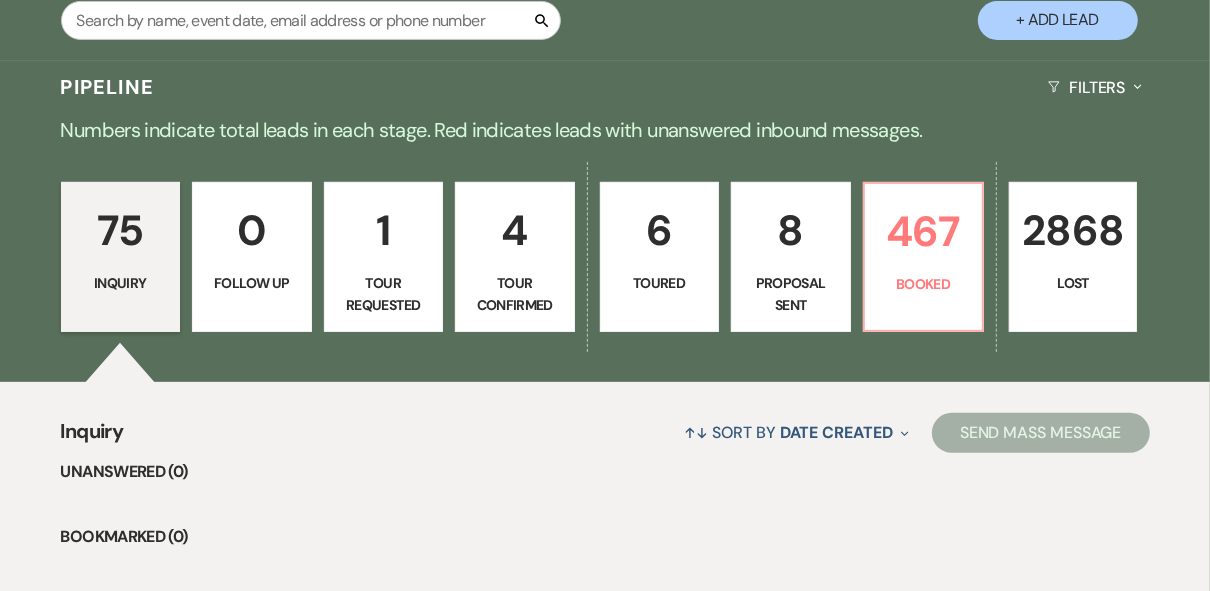 scroll, scrollTop: 400, scrollLeft: 0, axis: vertical 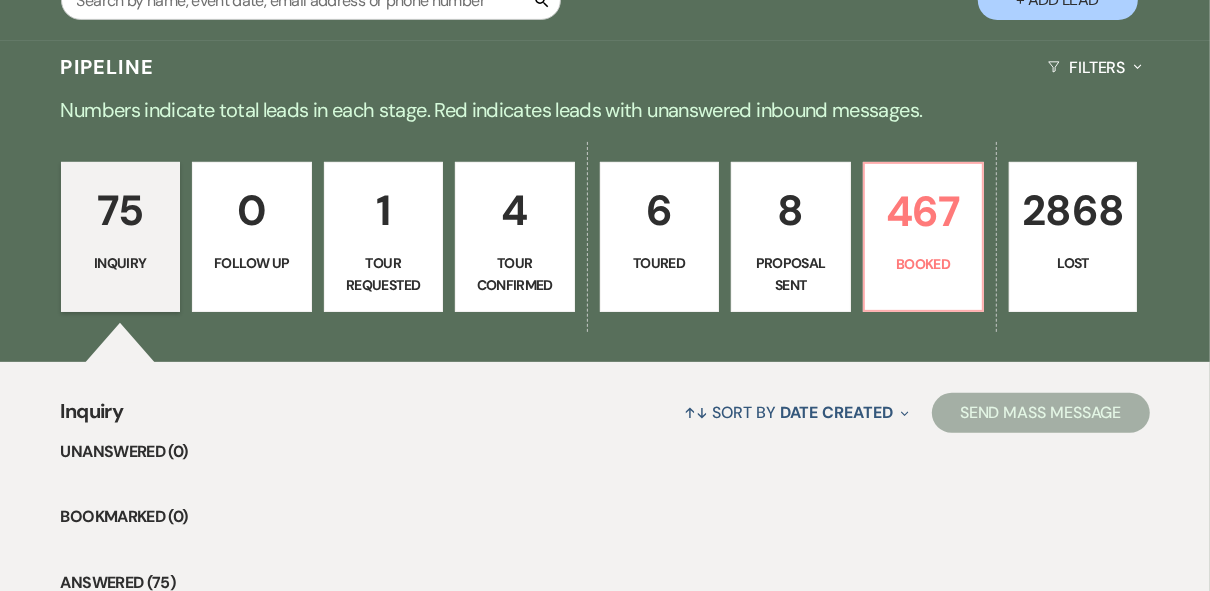 click on "Proposal Sent" at bounding box center (791, 274) 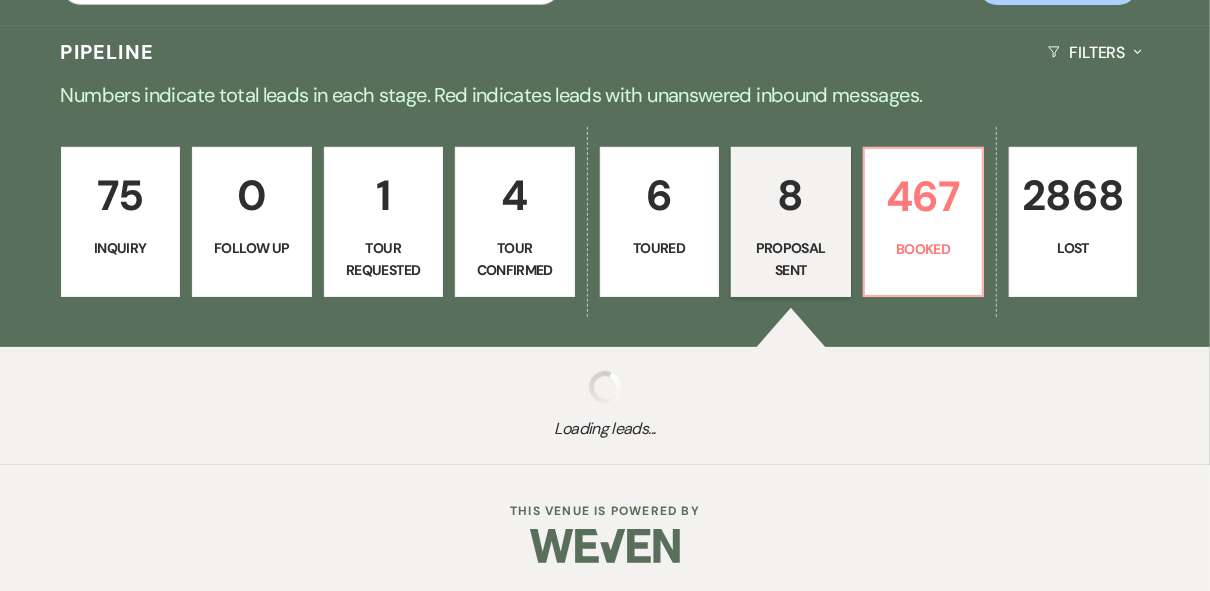 select on "6" 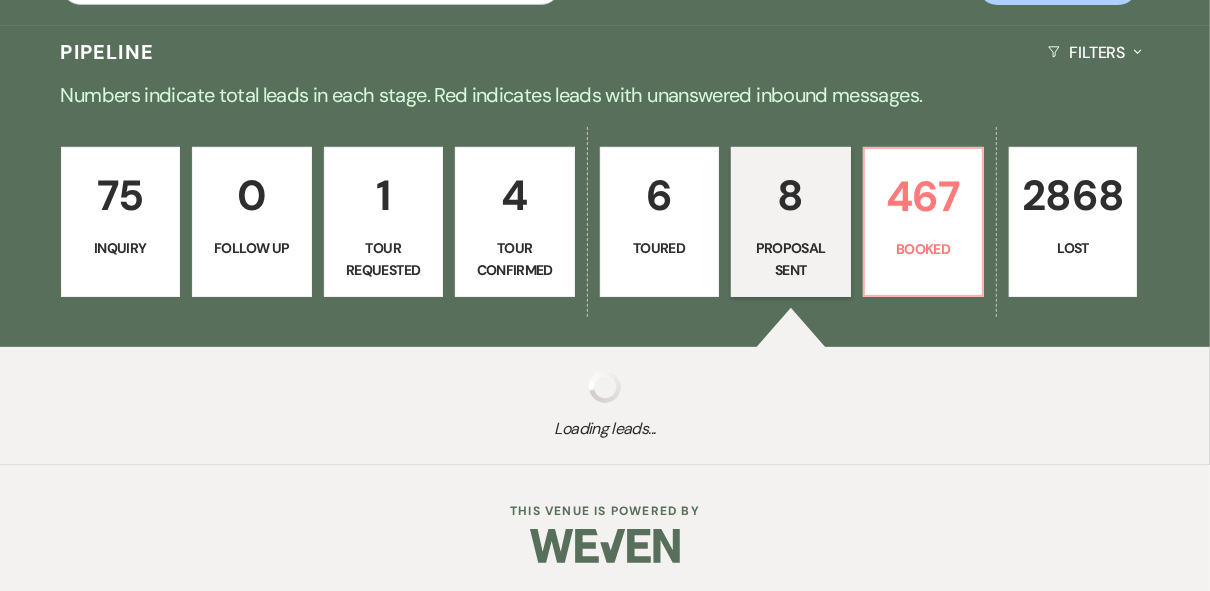 select on "6" 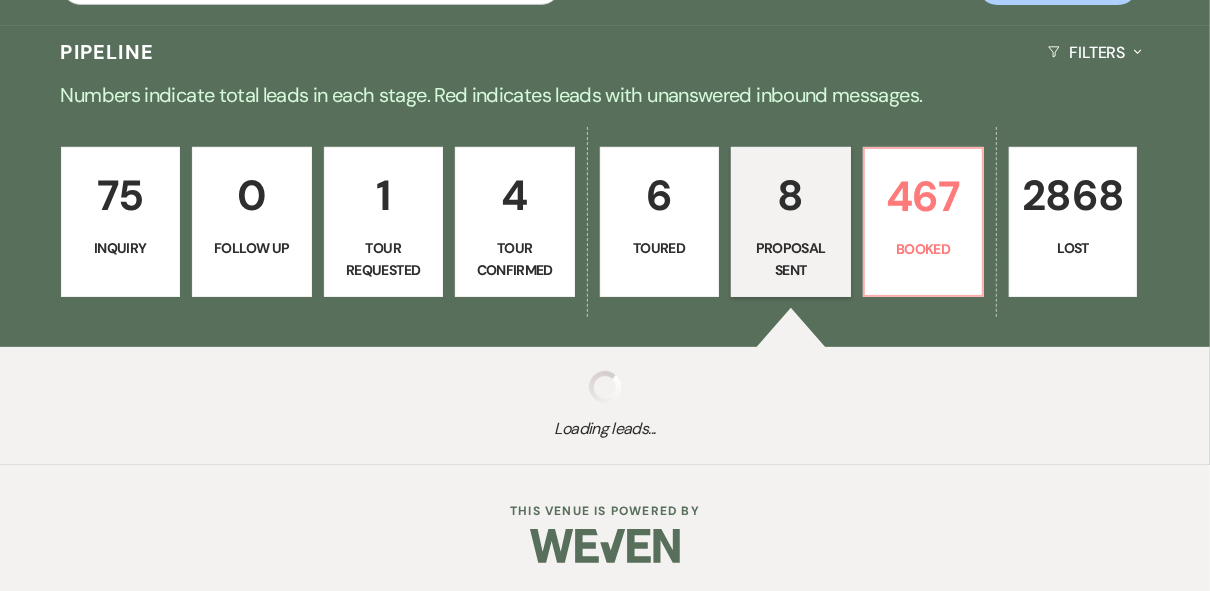 select on "6" 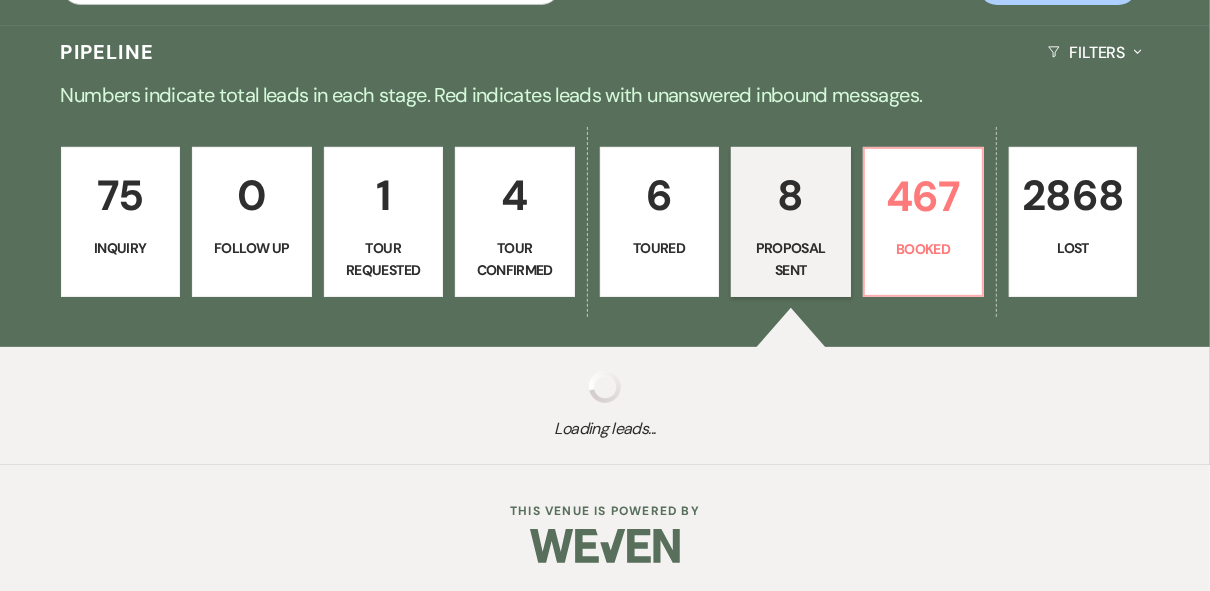 select on "6" 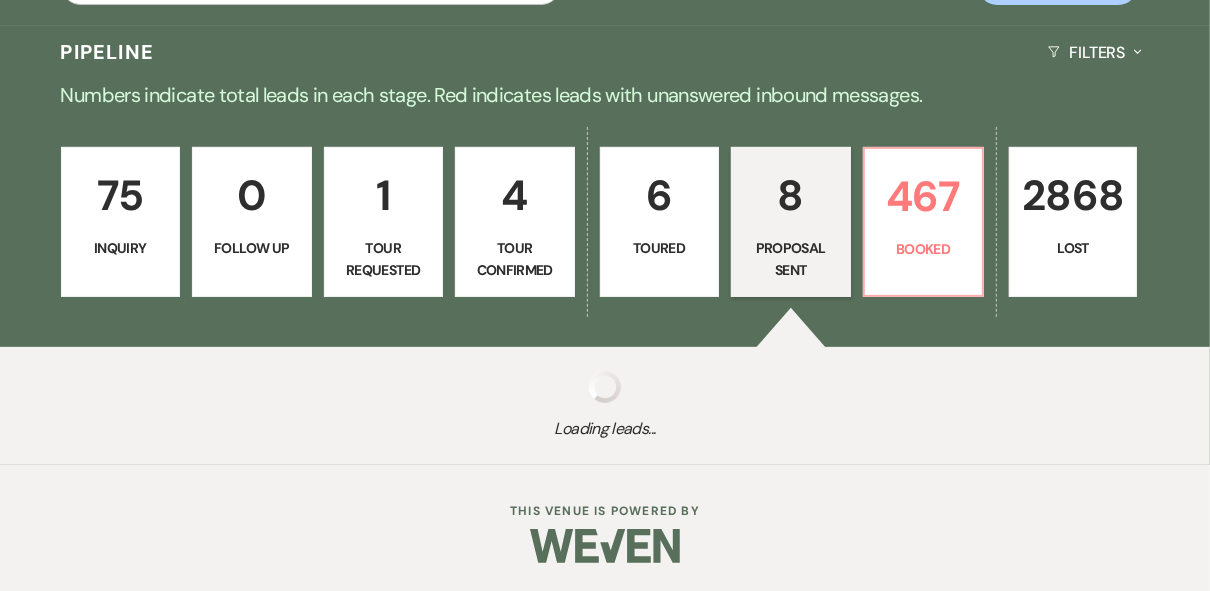 select on "6" 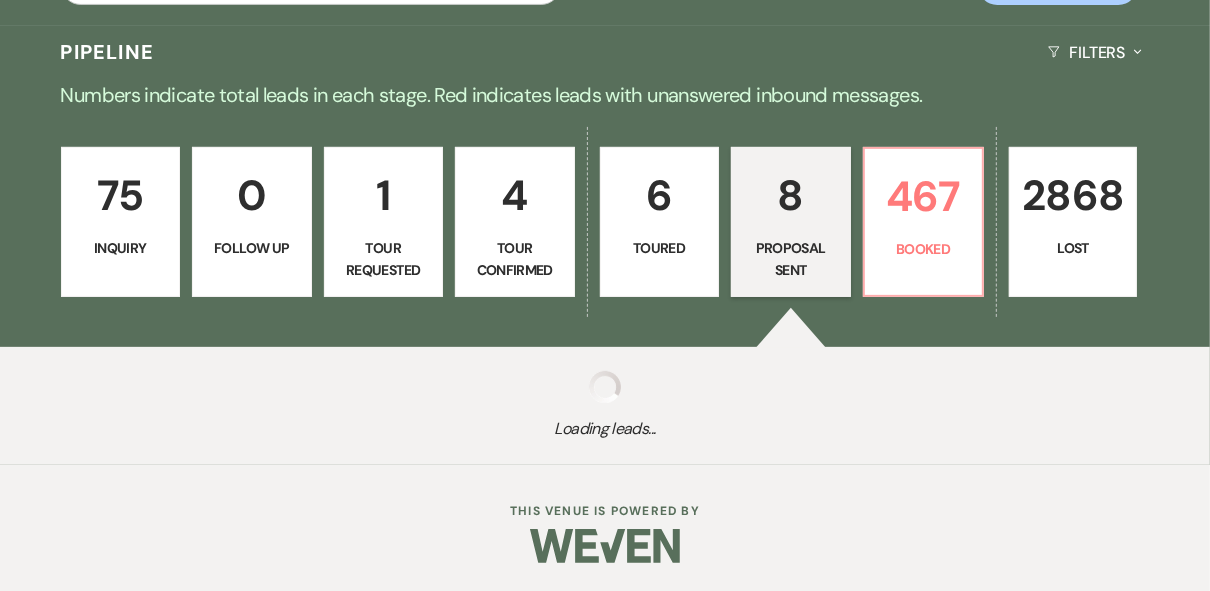 select on "6" 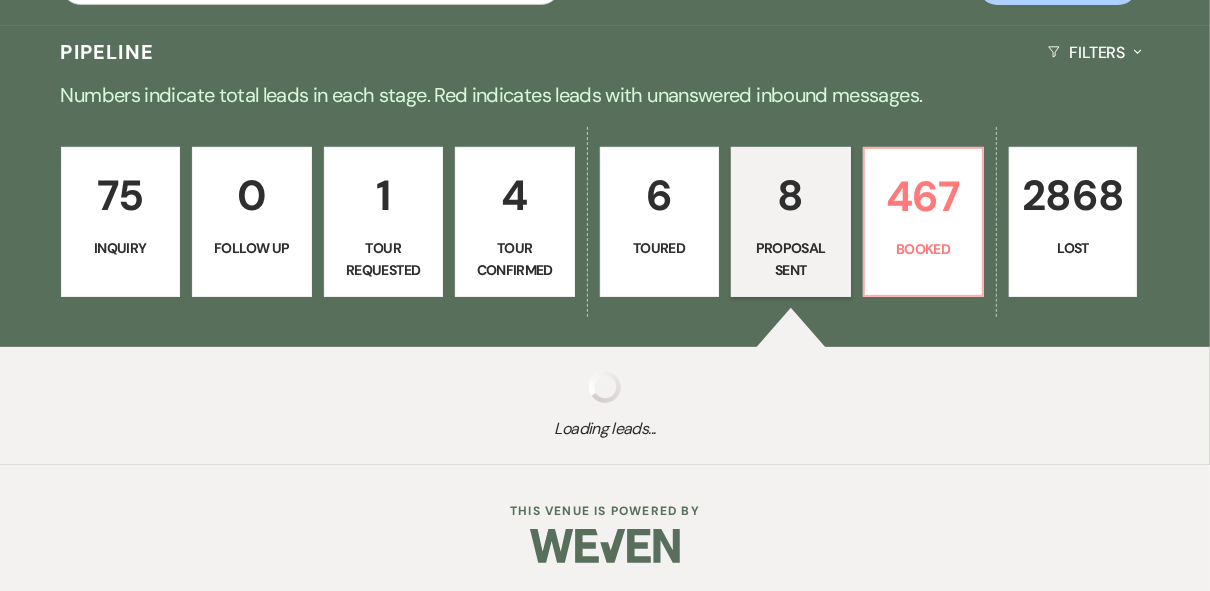 select on "6" 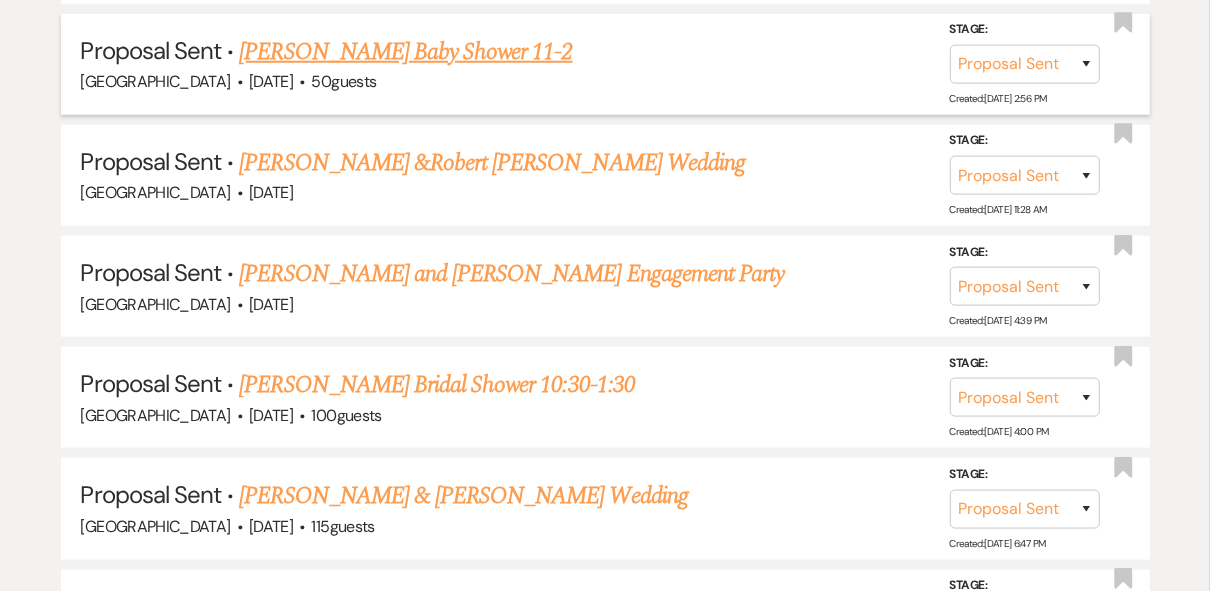 scroll, scrollTop: 1377, scrollLeft: 0, axis: vertical 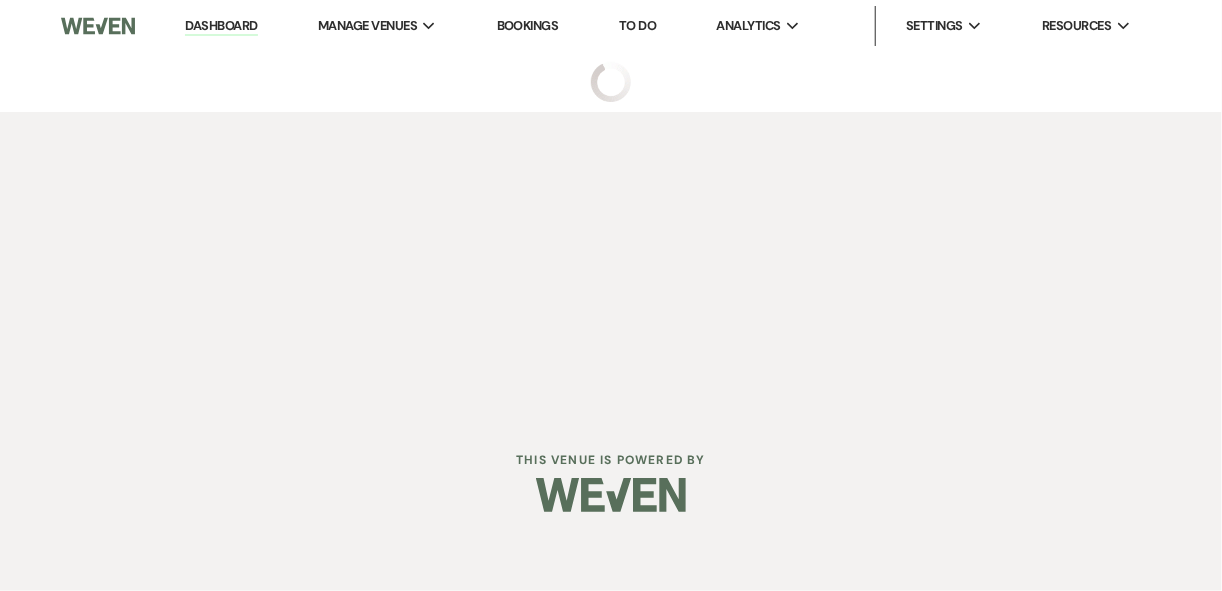 select on "6" 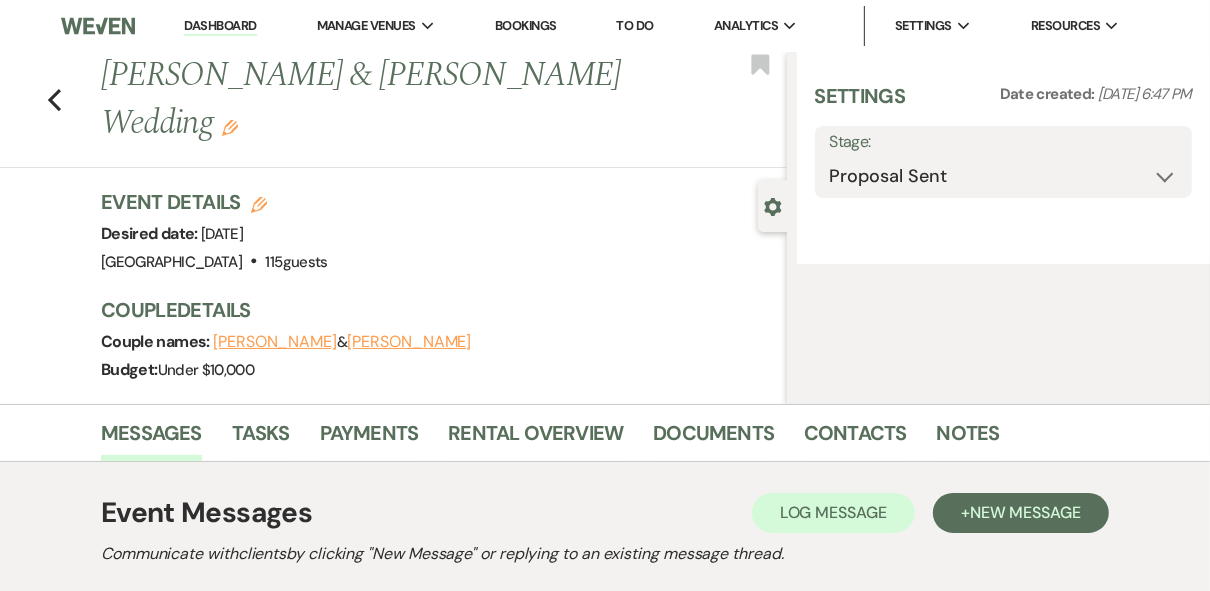 select on "5" 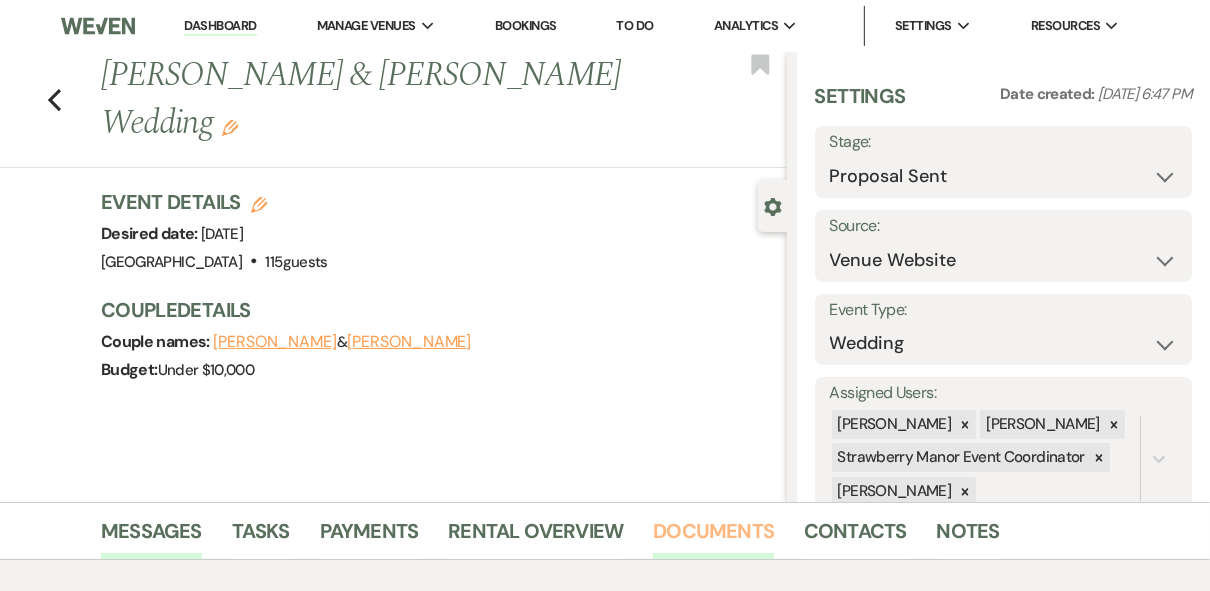 click on "Documents" at bounding box center [713, 537] 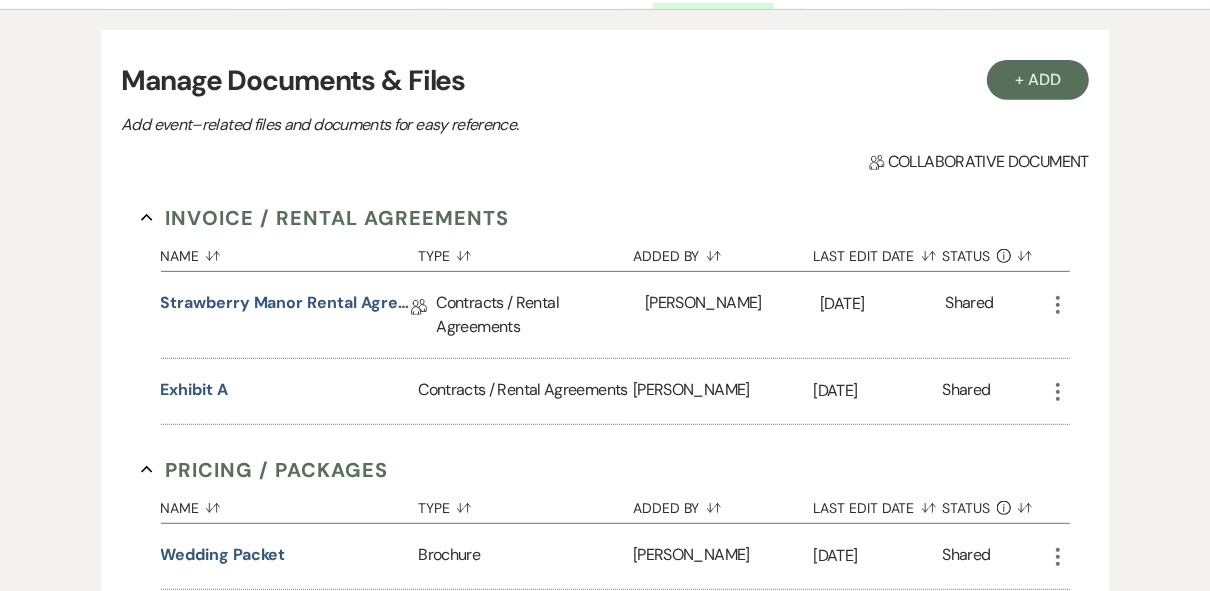 scroll, scrollTop: 560, scrollLeft: 0, axis: vertical 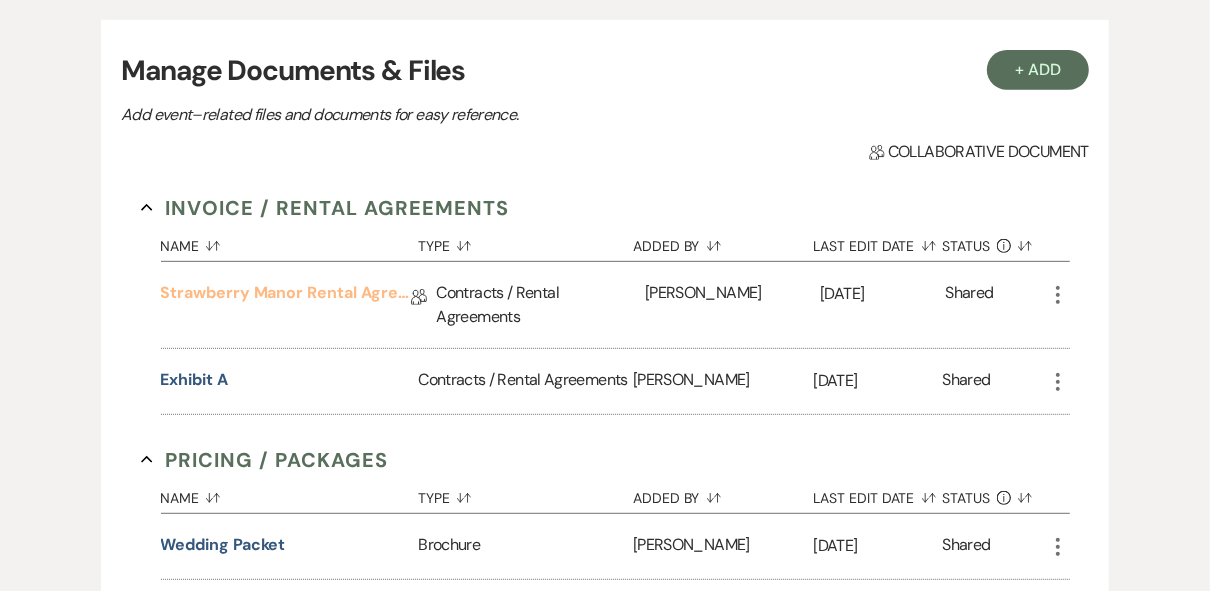 click on "Strawberry Manor Rental Agreement - Wedding" at bounding box center (286, 296) 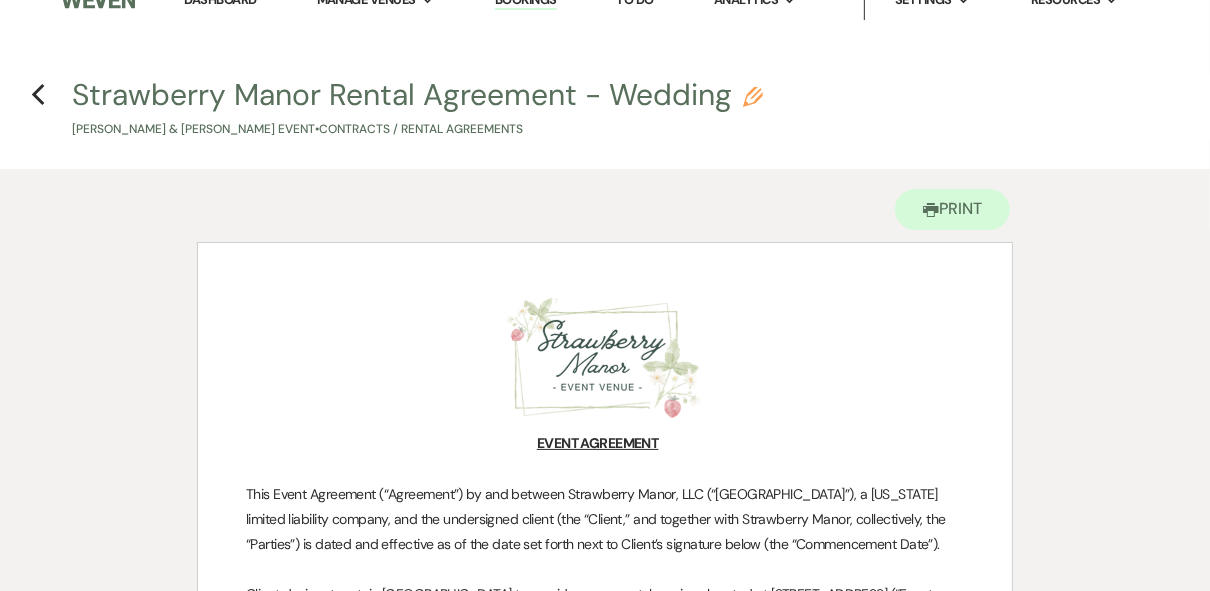 scroll, scrollTop: 0, scrollLeft: 0, axis: both 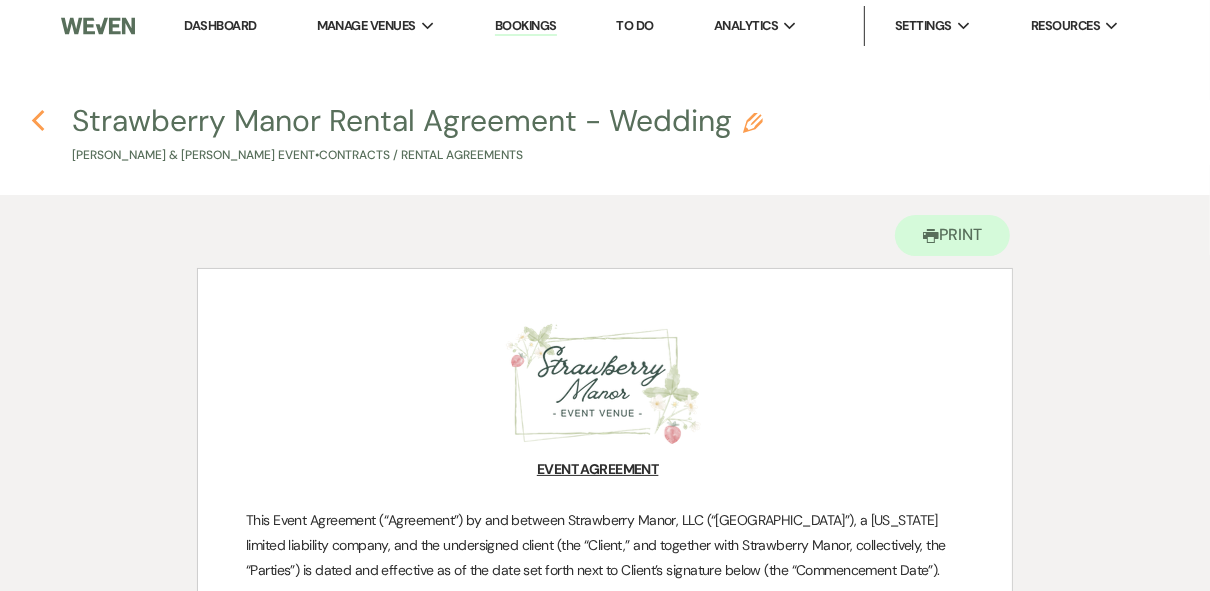 click on "Previous" 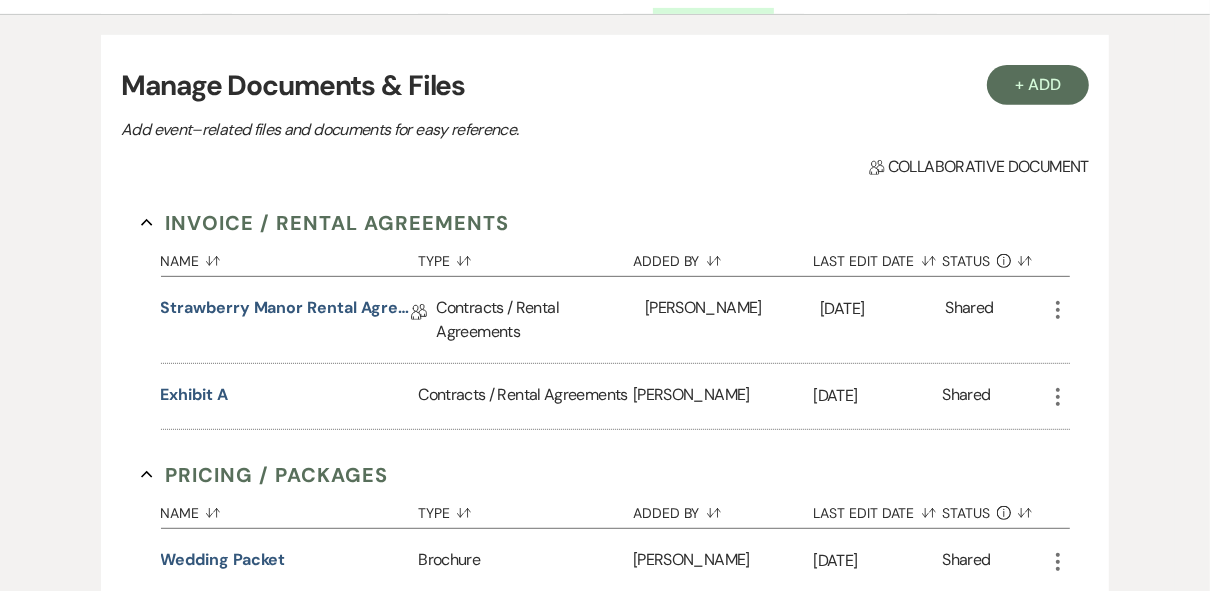 scroll, scrollTop: 0, scrollLeft: 0, axis: both 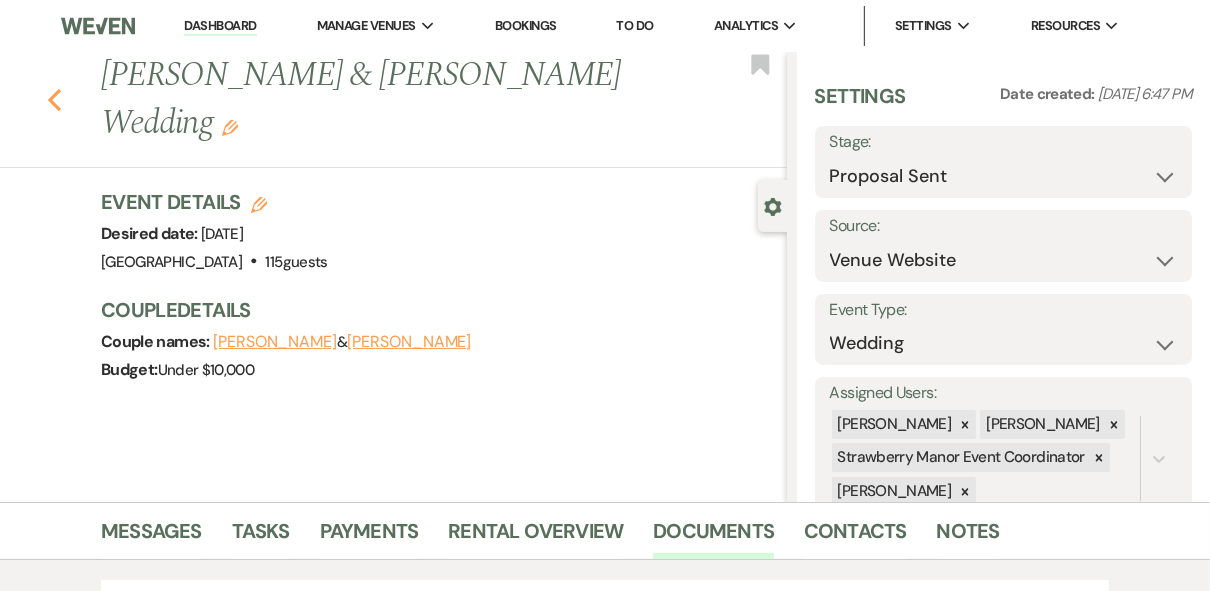 click on "Previous" 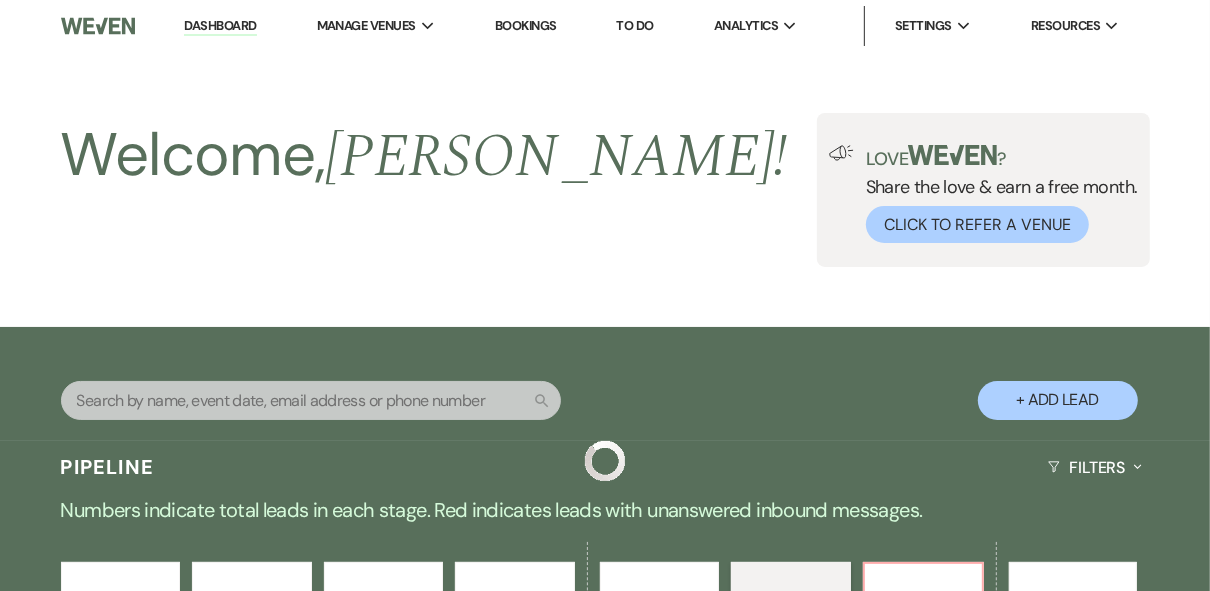 scroll, scrollTop: 1377, scrollLeft: 0, axis: vertical 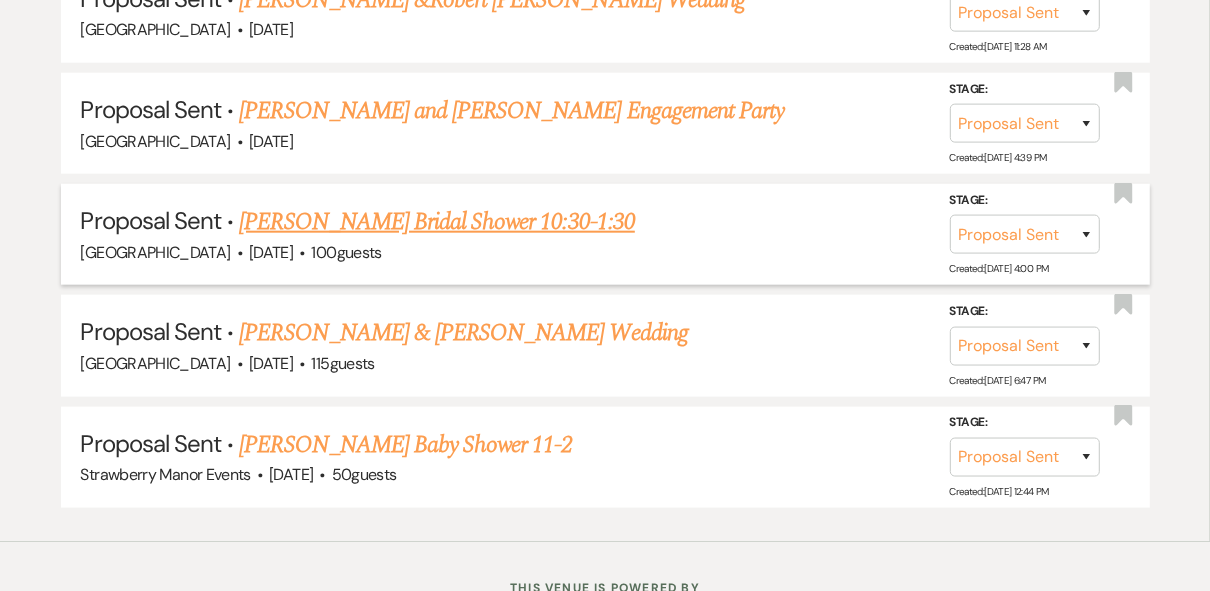click on "[PERSON_NAME] Bridal Shower  10:30-1:30" at bounding box center (437, 222) 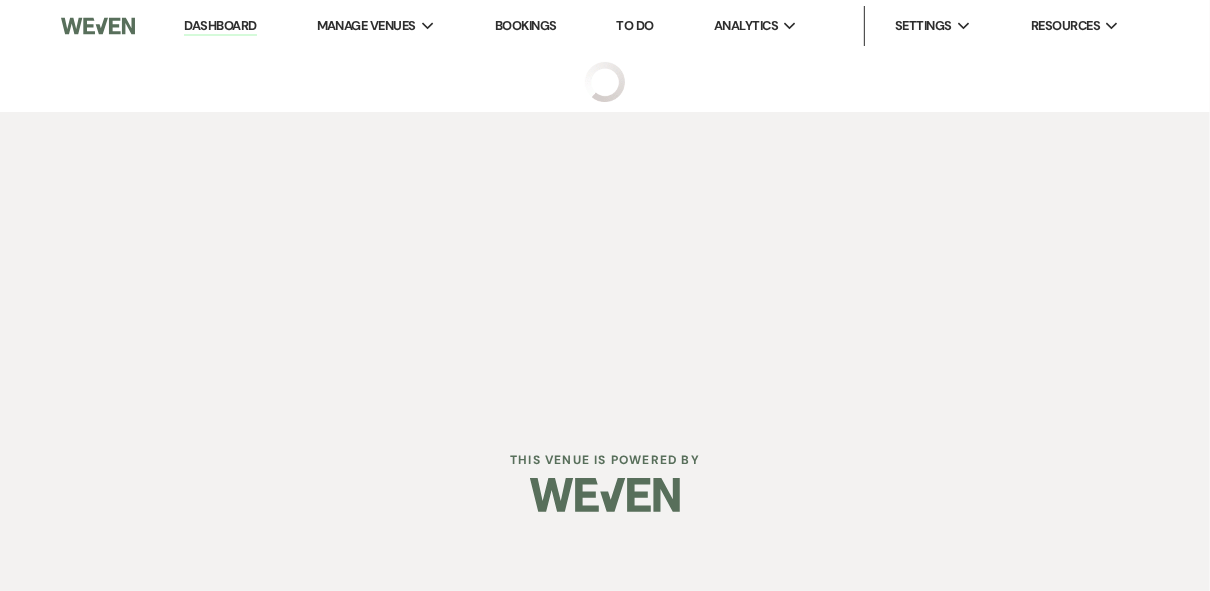 scroll, scrollTop: 0, scrollLeft: 0, axis: both 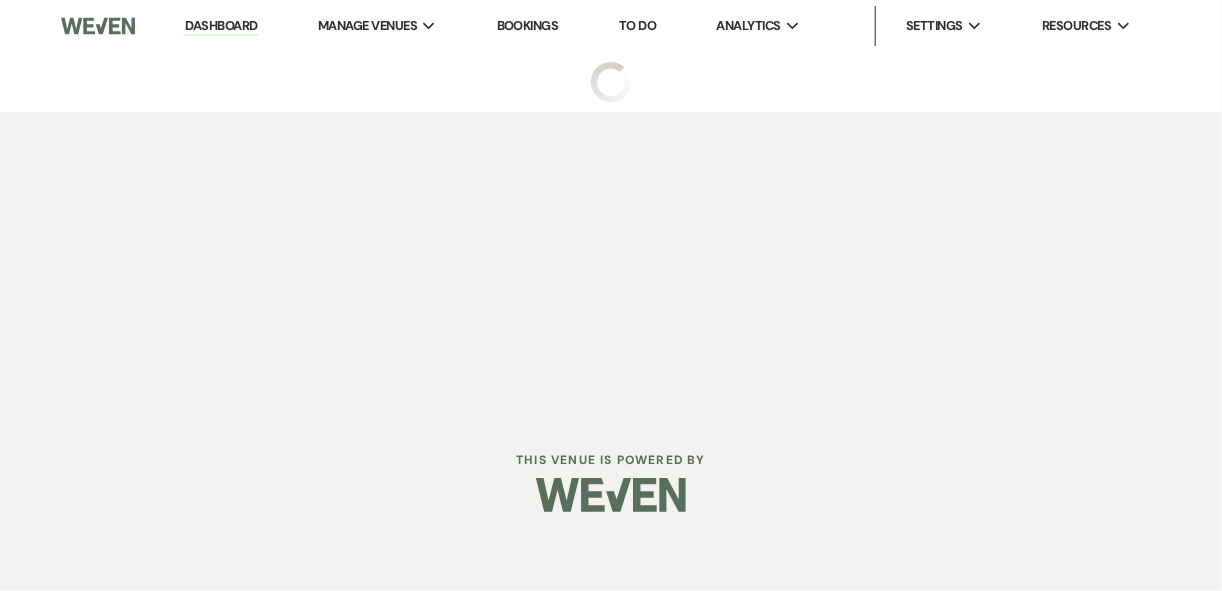 select on "6" 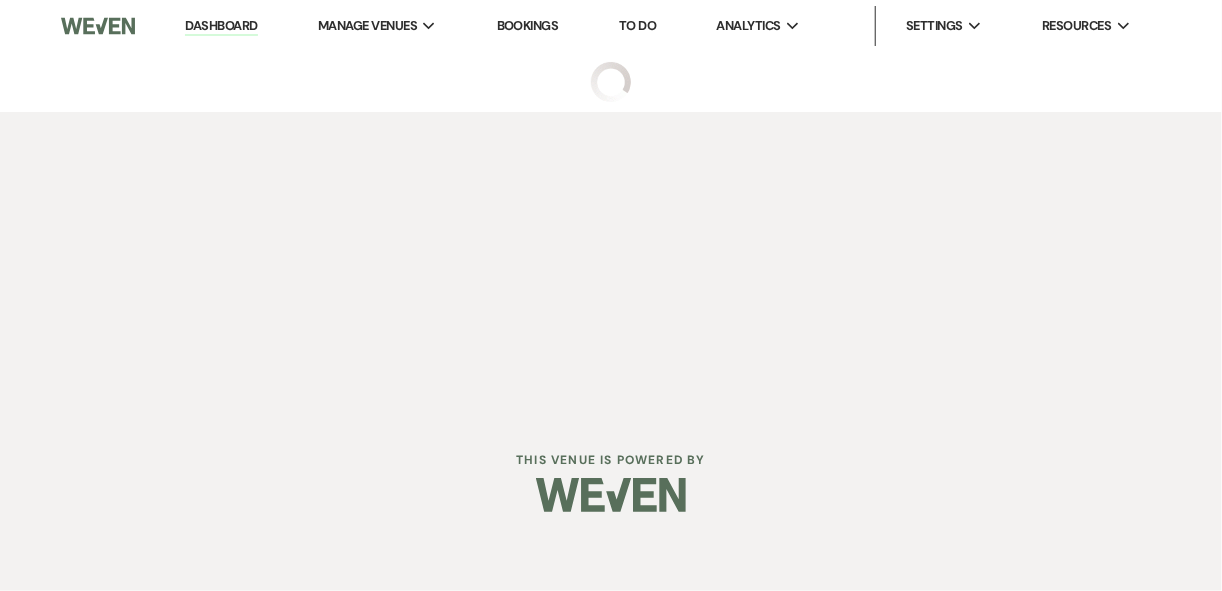 select on "20" 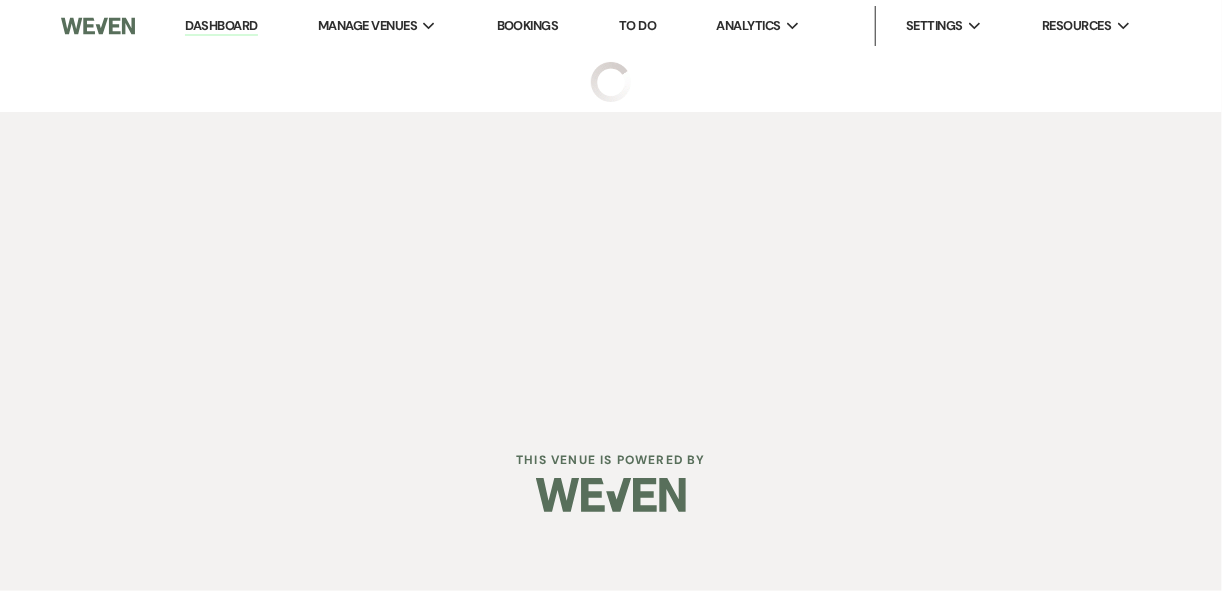 select on "5" 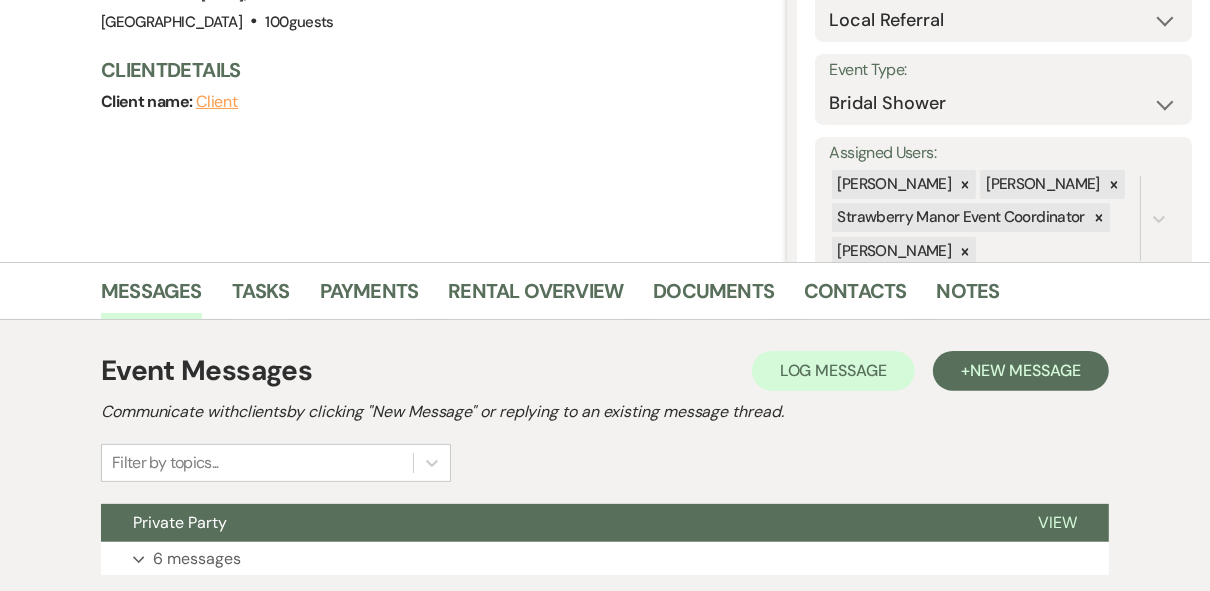 scroll, scrollTop: 320, scrollLeft: 0, axis: vertical 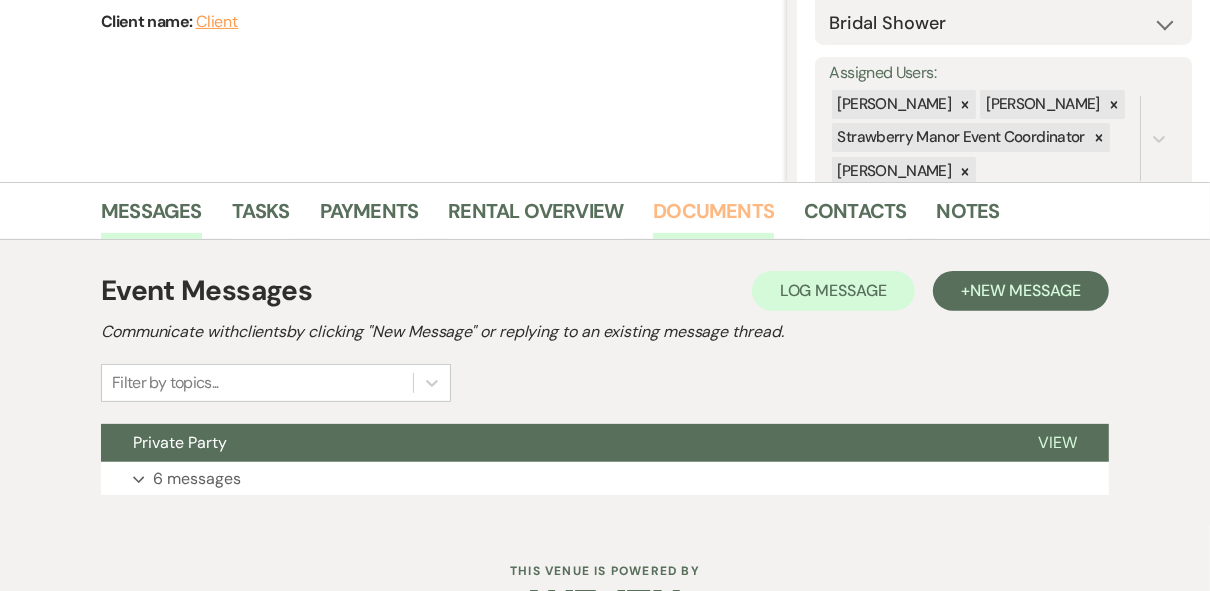 click on "Documents" at bounding box center [713, 217] 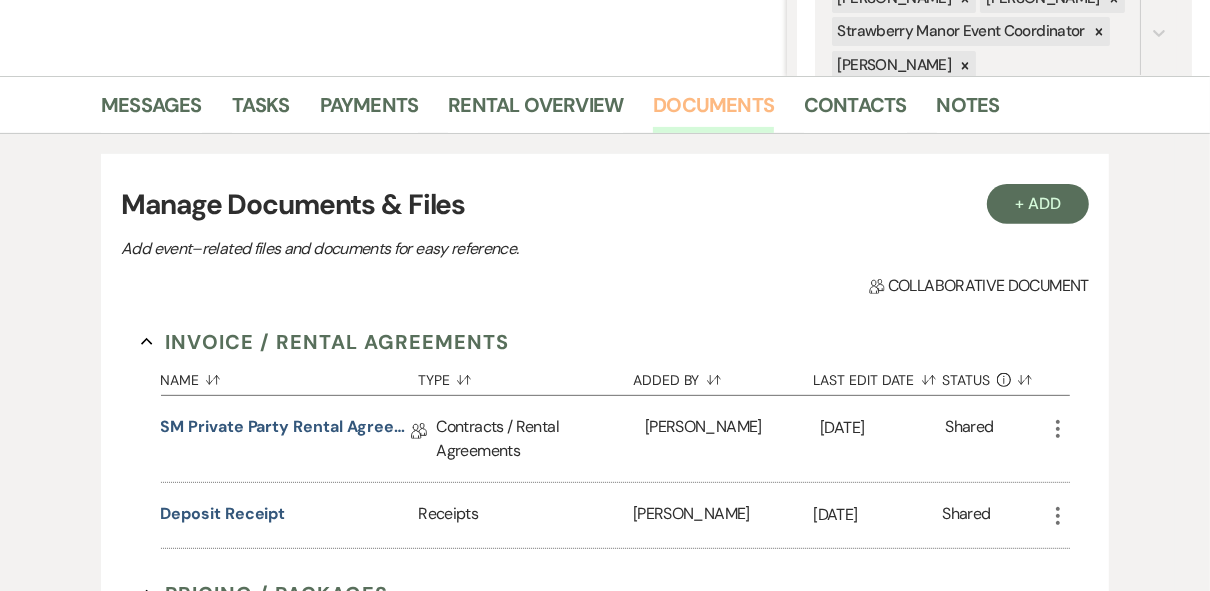 scroll, scrollTop: 640, scrollLeft: 0, axis: vertical 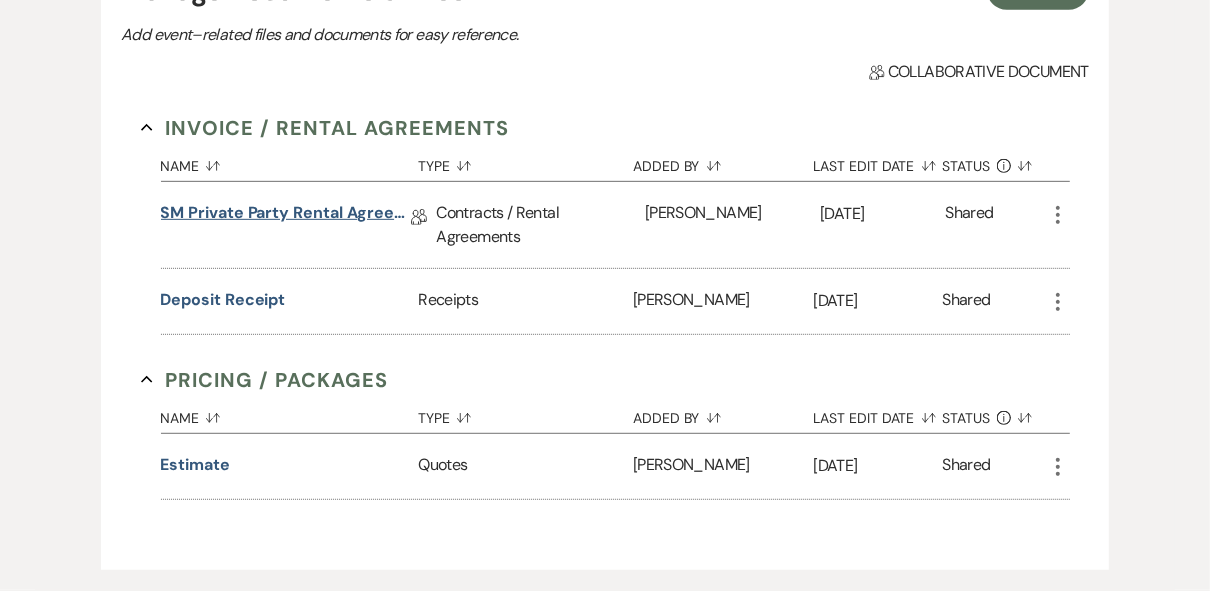click on "SM Private Party Rental Agreement" at bounding box center [286, 216] 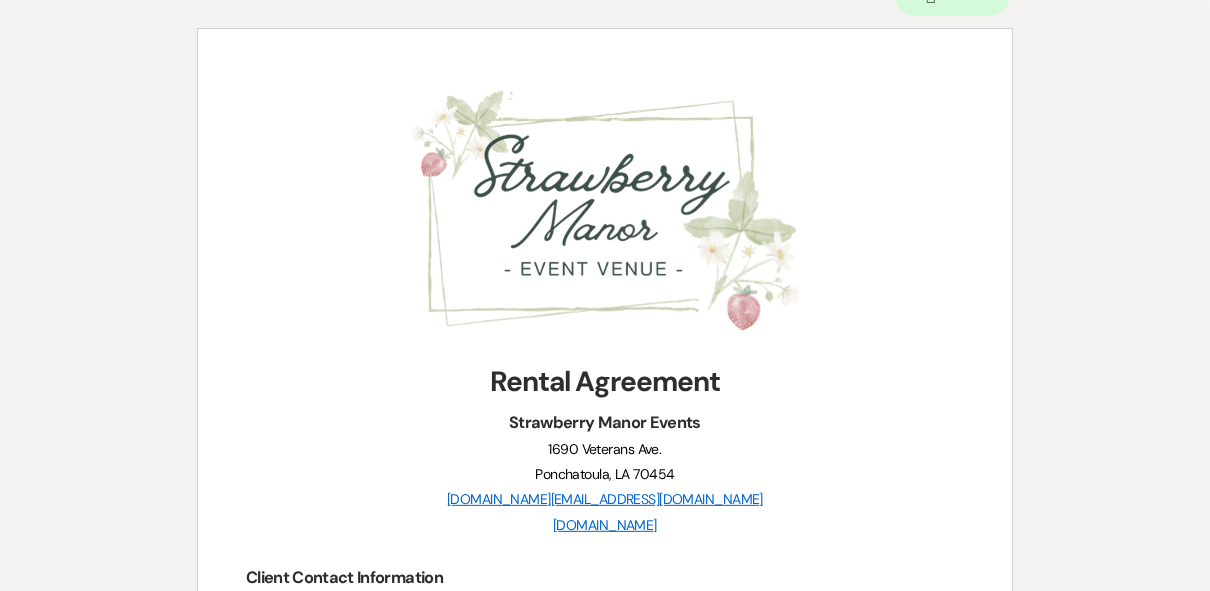 scroll, scrollTop: 0, scrollLeft: 0, axis: both 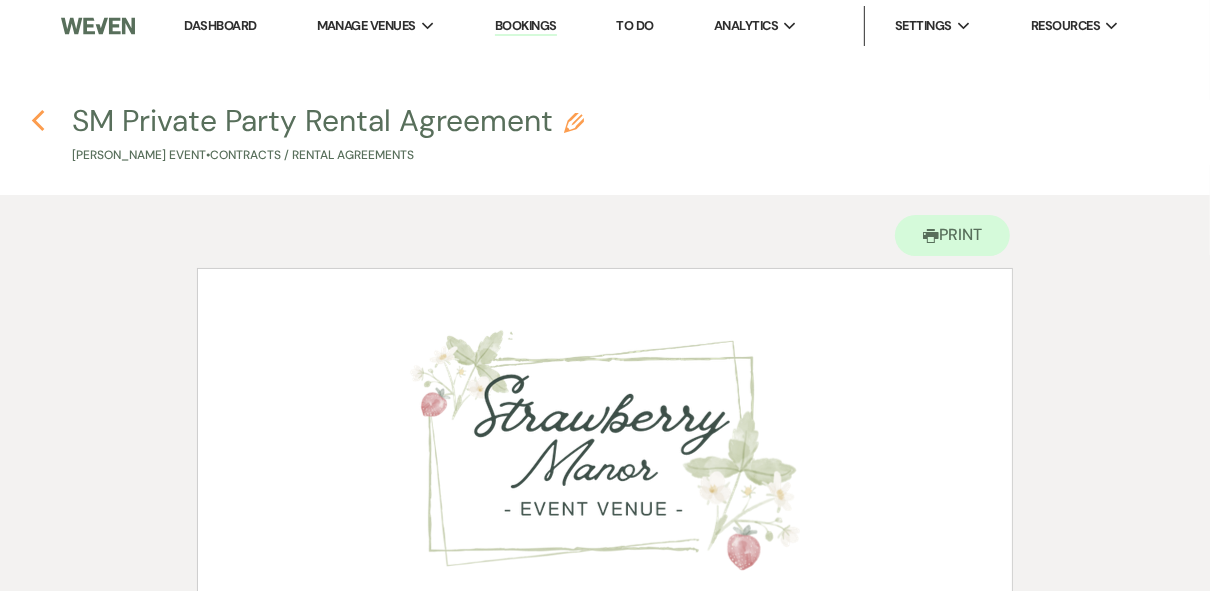 click on "Previous" 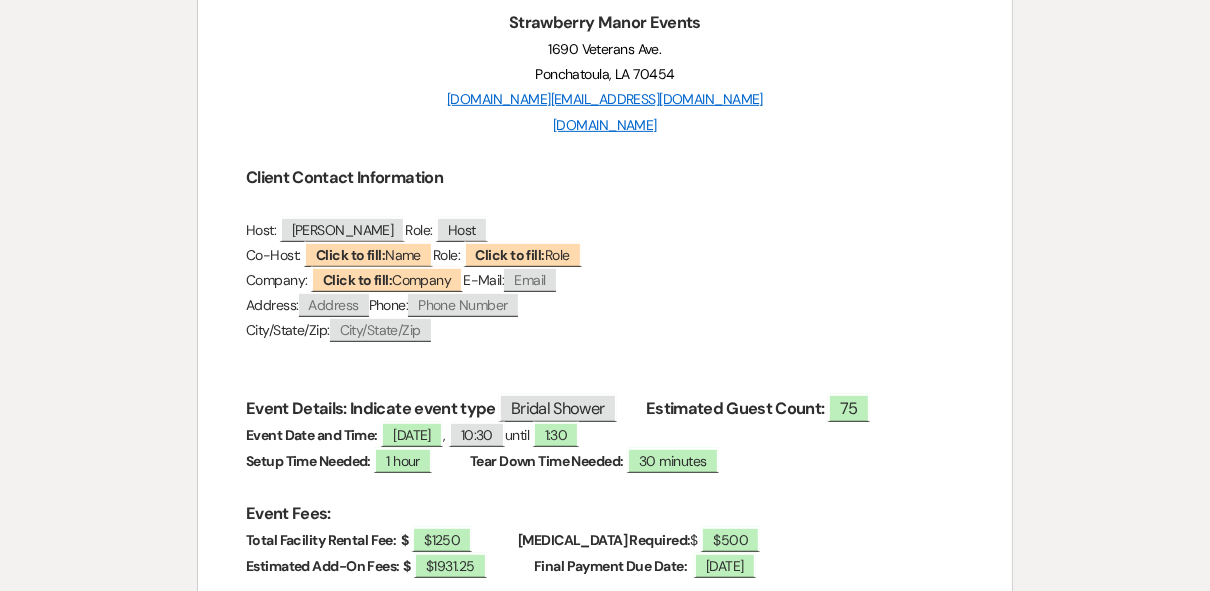 select on "6" 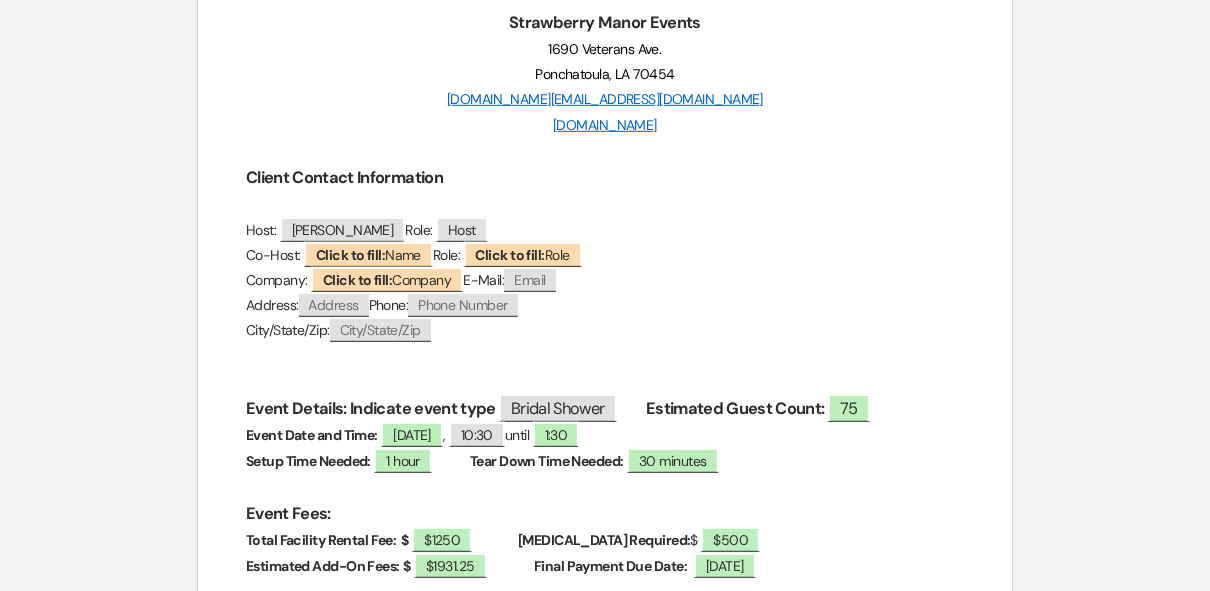 select on "20" 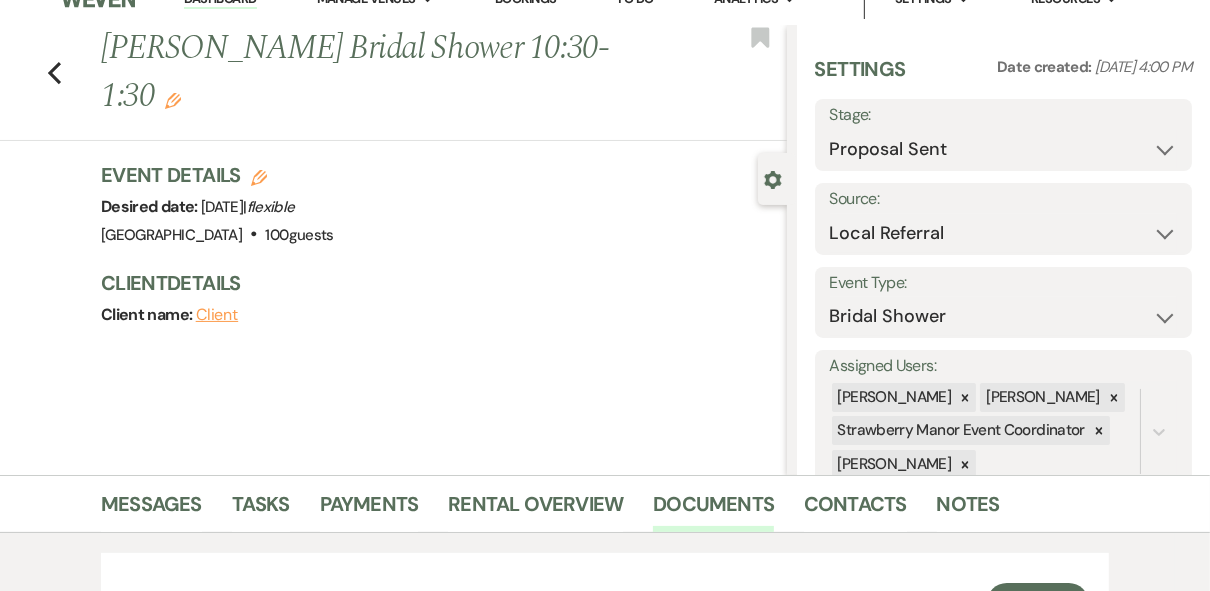 scroll, scrollTop: 0, scrollLeft: 0, axis: both 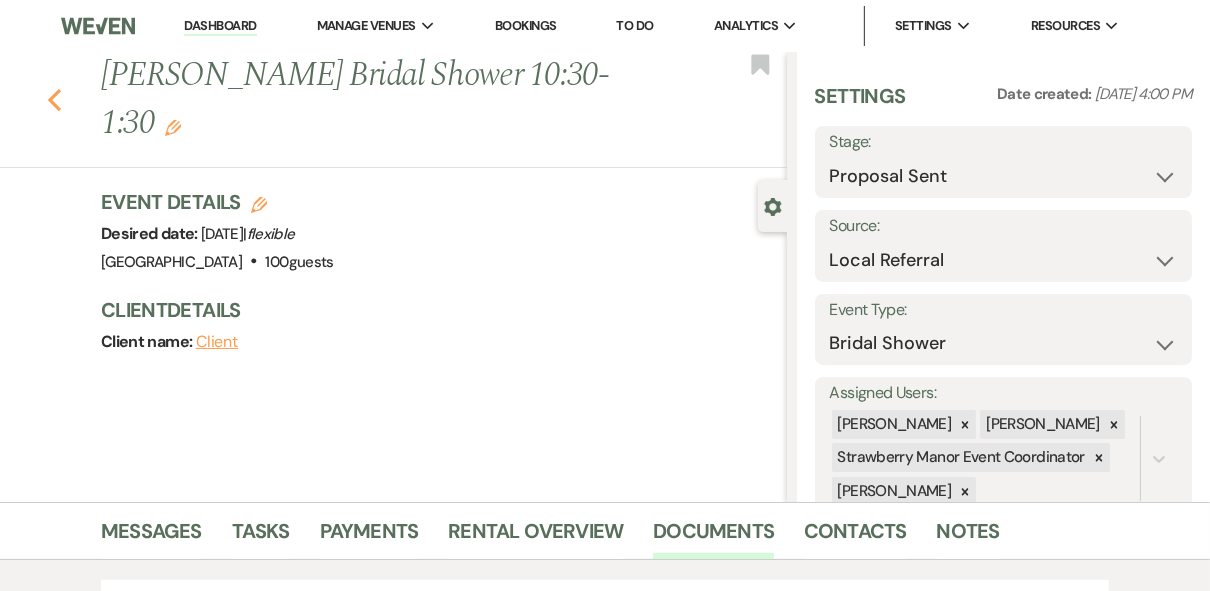 click on "Previous" 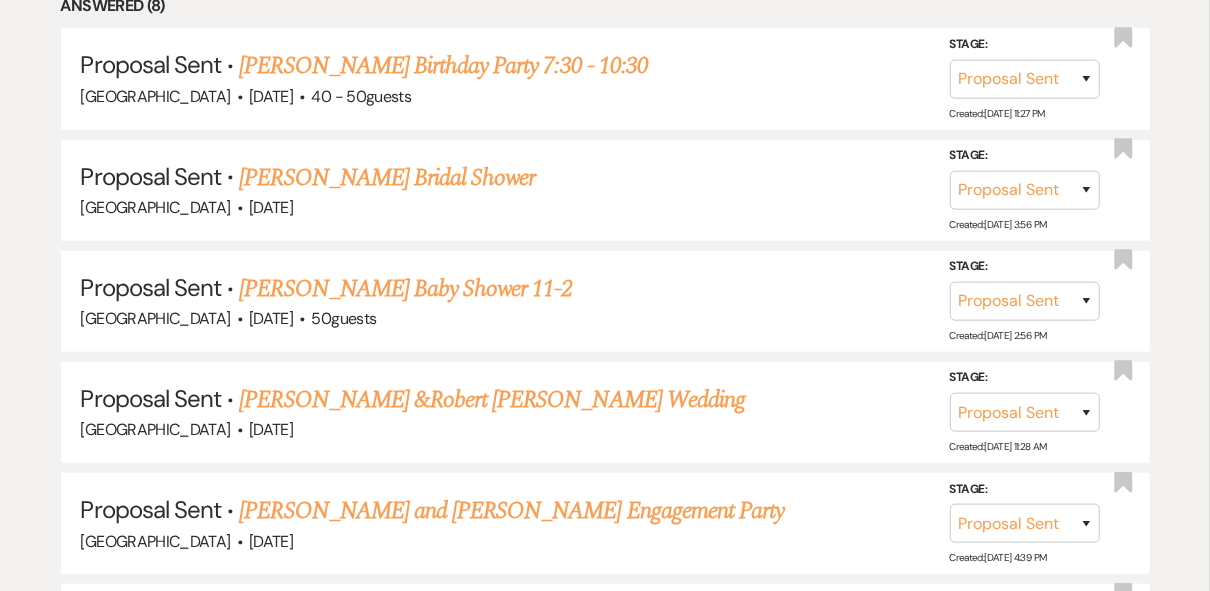 scroll, scrollTop: 977, scrollLeft: 0, axis: vertical 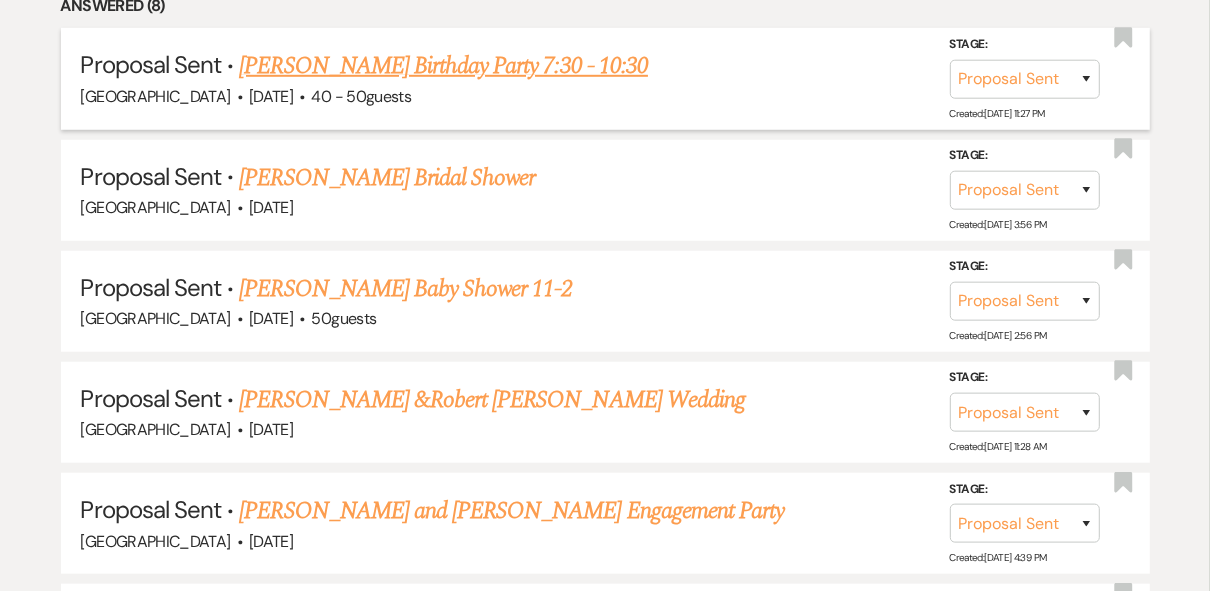 click on "[PERSON_NAME] Birthday Party 7:30 - 10:30" at bounding box center (443, 66) 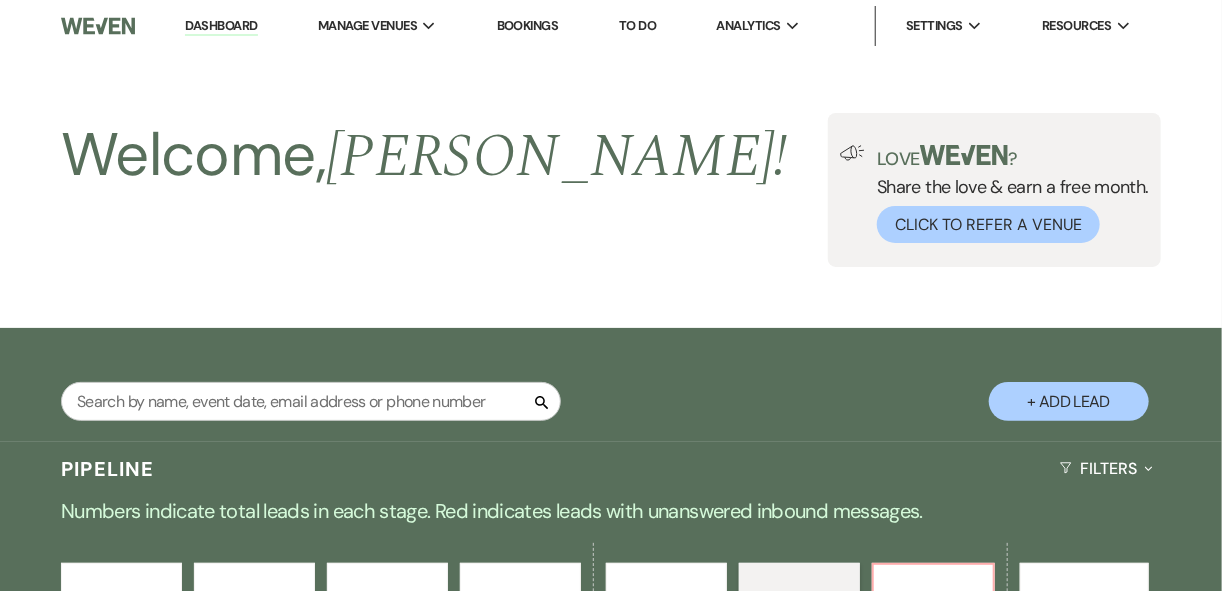 select on "6" 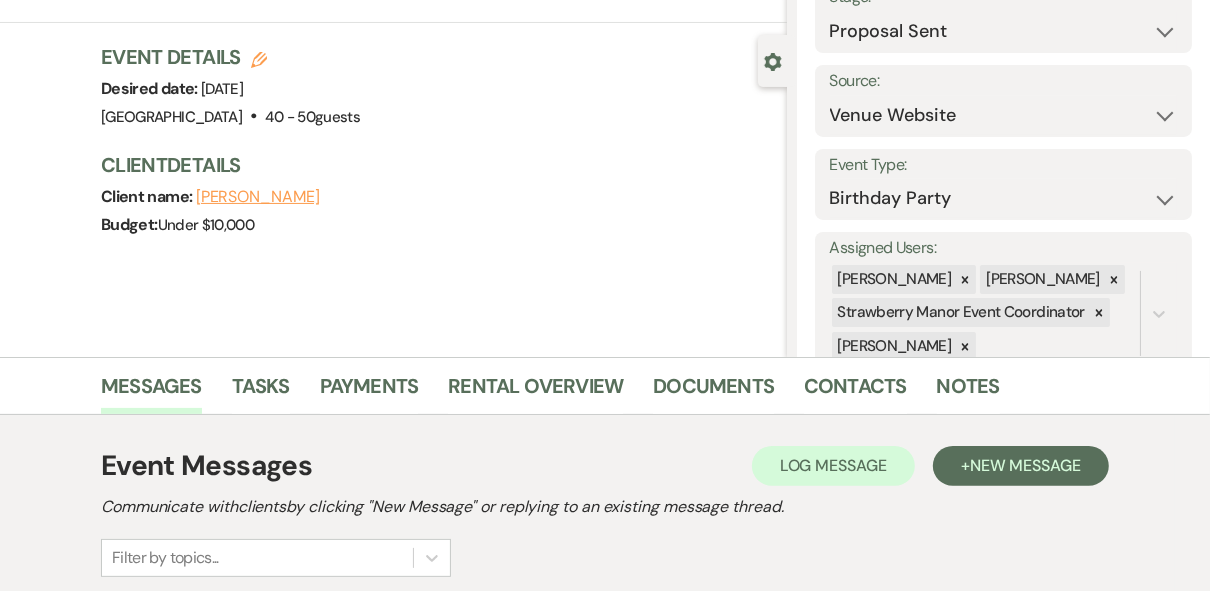scroll, scrollTop: 240, scrollLeft: 0, axis: vertical 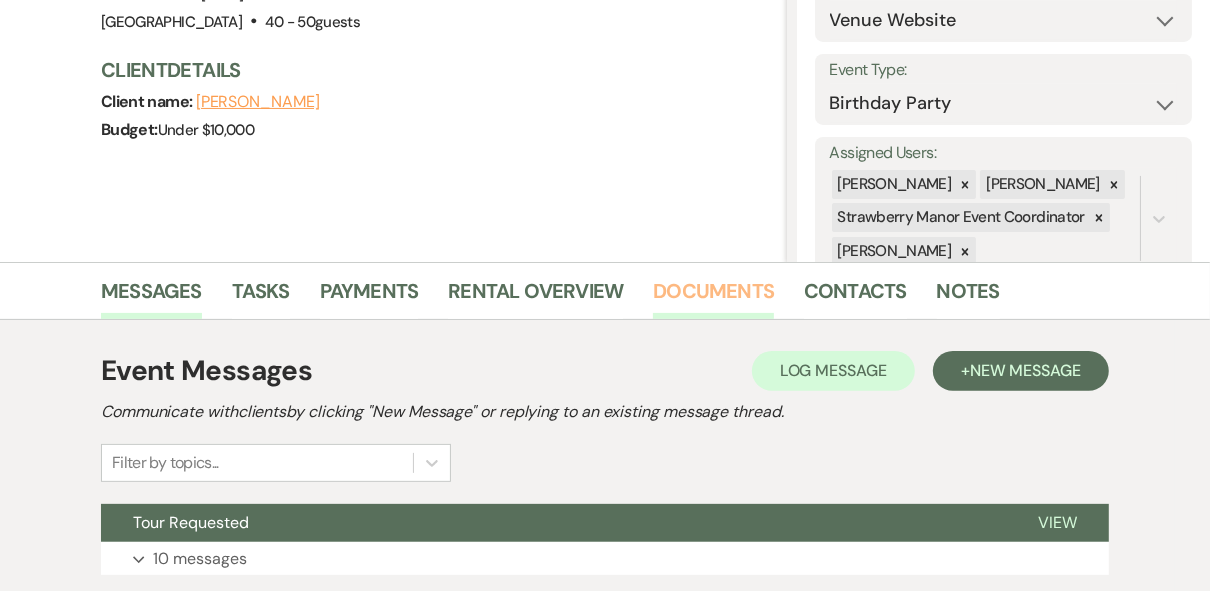 click on "Documents" at bounding box center (713, 297) 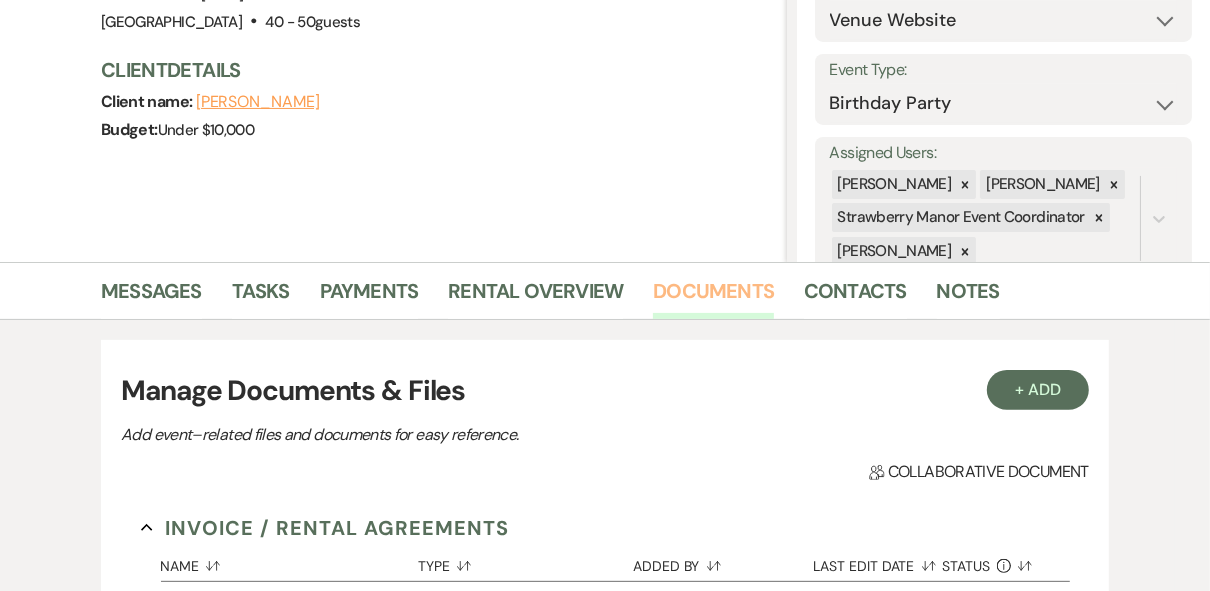 scroll, scrollTop: 640, scrollLeft: 0, axis: vertical 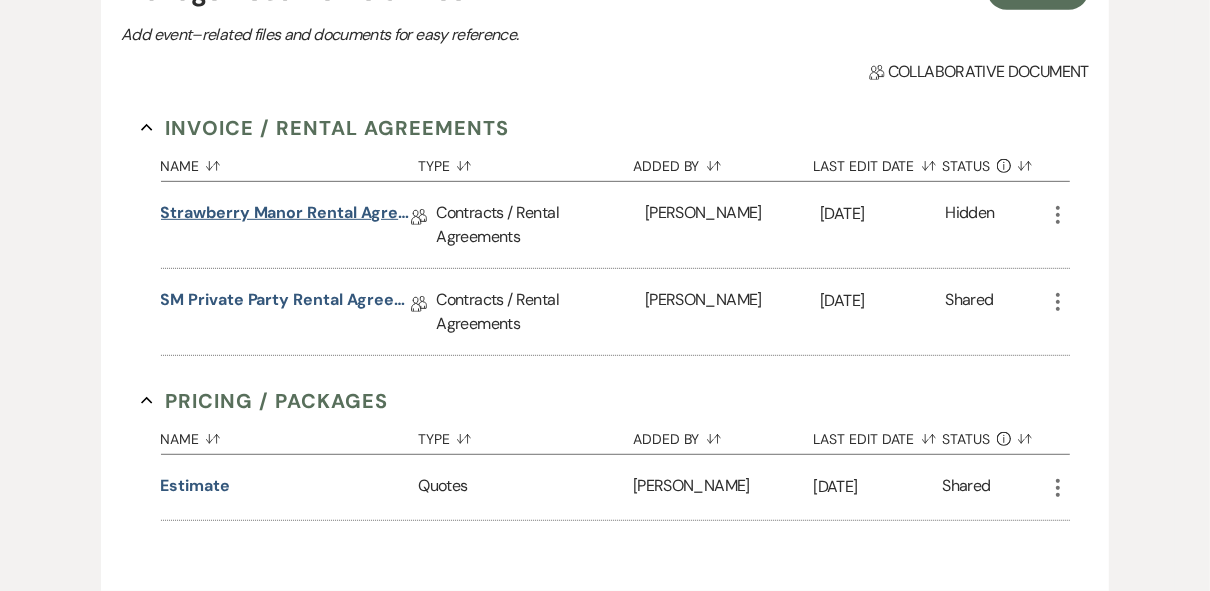 click on "Strawberry Manor Rental Agreement - Wedding" at bounding box center (286, 216) 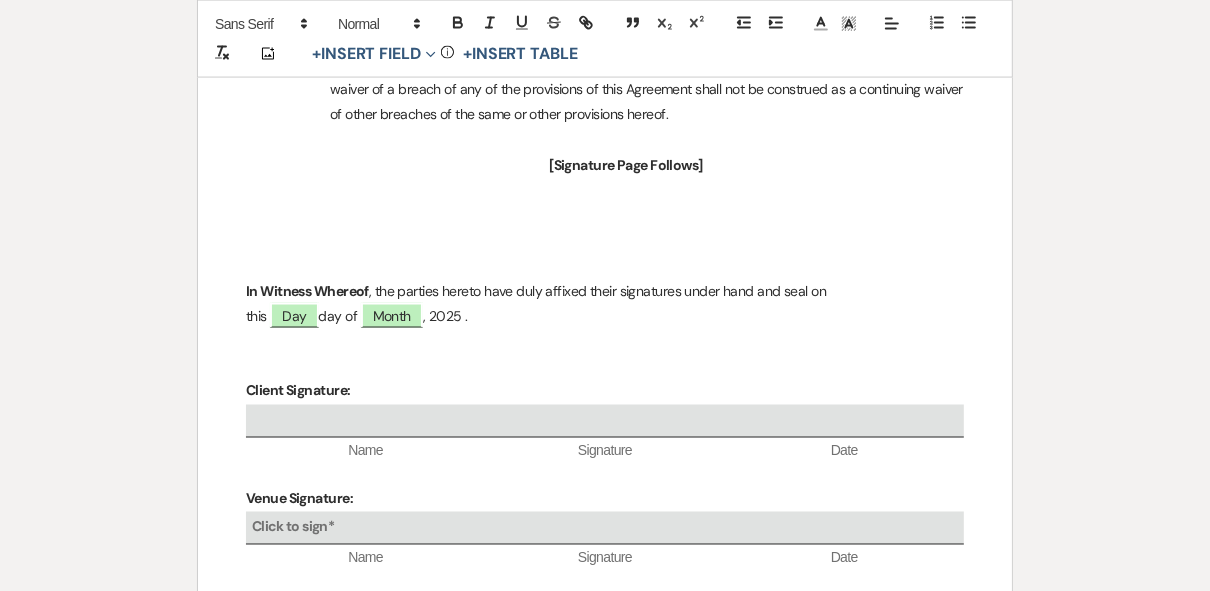 scroll, scrollTop: 7360, scrollLeft: 0, axis: vertical 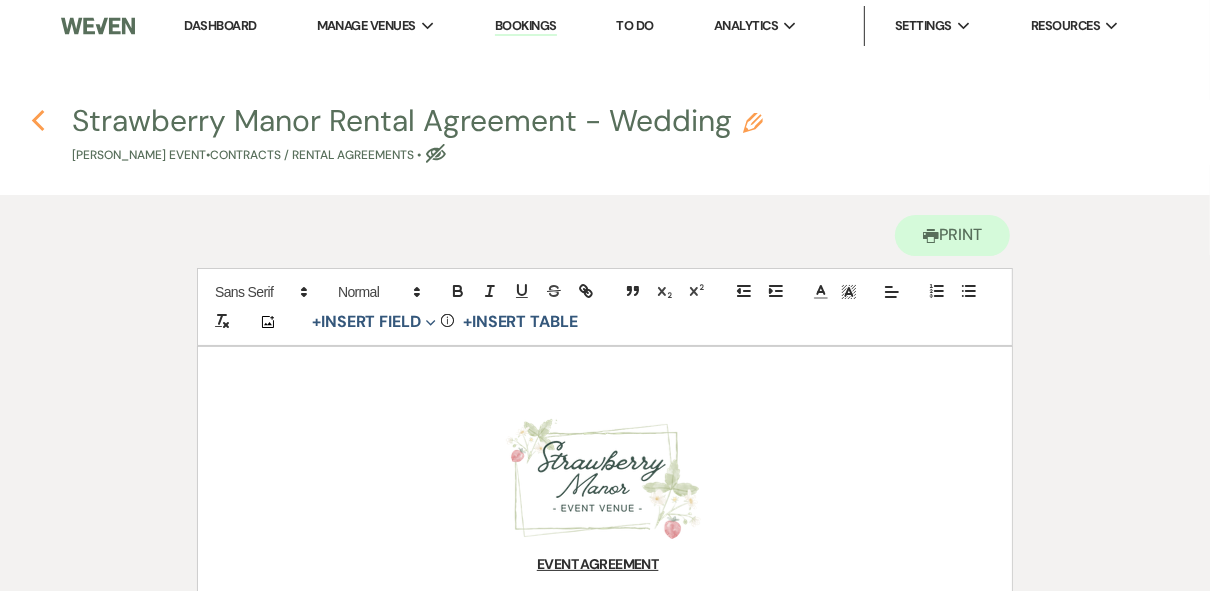 click 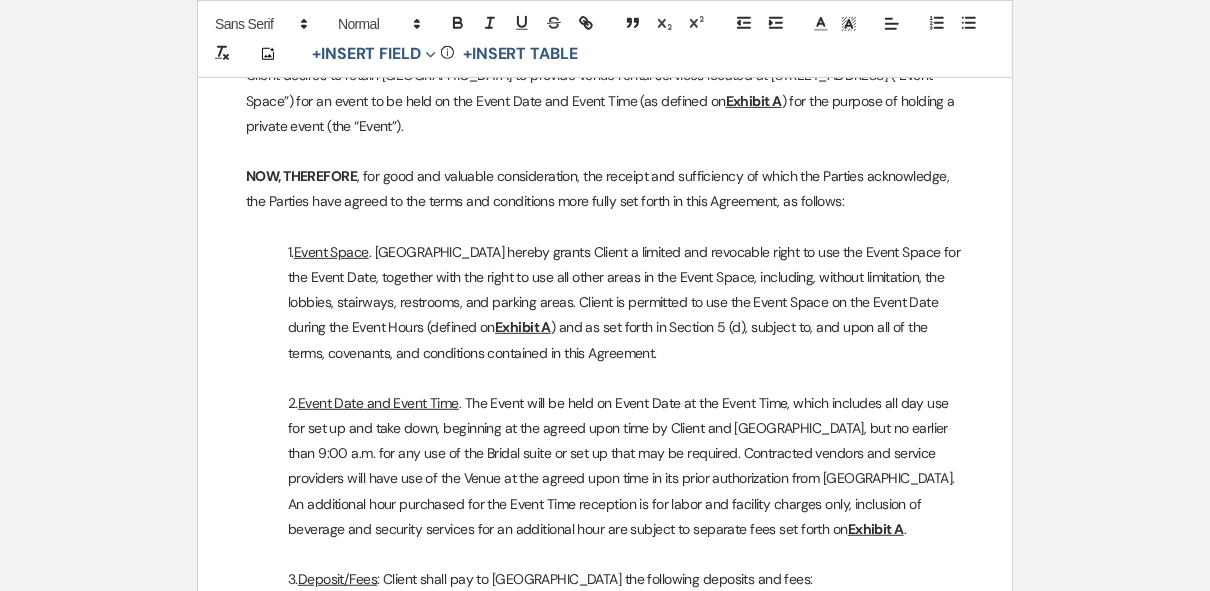 select on "6" 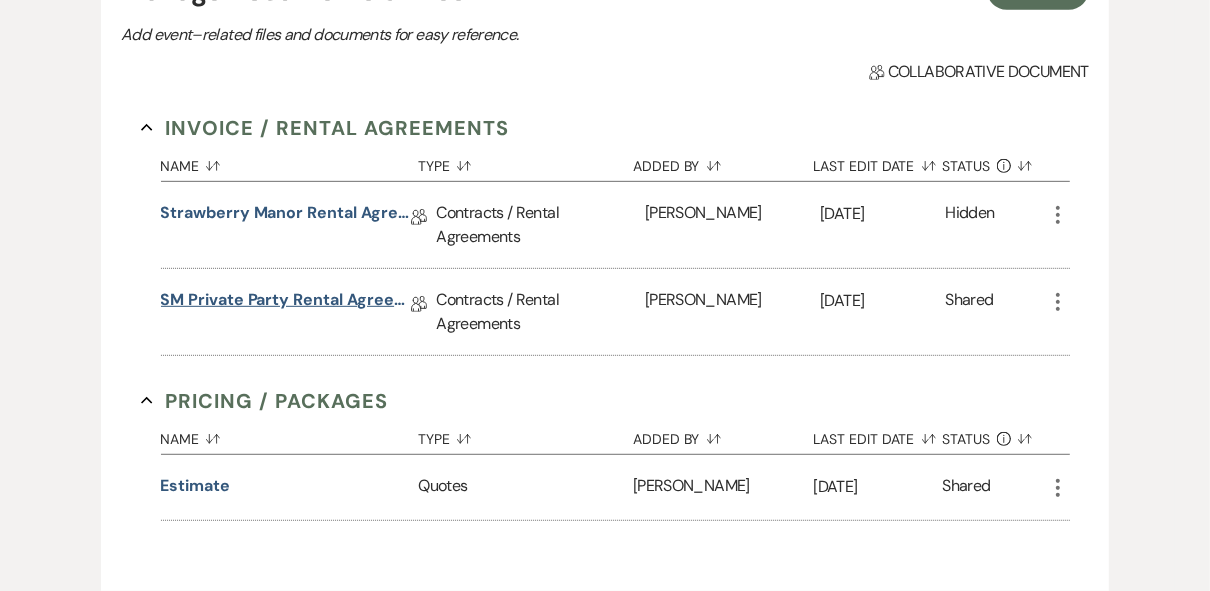 click on "SM Private Party Rental Agreement" at bounding box center (286, 303) 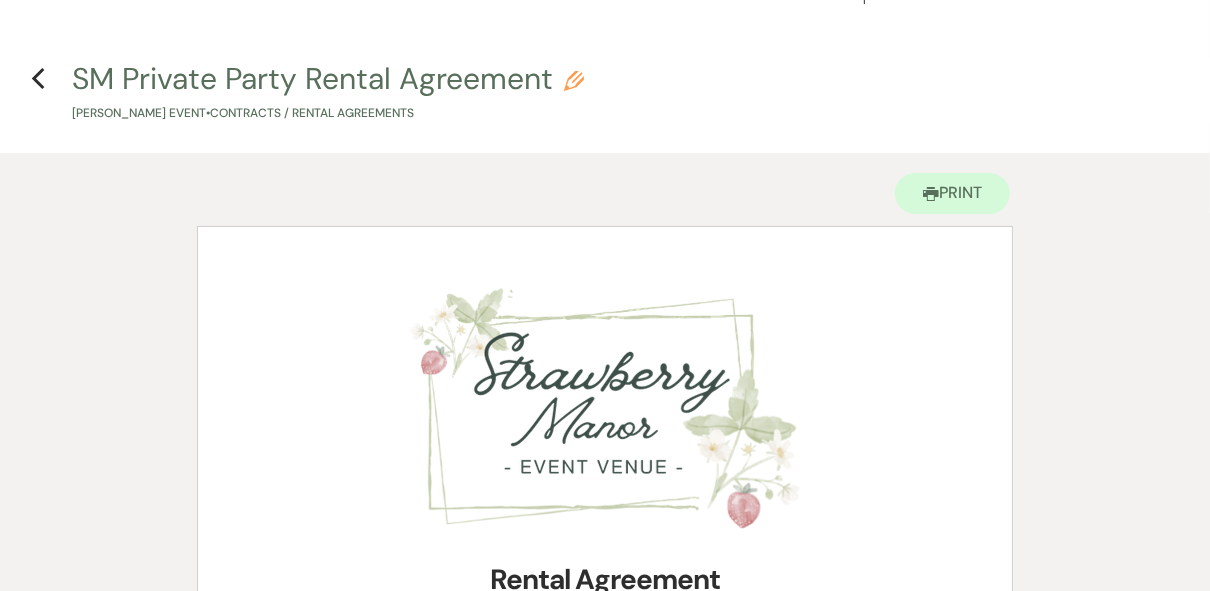 scroll, scrollTop: 0, scrollLeft: 0, axis: both 